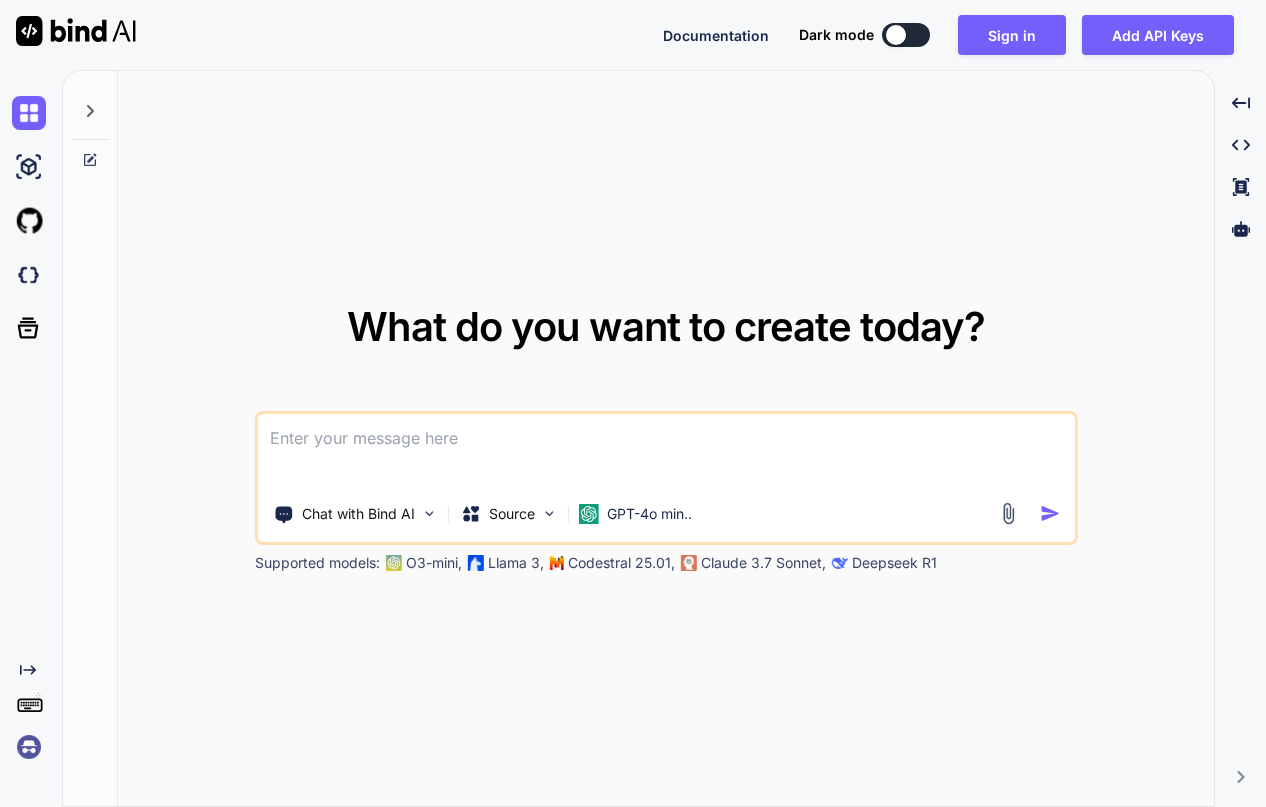 scroll, scrollTop: 0, scrollLeft: 0, axis: both 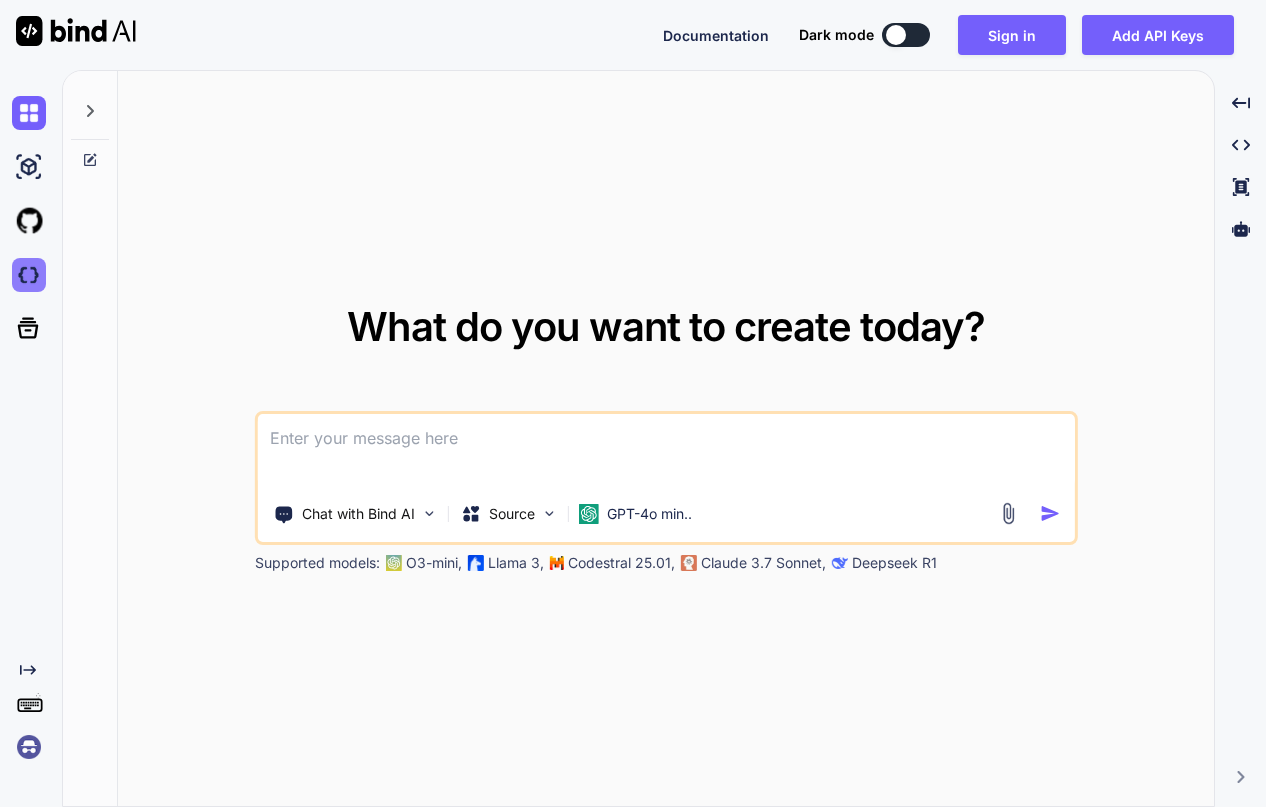 click at bounding box center (29, 275) 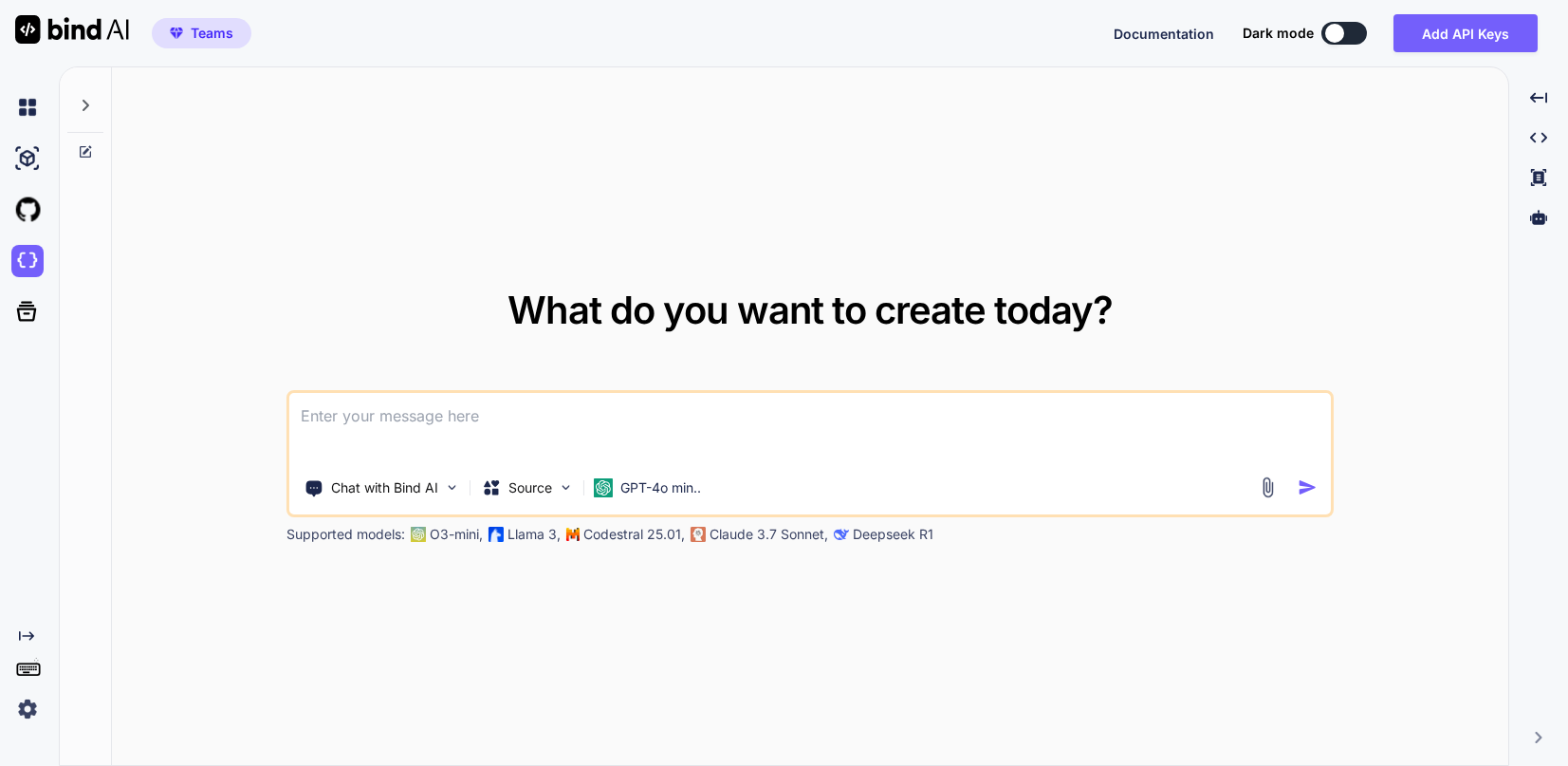 click on "Teams" at bounding box center (212, 33) 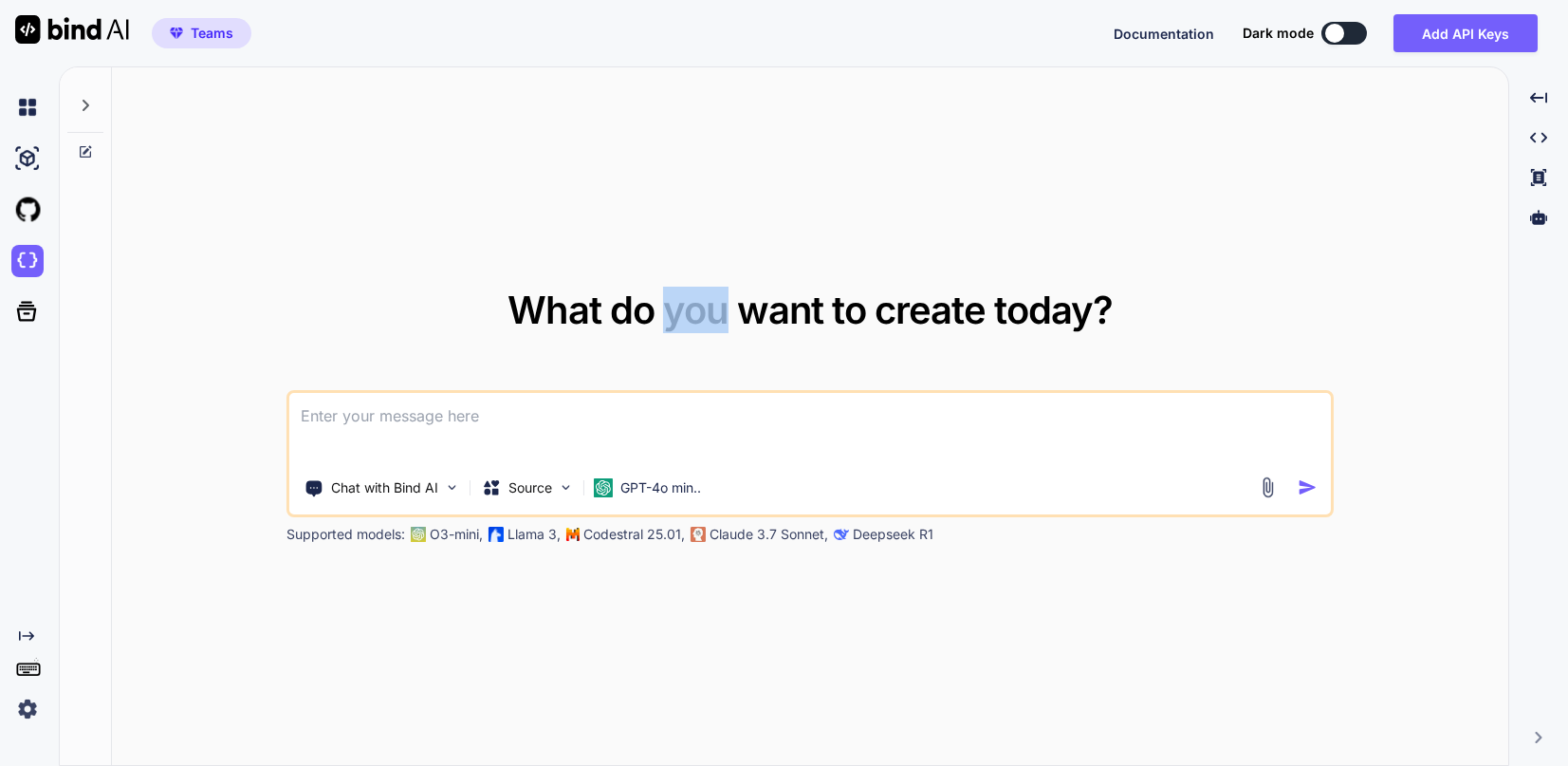 click on "What do you want to create today?" at bounding box center (810, 309) 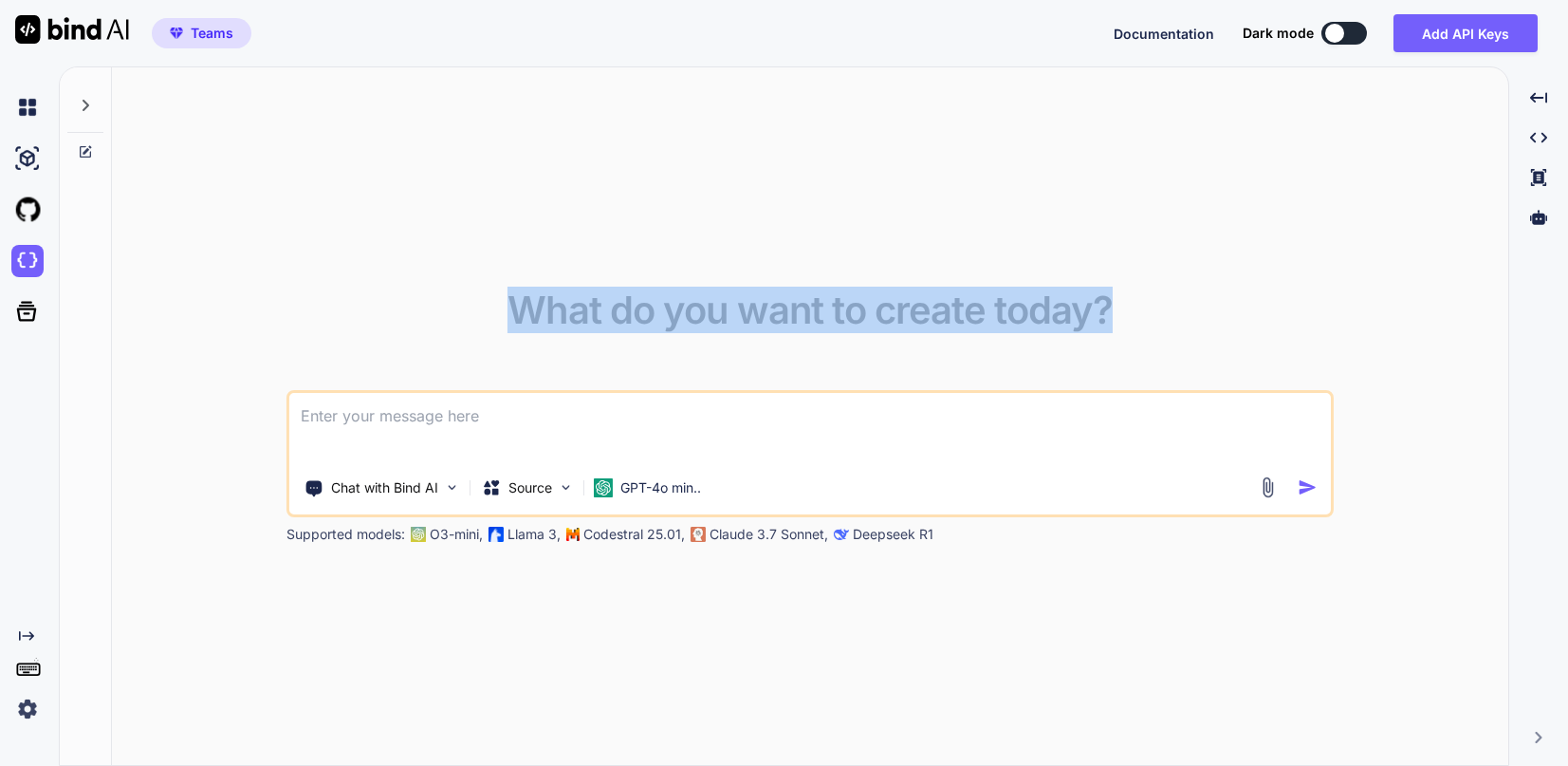 click on "What do you want to create today?" at bounding box center [810, 309] 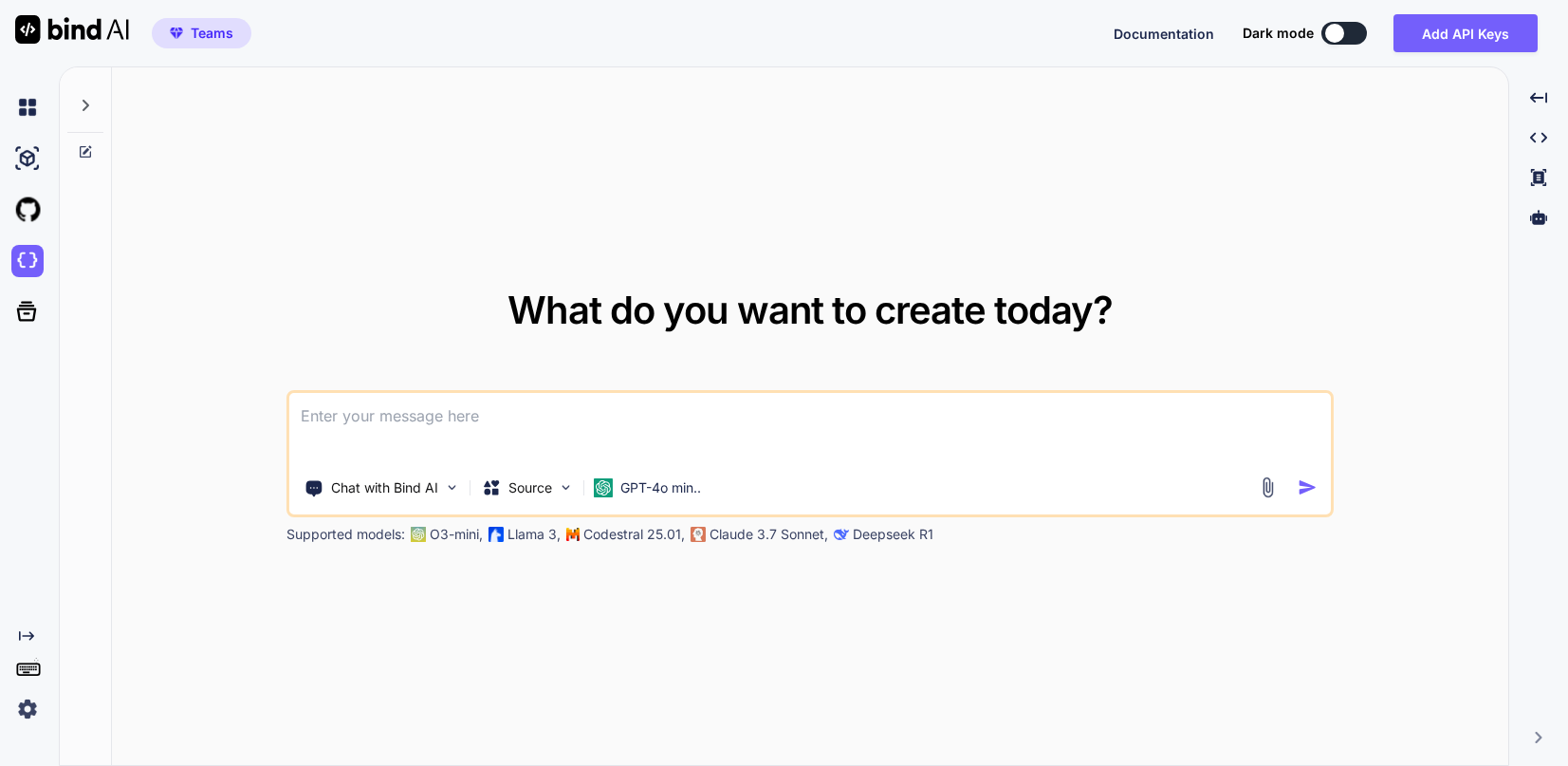 click on "What do you want to create today? Chat with Bind AI Source   GPT-4o min.. Supported models: O3-mini,   Llama 3, Codestral 25.01, Claude 3.7 Sonnet, Deepseek R1" at bounding box center (810, 417) 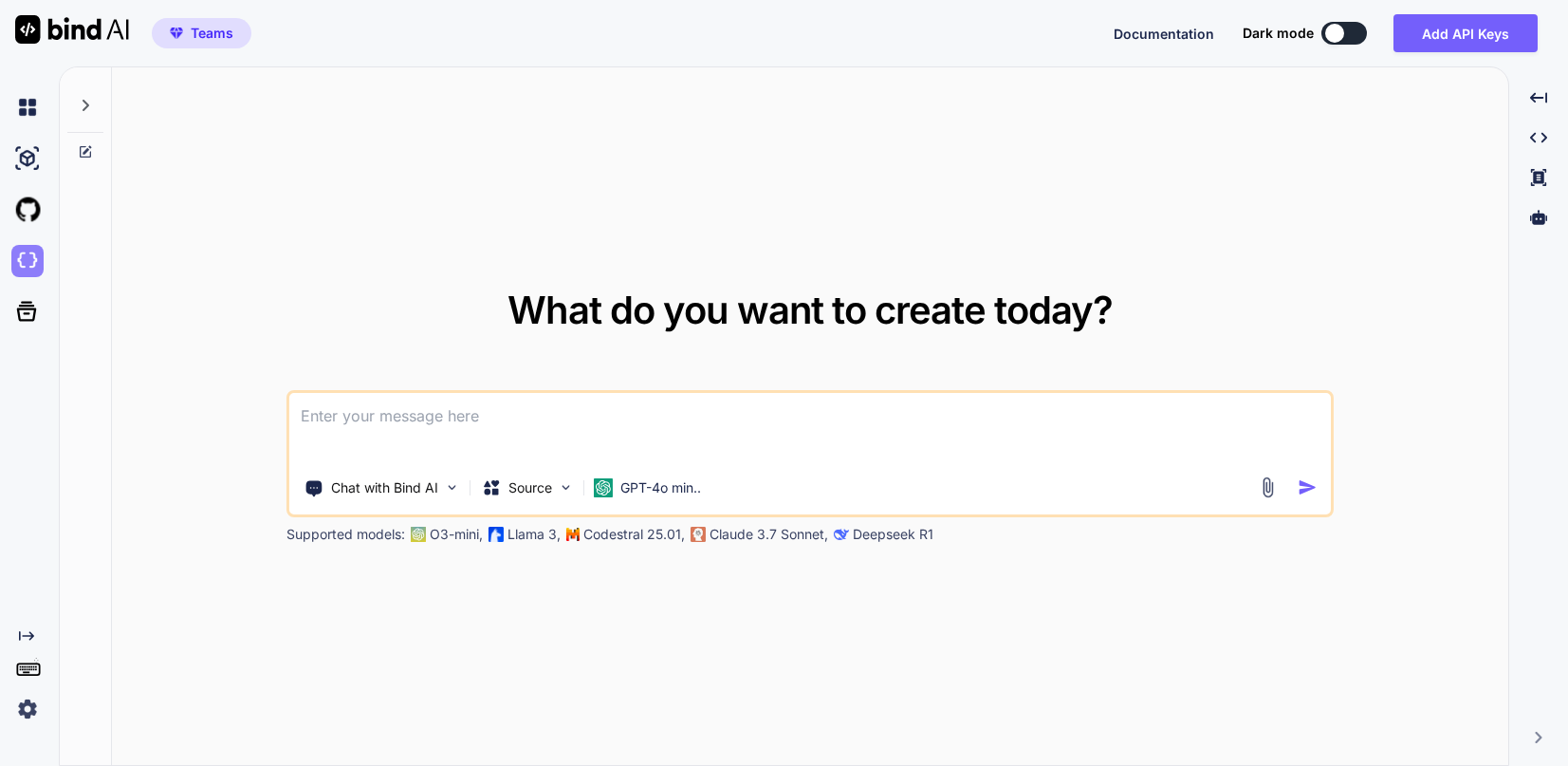click at bounding box center [28, 261] 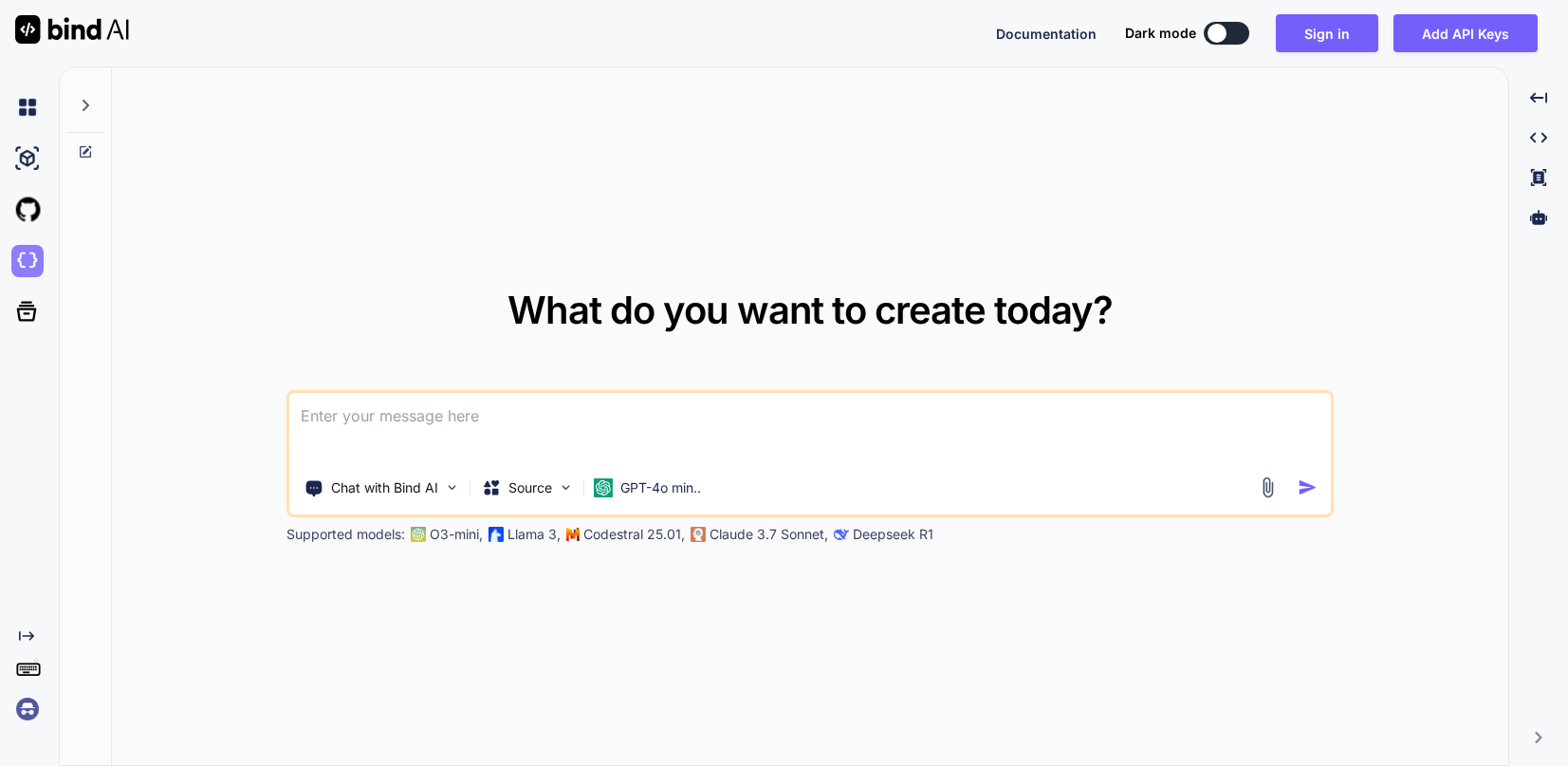 type on "x" 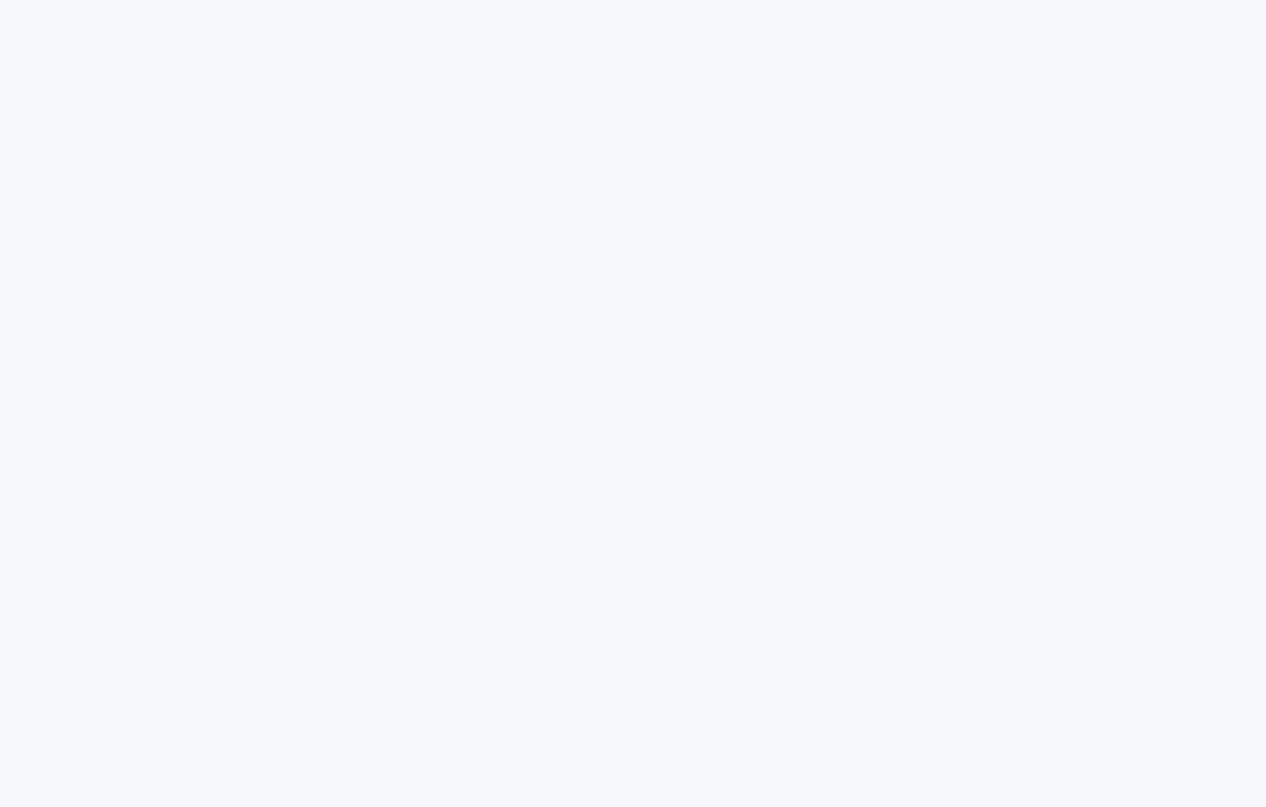 scroll, scrollTop: 0, scrollLeft: 0, axis: both 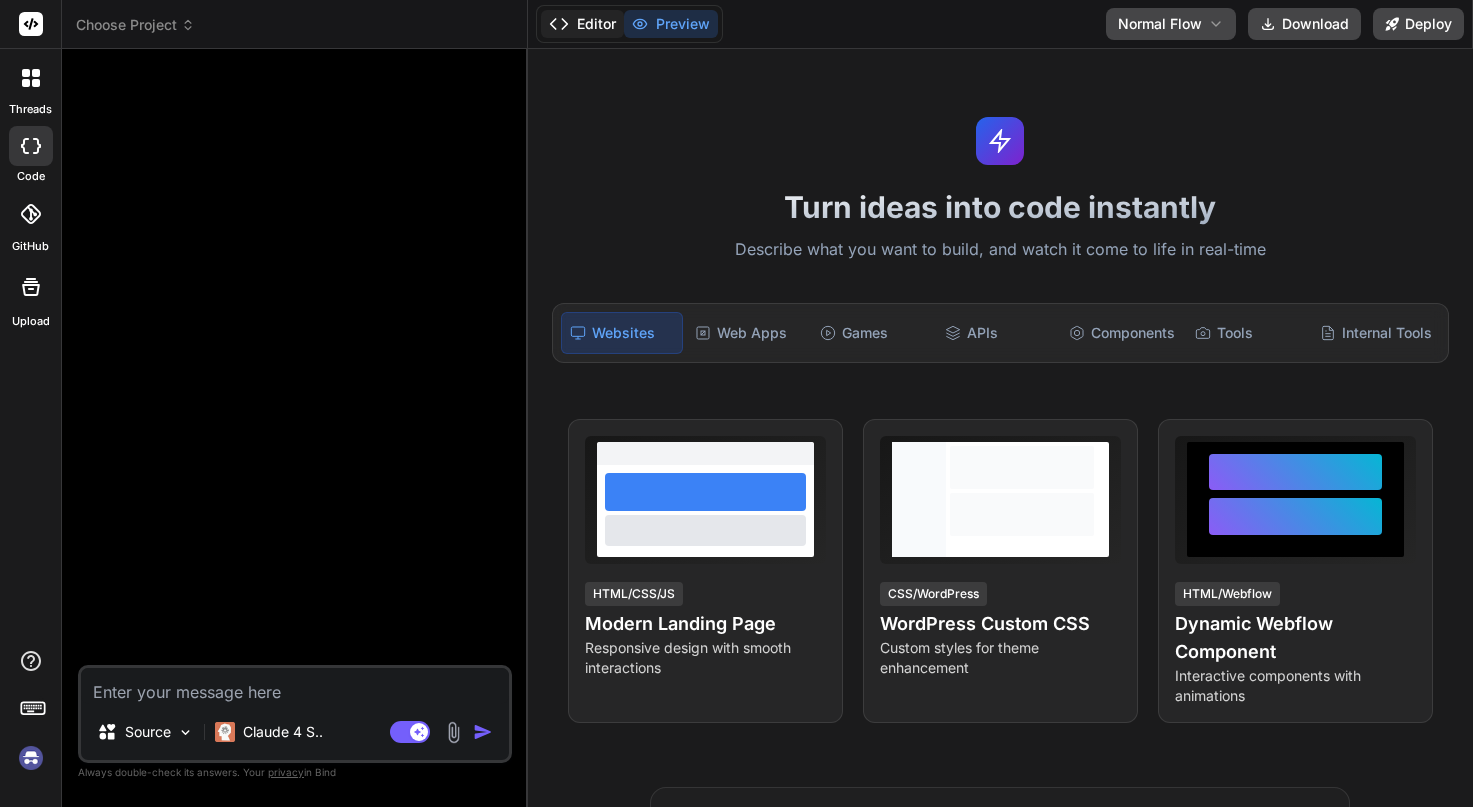 click on "Editor" at bounding box center (582, 24) 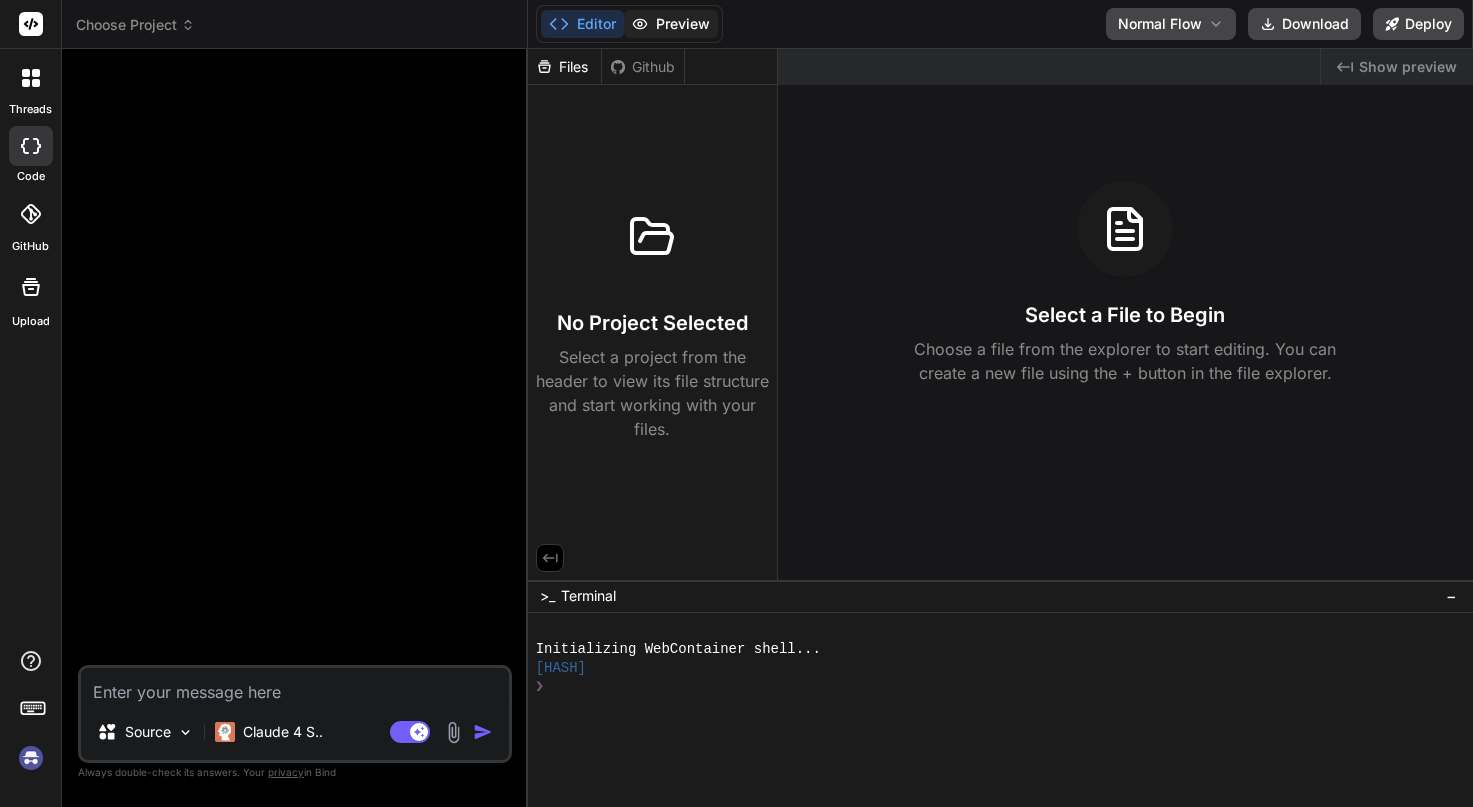 click on "Preview" at bounding box center [671, 24] 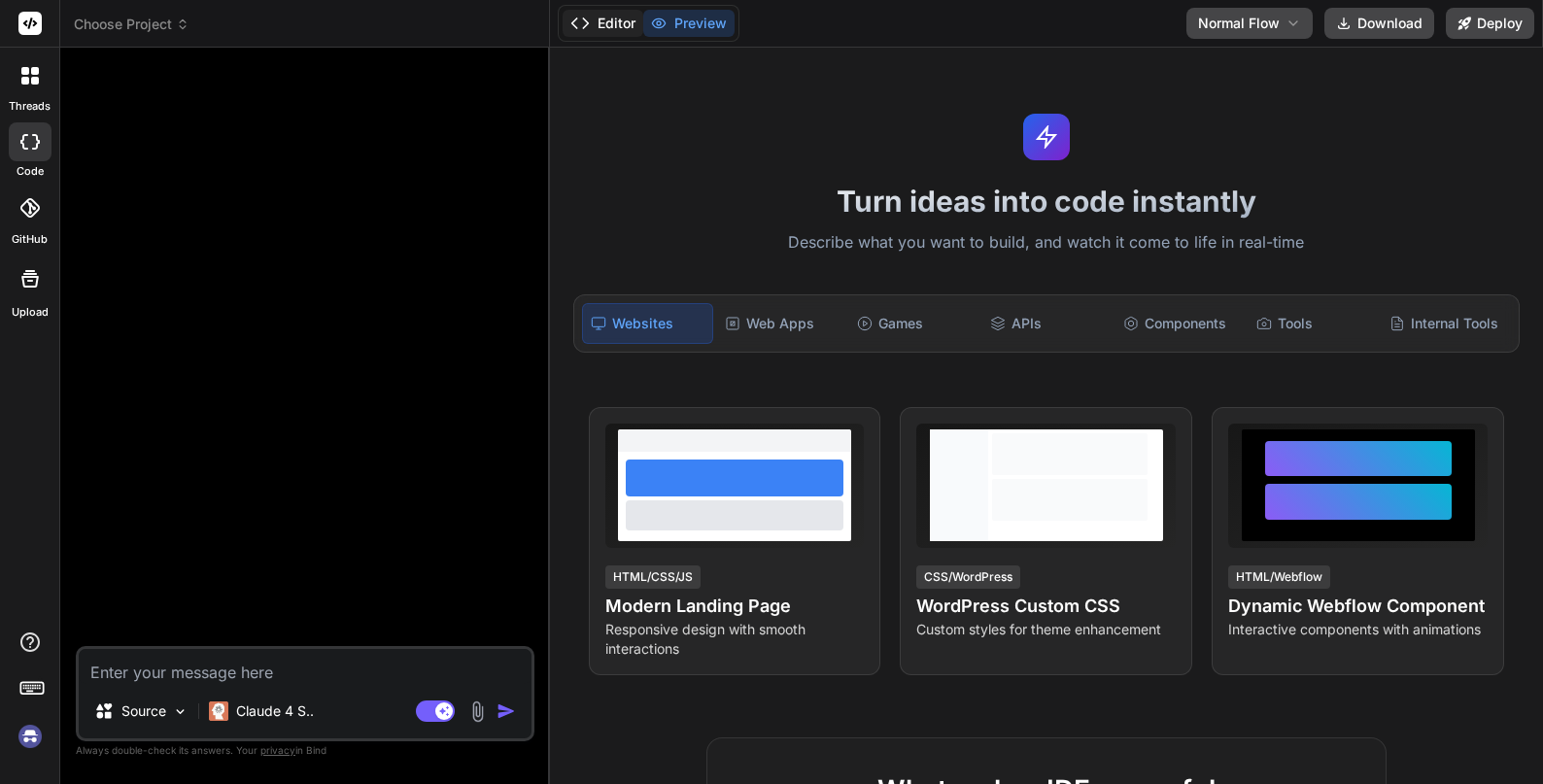 type on "x" 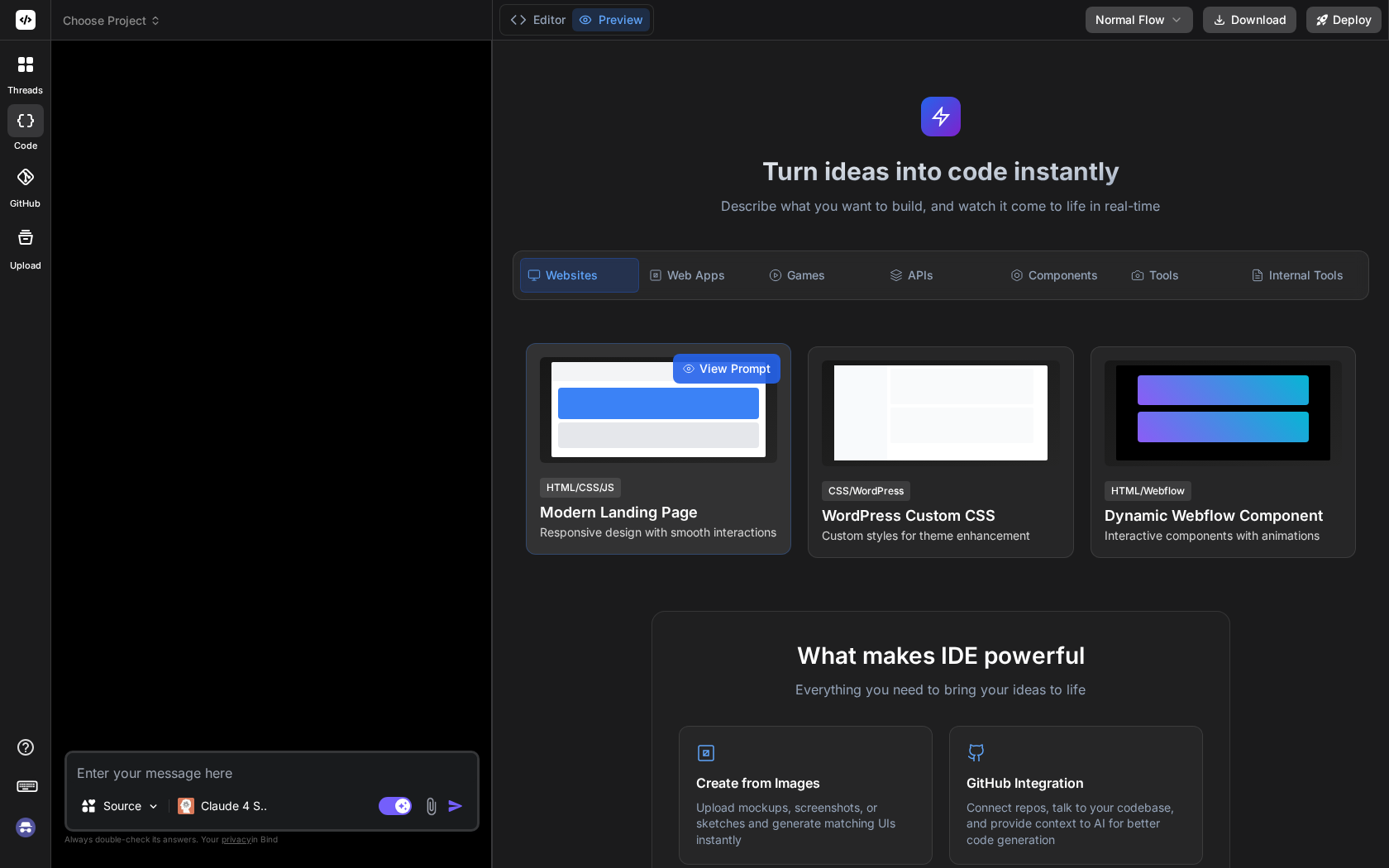 click at bounding box center [658, 419] 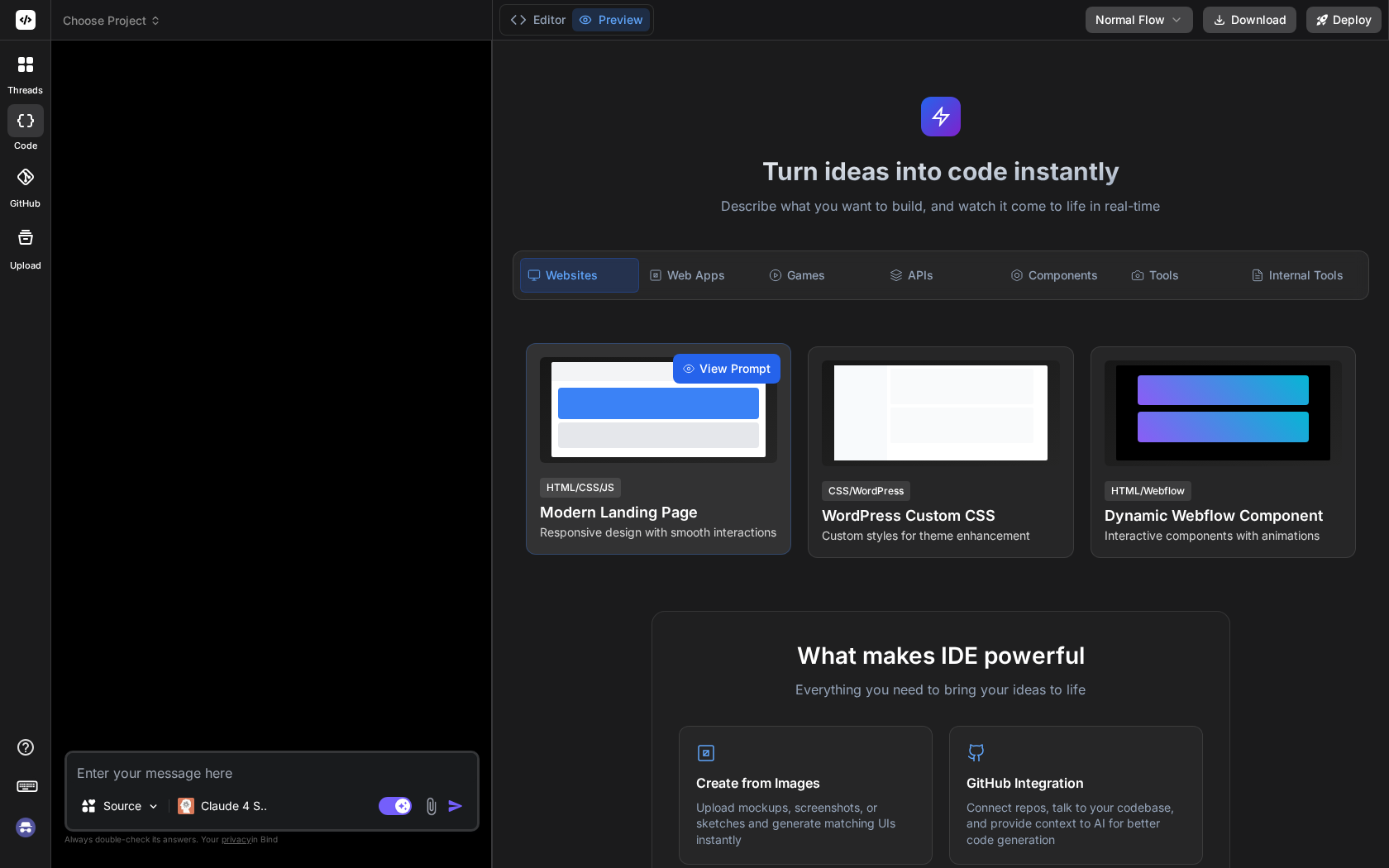click on "View Prompt" at bounding box center (735, 369) 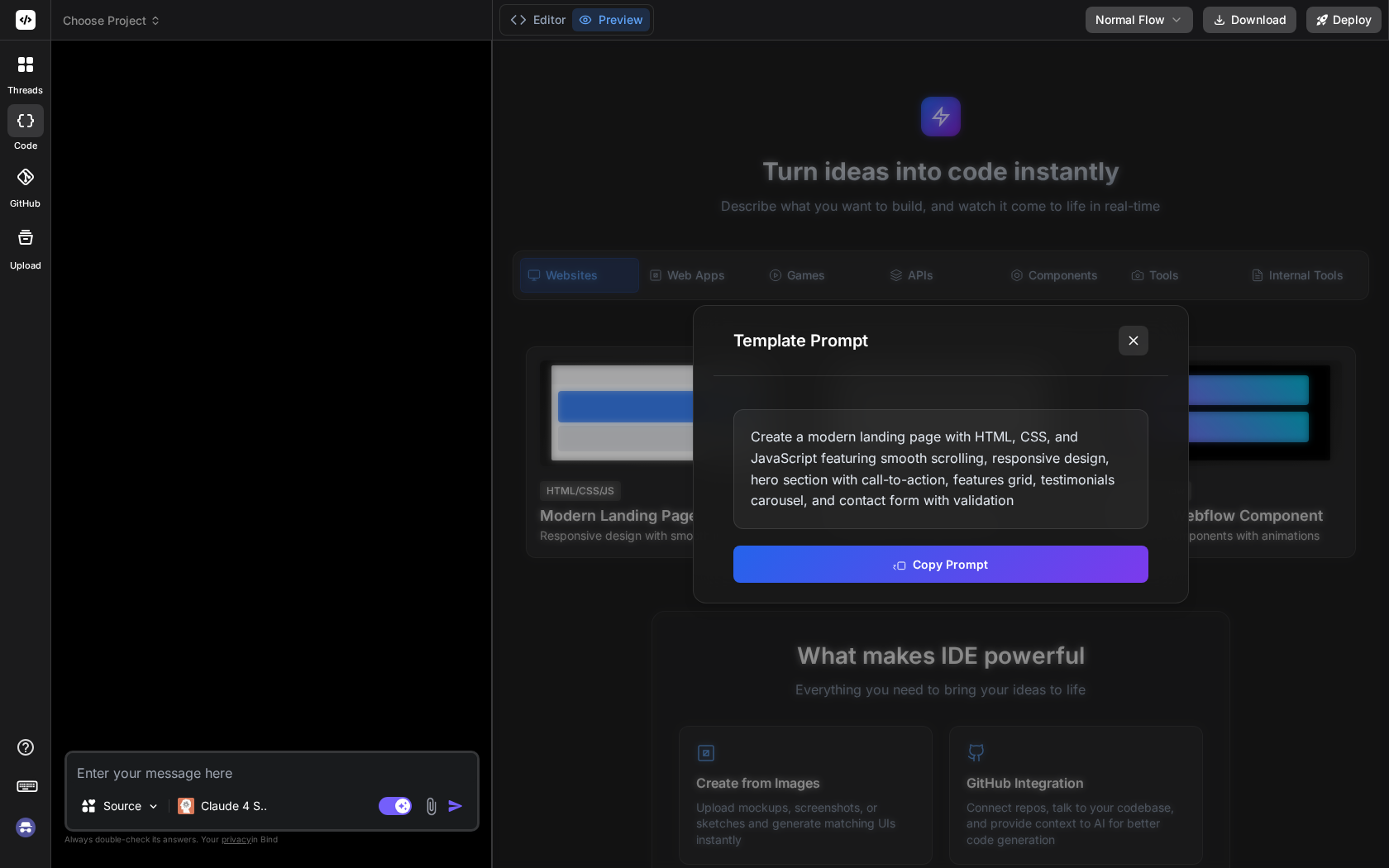 click 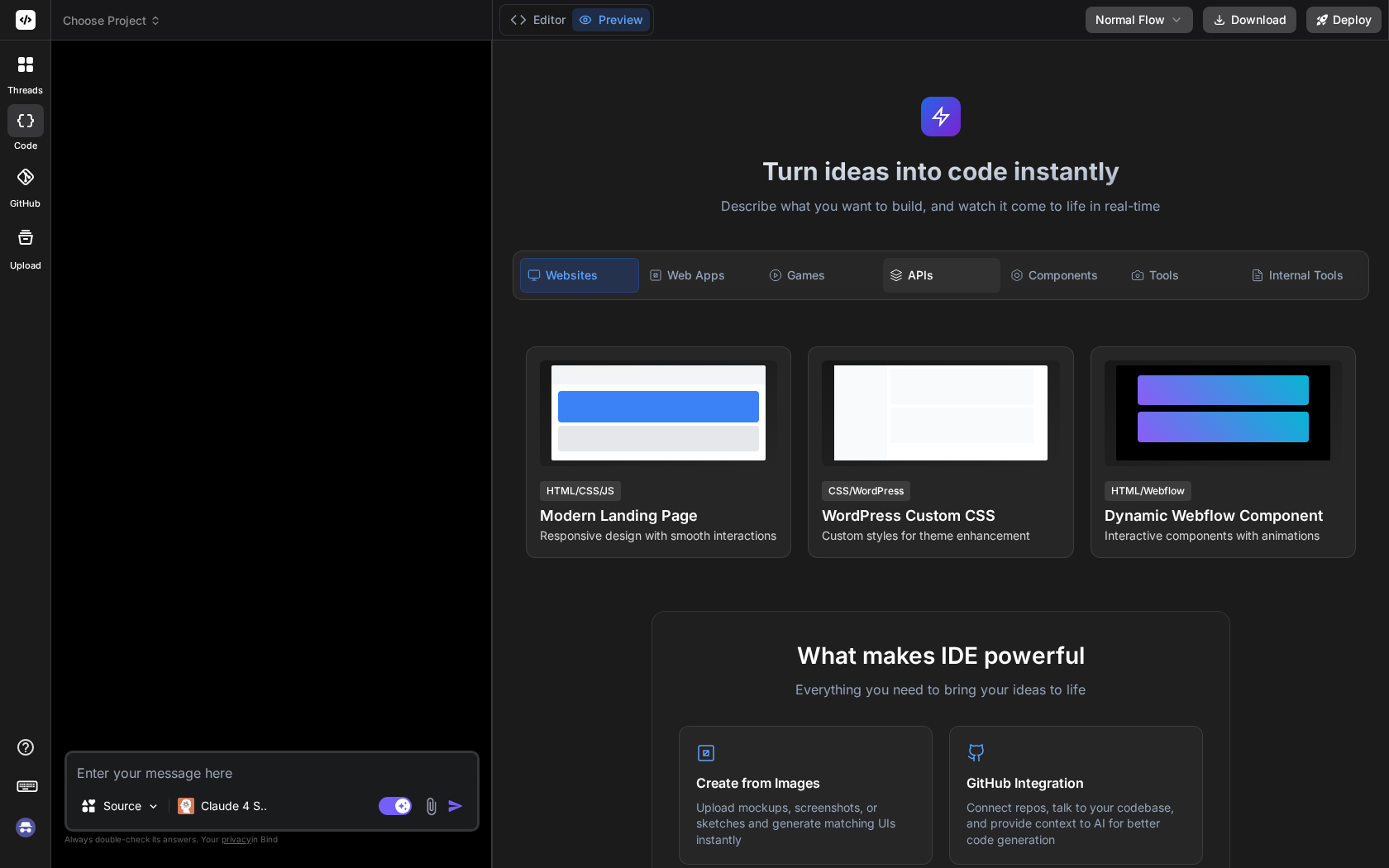 click 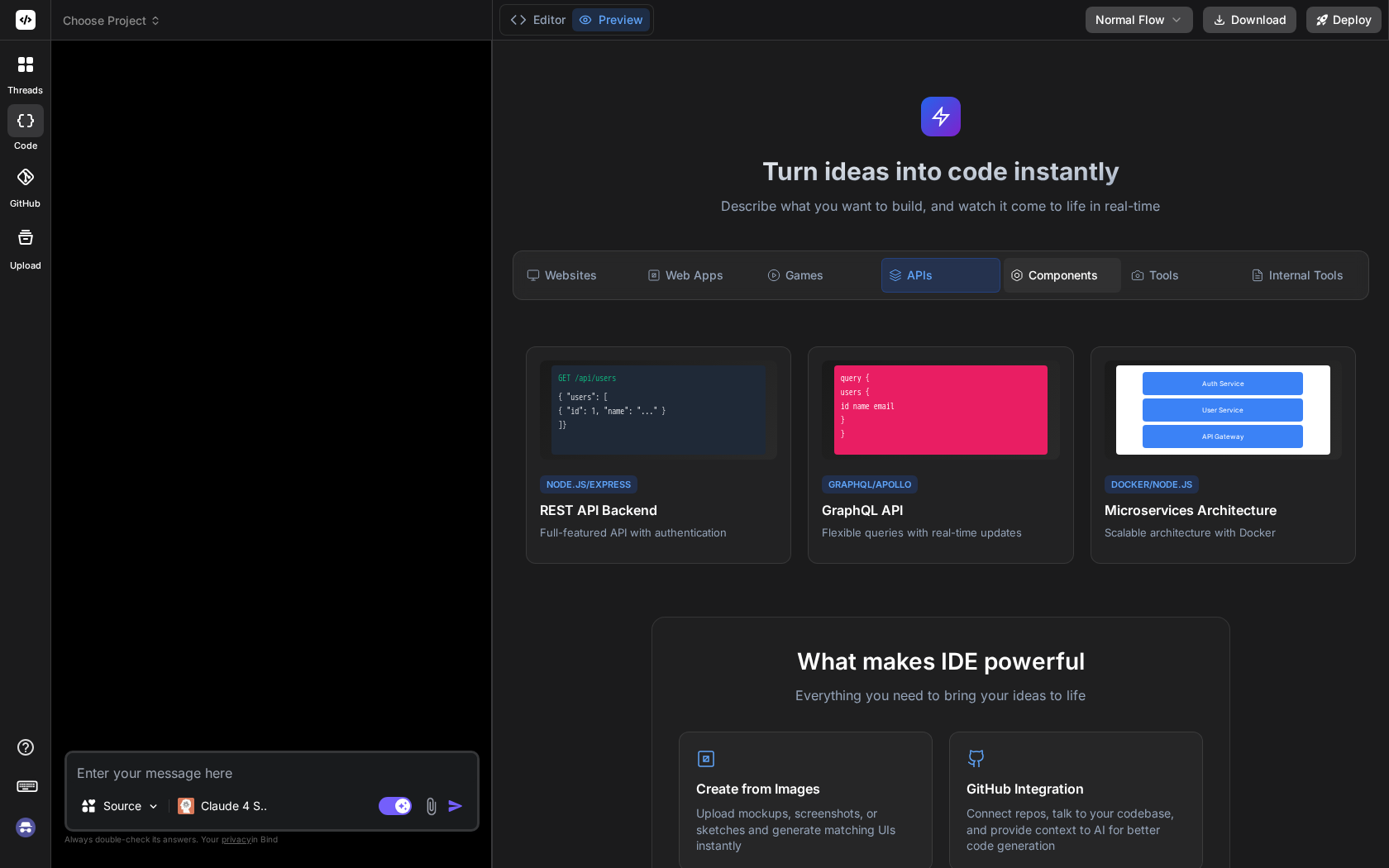 click on "Components" at bounding box center (1062, 275) 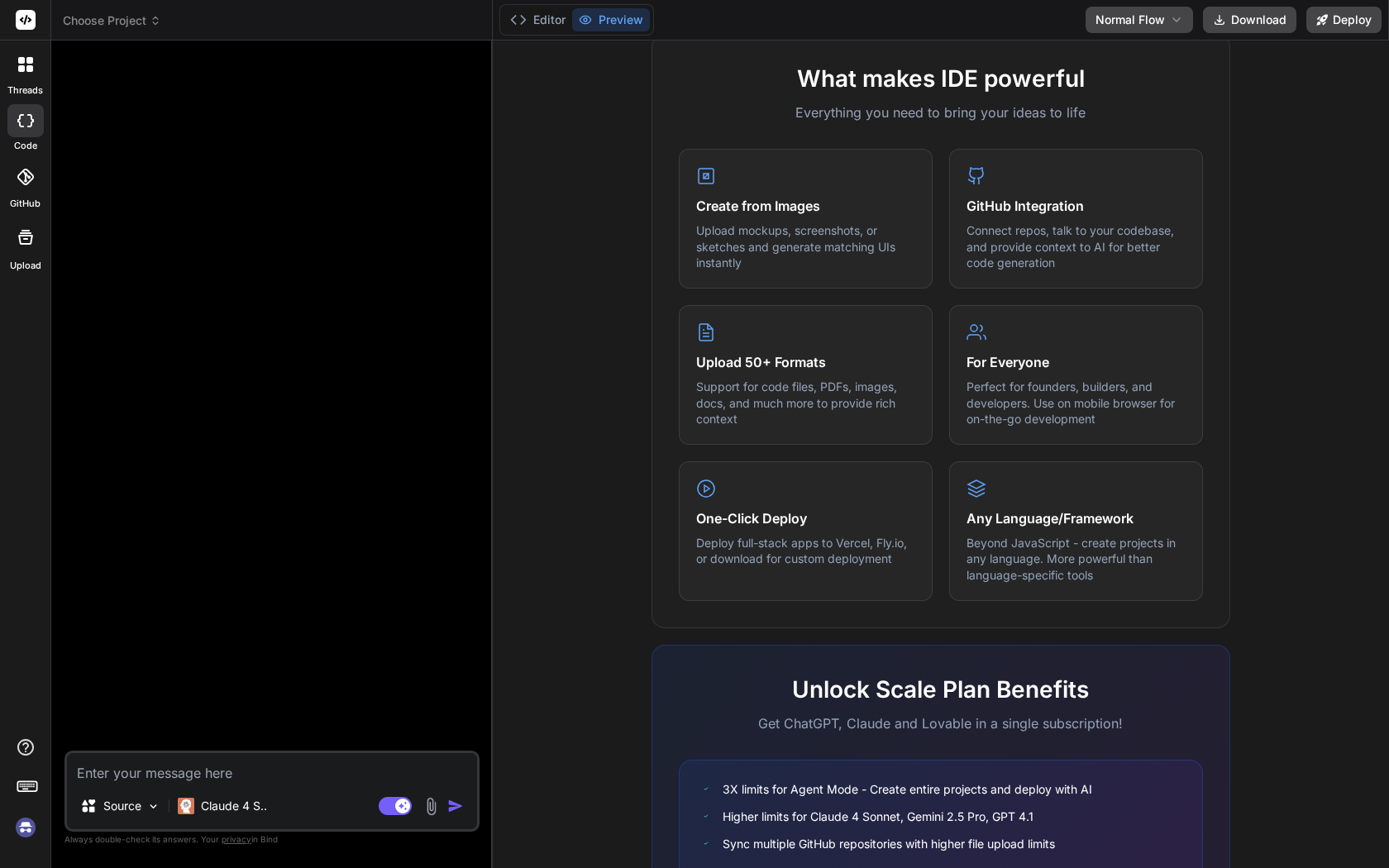 scroll, scrollTop: 714, scrollLeft: 0, axis: vertical 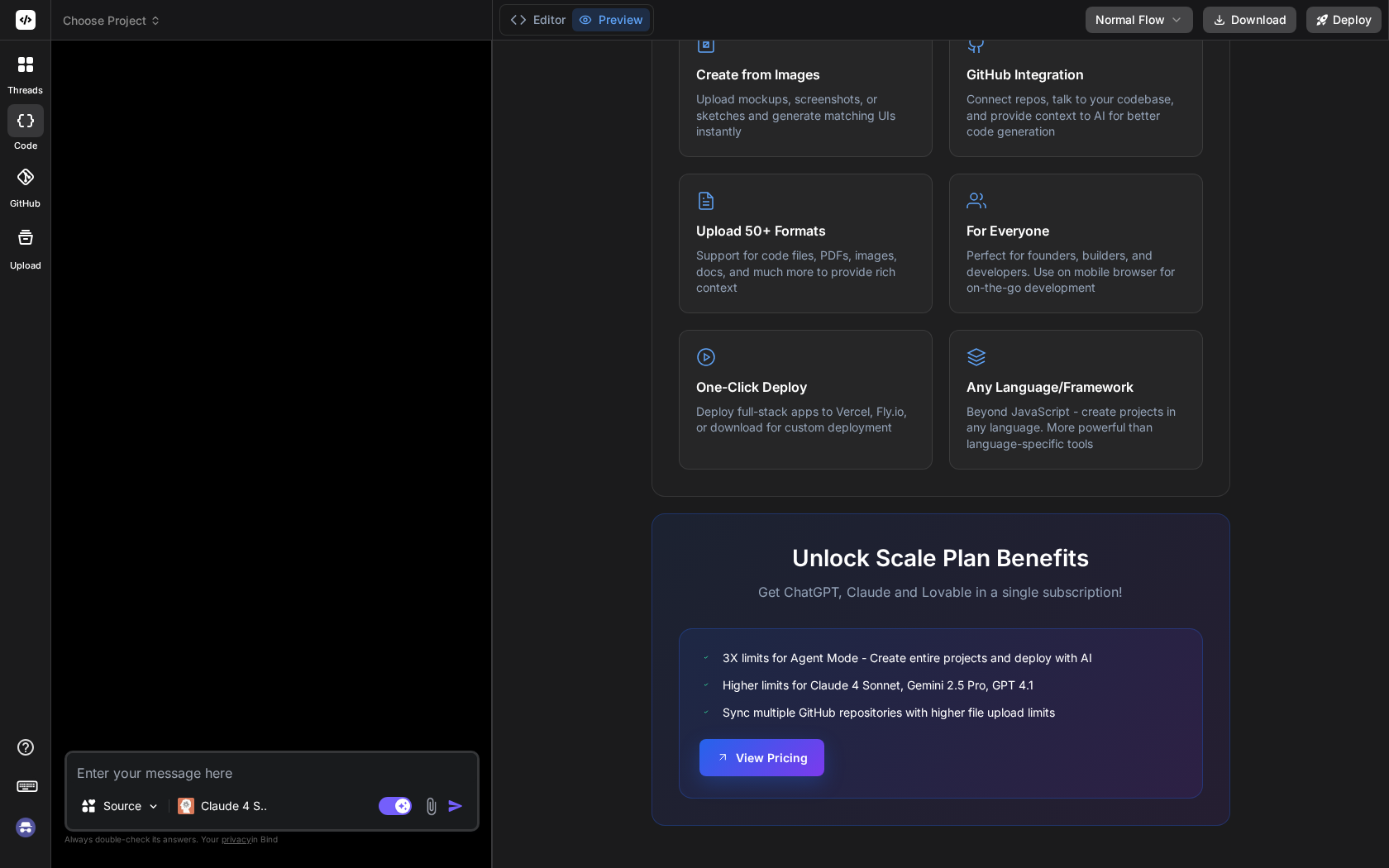 click on "View Pricing" at bounding box center [761, 757] 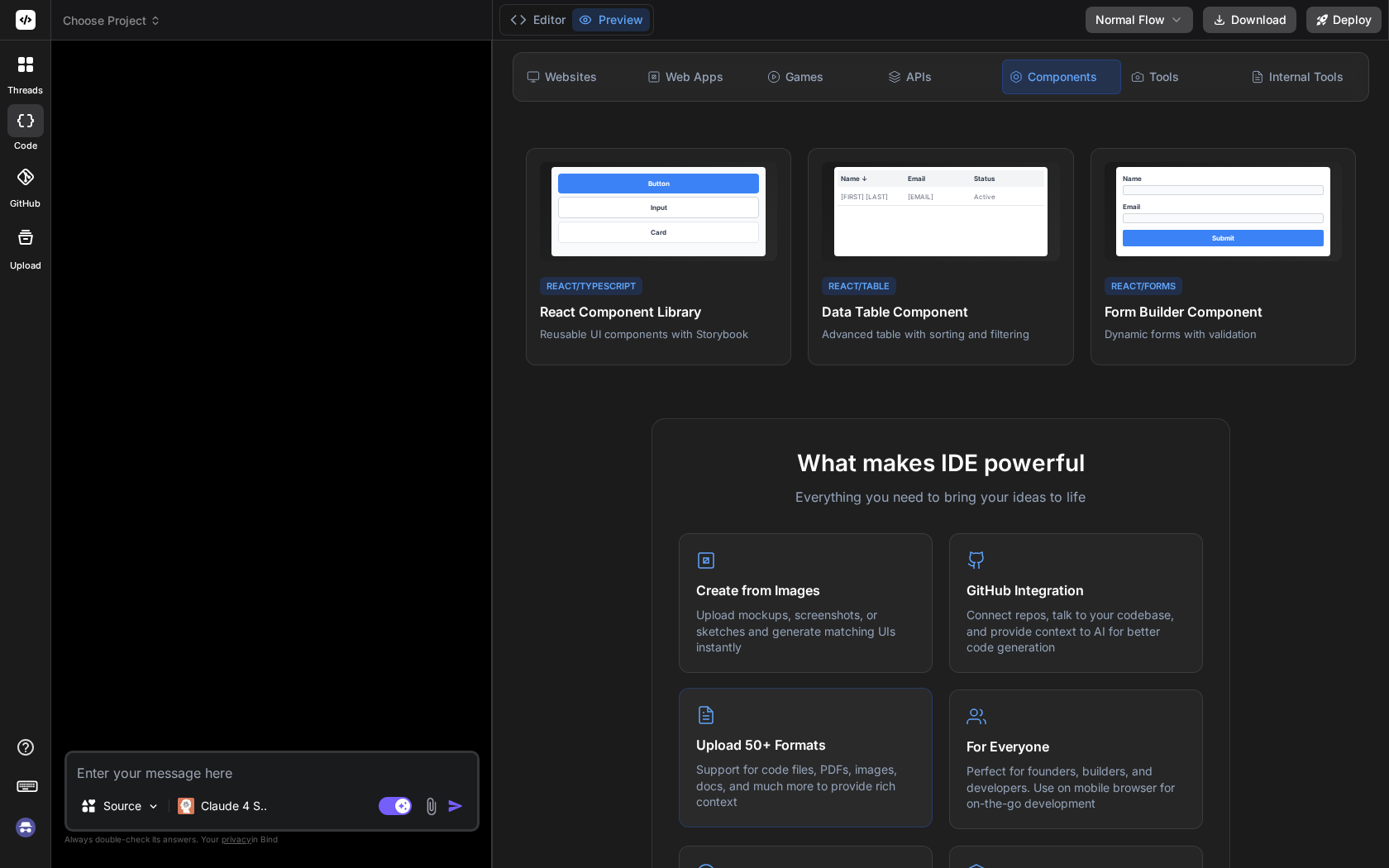 scroll, scrollTop: 0, scrollLeft: 0, axis: both 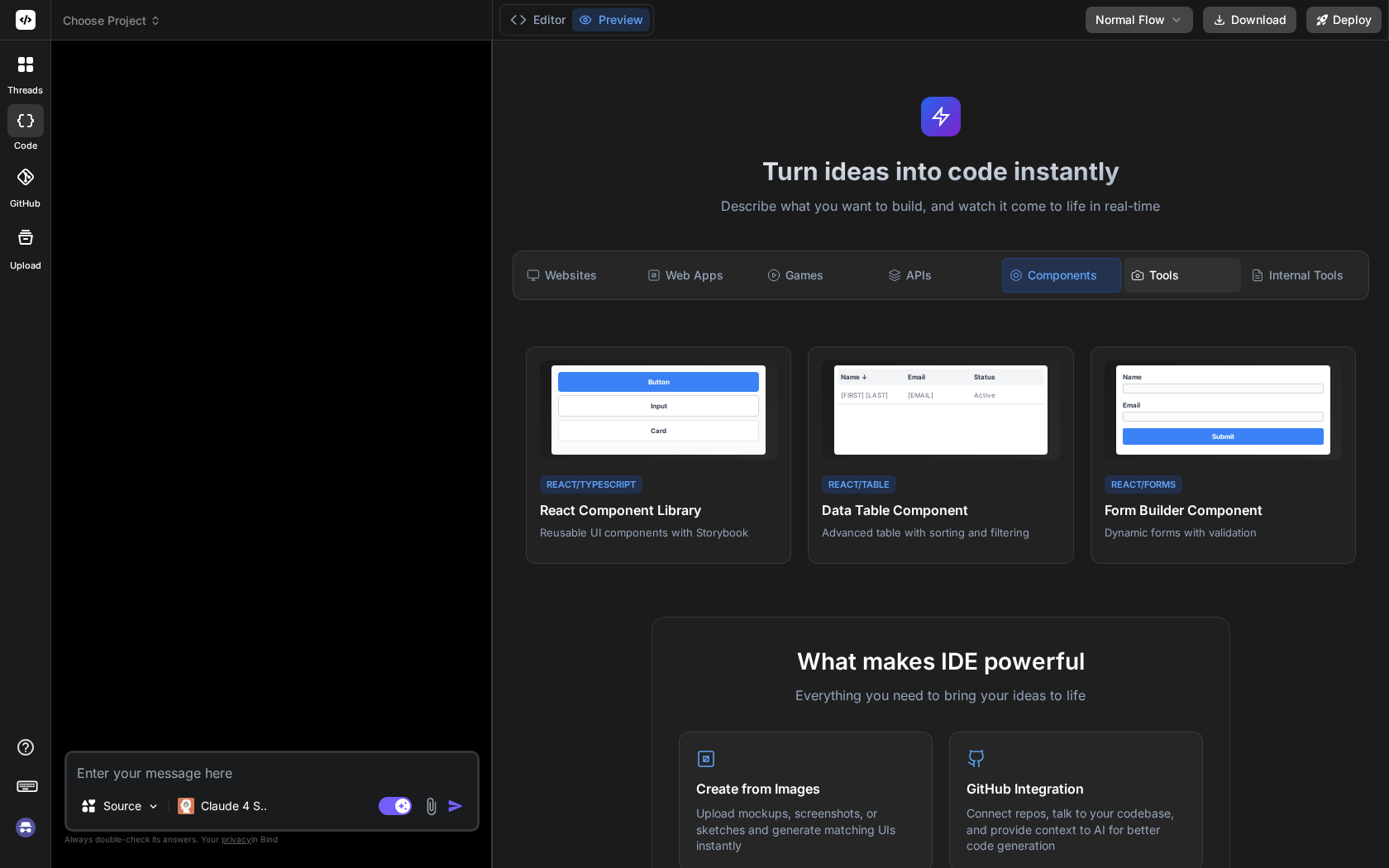 click on "Tools" at bounding box center [1183, 275] 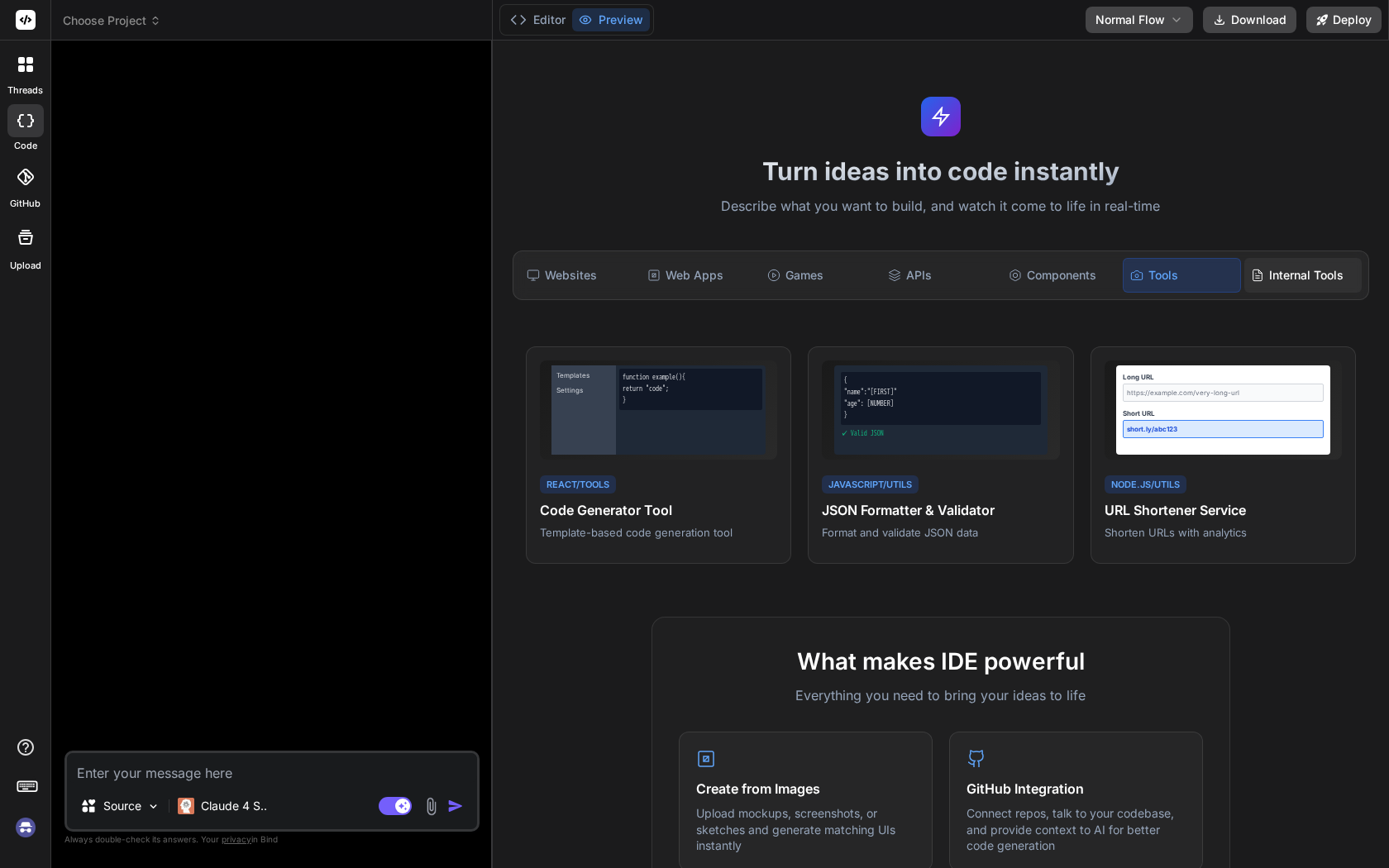 click on "Internal Tools" at bounding box center (1303, 275) 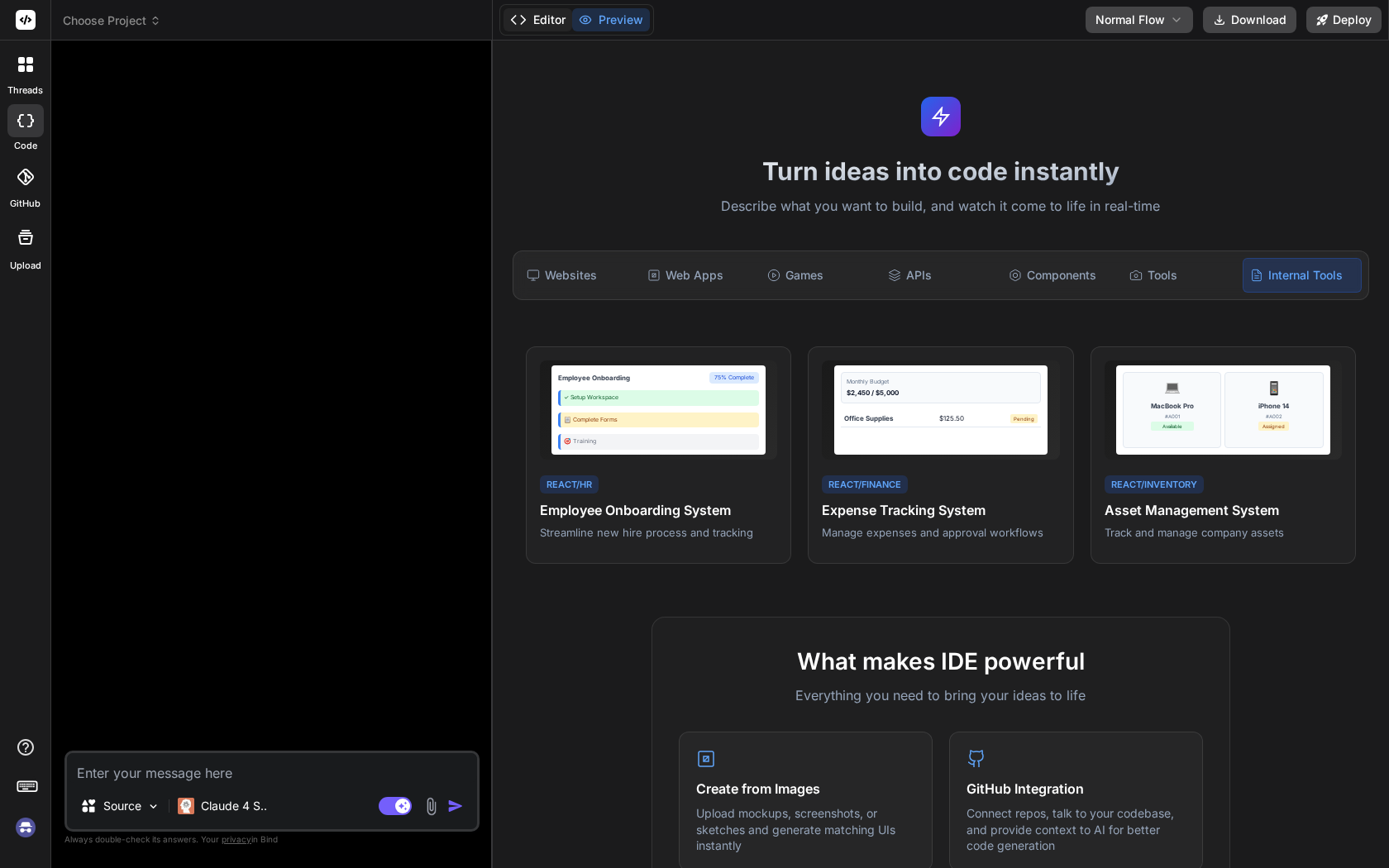 click on "Editor" at bounding box center [537, 20] 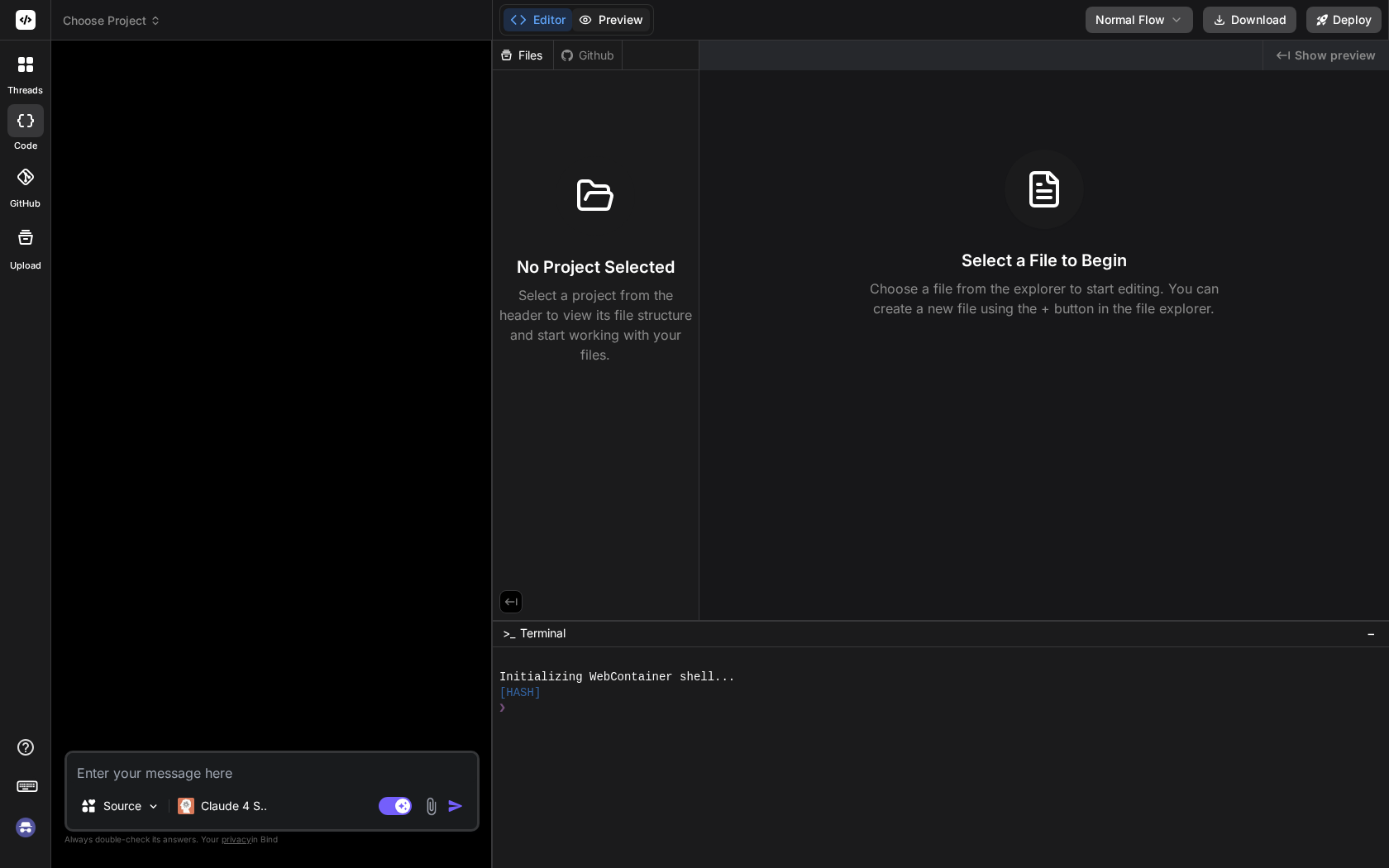 click on "Preview" at bounding box center [611, 20] 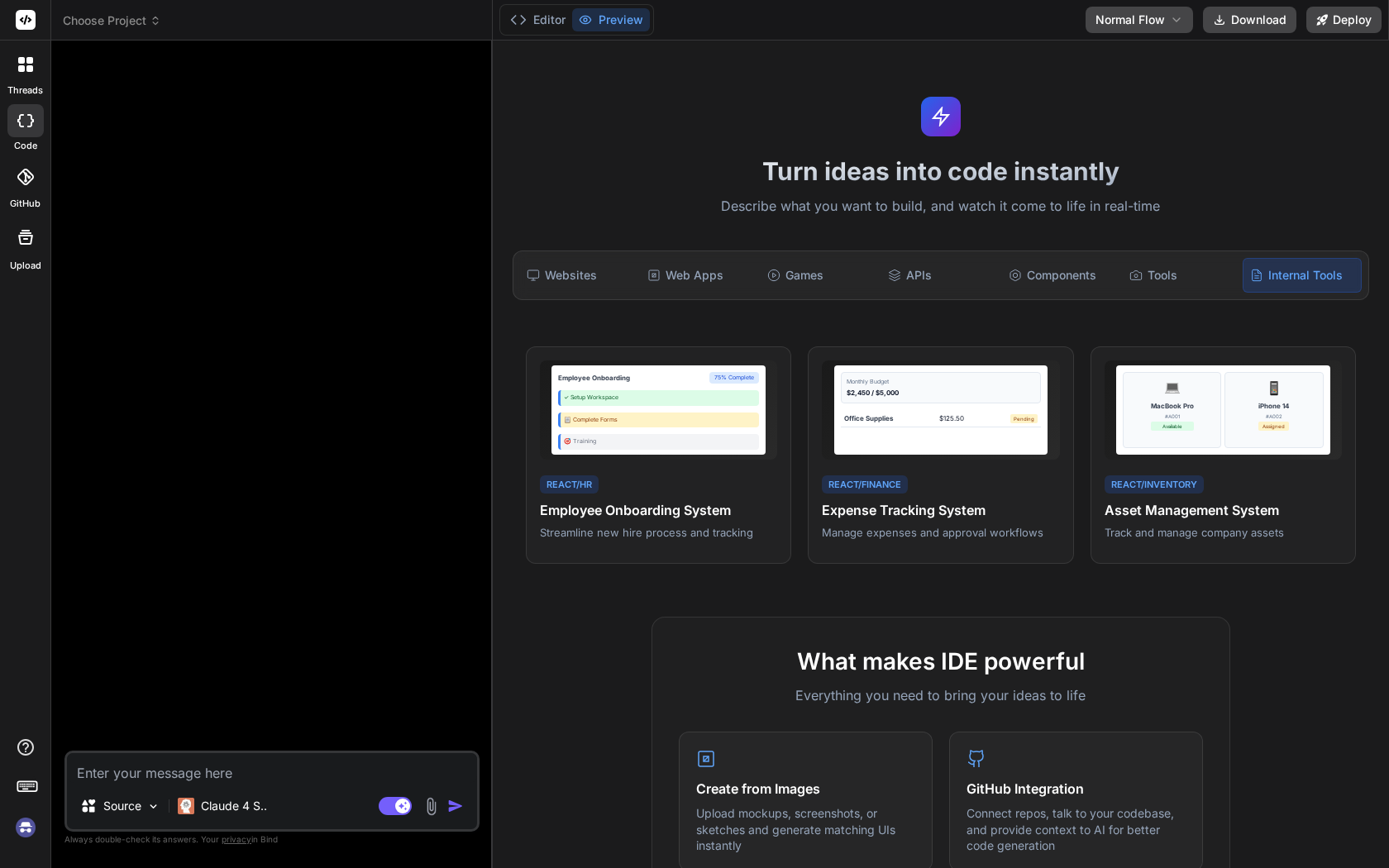 click at bounding box center (26, 827) 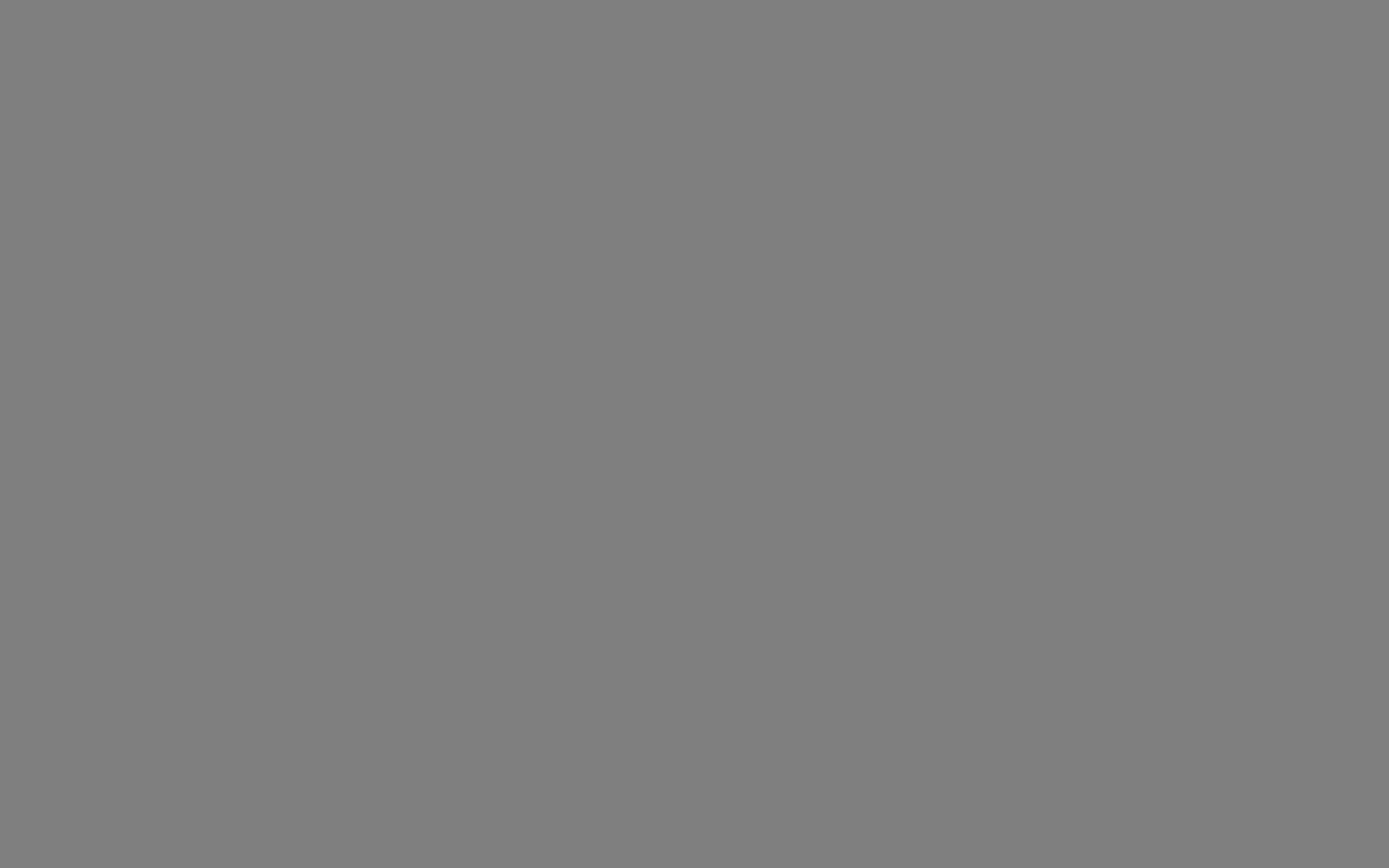 scroll, scrollTop: 0, scrollLeft: 0, axis: both 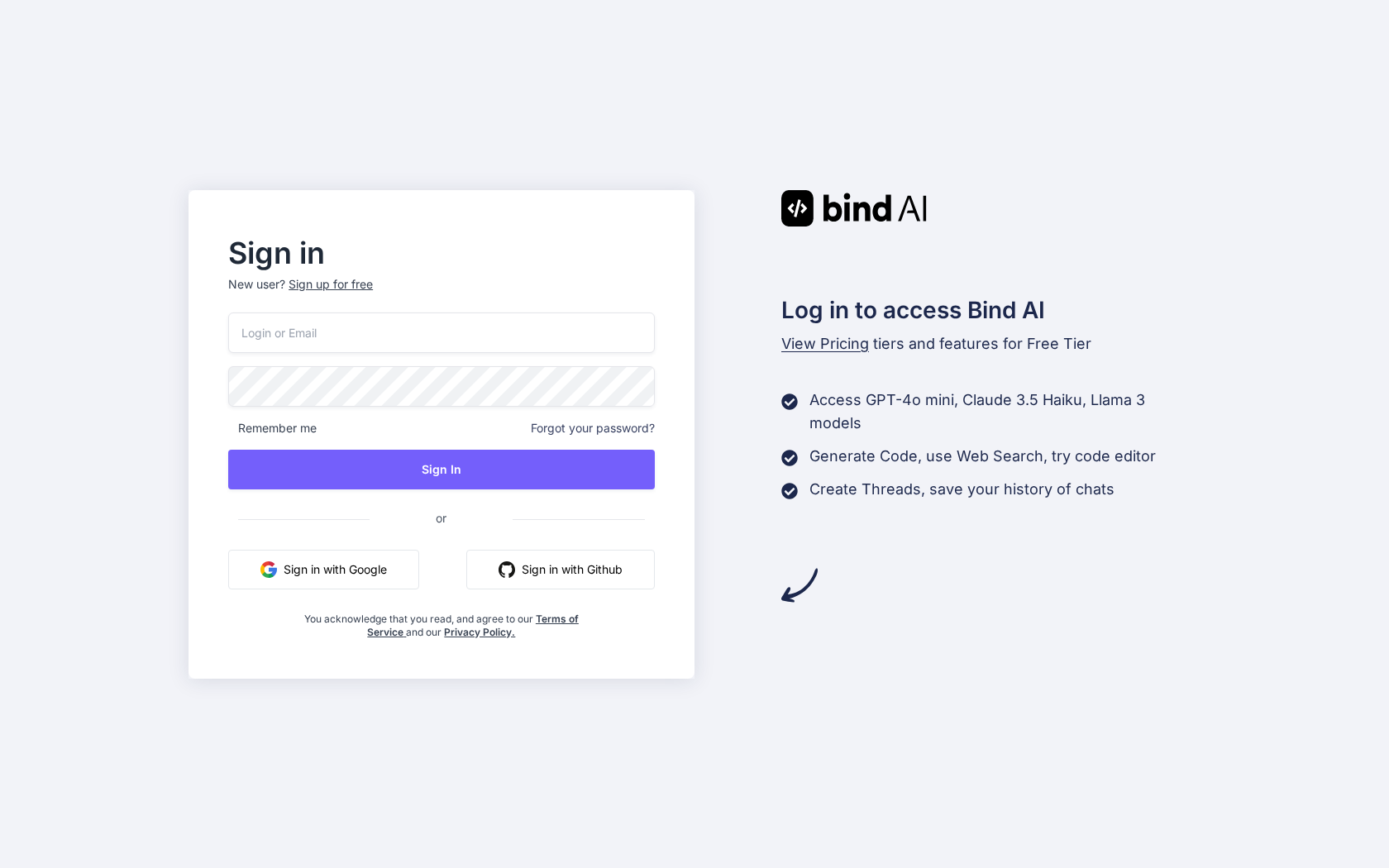click on "Sign in with Google" at bounding box center [323, 570] 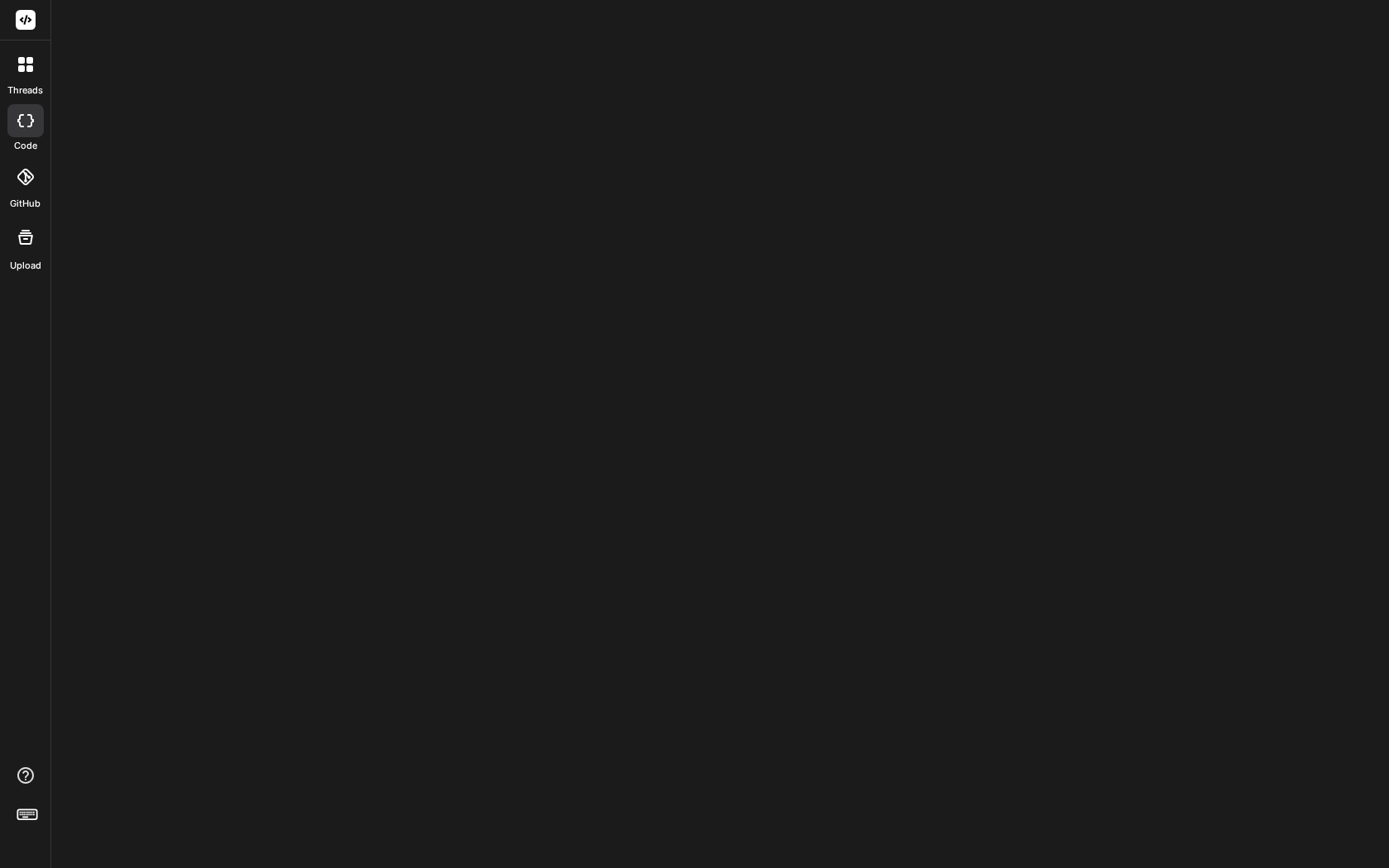 scroll, scrollTop: 0, scrollLeft: 0, axis: both 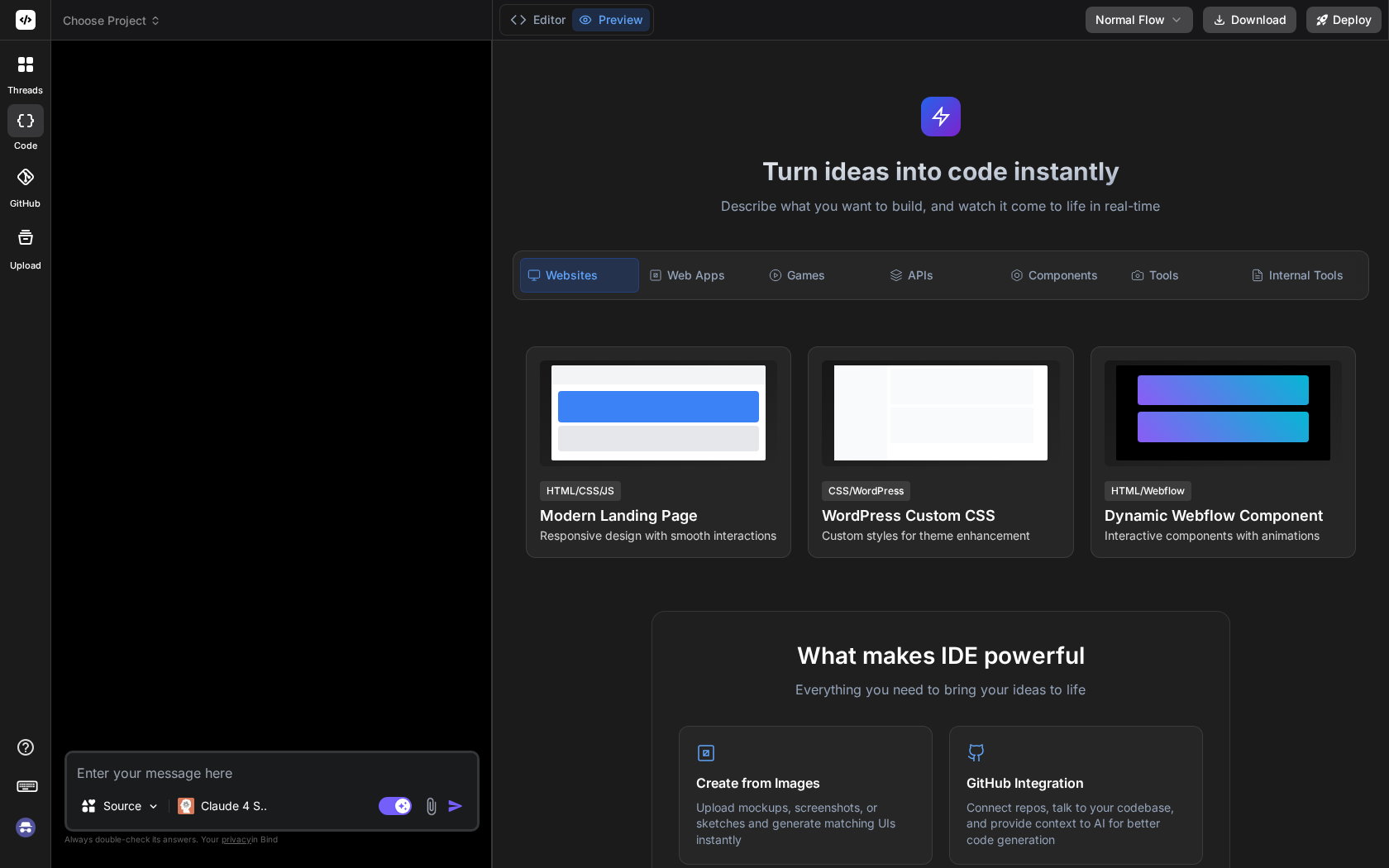 click at bounding box center [26, 827] 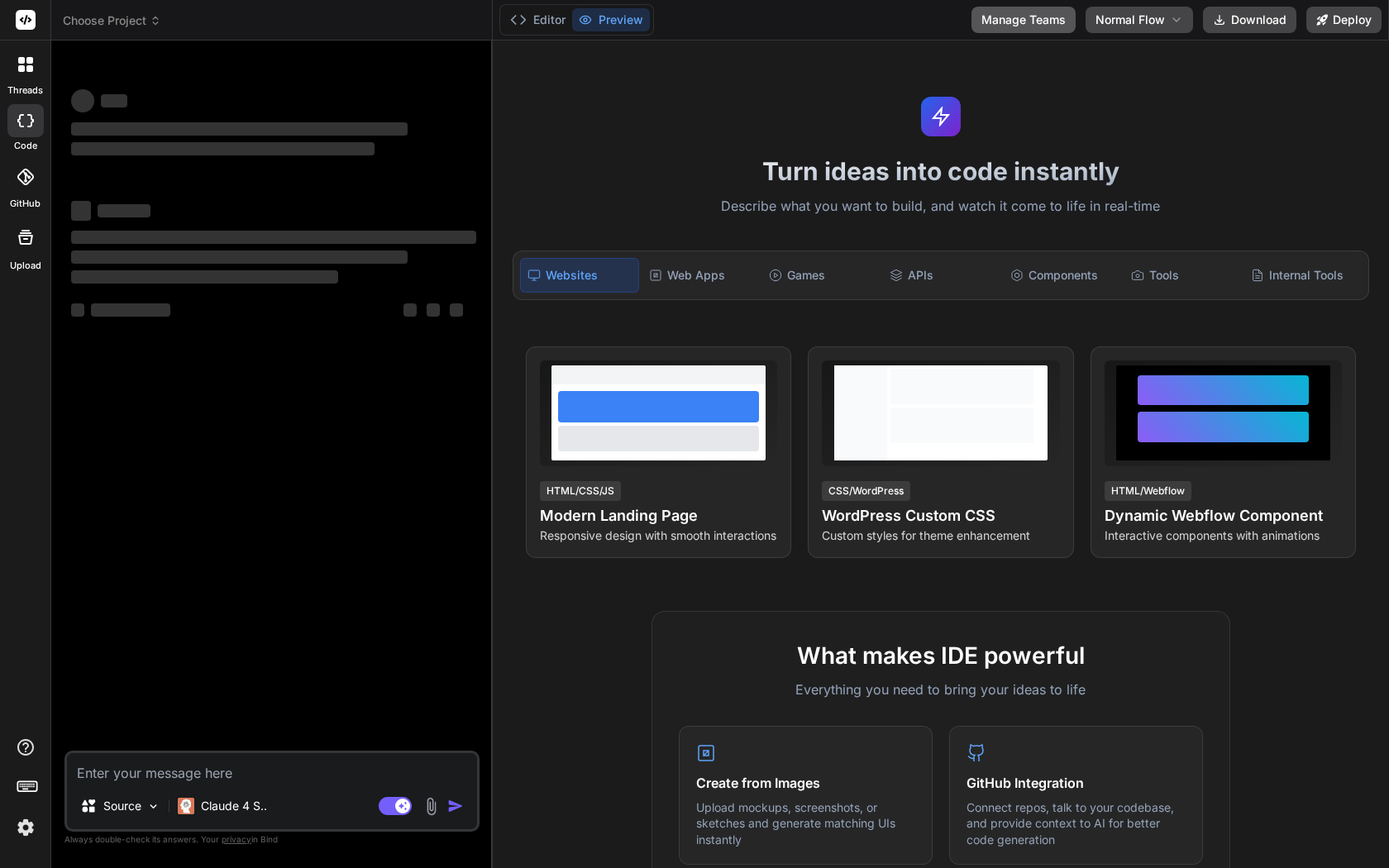 click on "Manage Teams" at bounding box center [1024, 20] 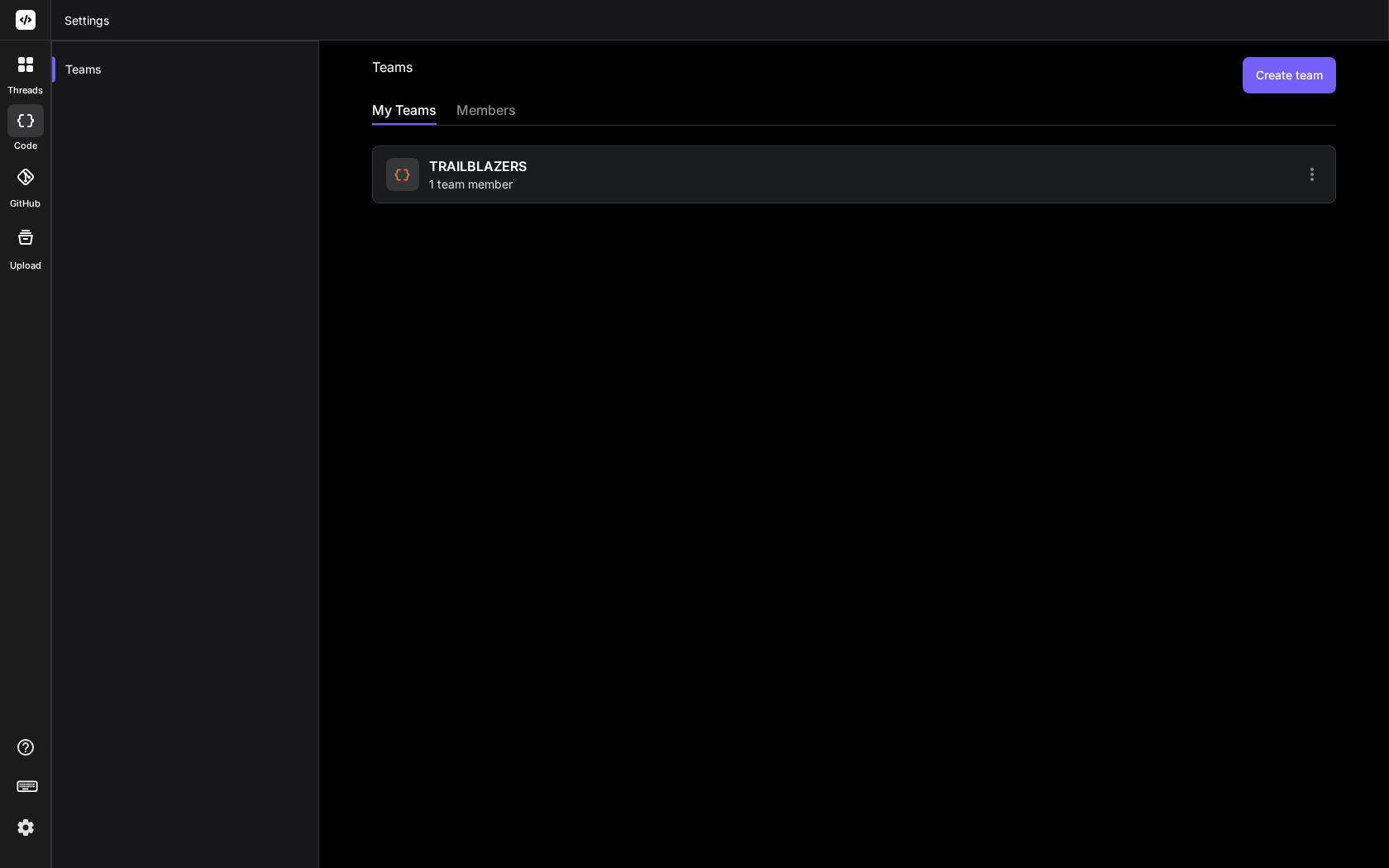 click on "TRAILBLAZERS 1 team member" at bounding box center [854, 174] 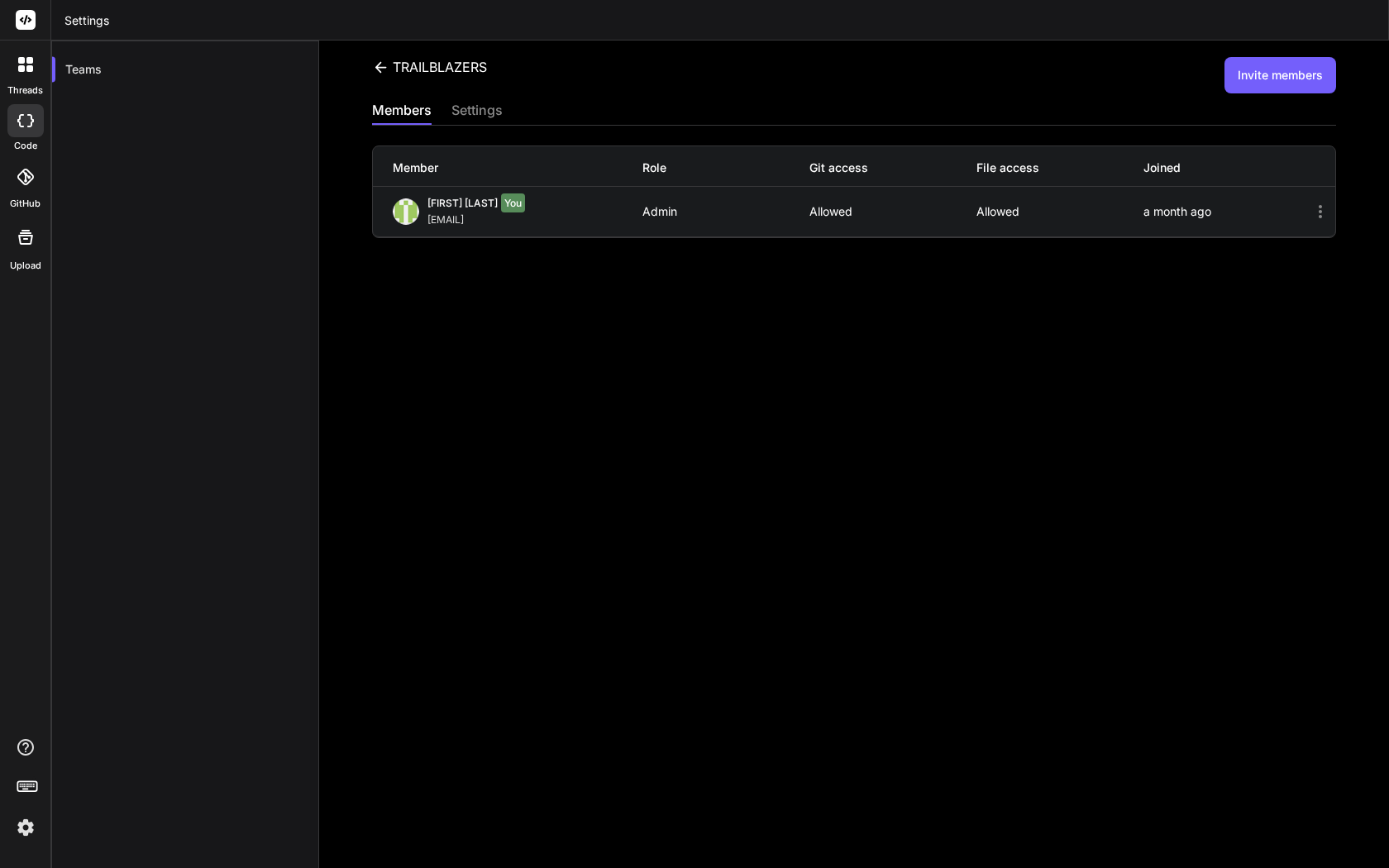 click on "Invite members" at bounding box center [1280, 75] 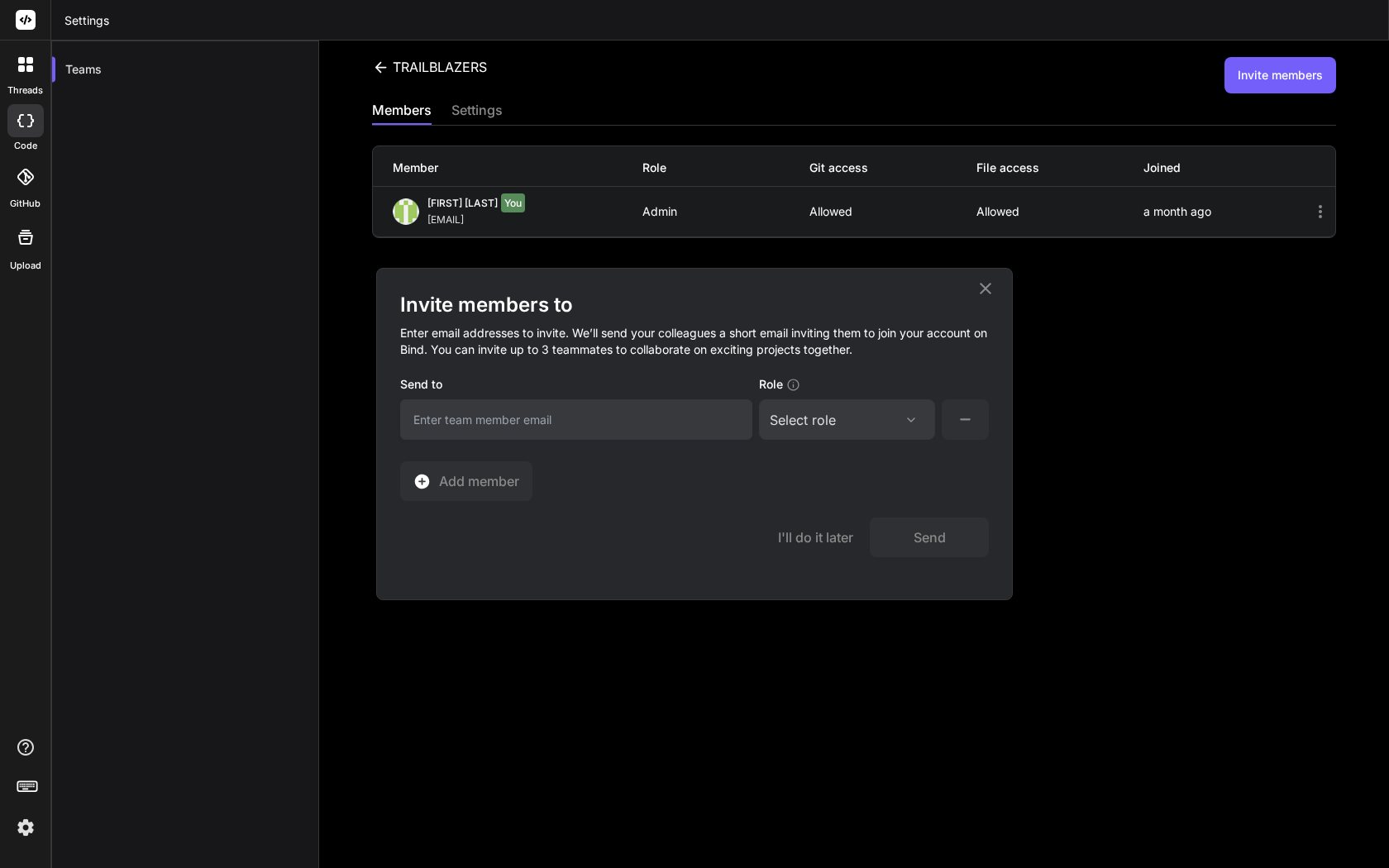 click on "Invite members to  Enter email addresses to invite. We’ll send your colleagues a short email inviting them to join your account on Bind. You can invite up to 3 teammates to collaborate on exciting projects together. Send to Role Select role Assign Role Admin Collaborator Member Add member I'll do it later Send" at bounding box center [694, 434] 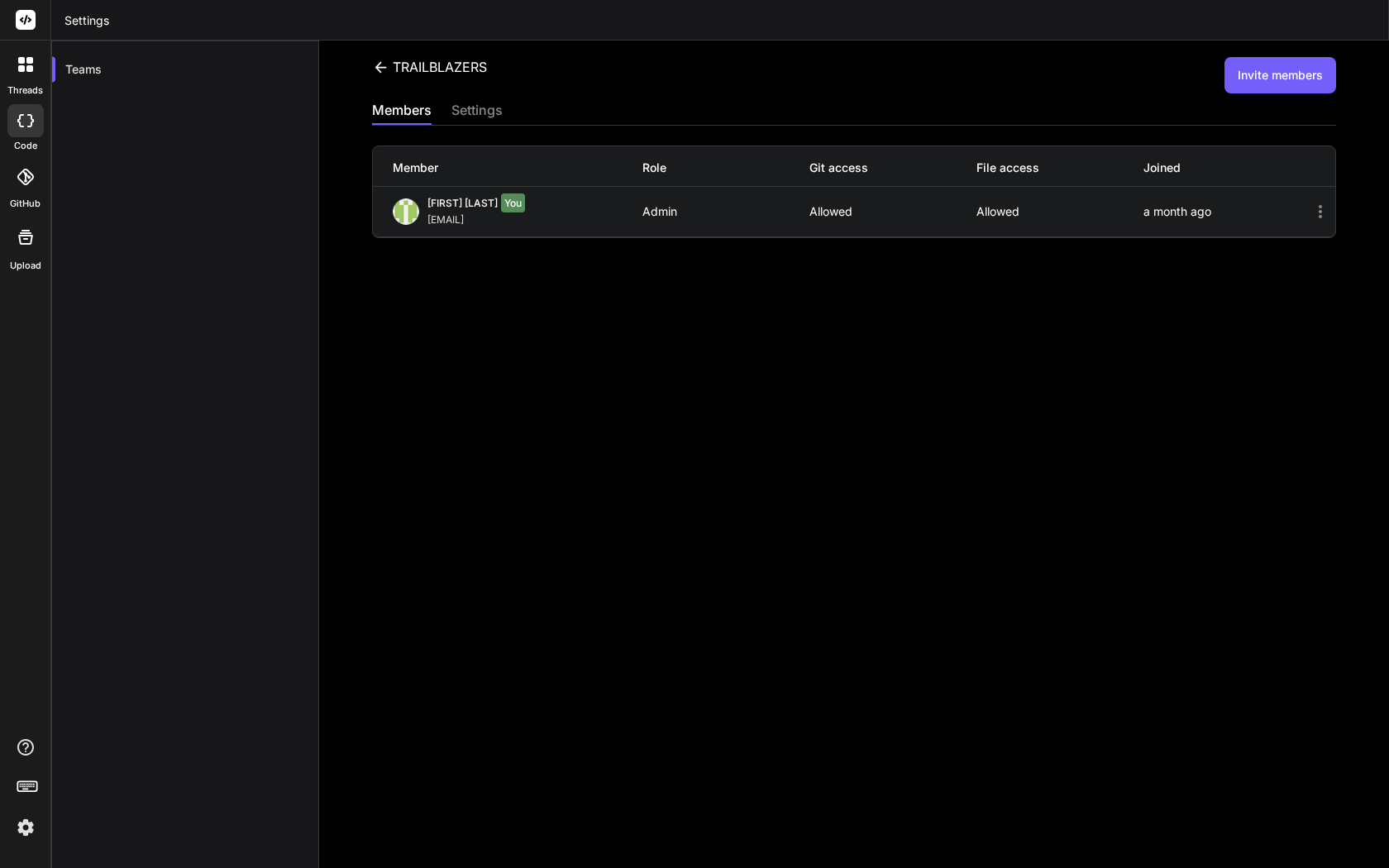 click 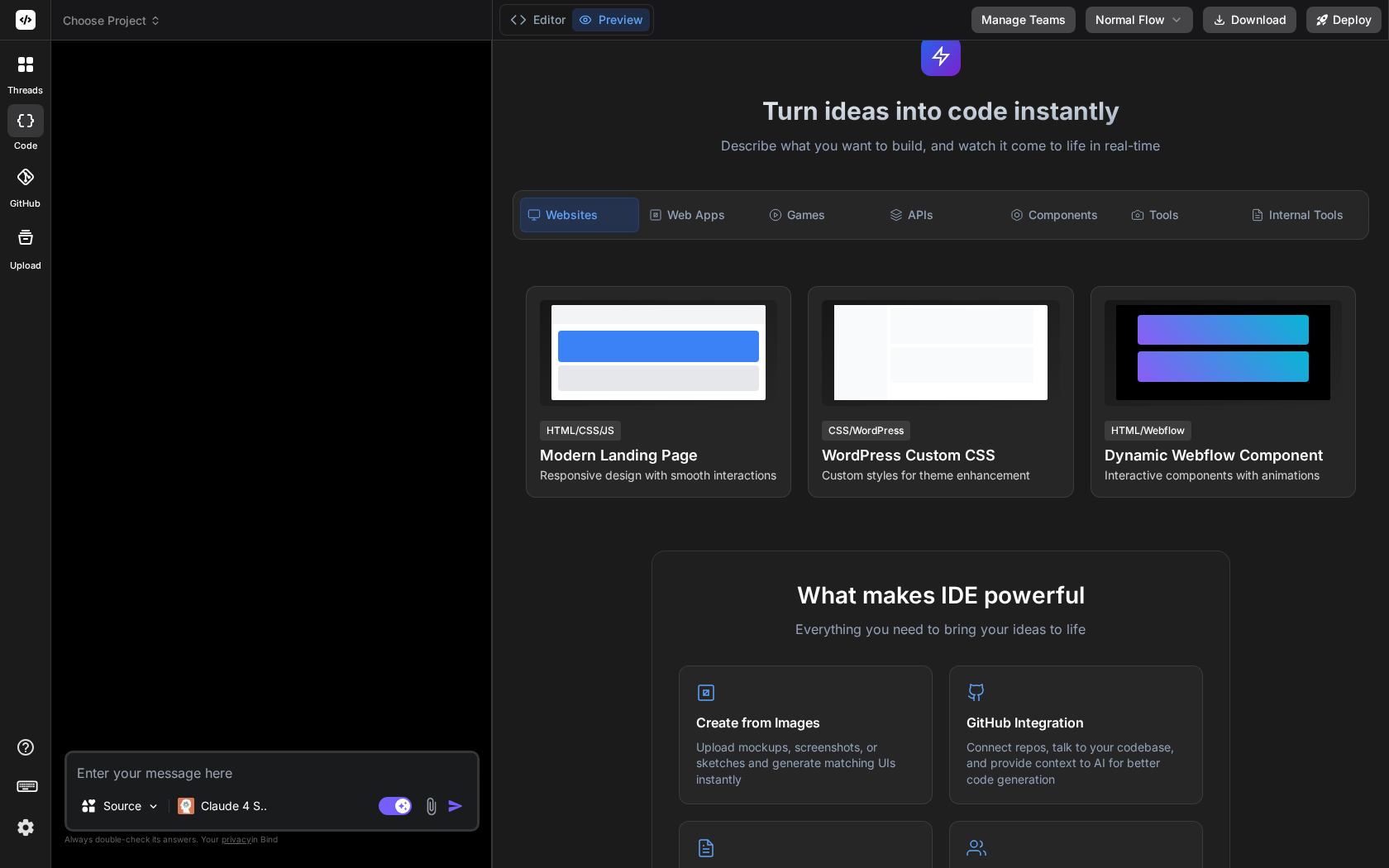 scroll, scrollTop: 0, scrollLeft: 0, axis: both 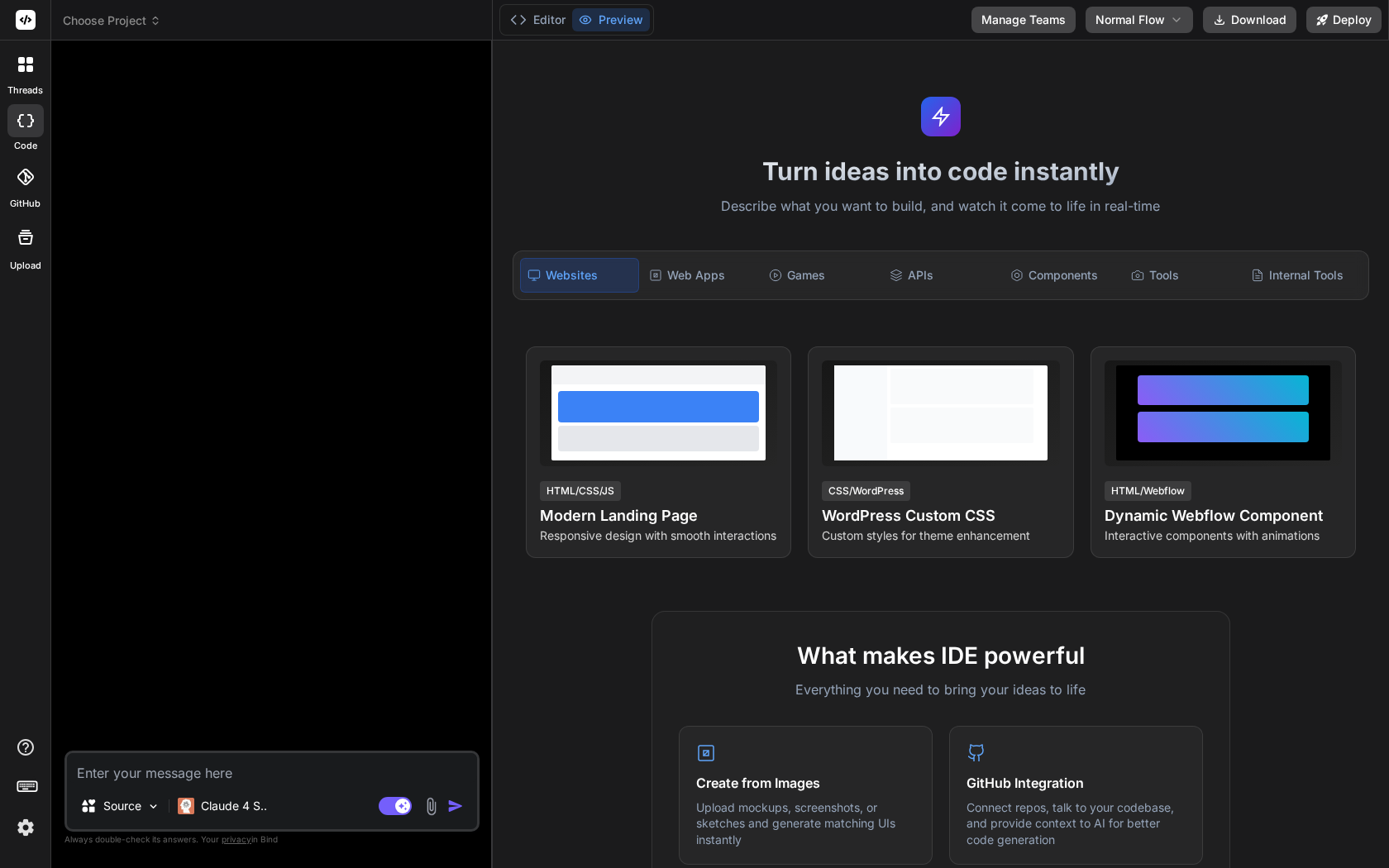 click on "Editor Preview Manage Teams Normal Flow Download Deploy" at bounding box center (941, 20) 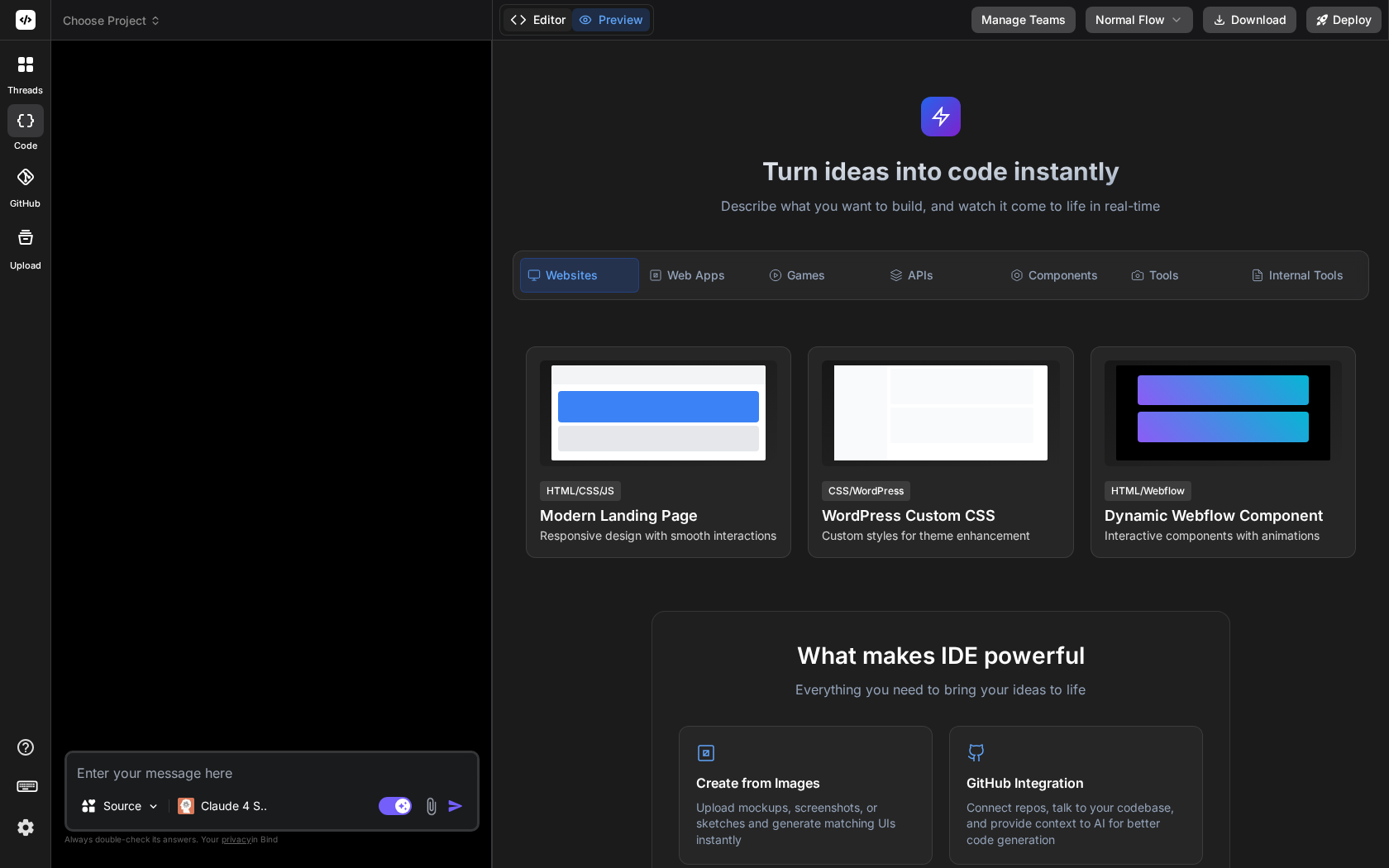 click on "Editor" at bounding box center (537, 20) 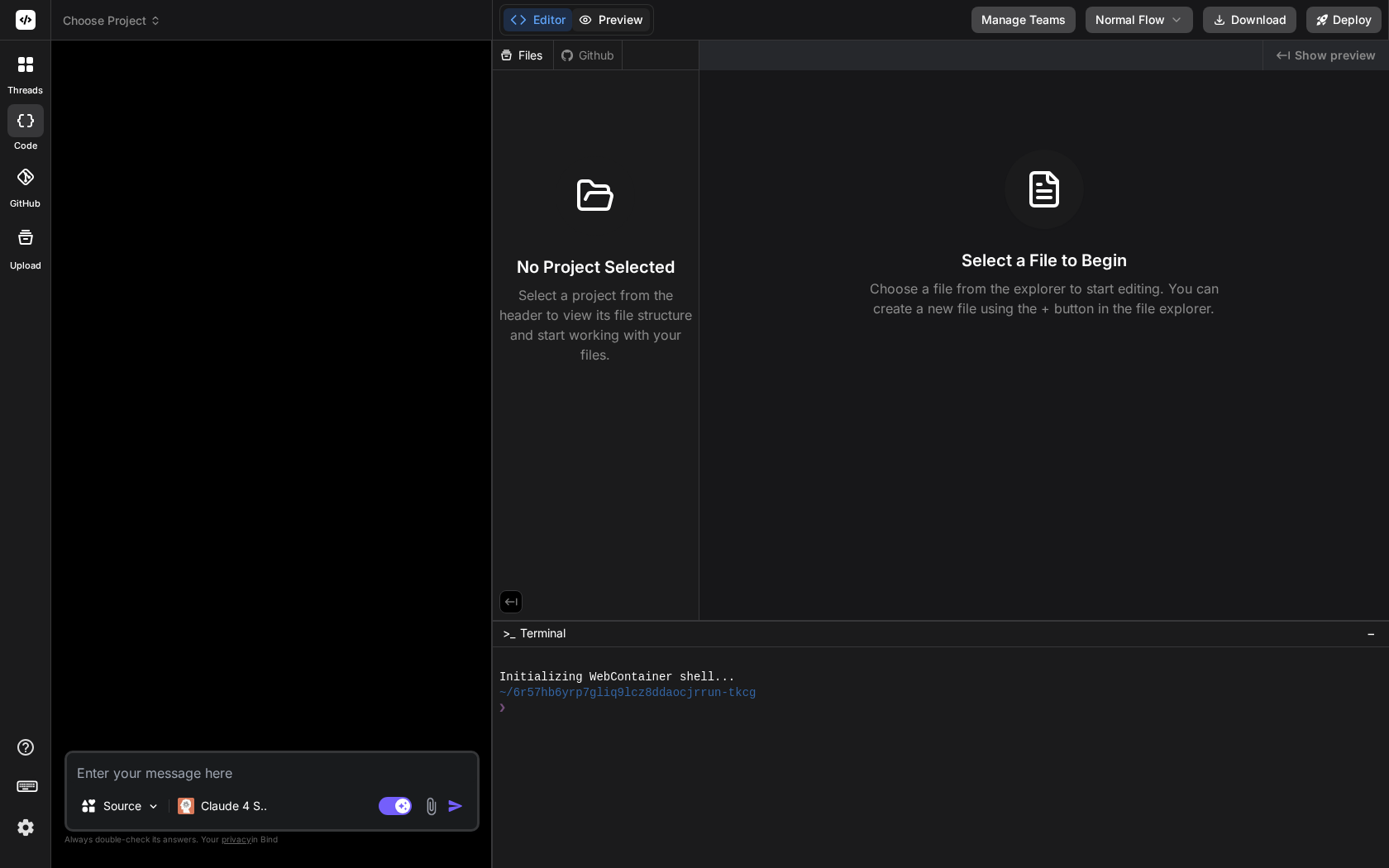 click on "Preview" at bounding box center (611, 20) 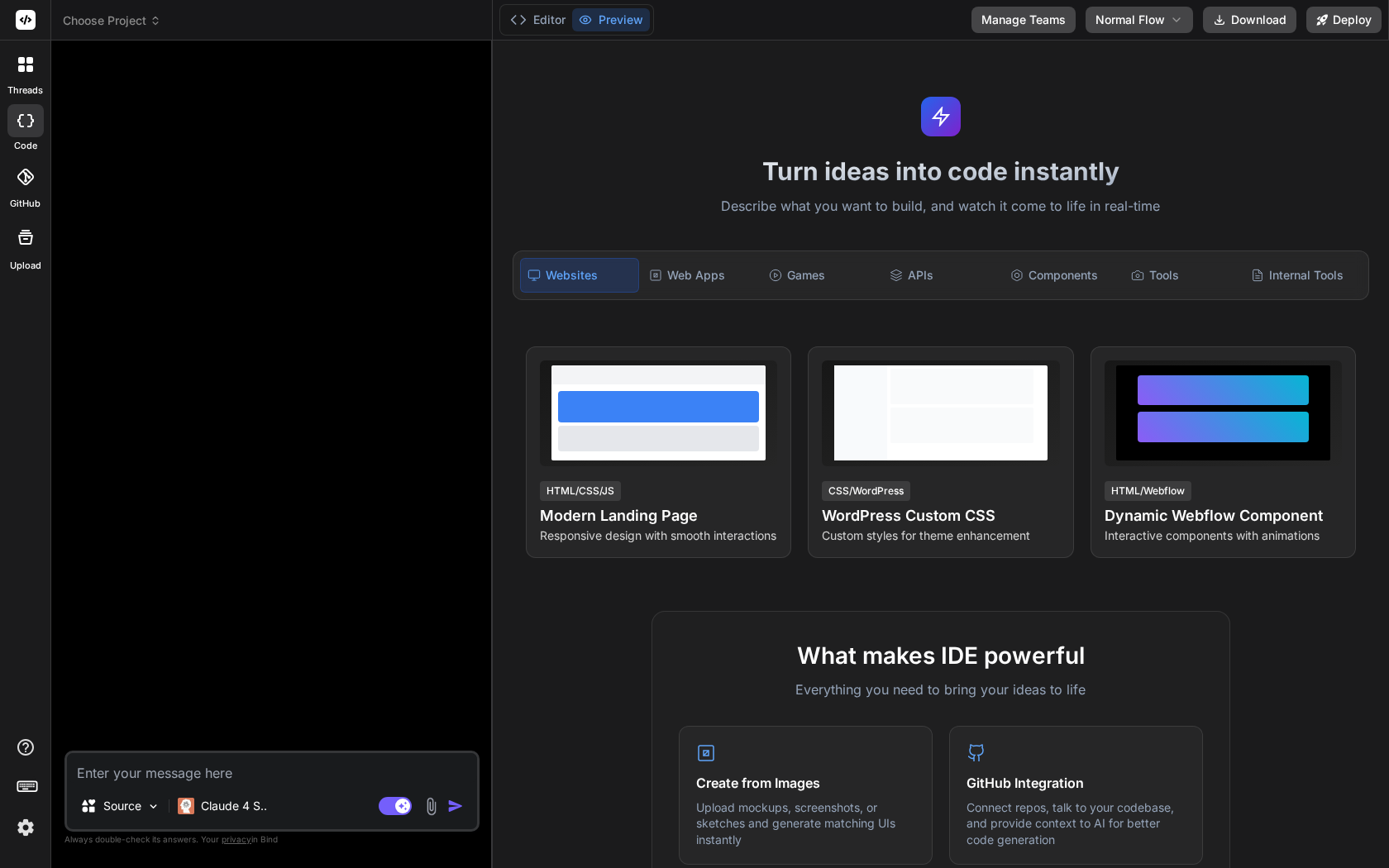 click at bounding box center [26, 64] 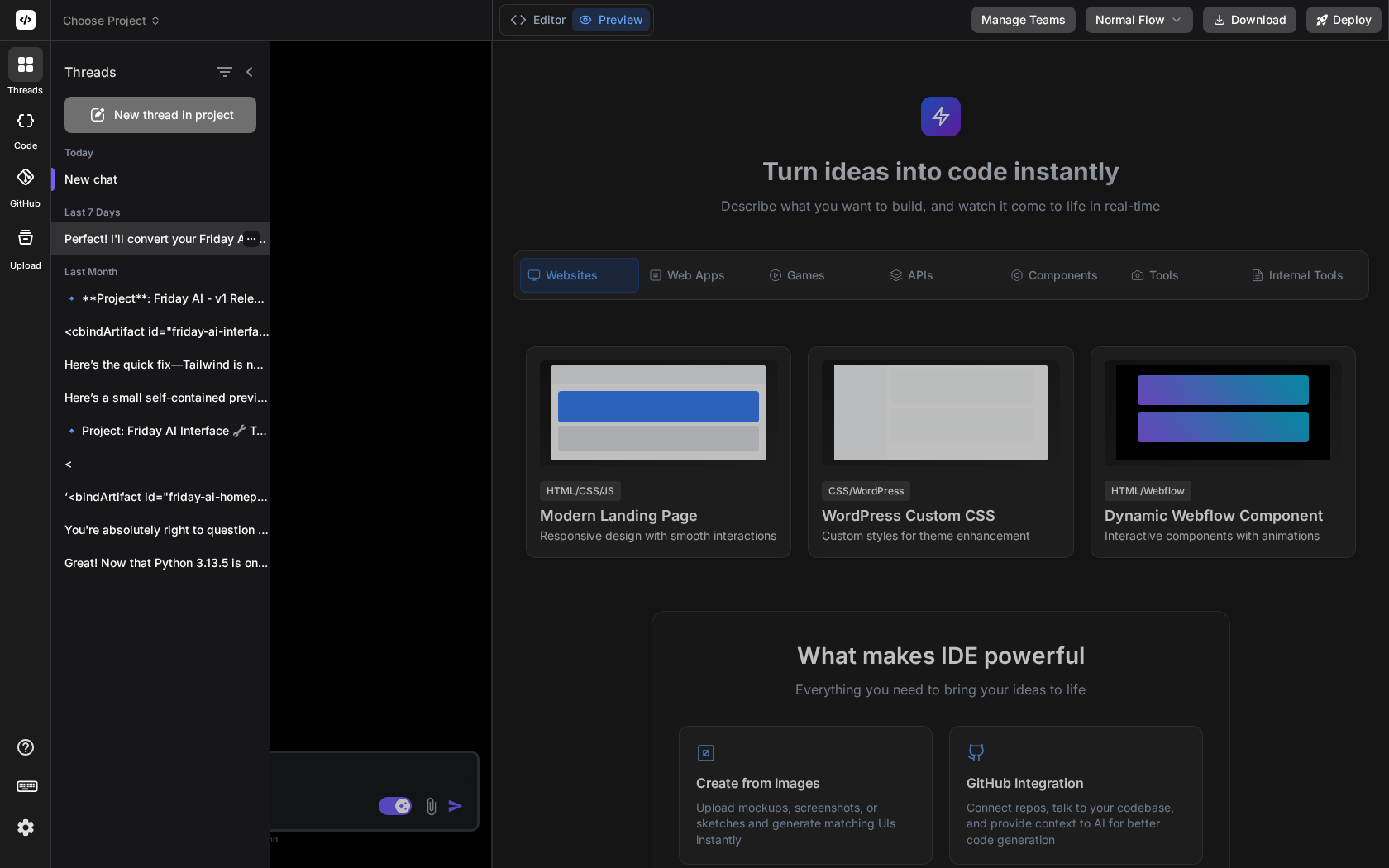 click on "Perfect! I'll convert your Friday AI interface..." at bounding box center [167, 239] 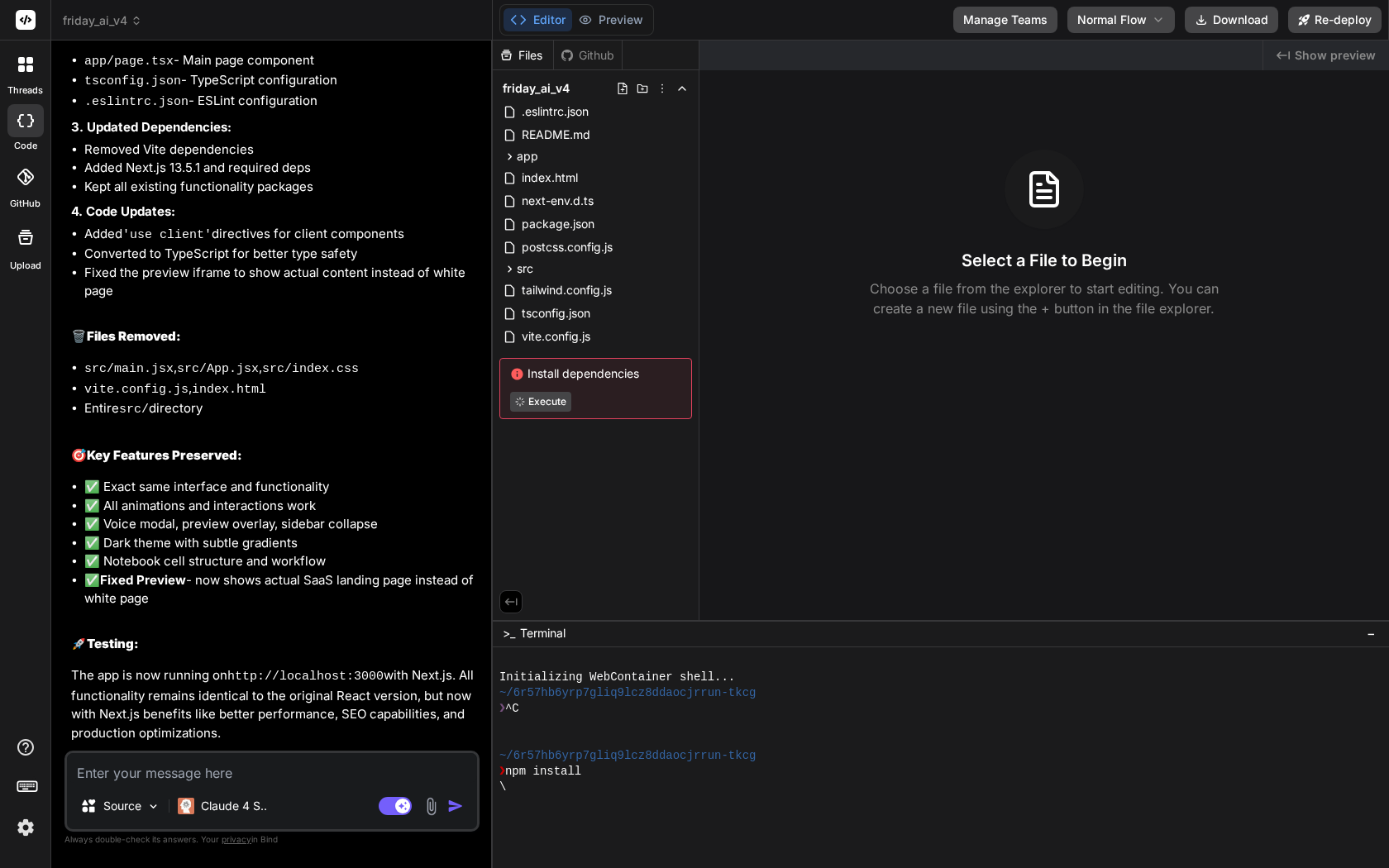 scroll, scrollTop: 6503, scrollLeft: 0, axis: vertical 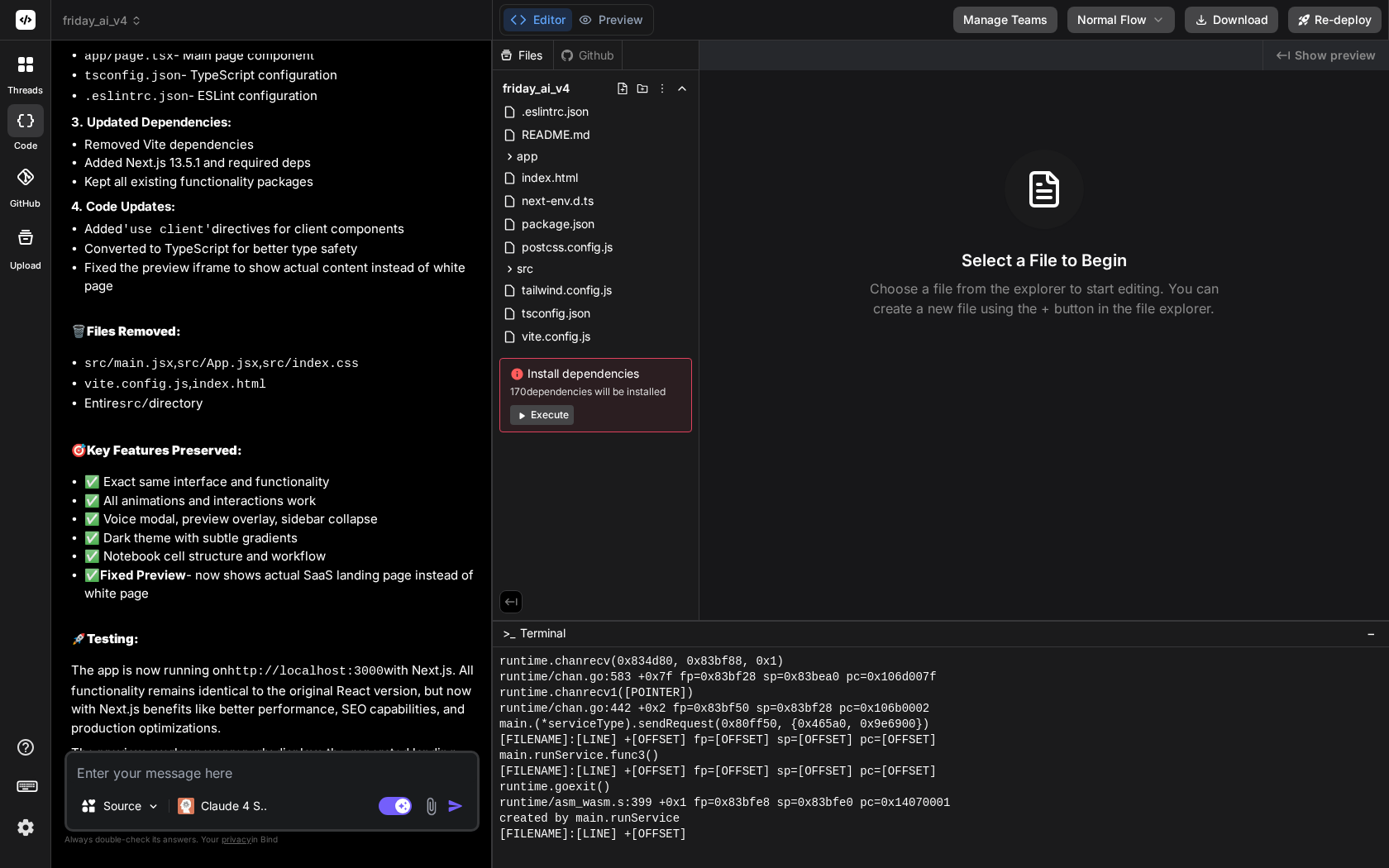 click at bounding box center [272, 768] 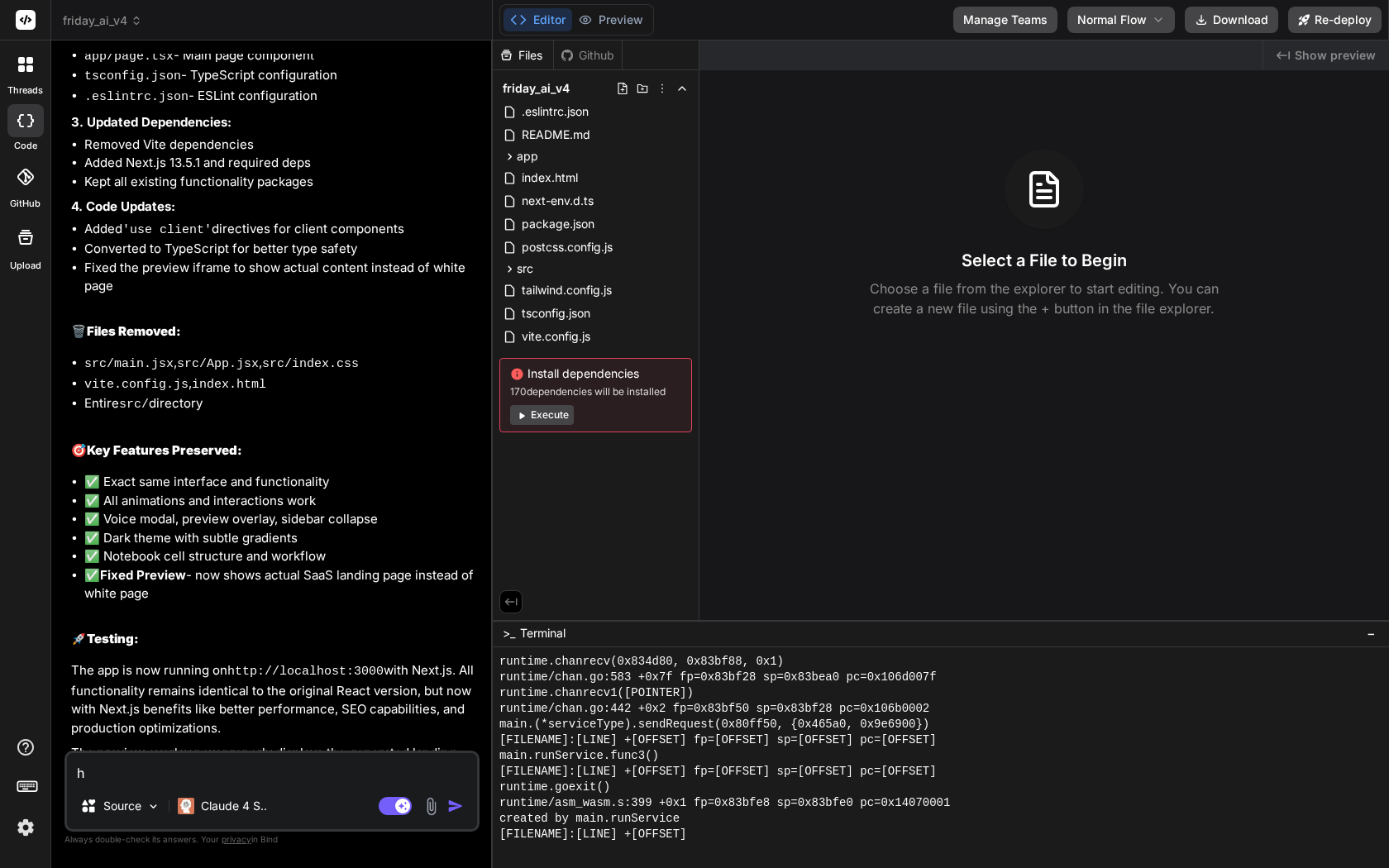 type on "x" 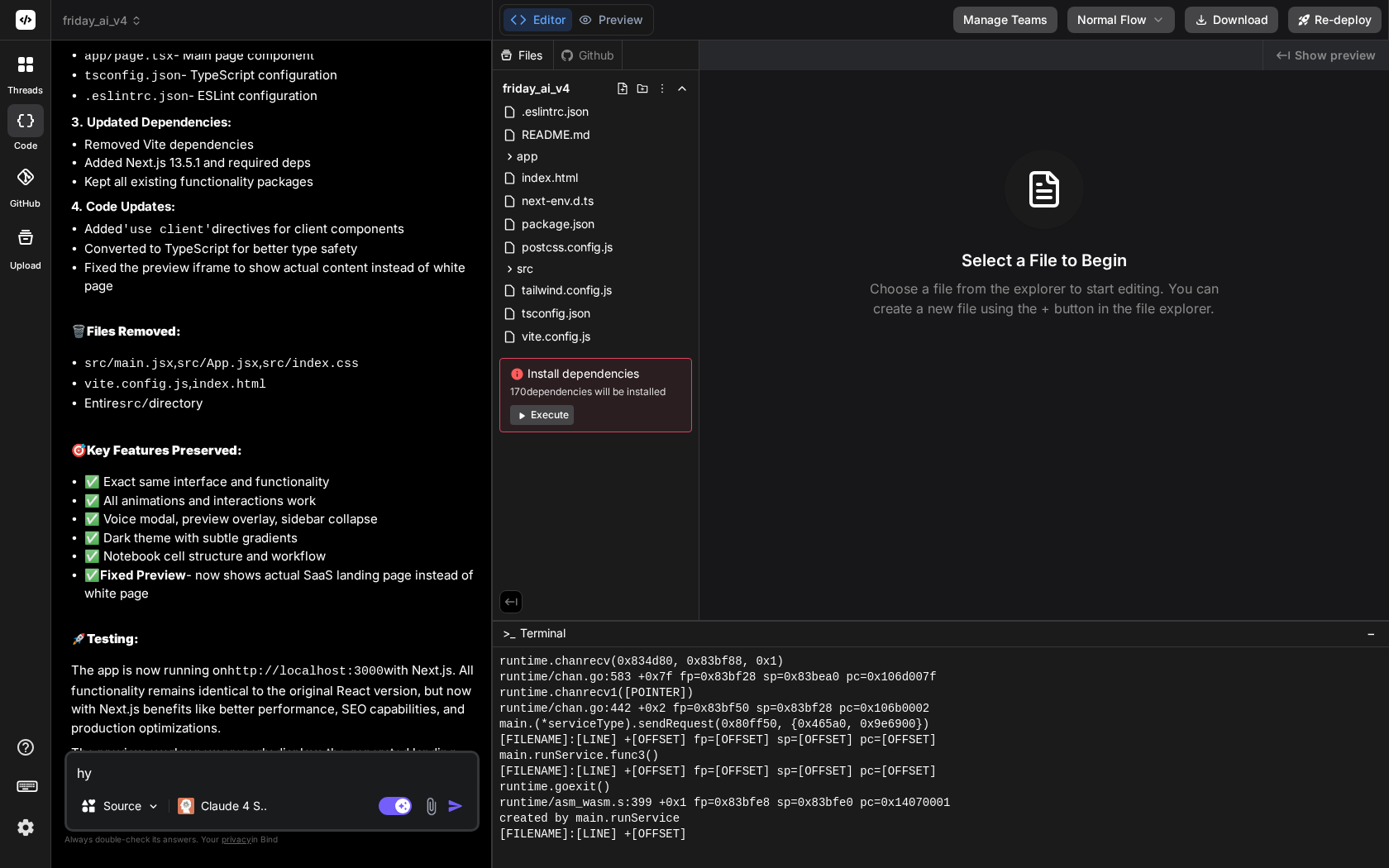 type on "x" 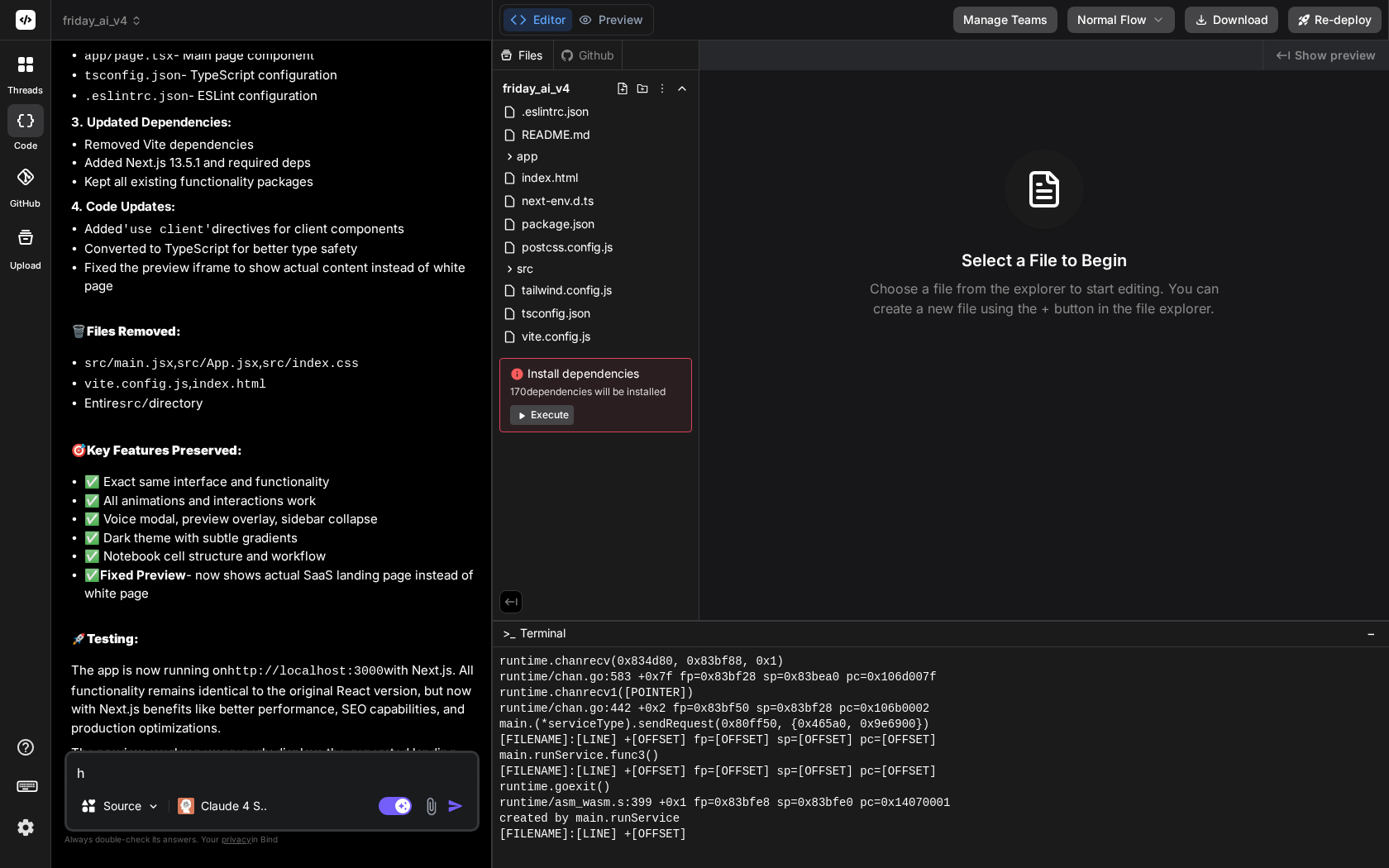 type on "x" 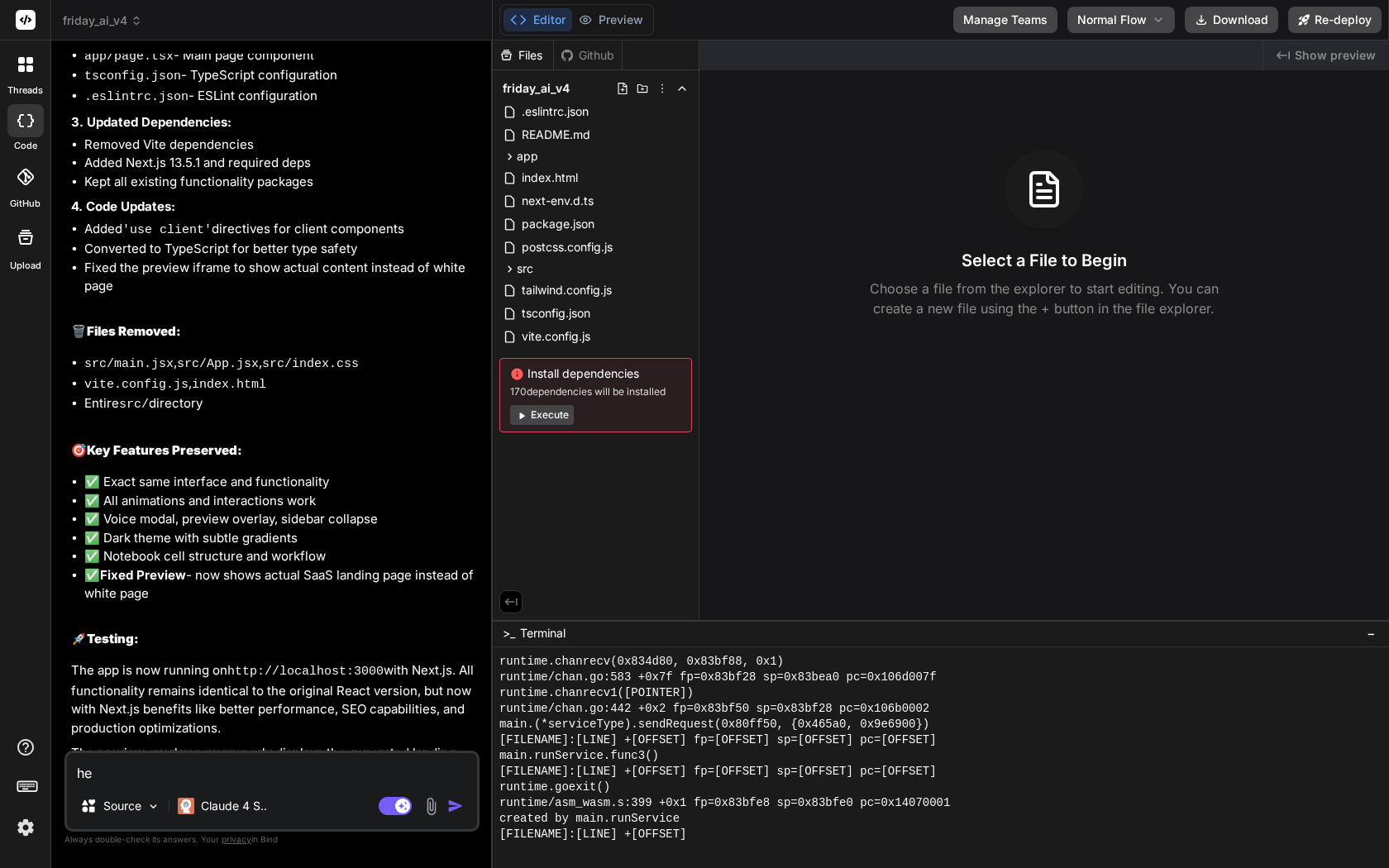 type on "x" 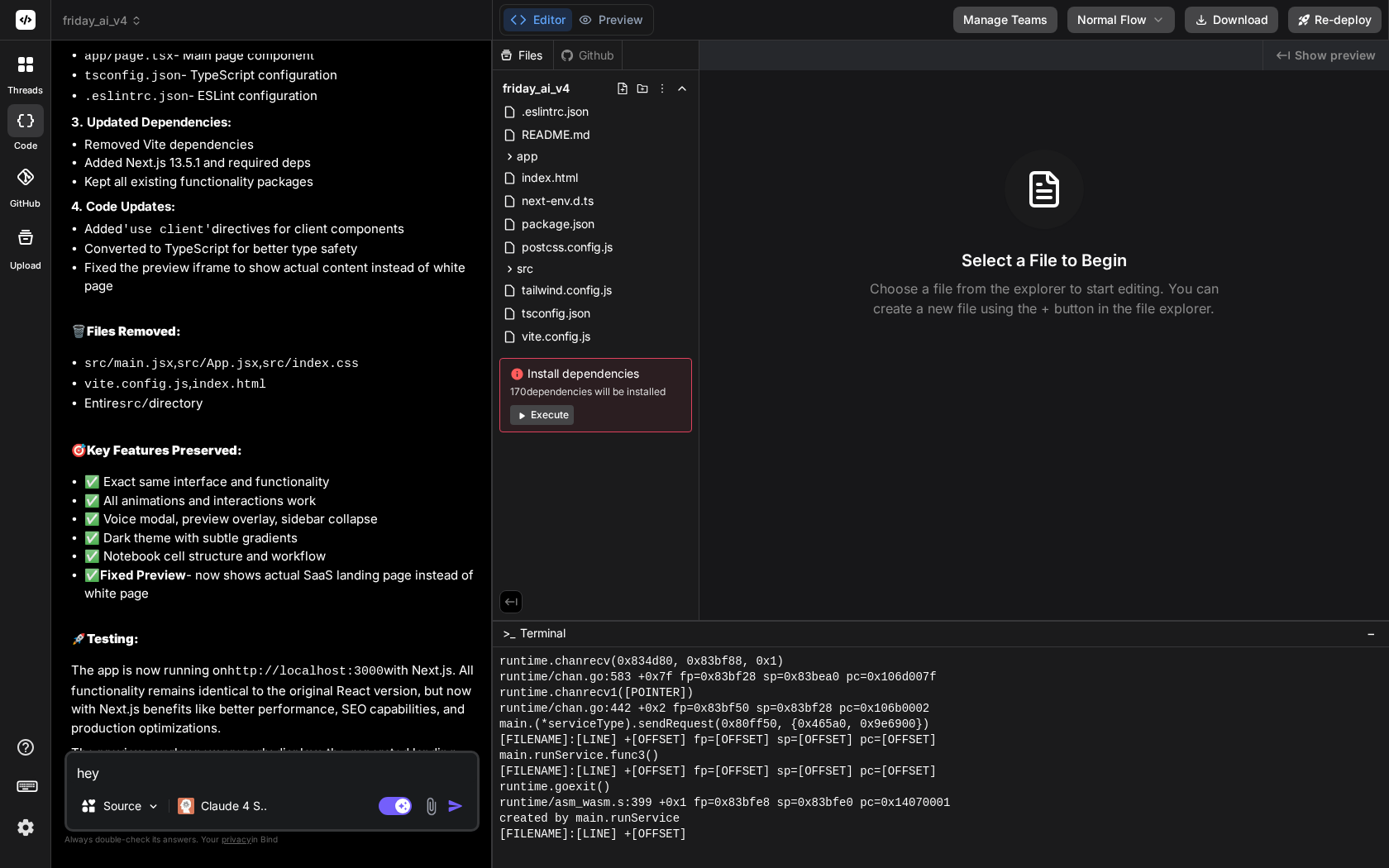 type on "x" 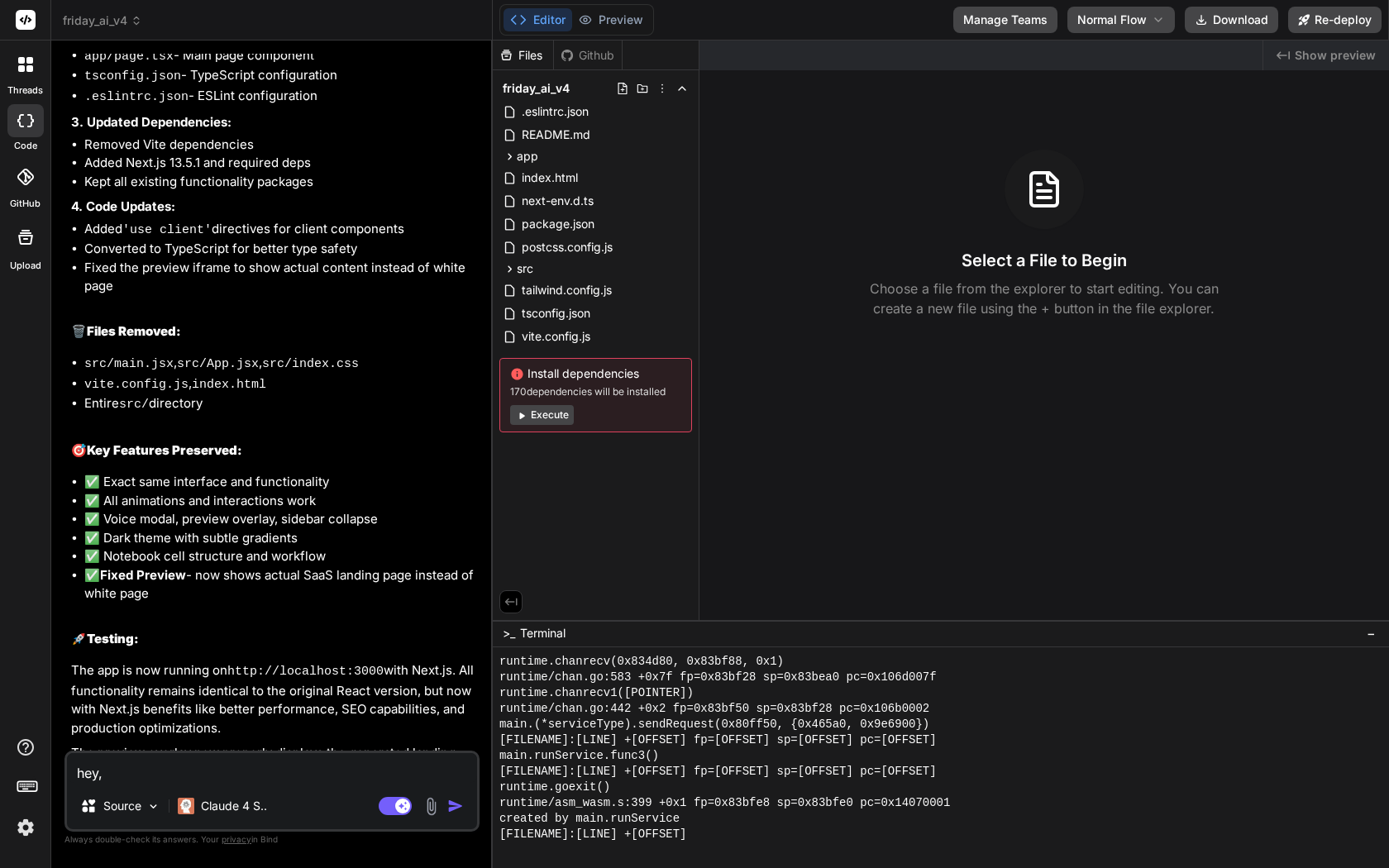 type on "x" 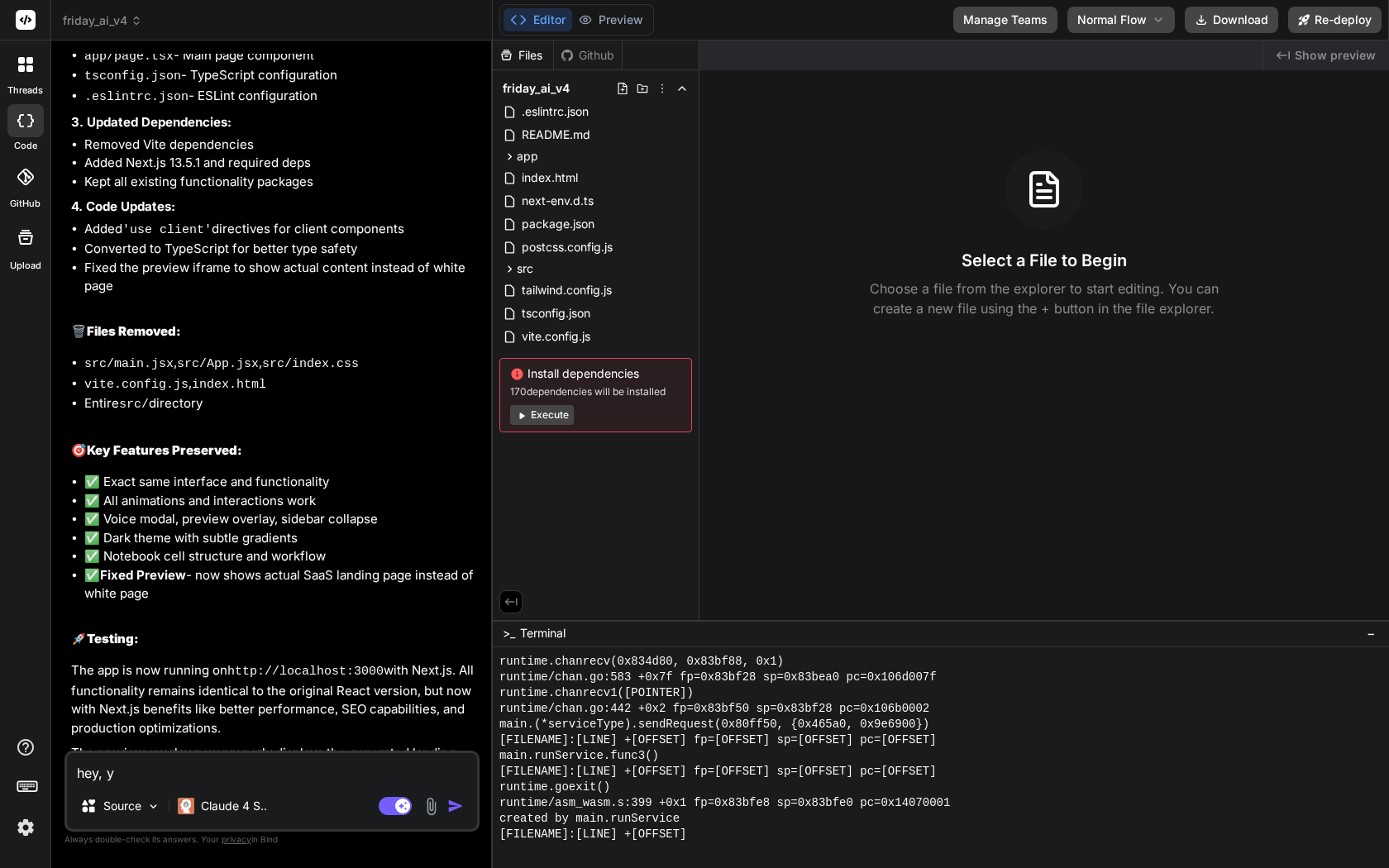 type on "x" 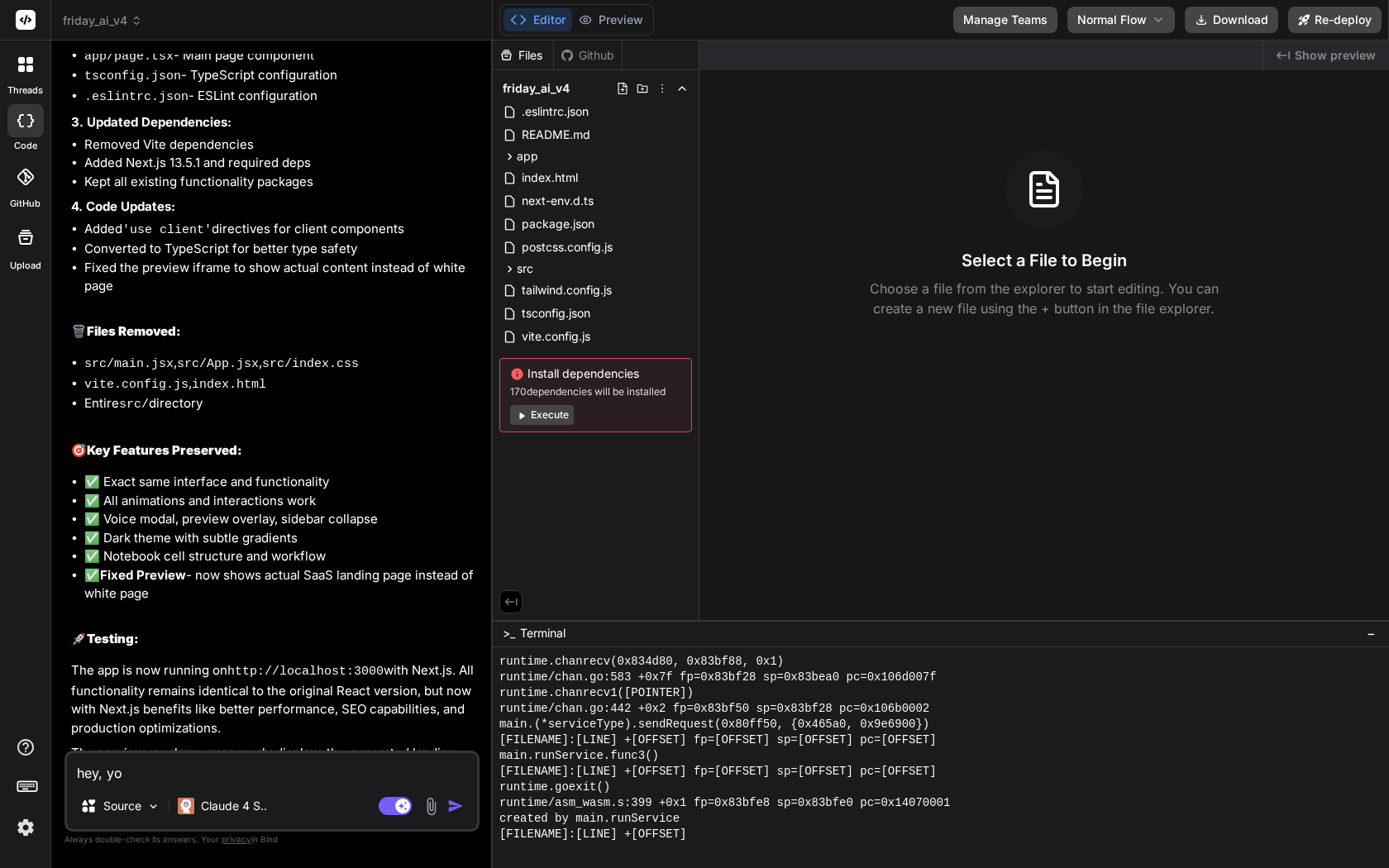 type on "x" 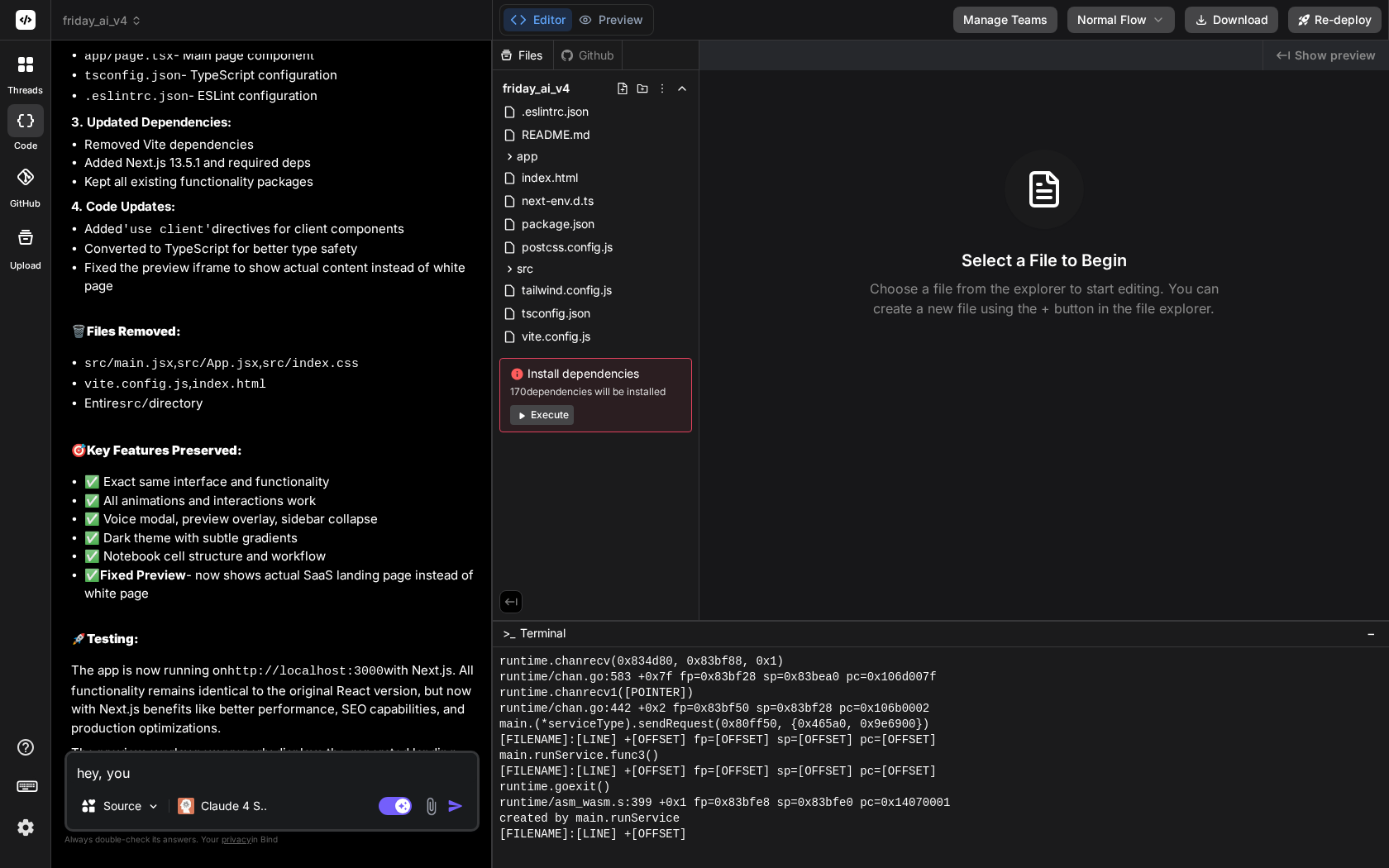 type on "x" 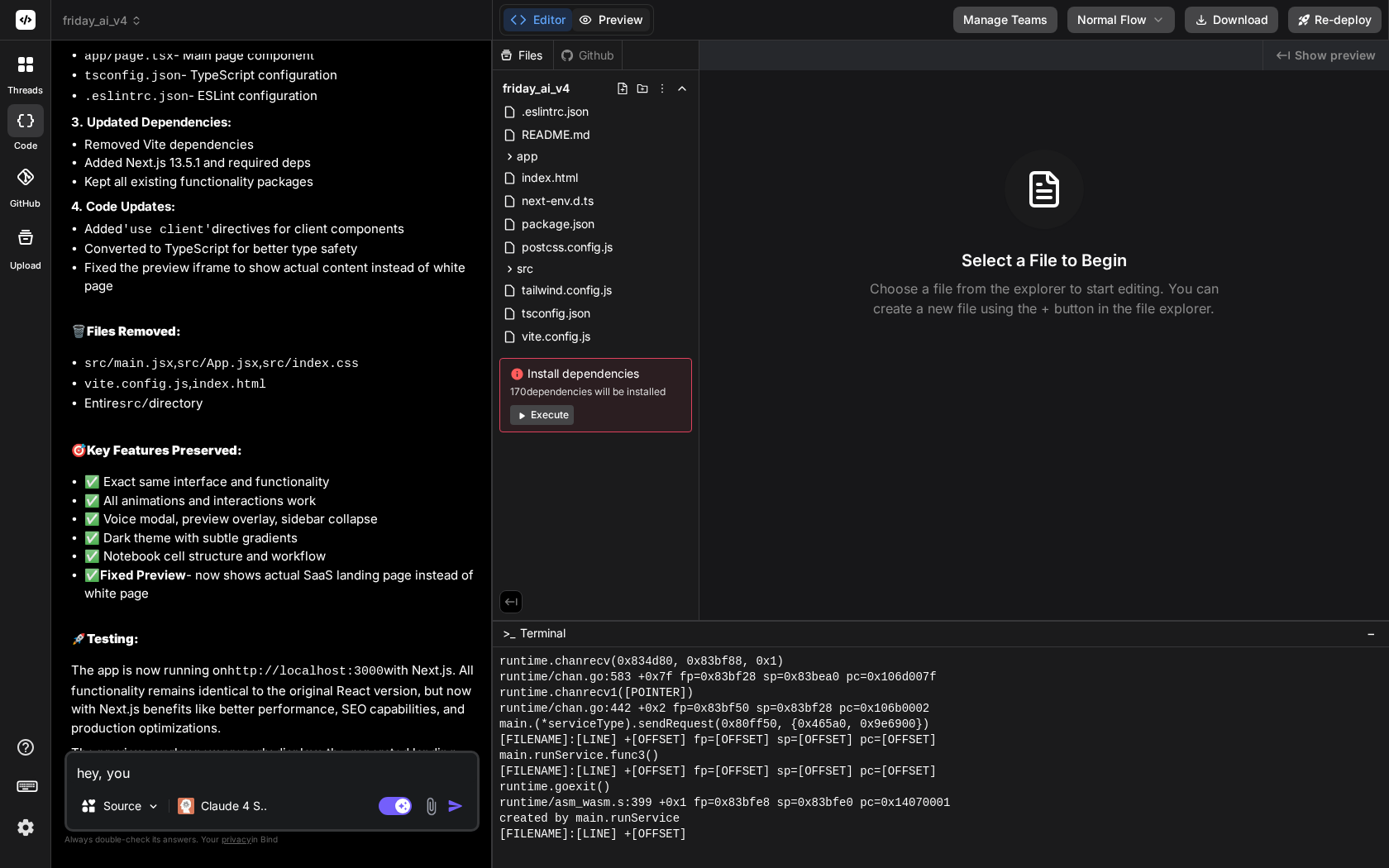 type on "hey, you" 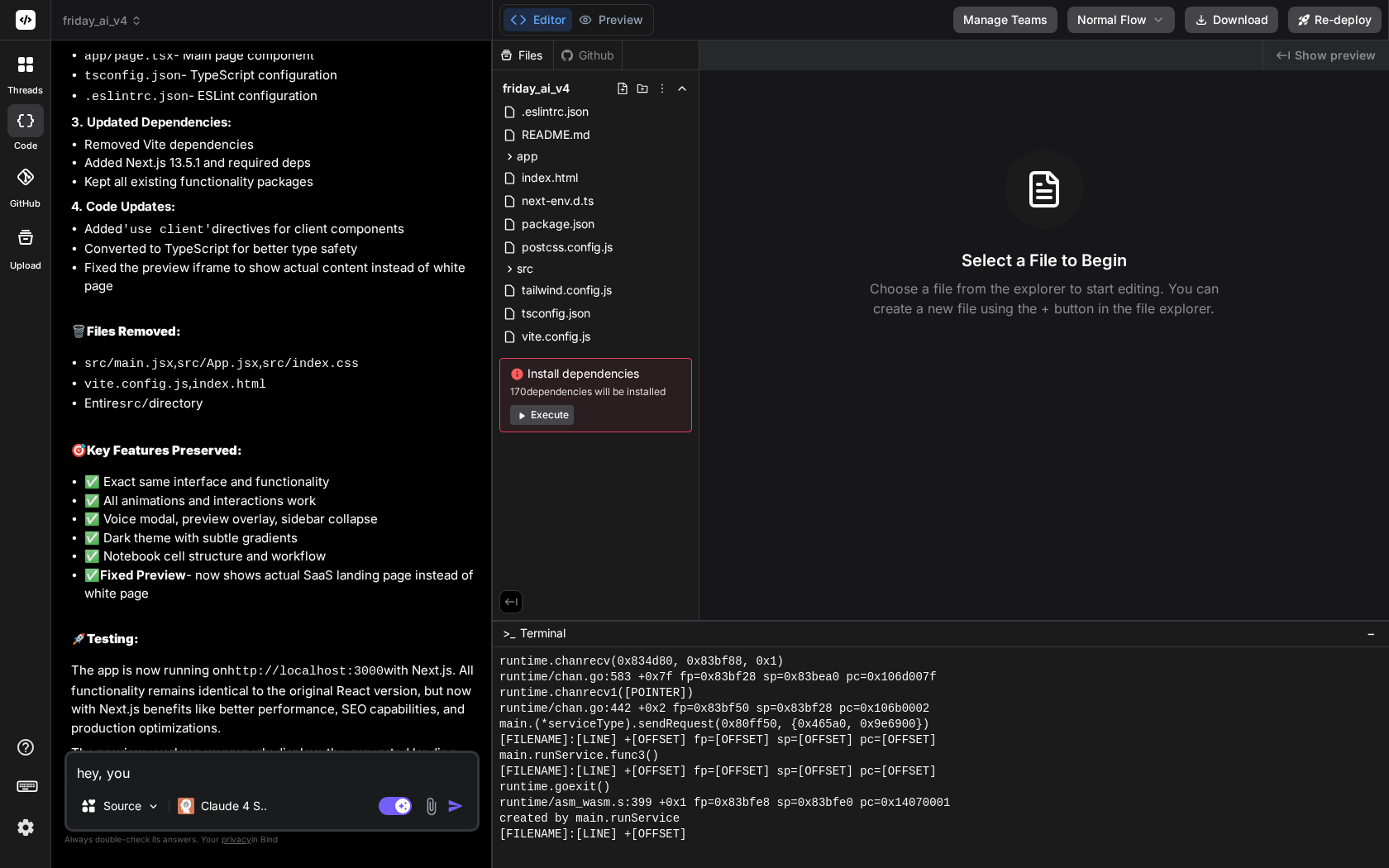 click on "Show preview" at bounding box center (1335, 55) 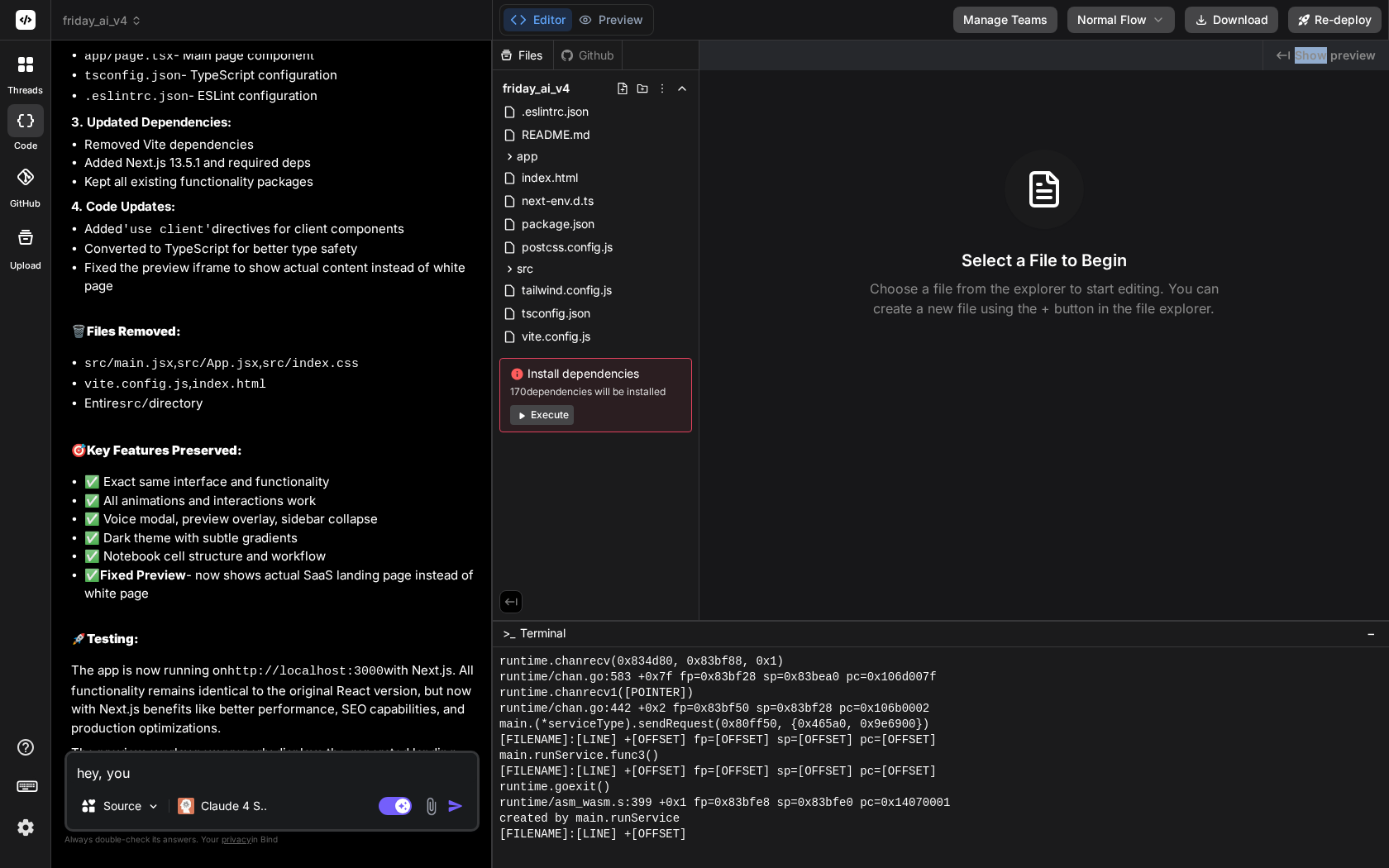 click on "Show preview" at bounding box center [1335, 55] 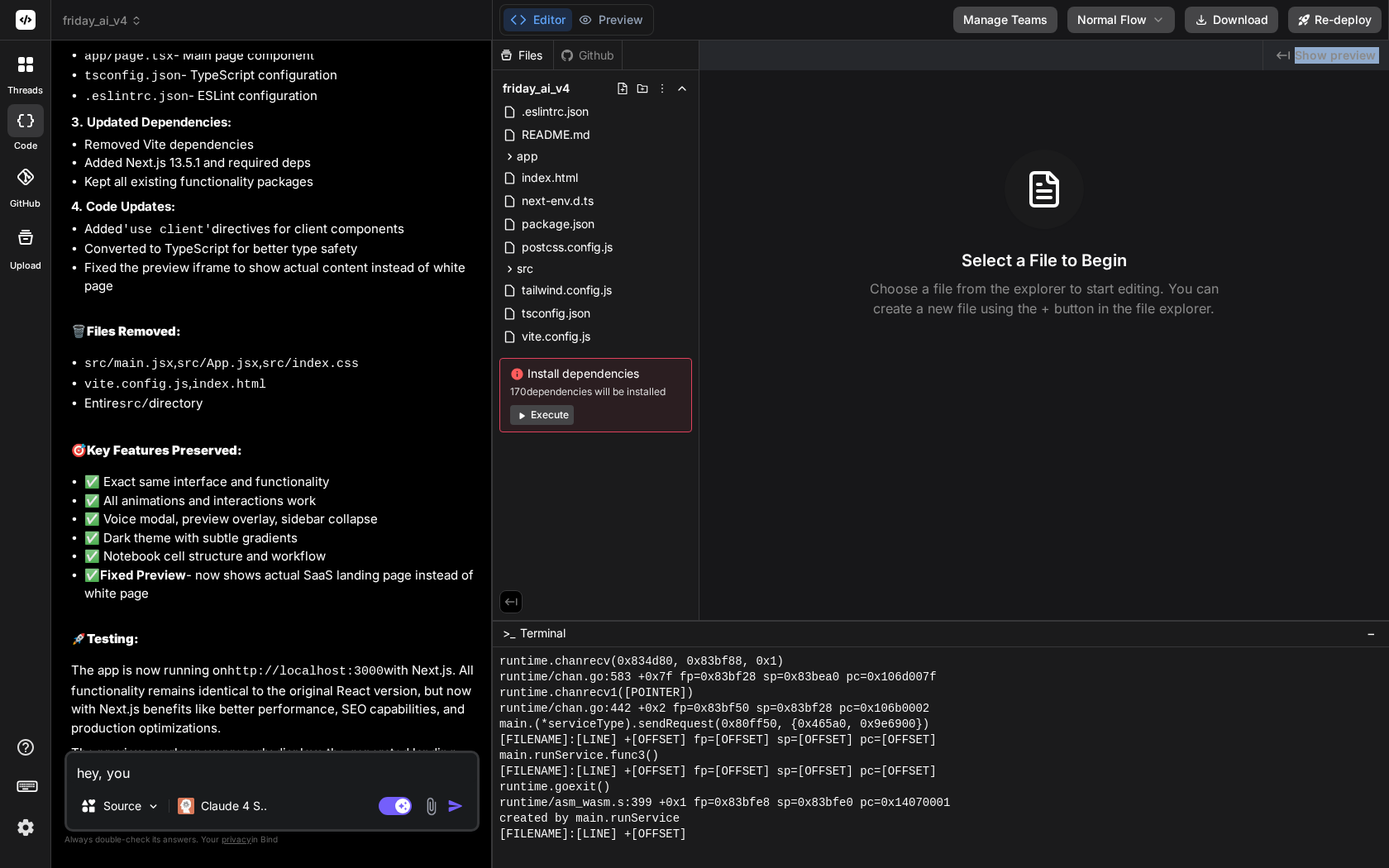 click on "Show preview" at bounding box center (1335, 55) 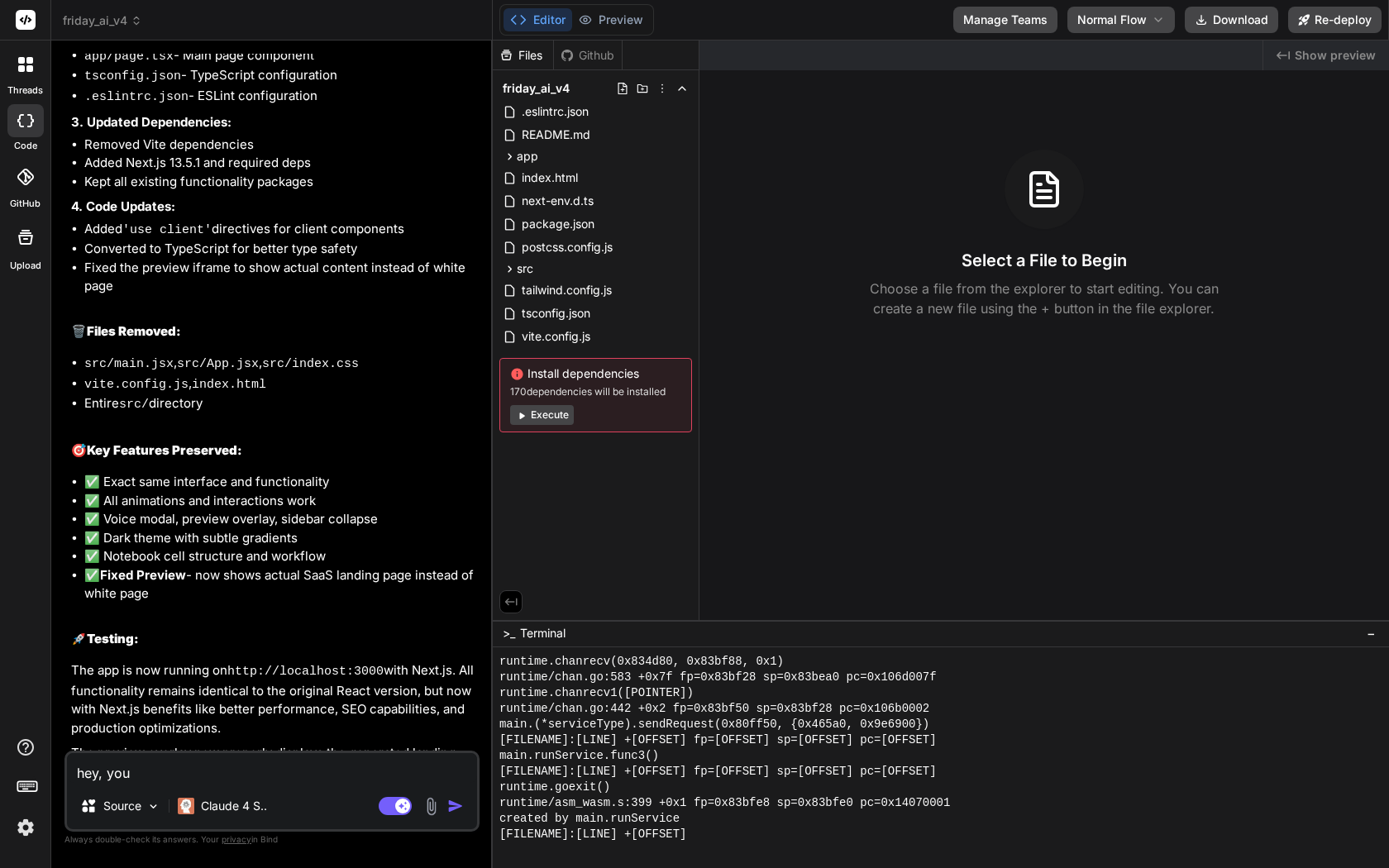 click on "Show preview" at bounding box center (1335, 55) 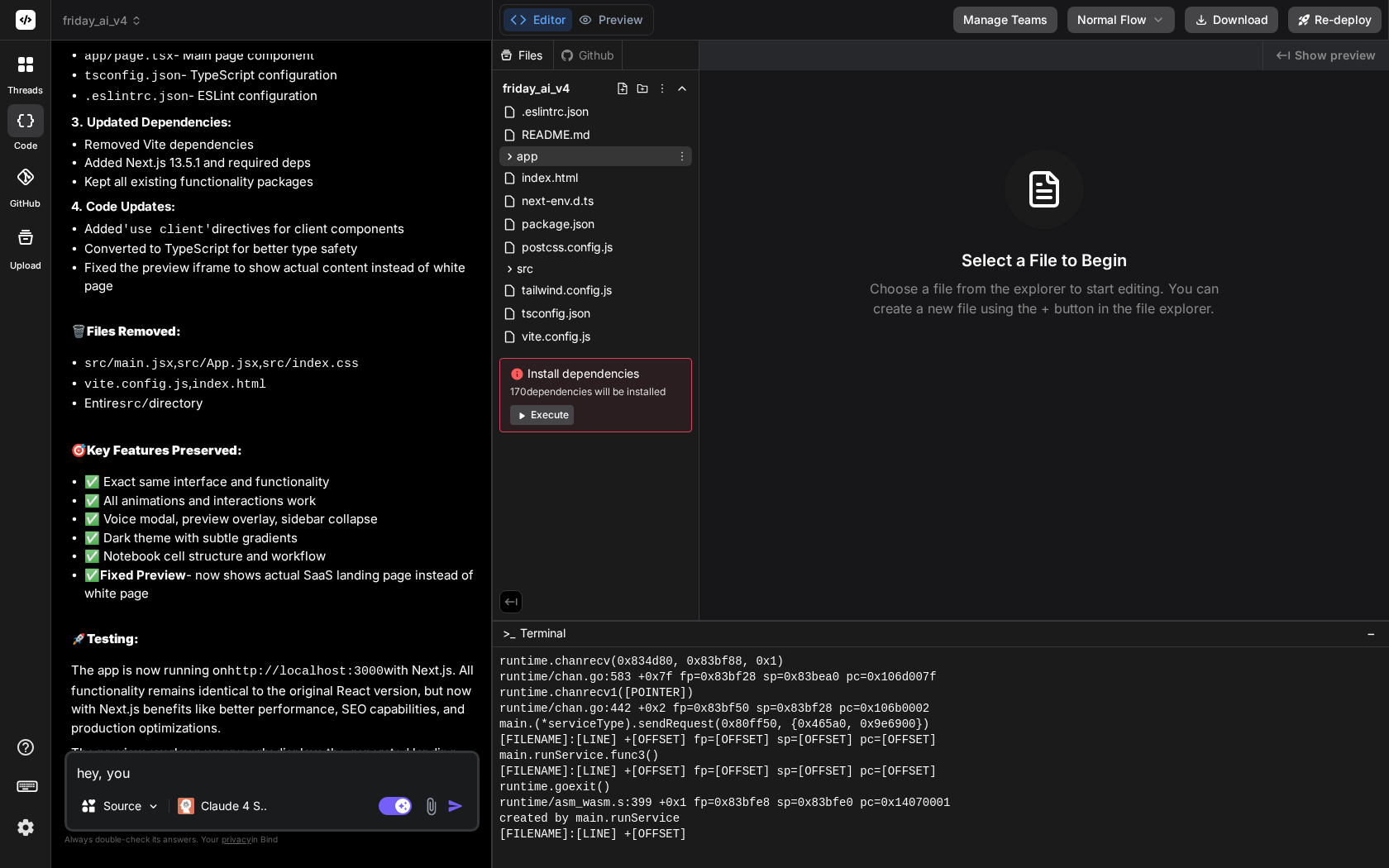 click 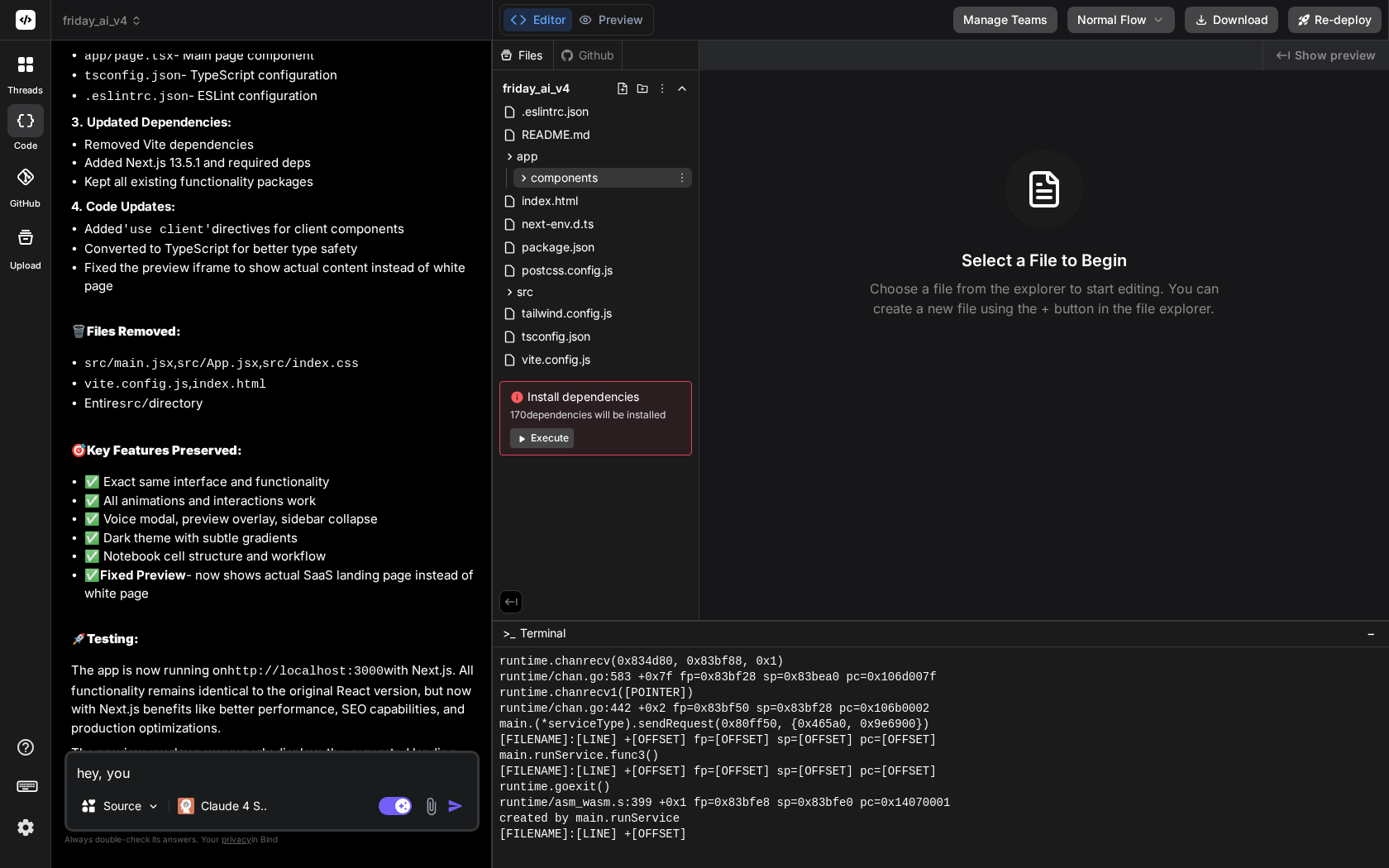 click 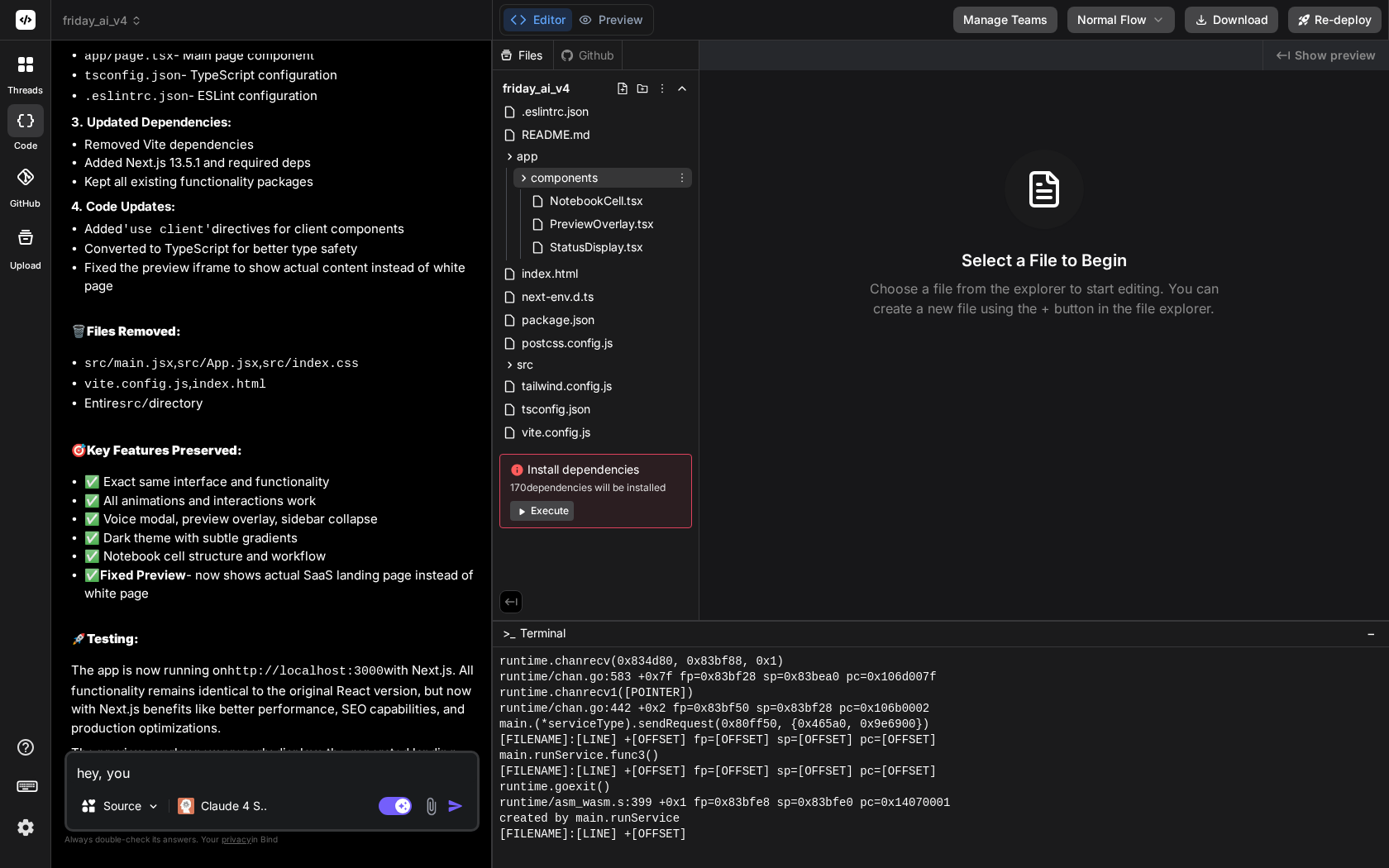 click 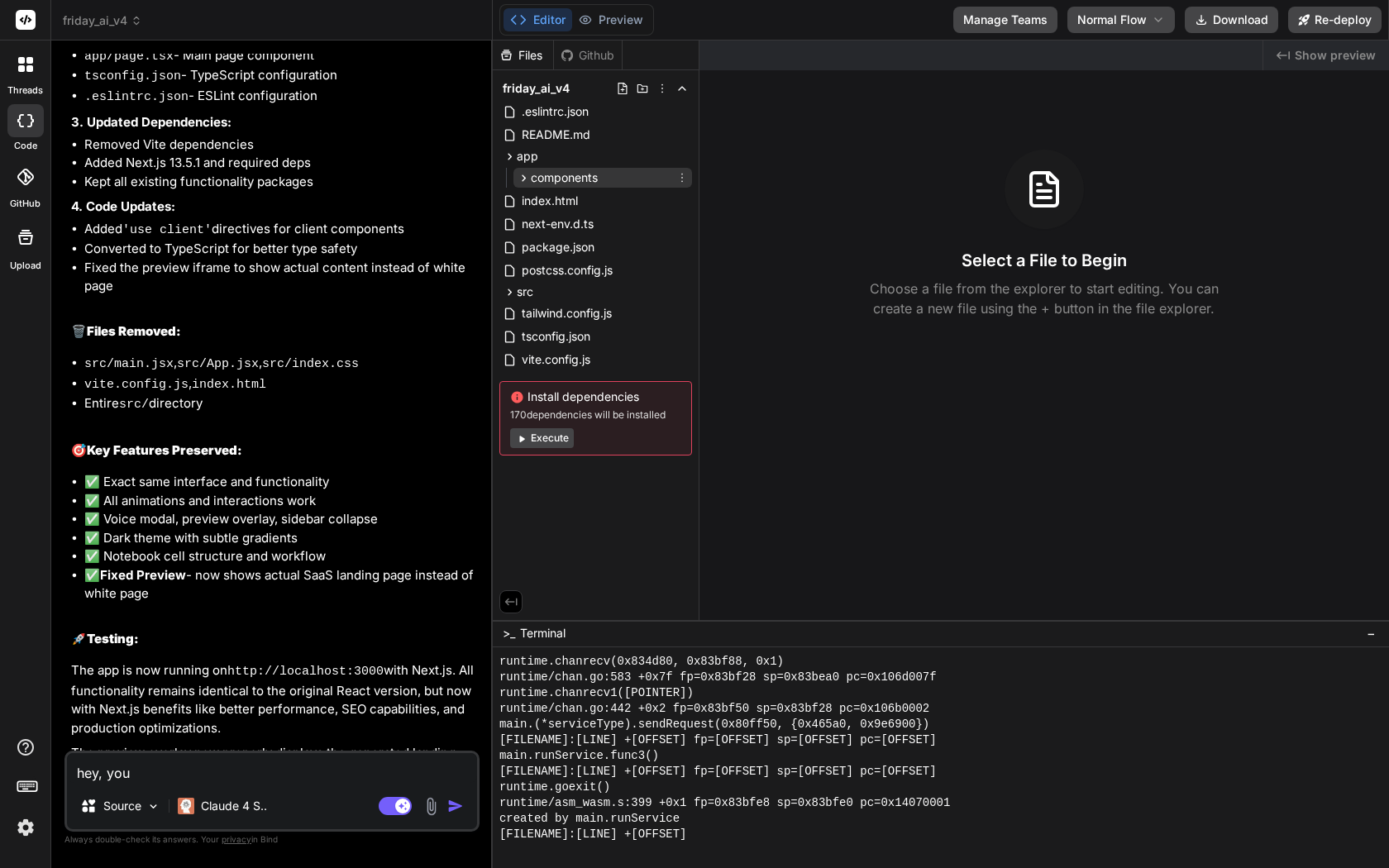 click on "components" at bounding box center (557, 178) 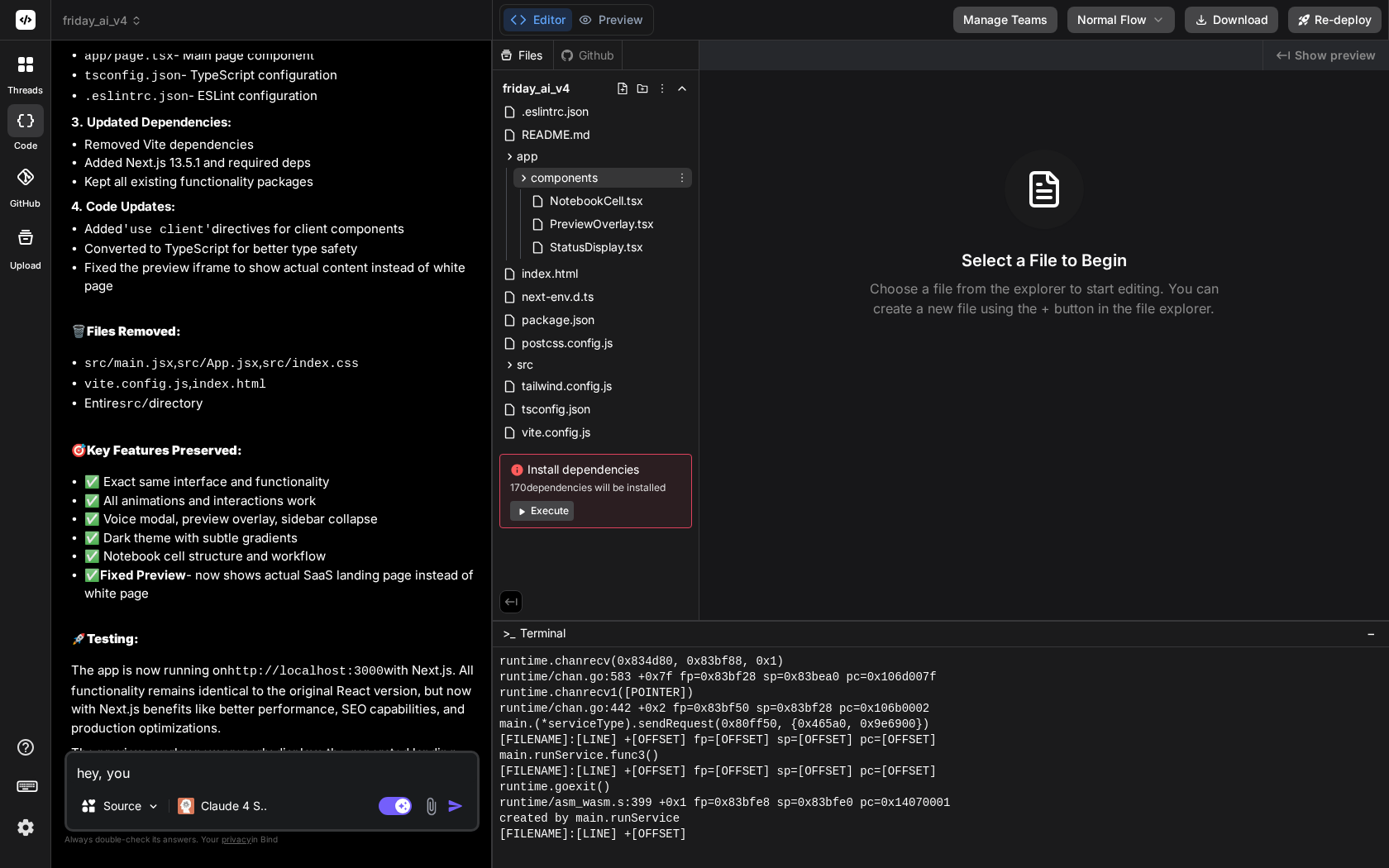 click 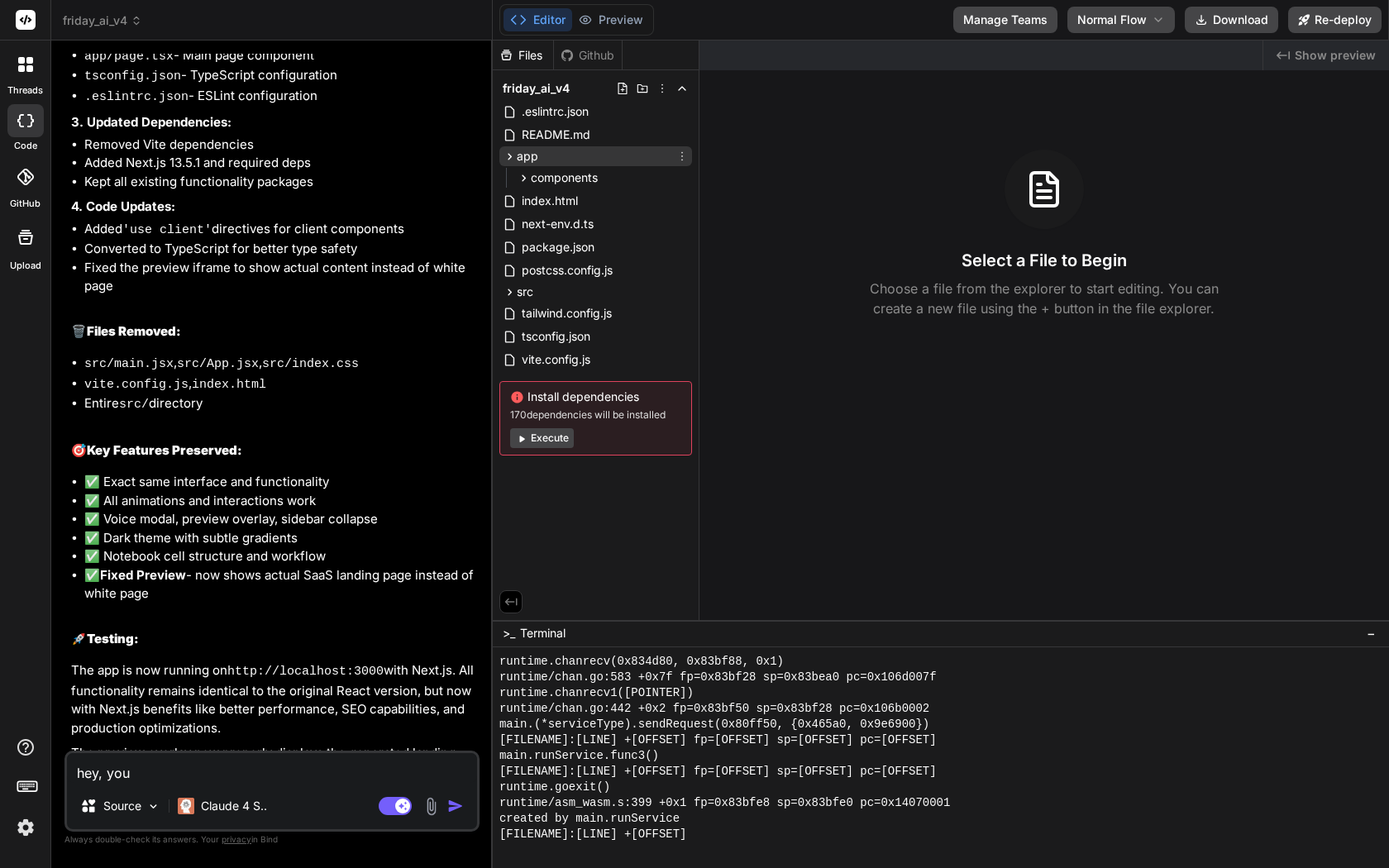 click 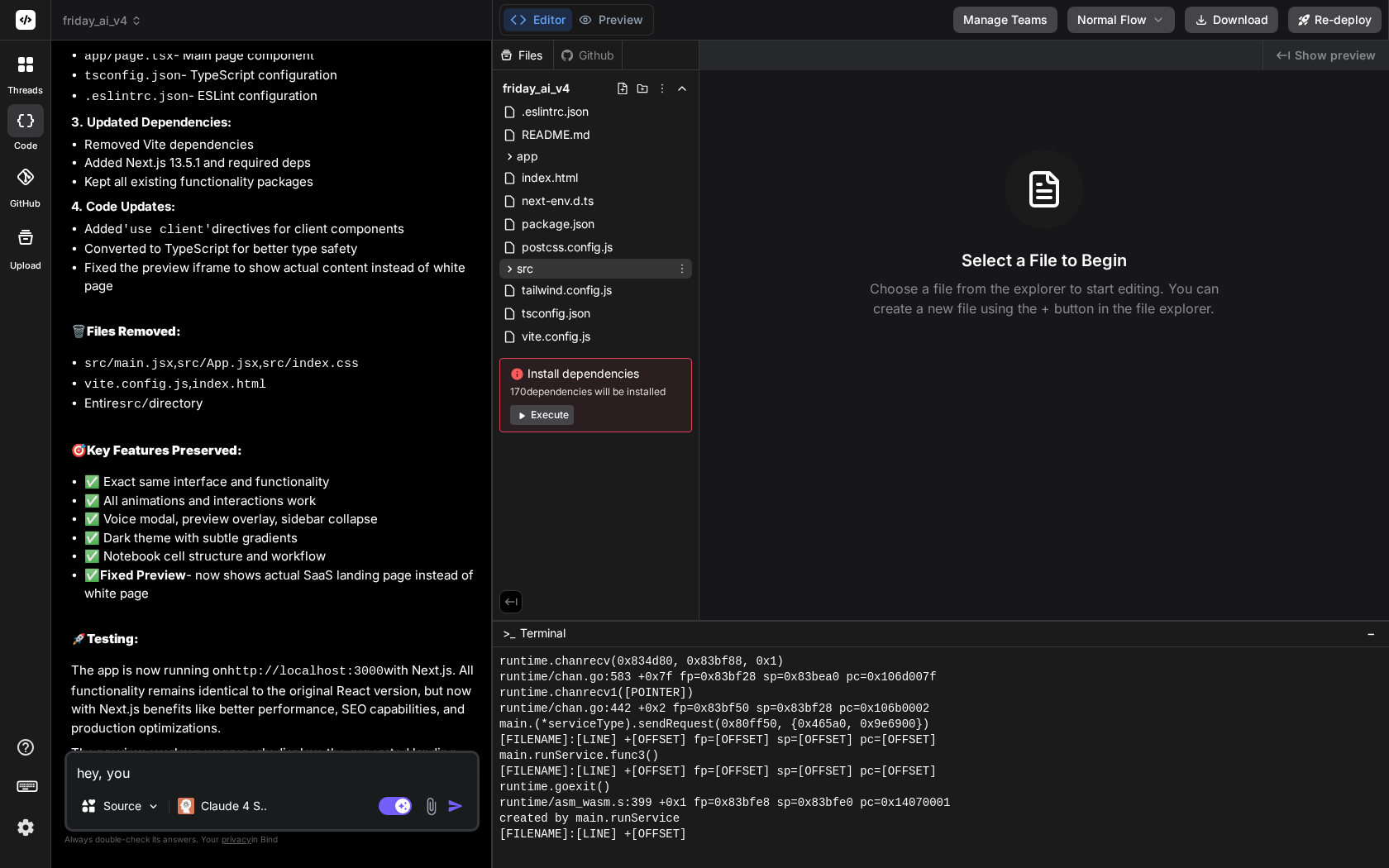 click 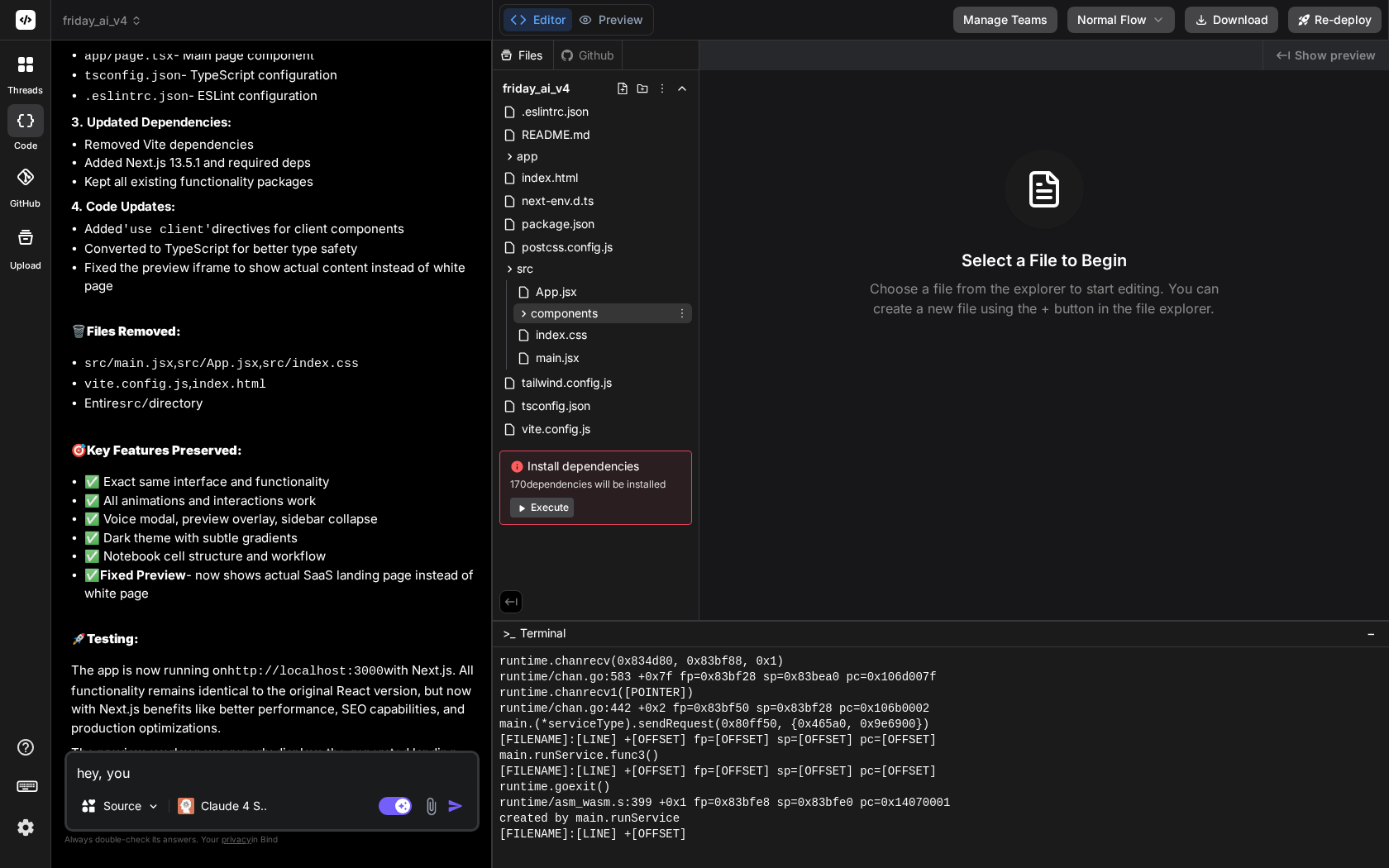 click 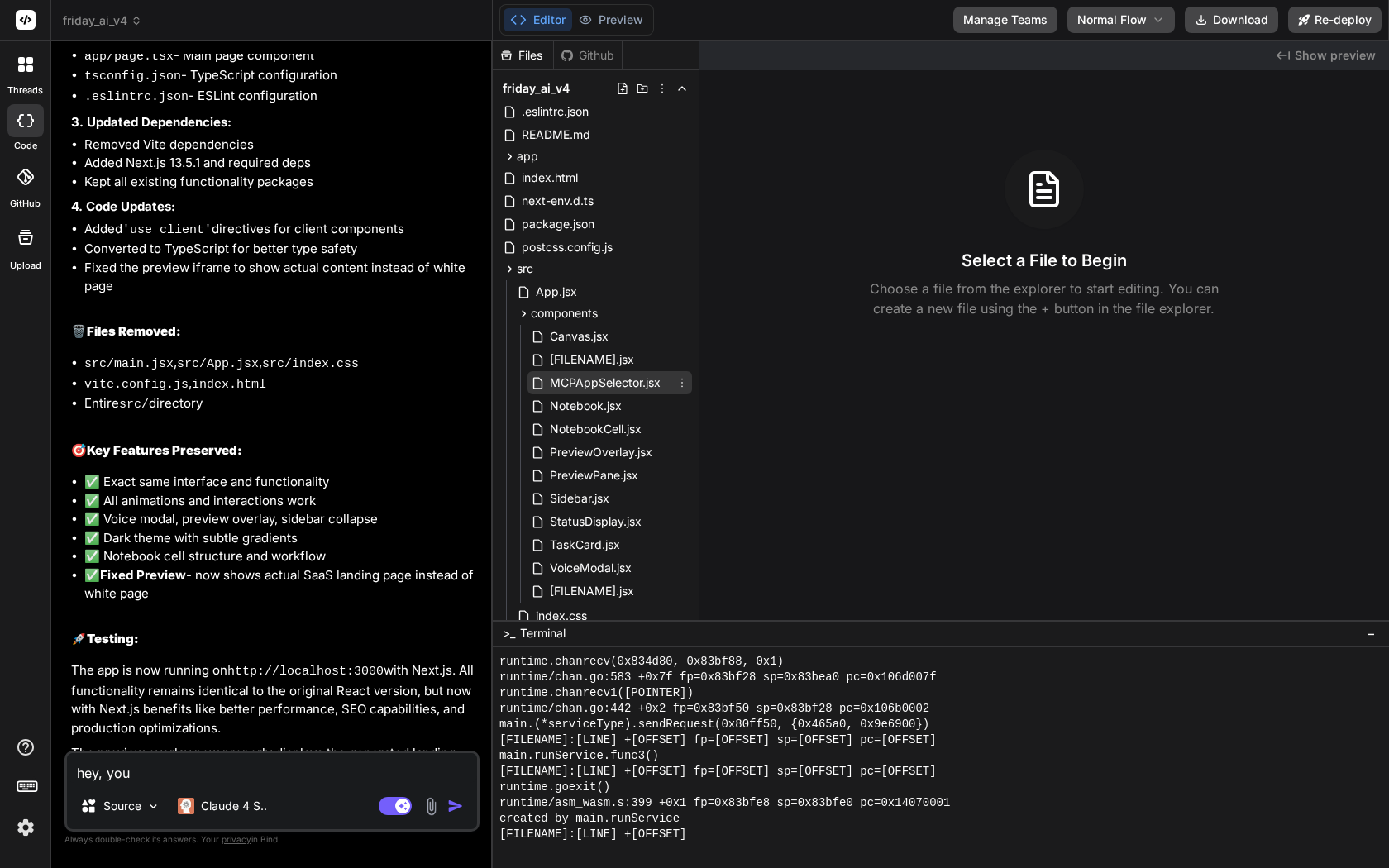 click on "MCPAppSelector.jsx" at bounding box center (605, 383) 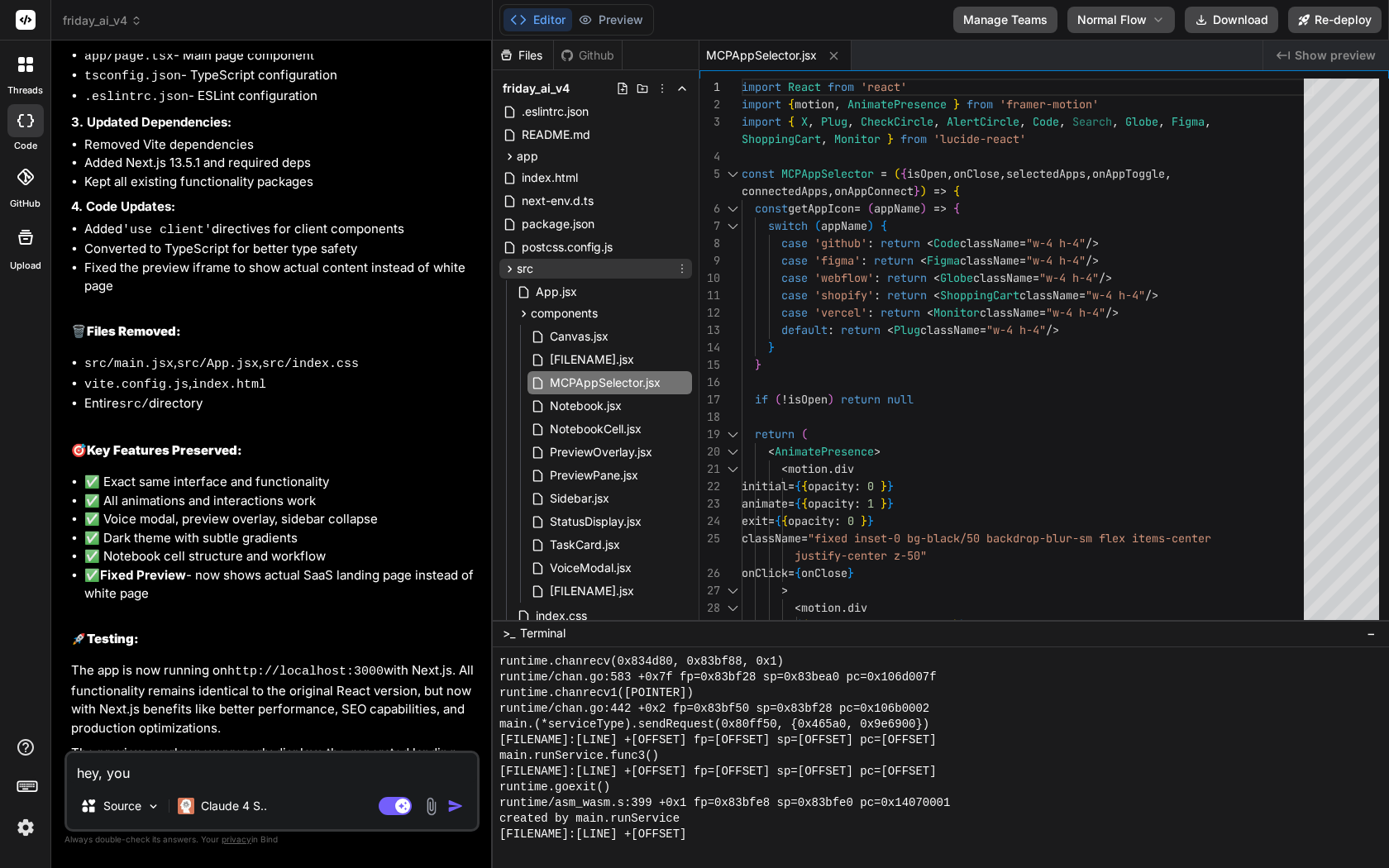 click 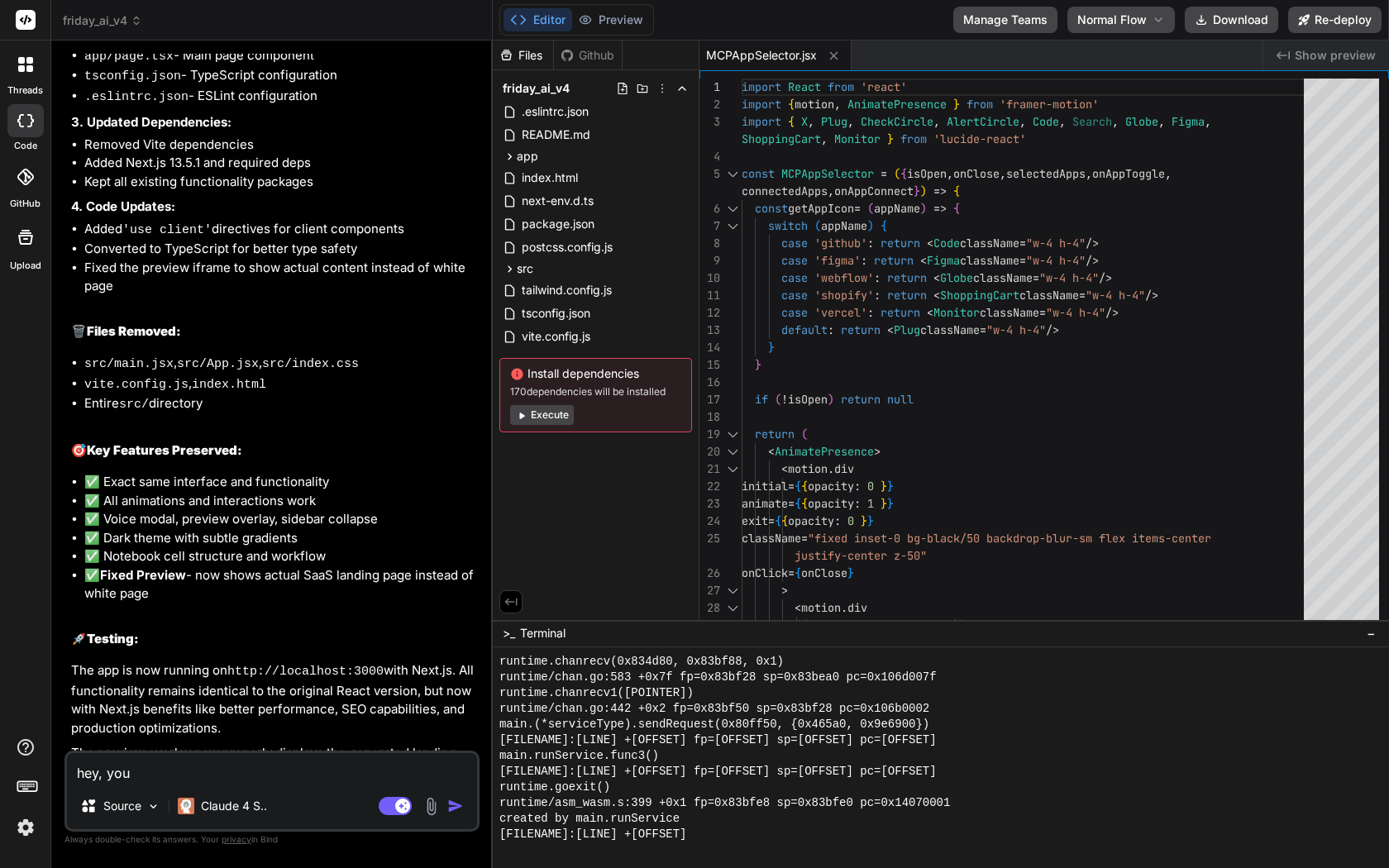 click on "Download" at bounding box center (1231, 20) 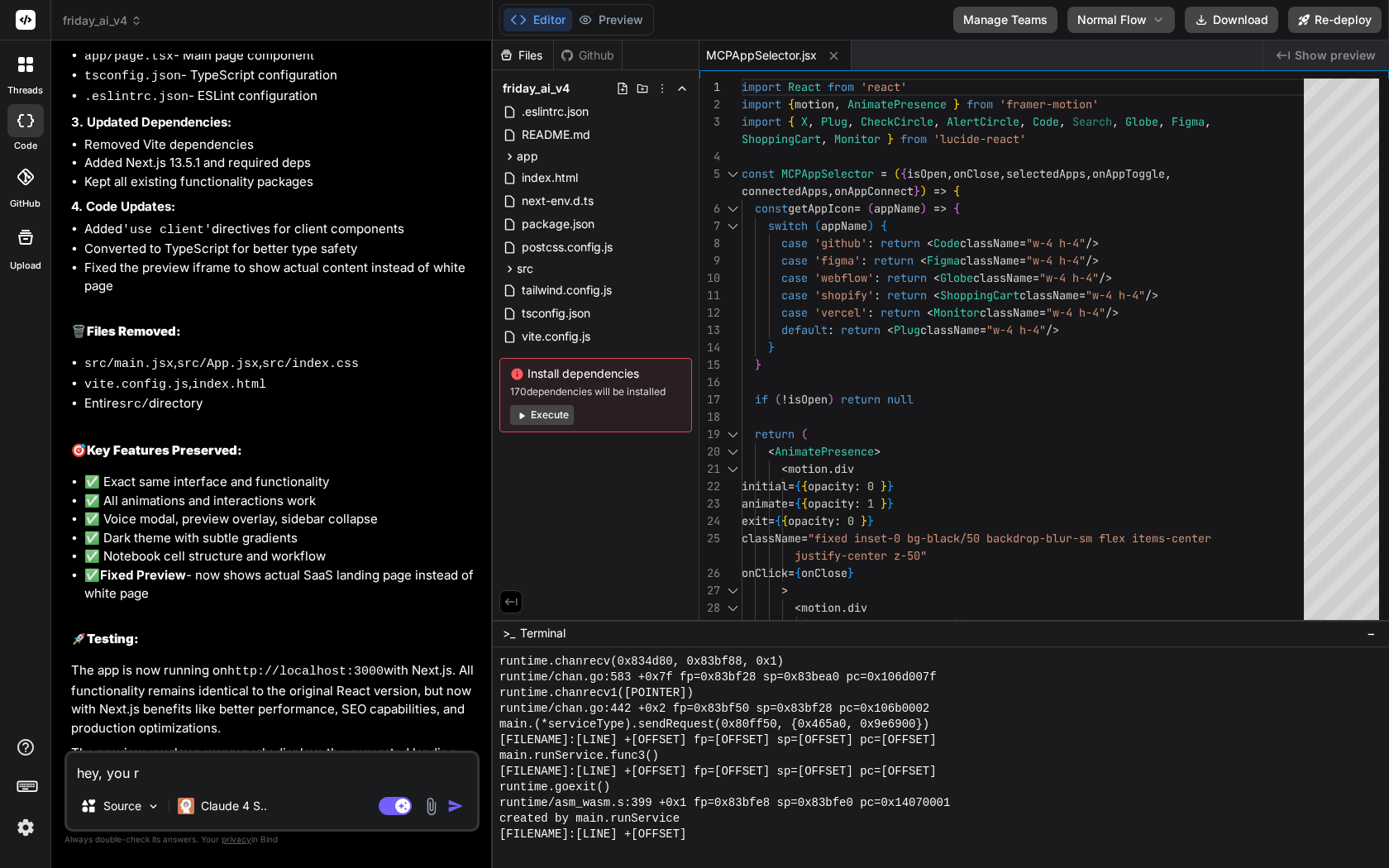 type on "x" 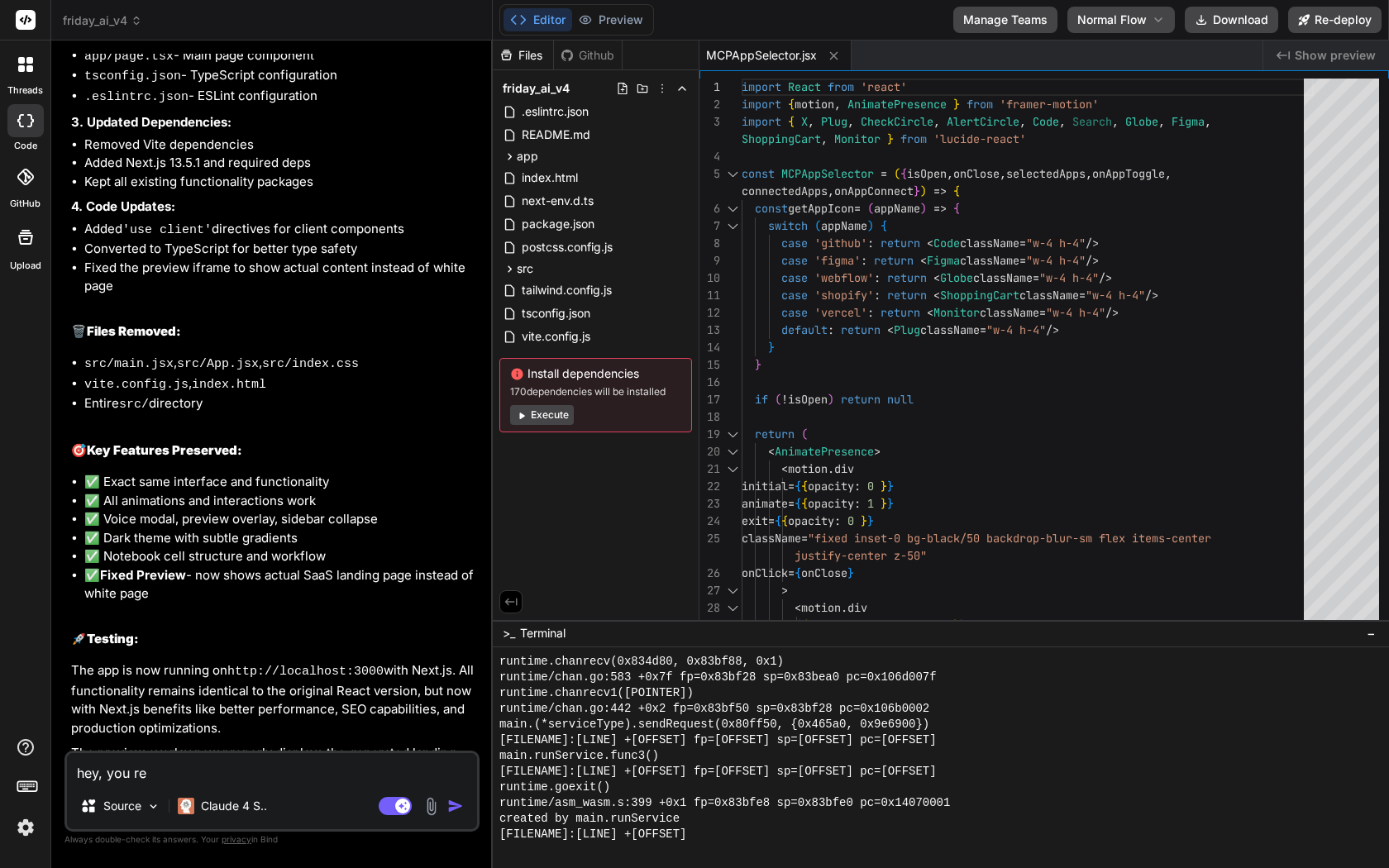 type on "x" 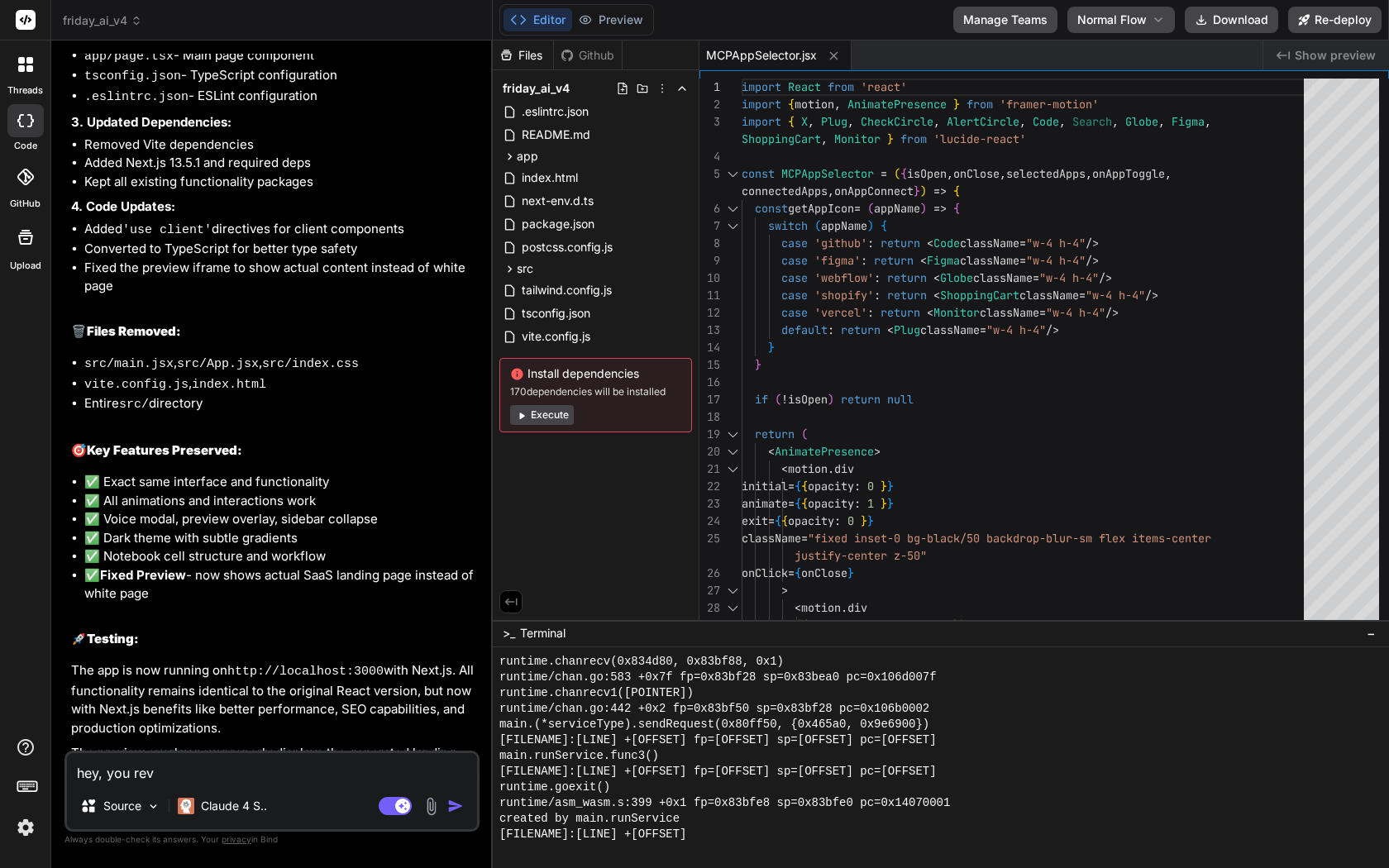 type on "x" 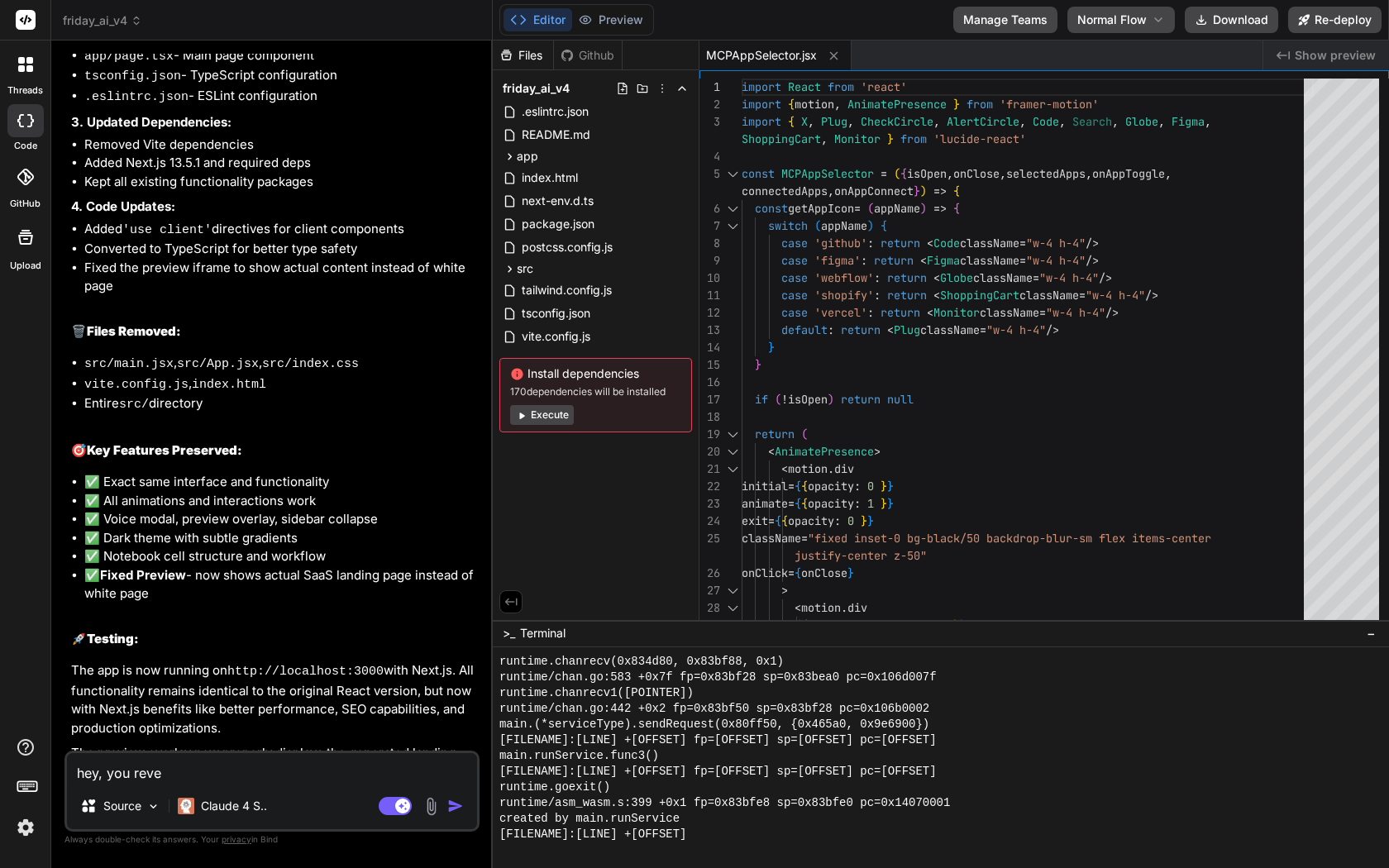 type on "x" 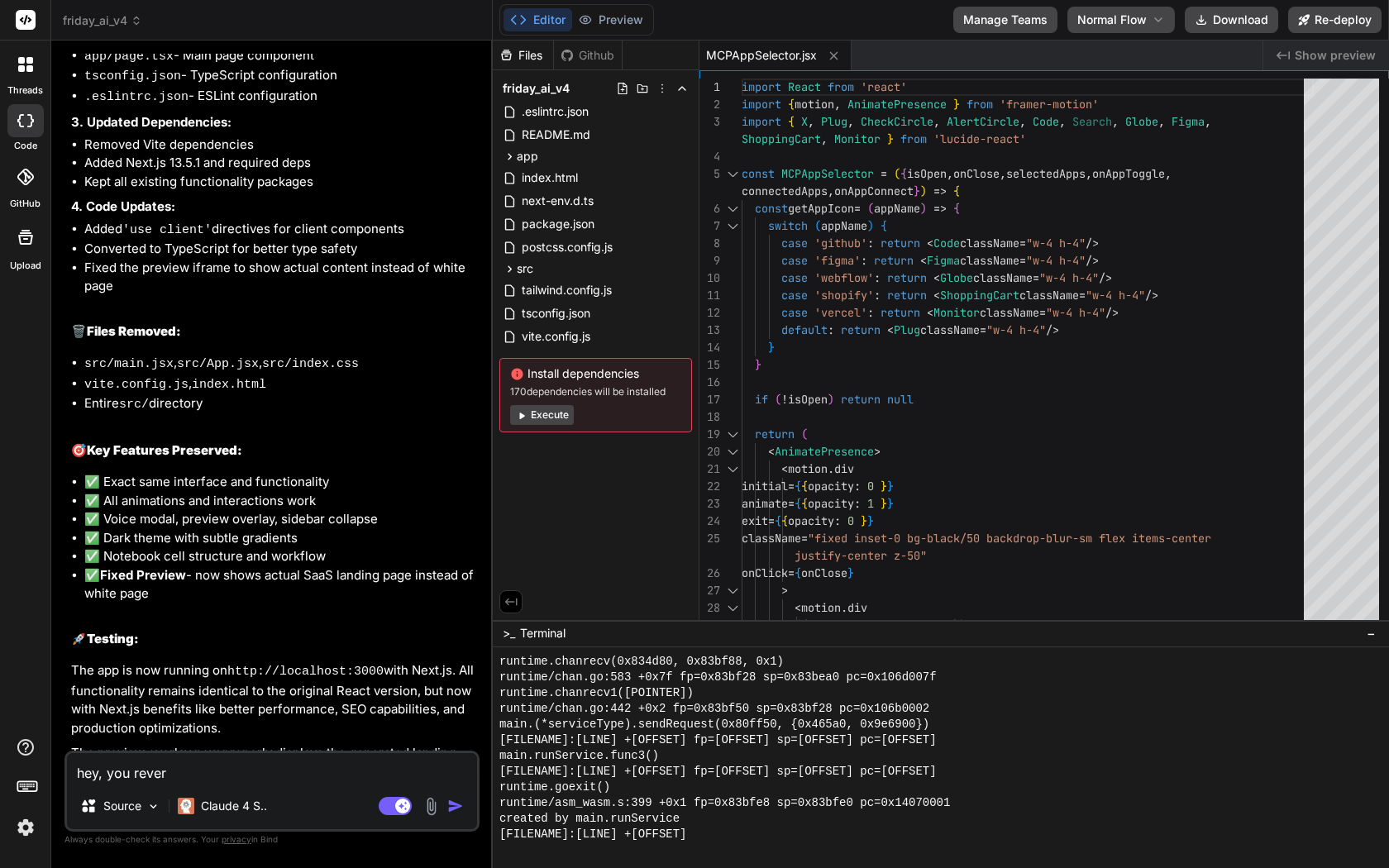 type on "x" 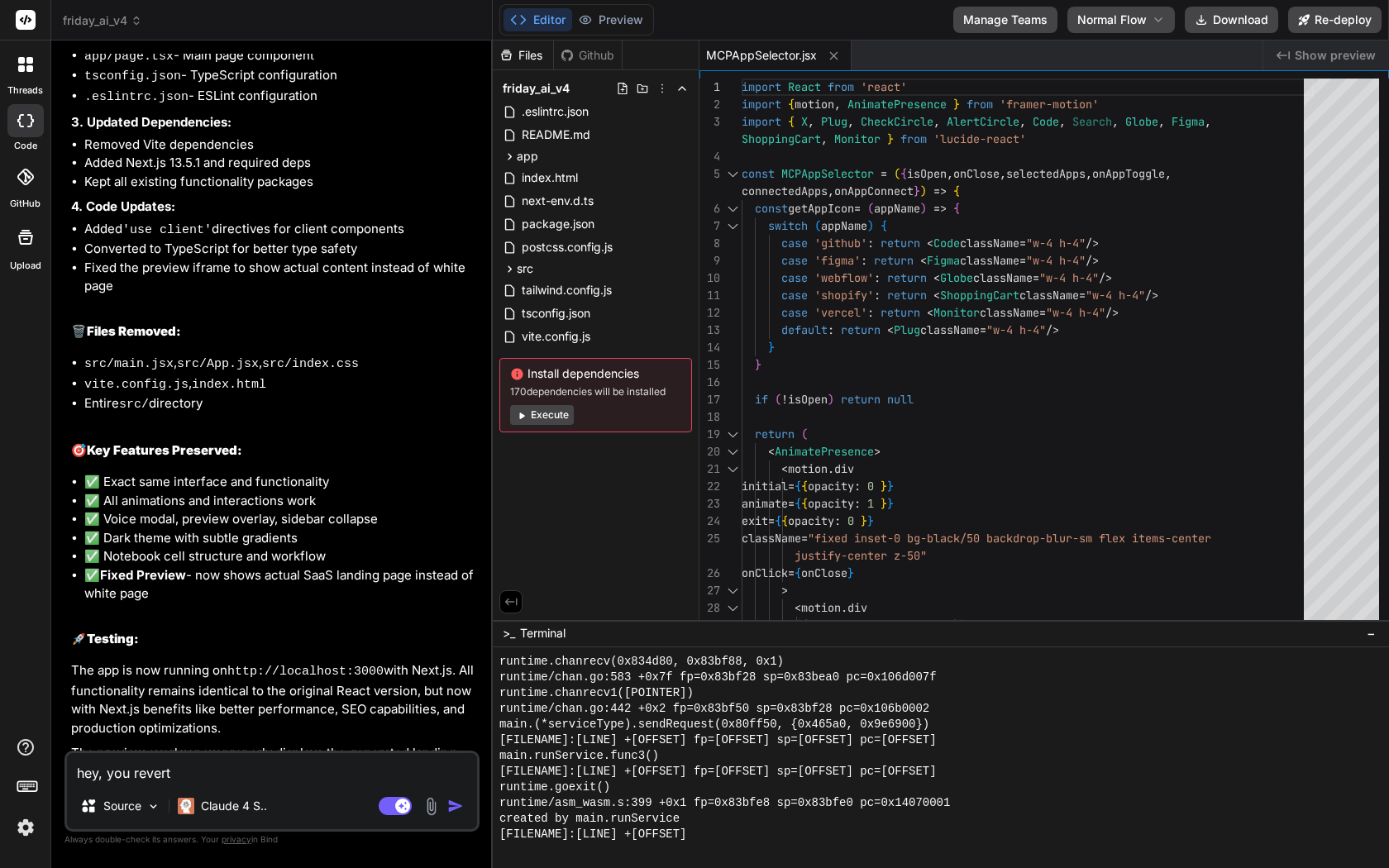 type on "x" 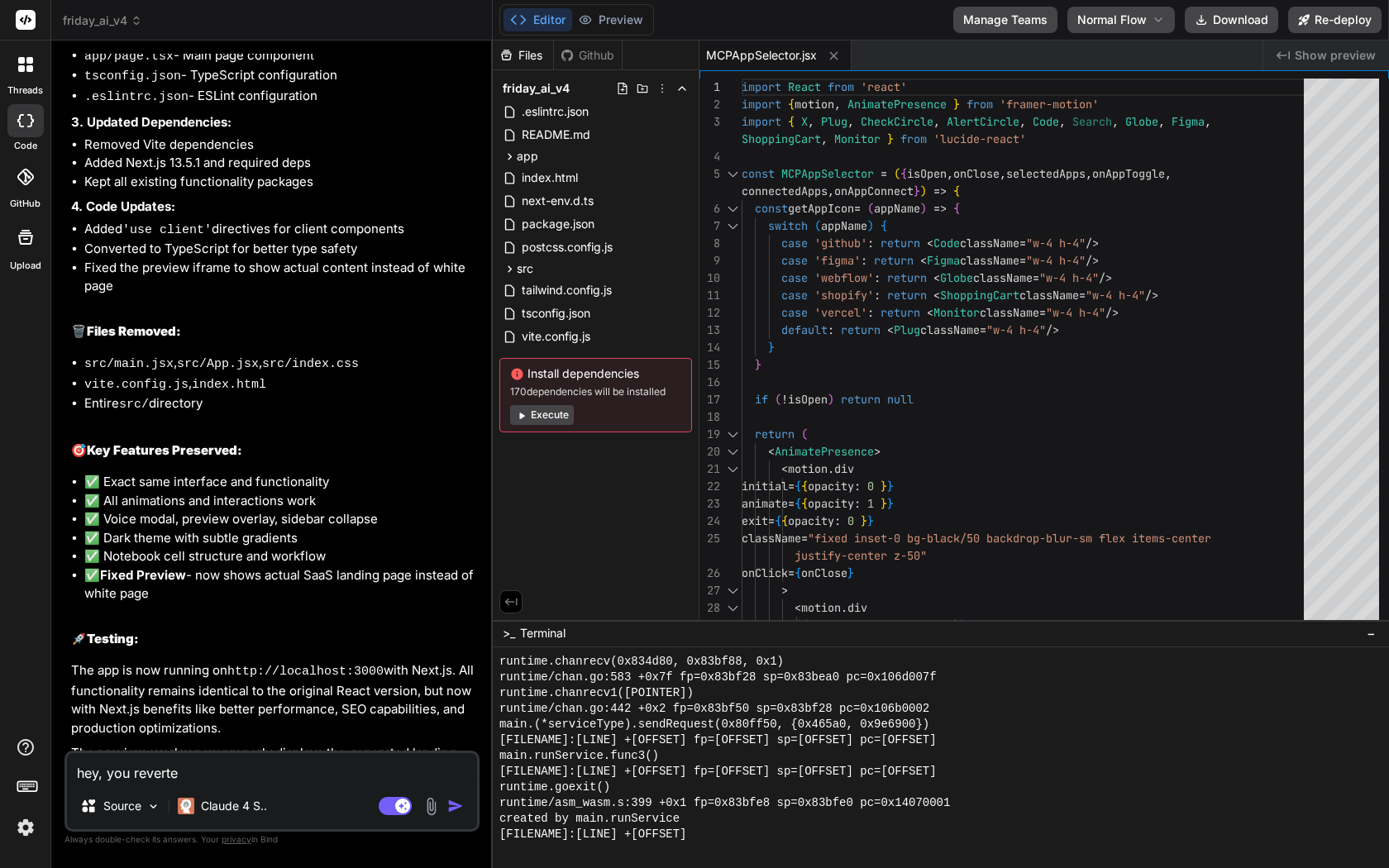 type on "x" 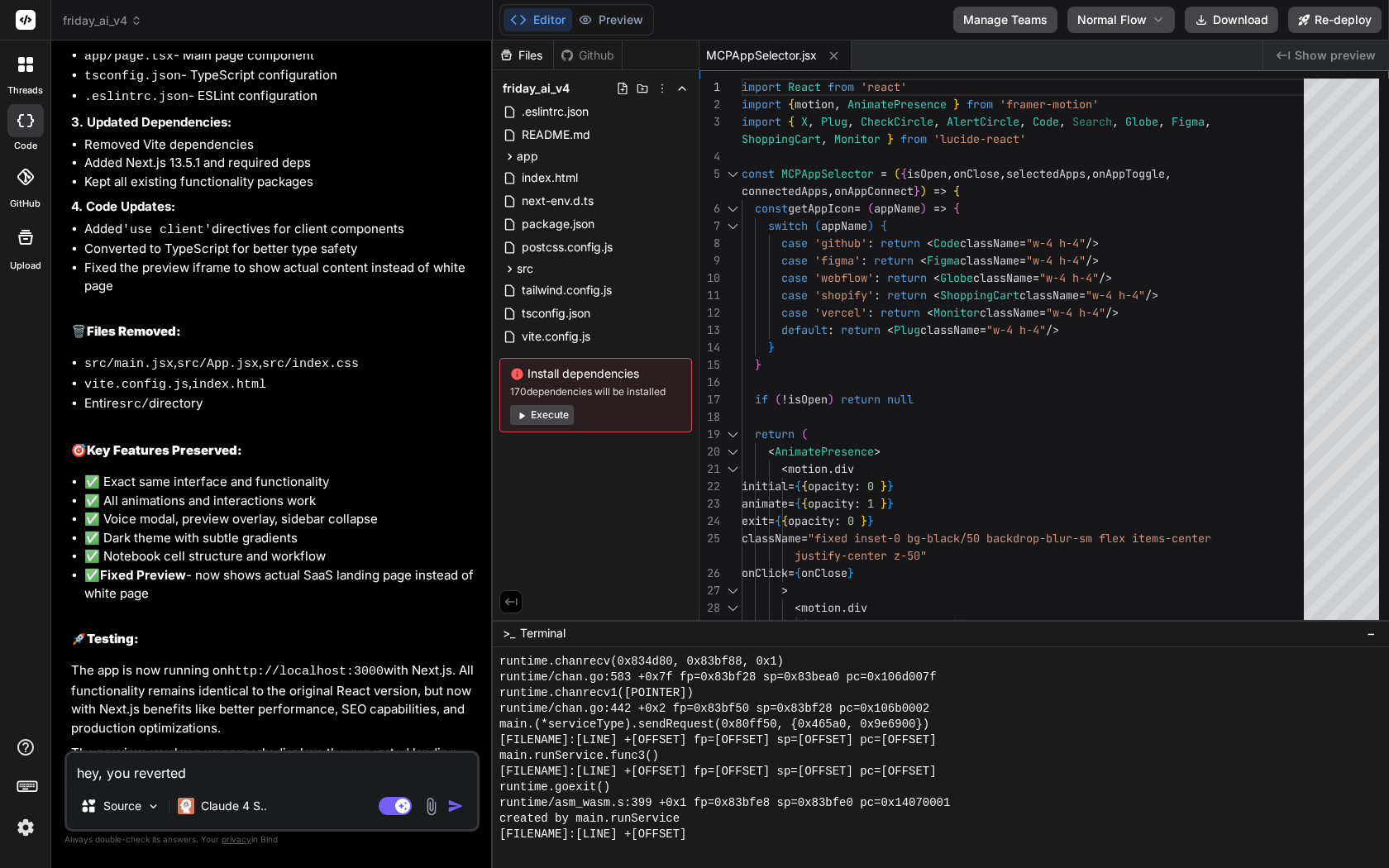 type on "x" 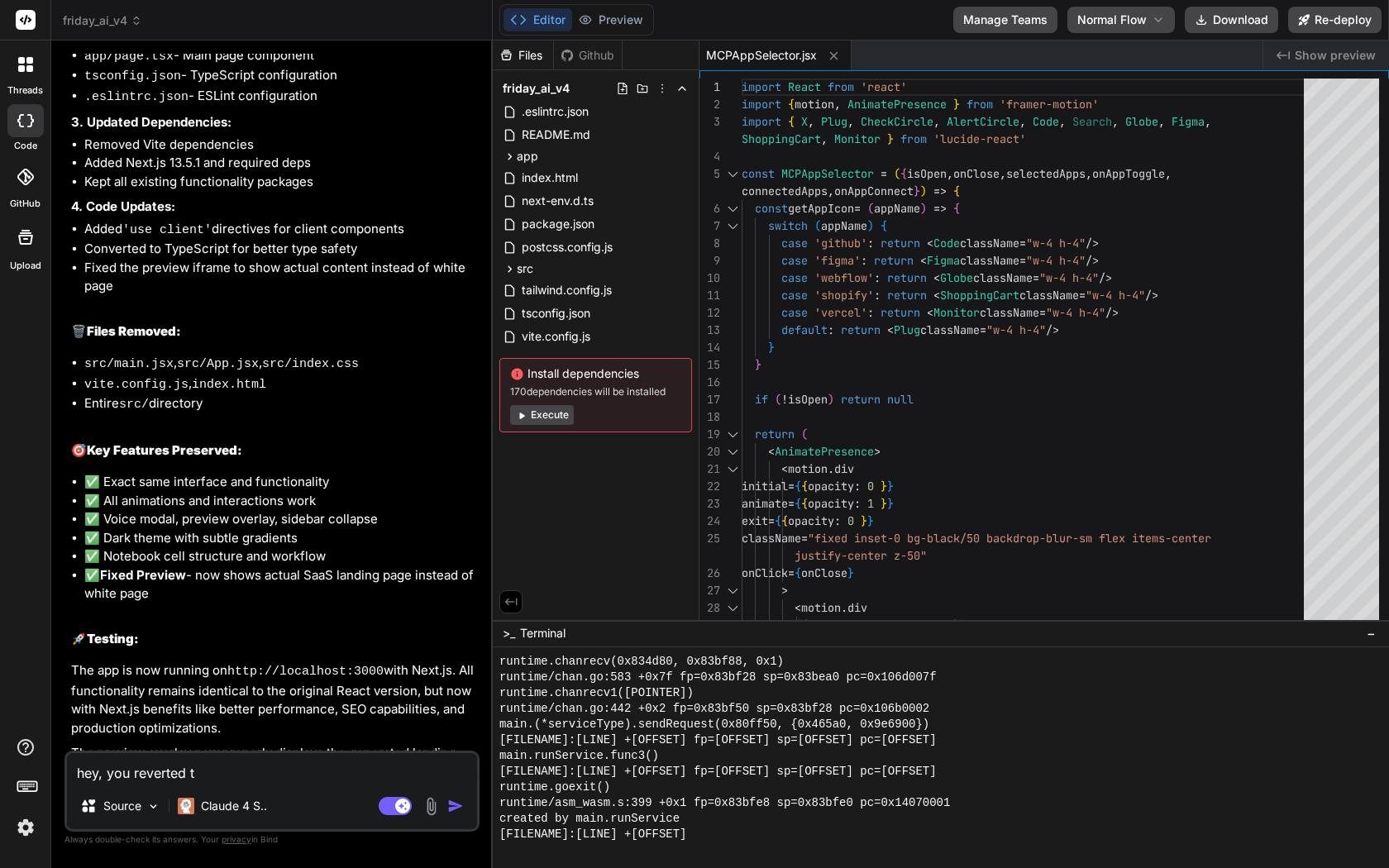 type on "hey, you reverted th" 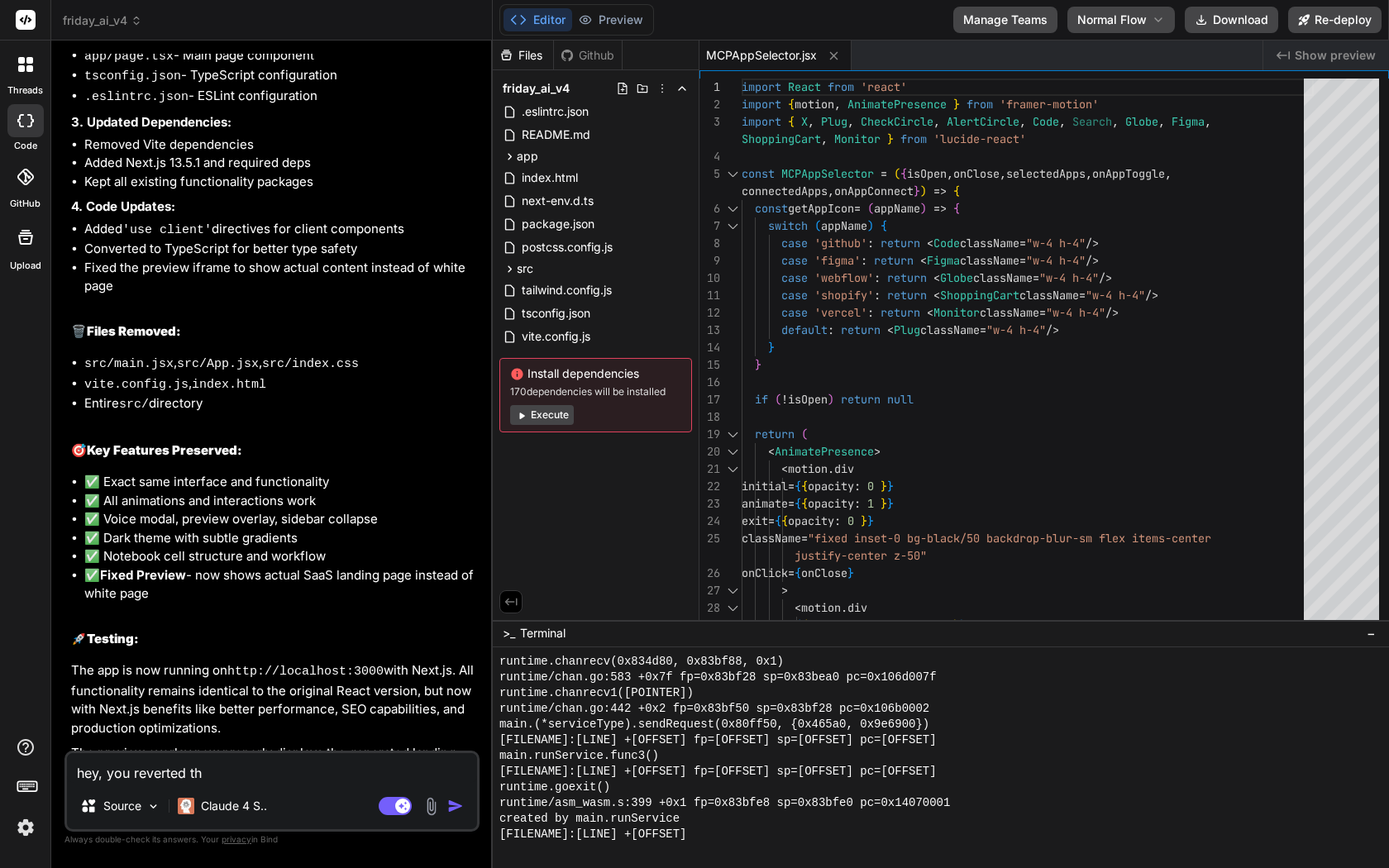 type on "x" 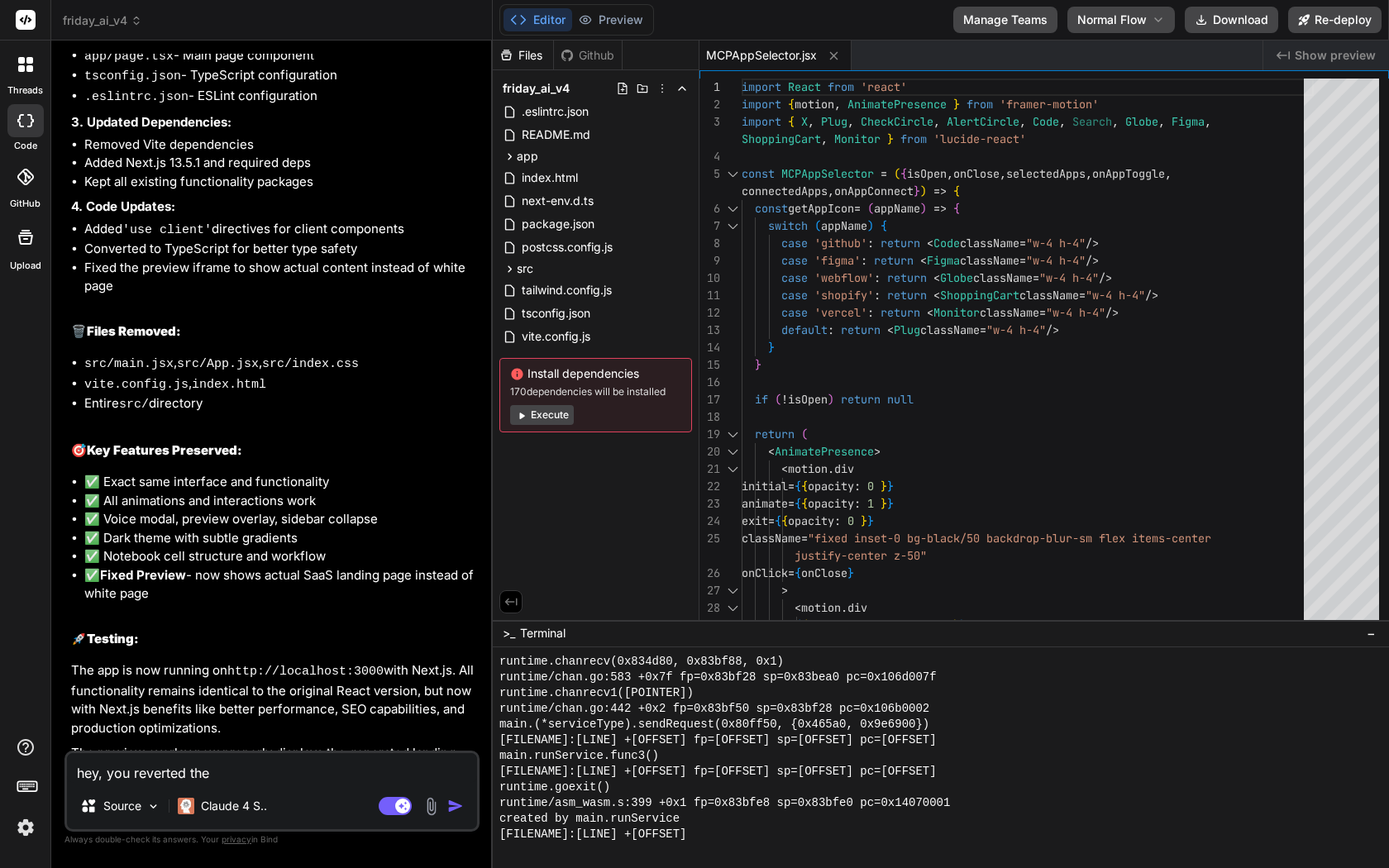 type on "x" 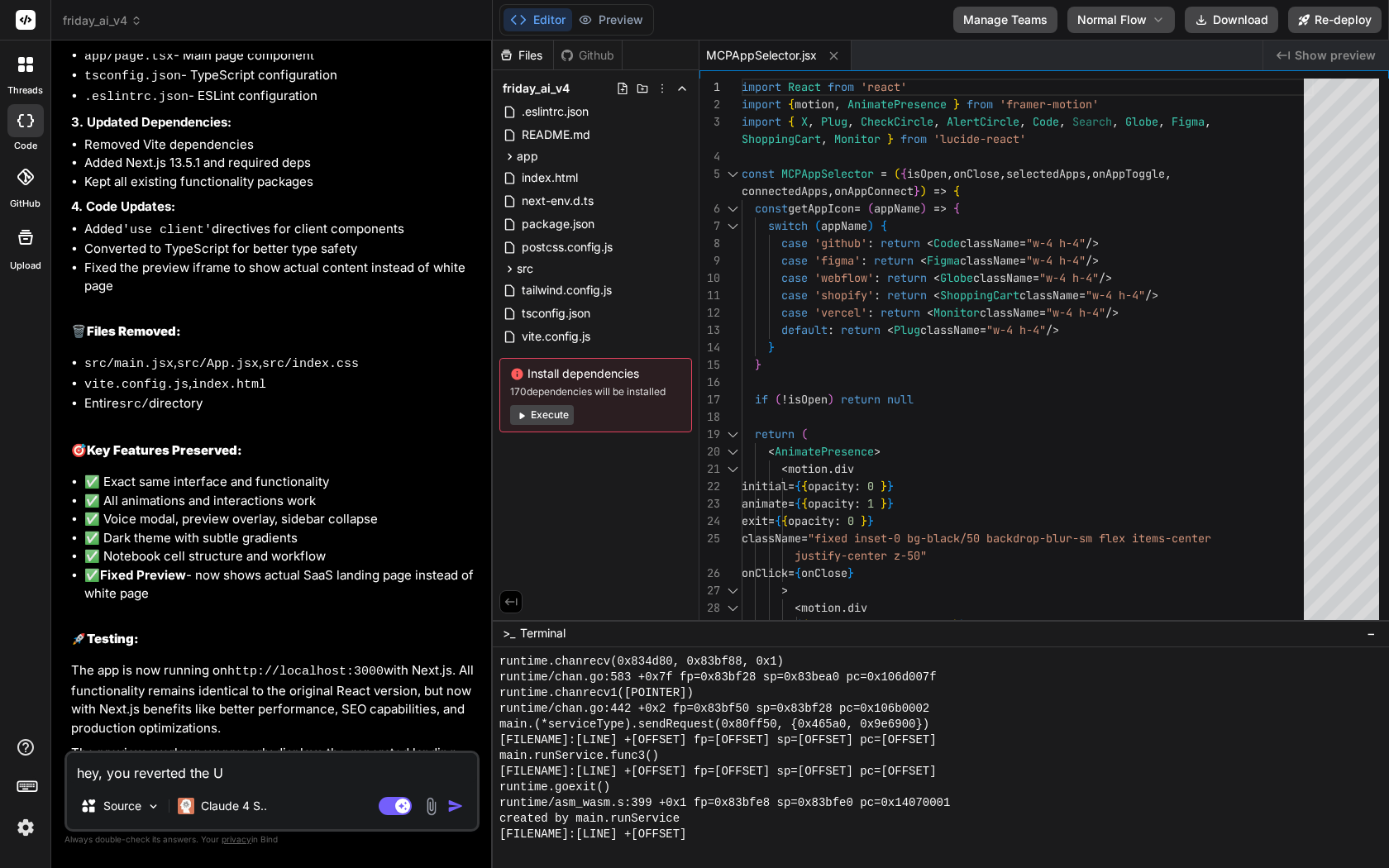 type on "x" 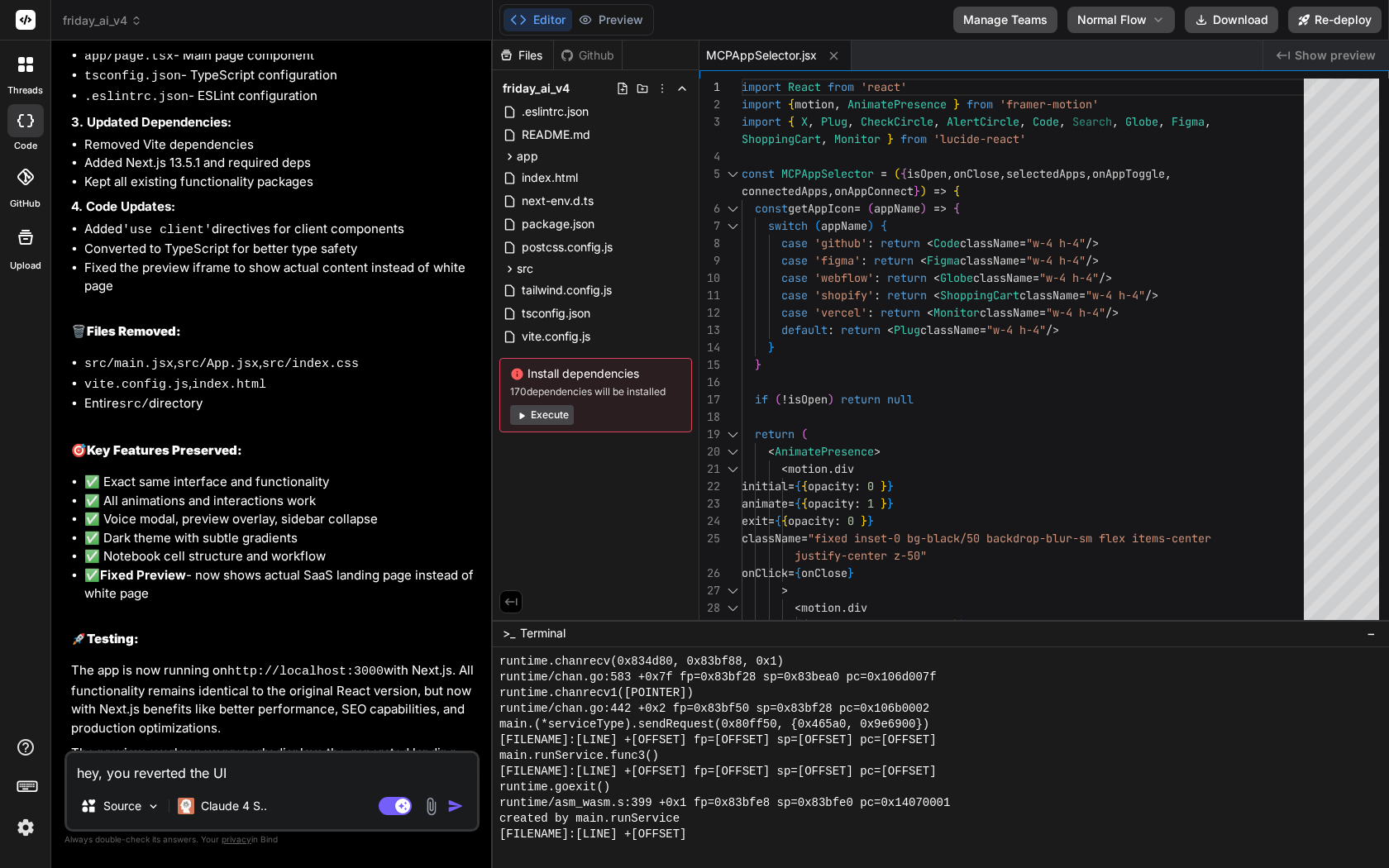 type on "x" 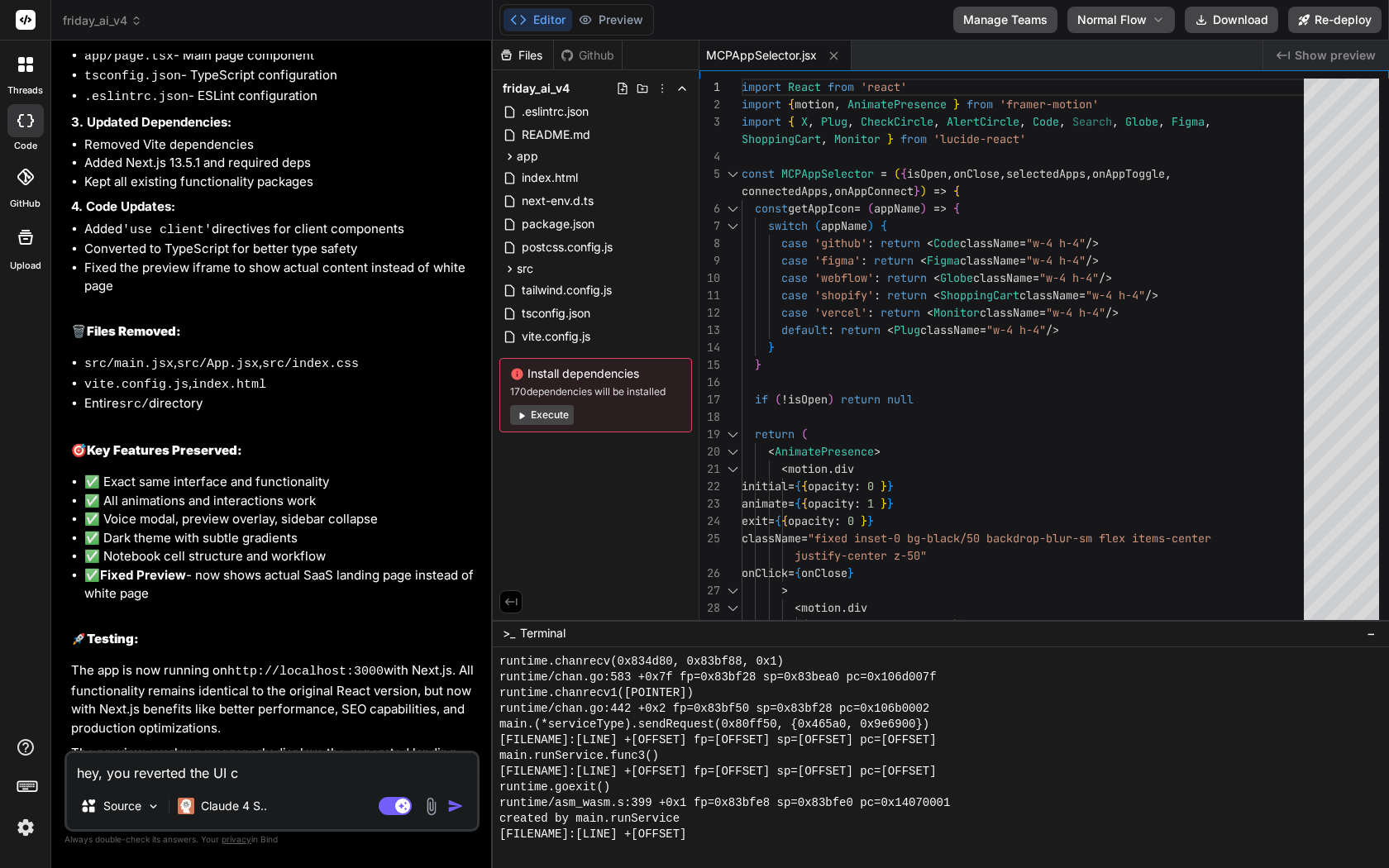 type on "x" 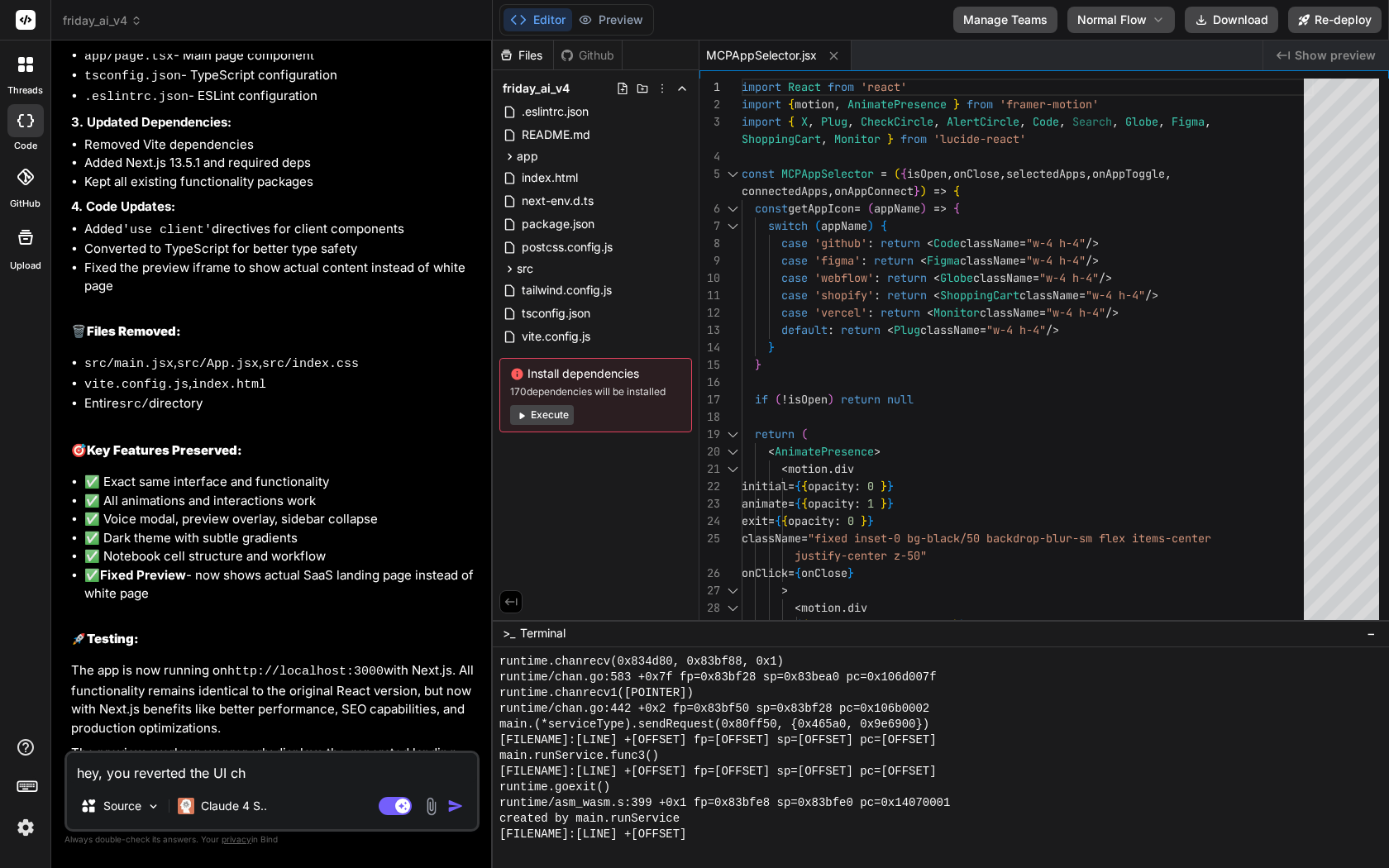 type on "x" 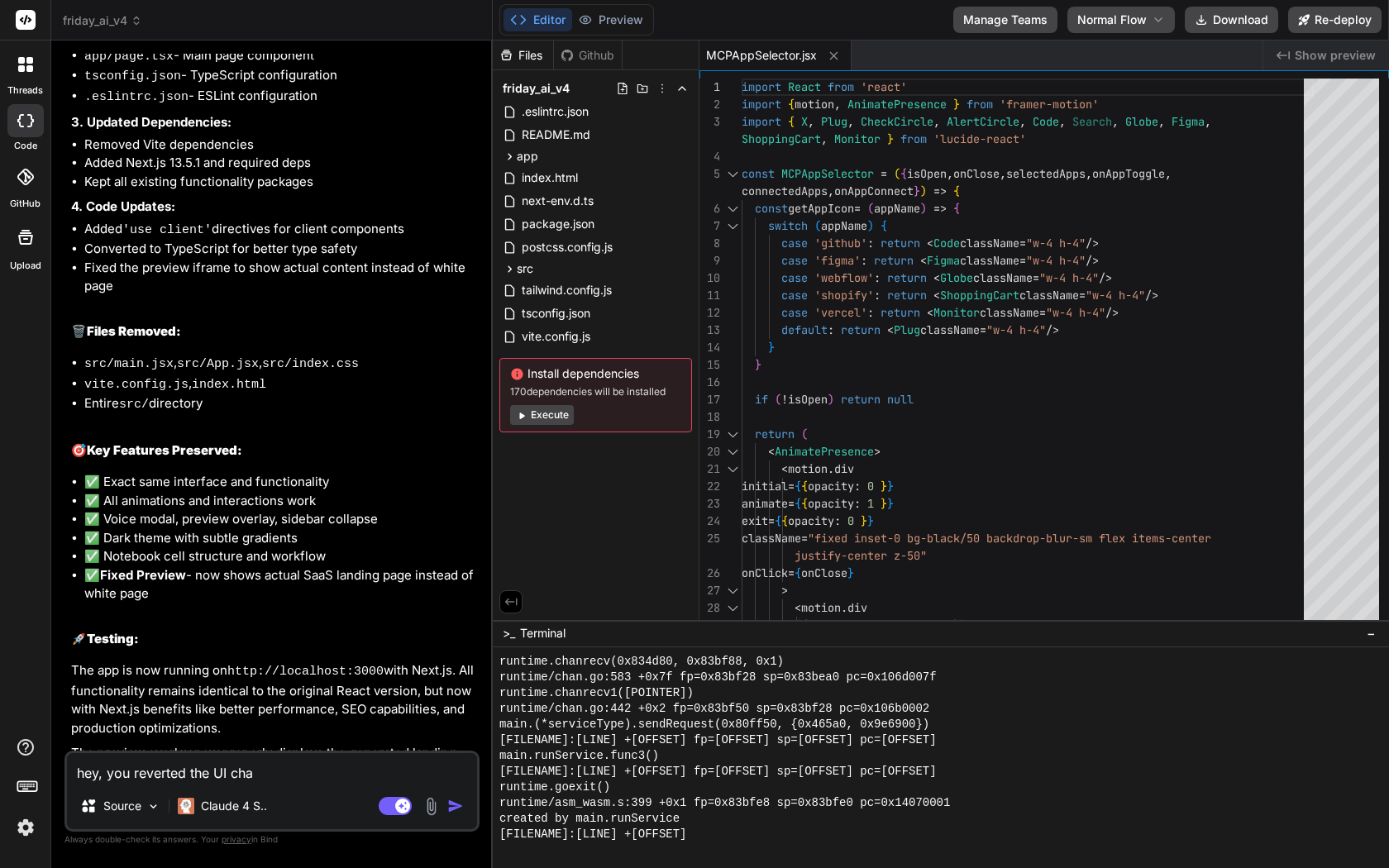 type on "x" 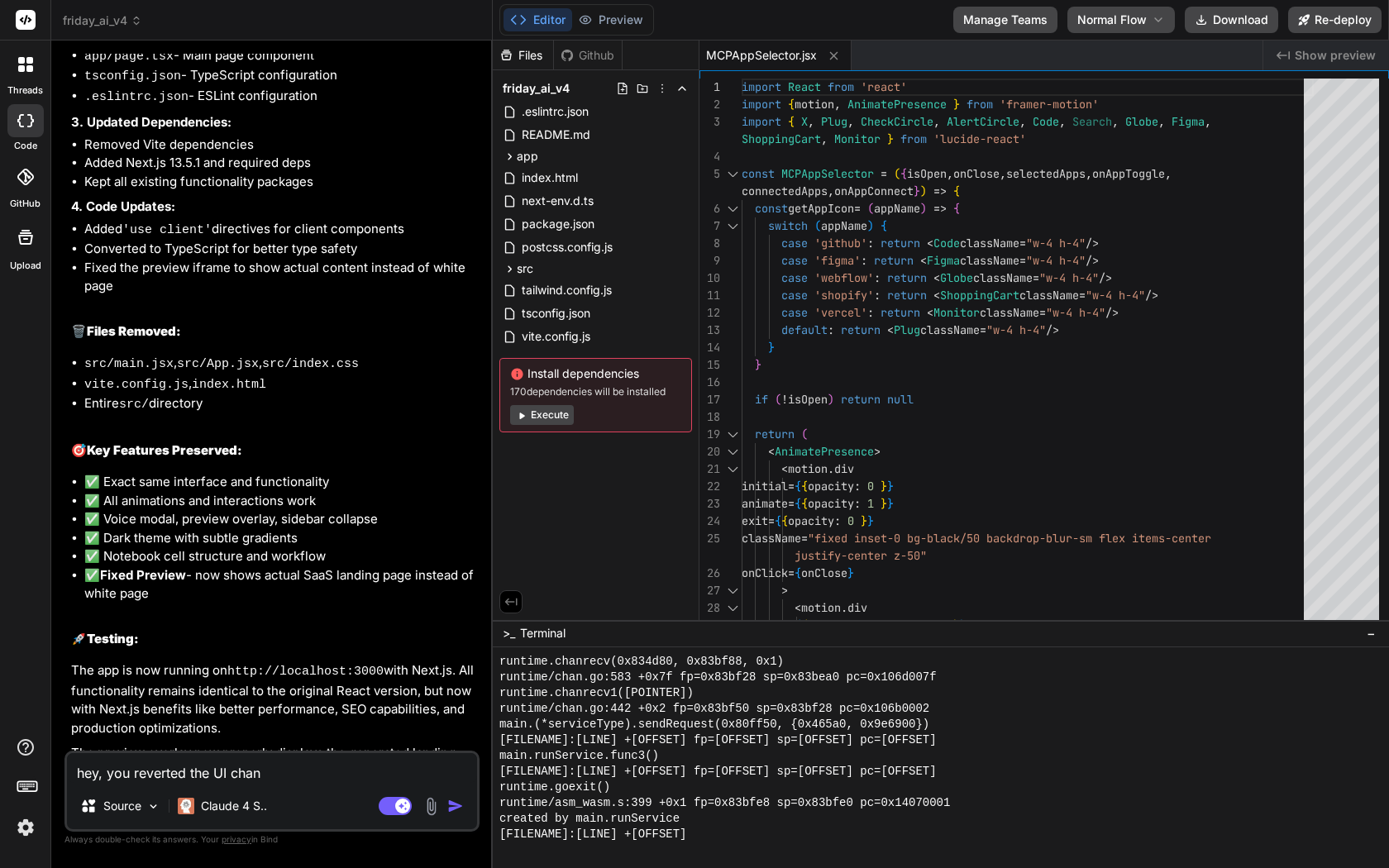 type on "x" 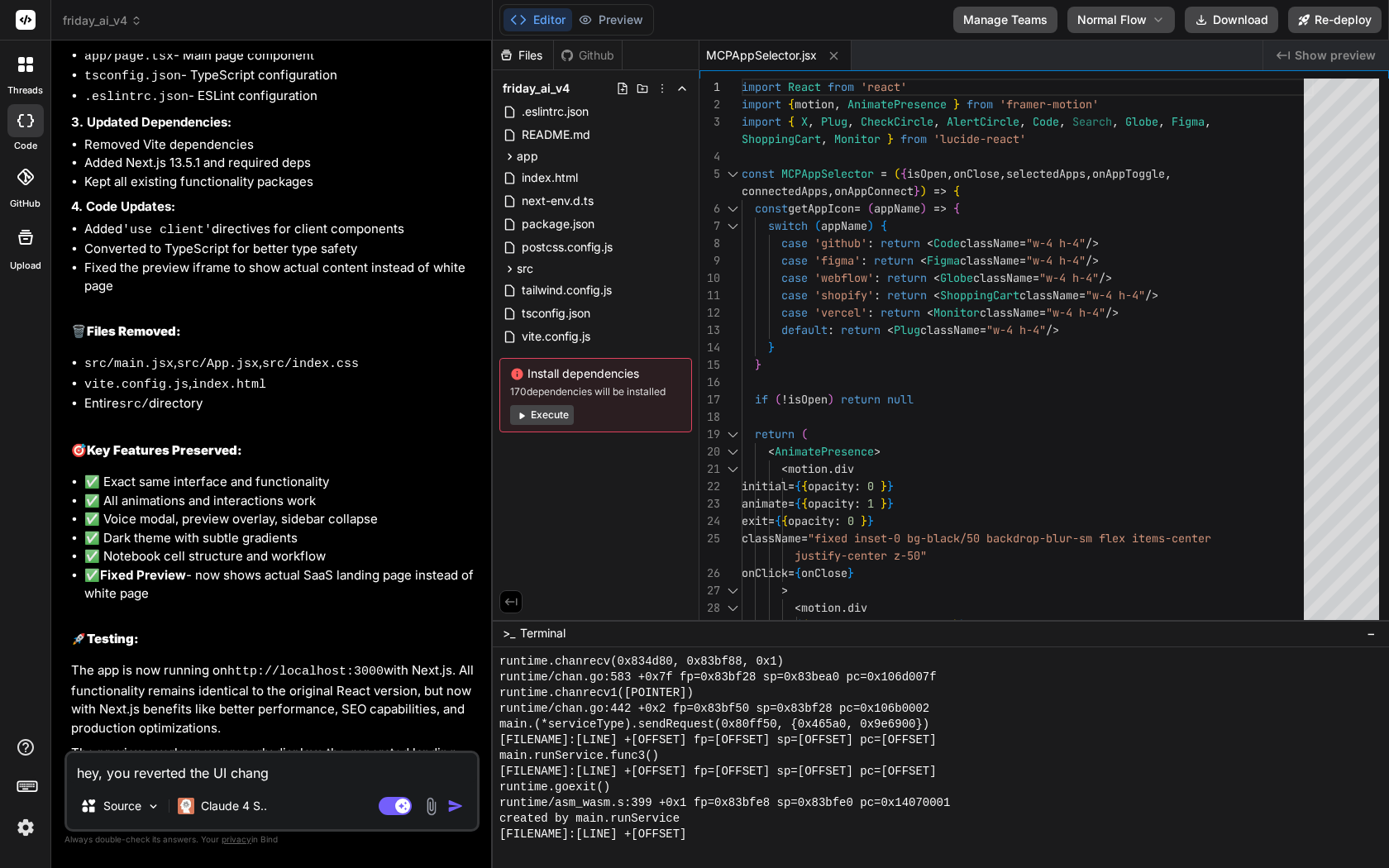 type on "x" 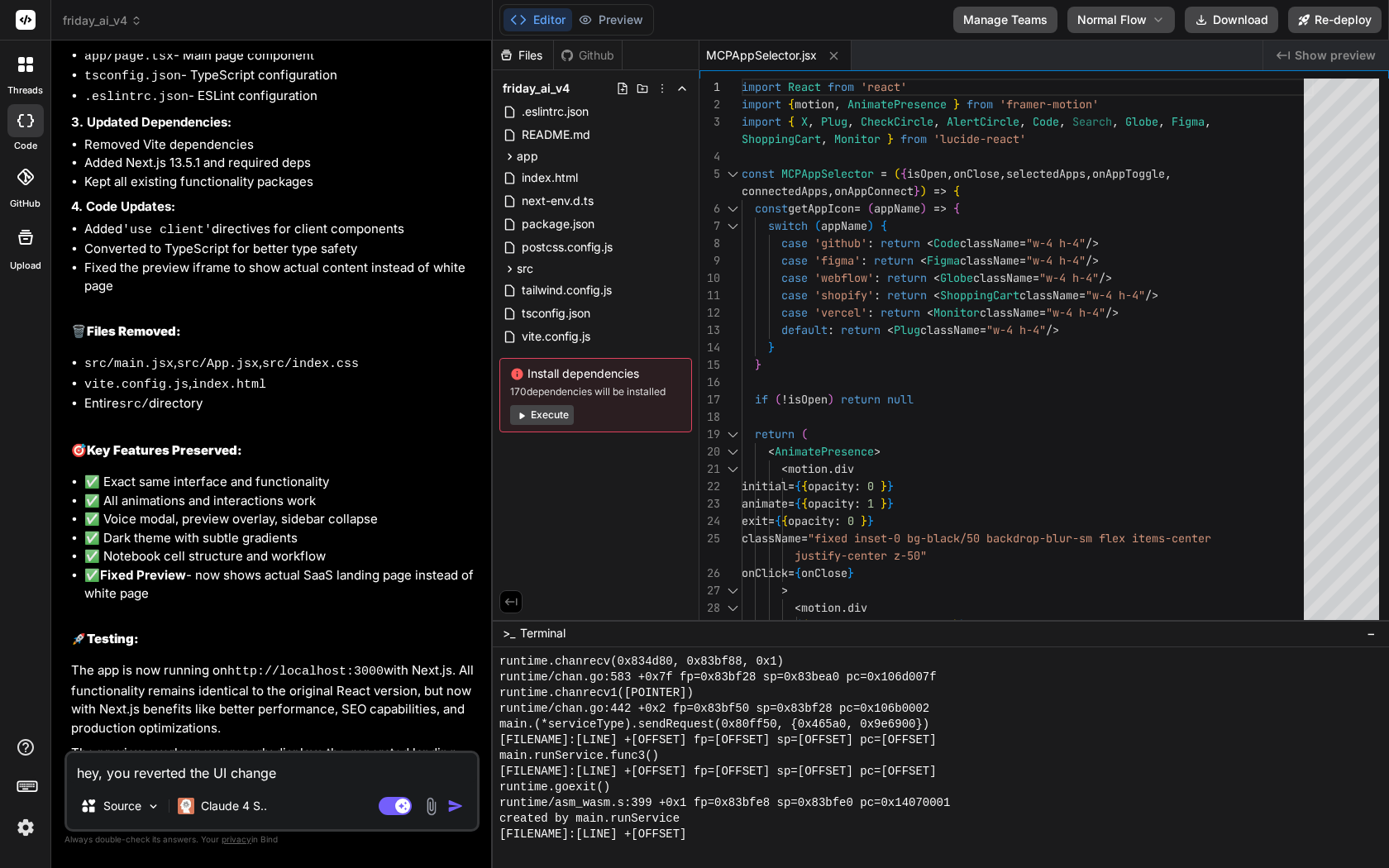 type on "x" 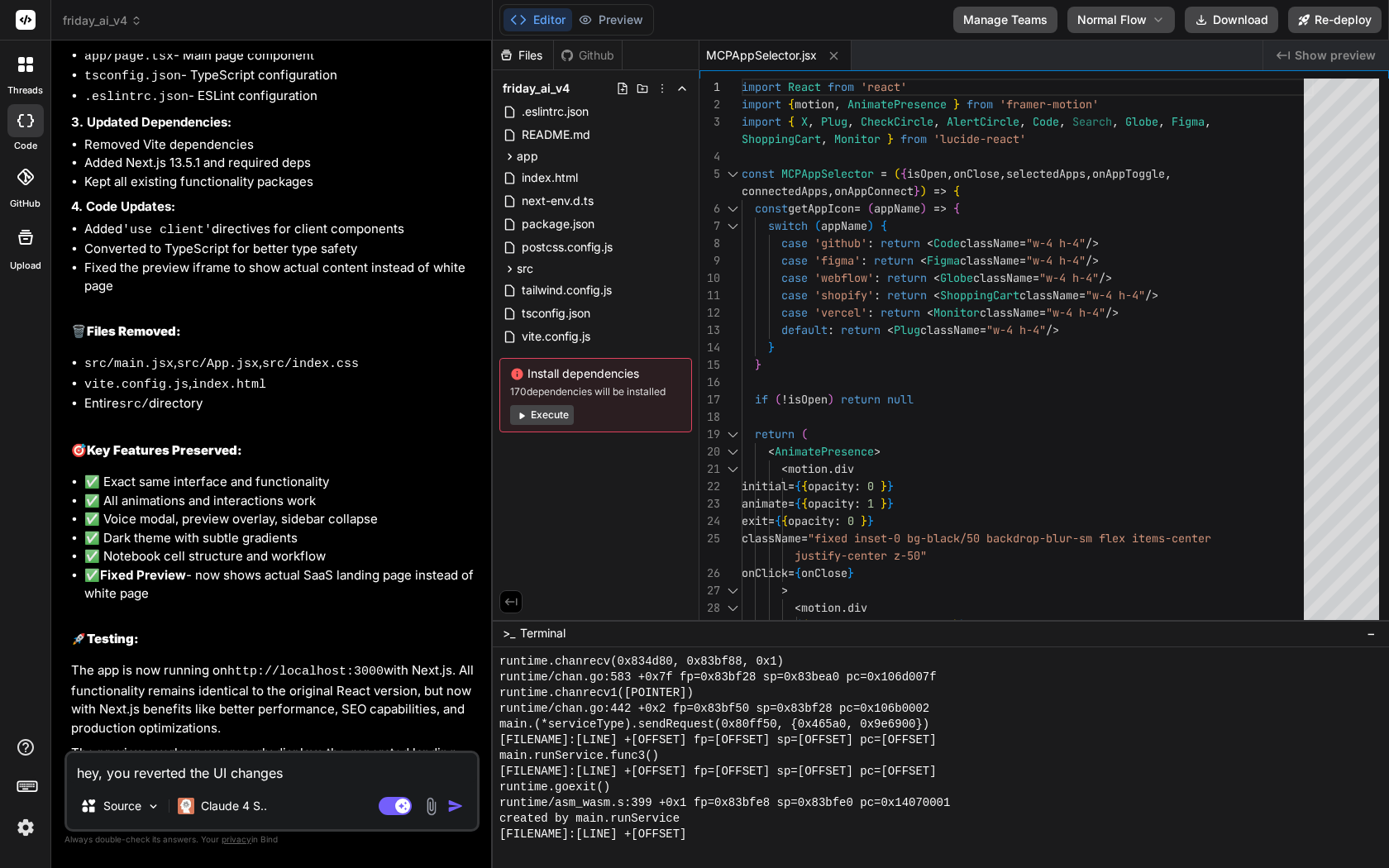 type on "x" 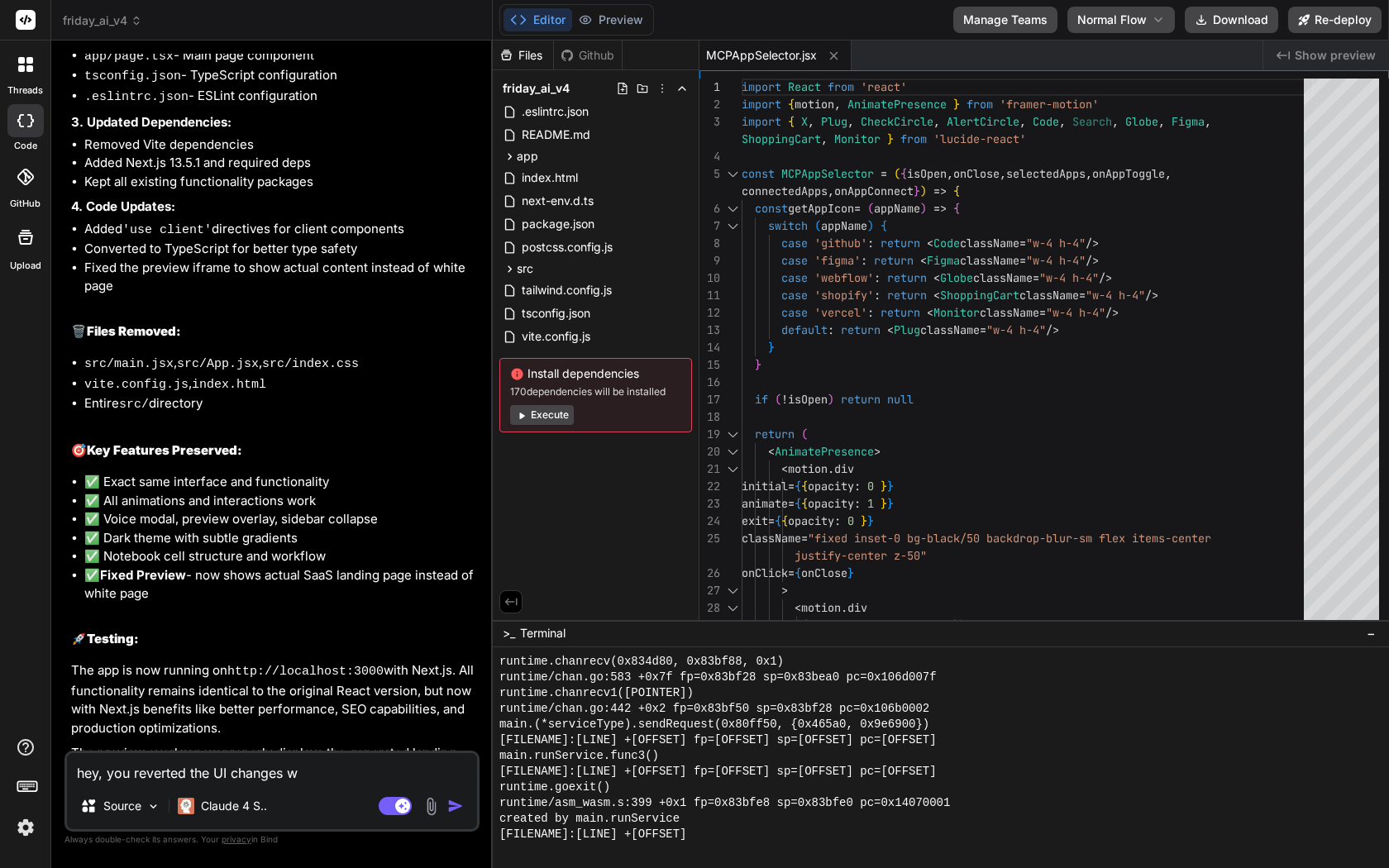 type on "x" 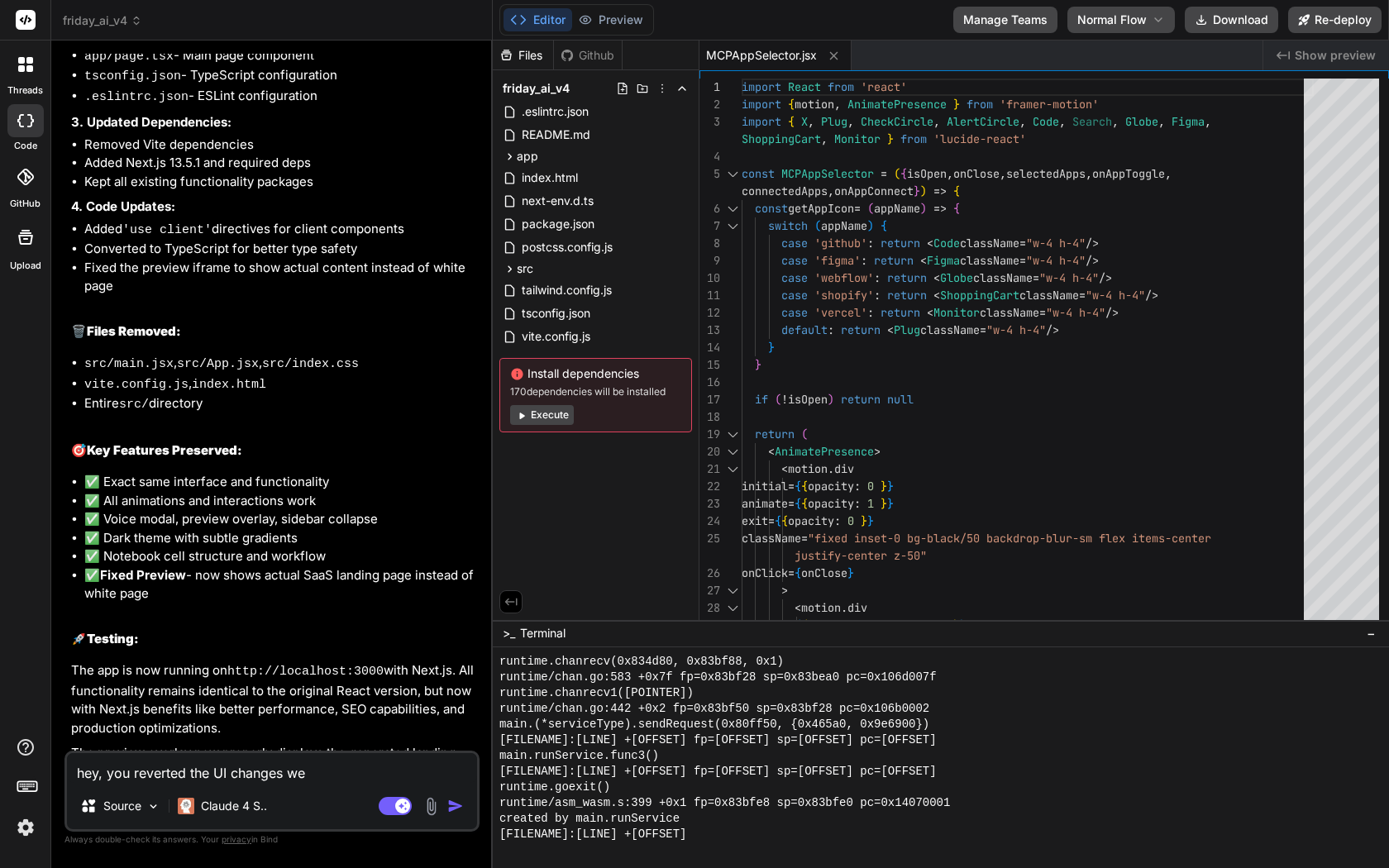 type on "x" 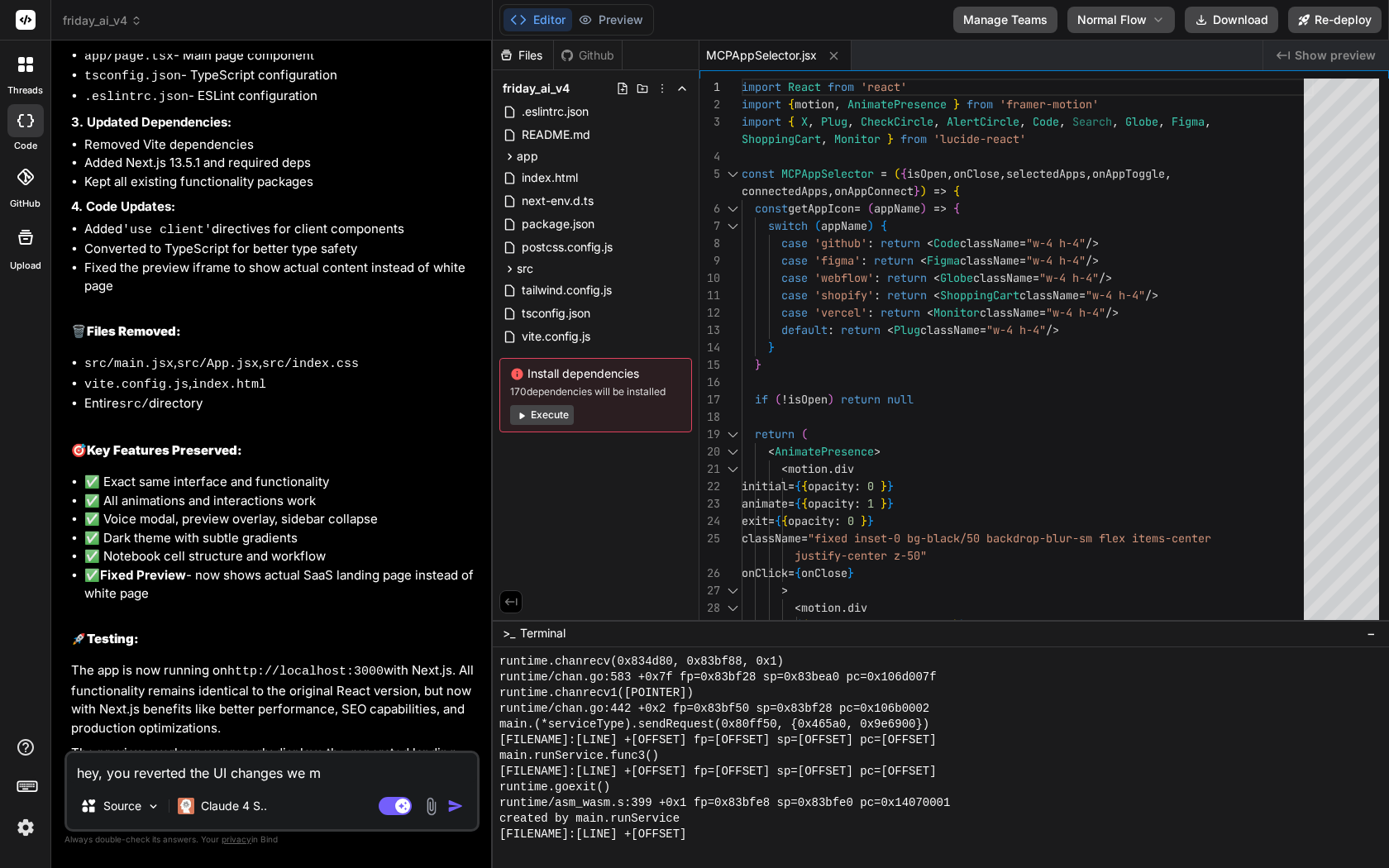 type on "x" 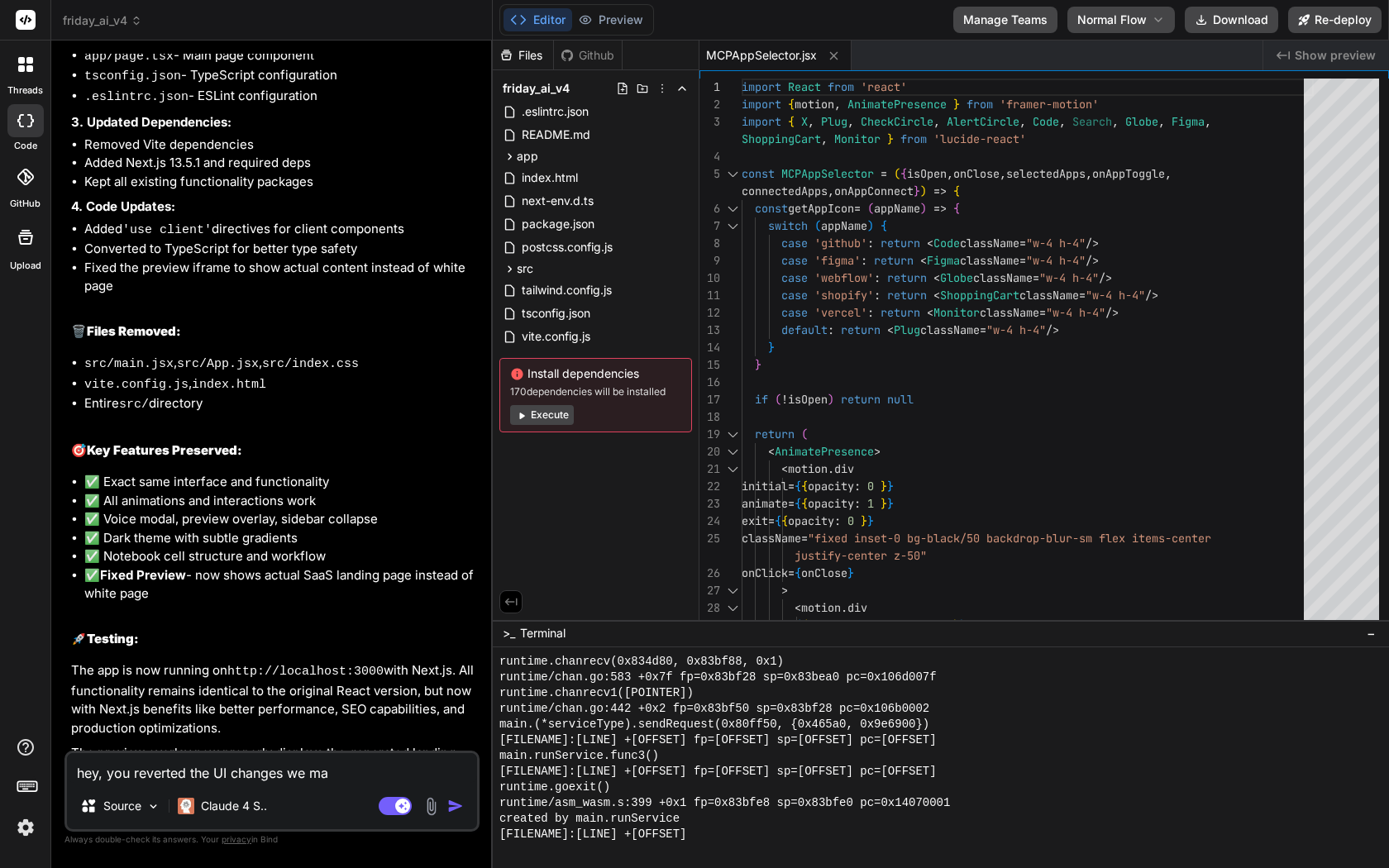 type on "x" 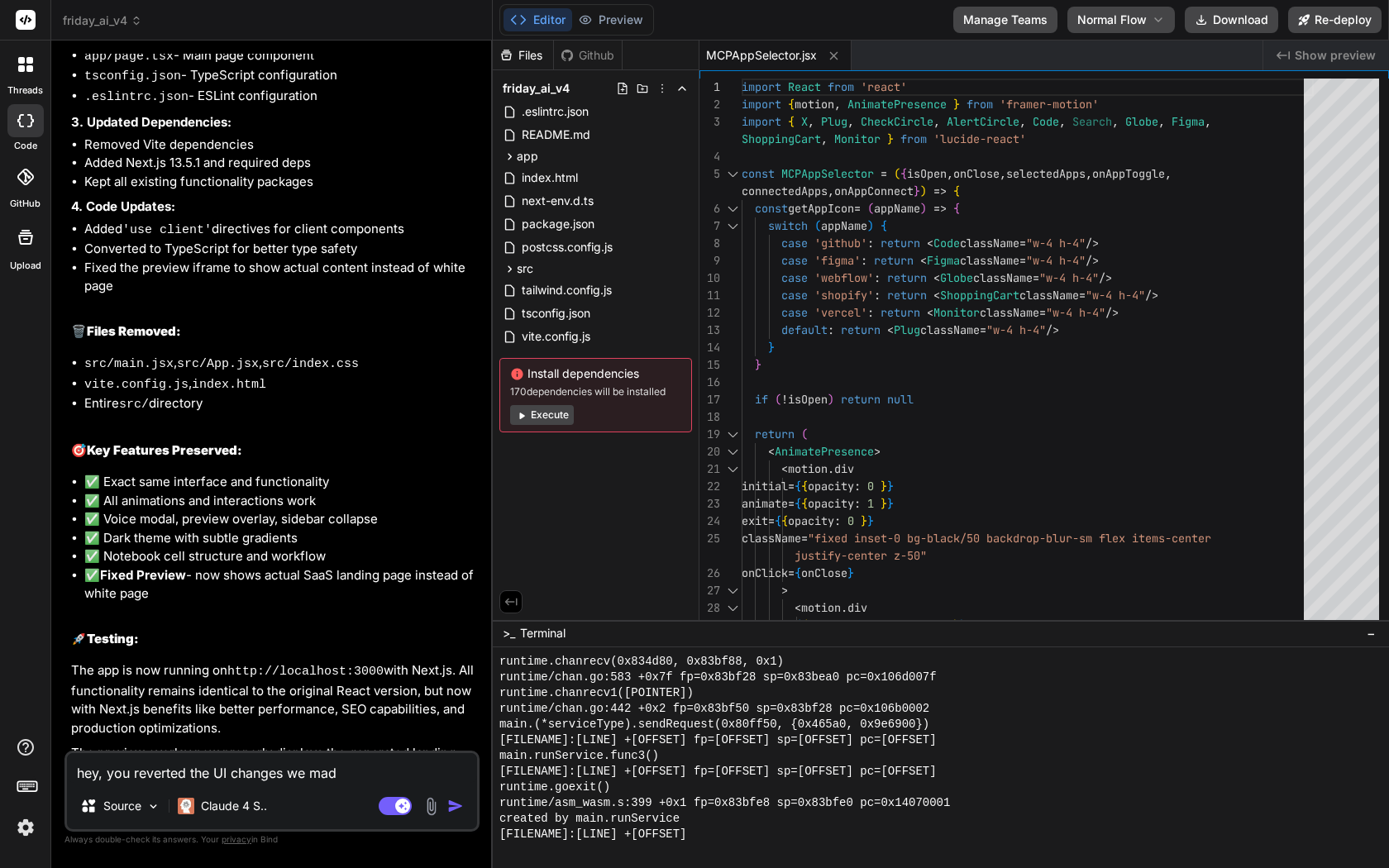 type on "x" 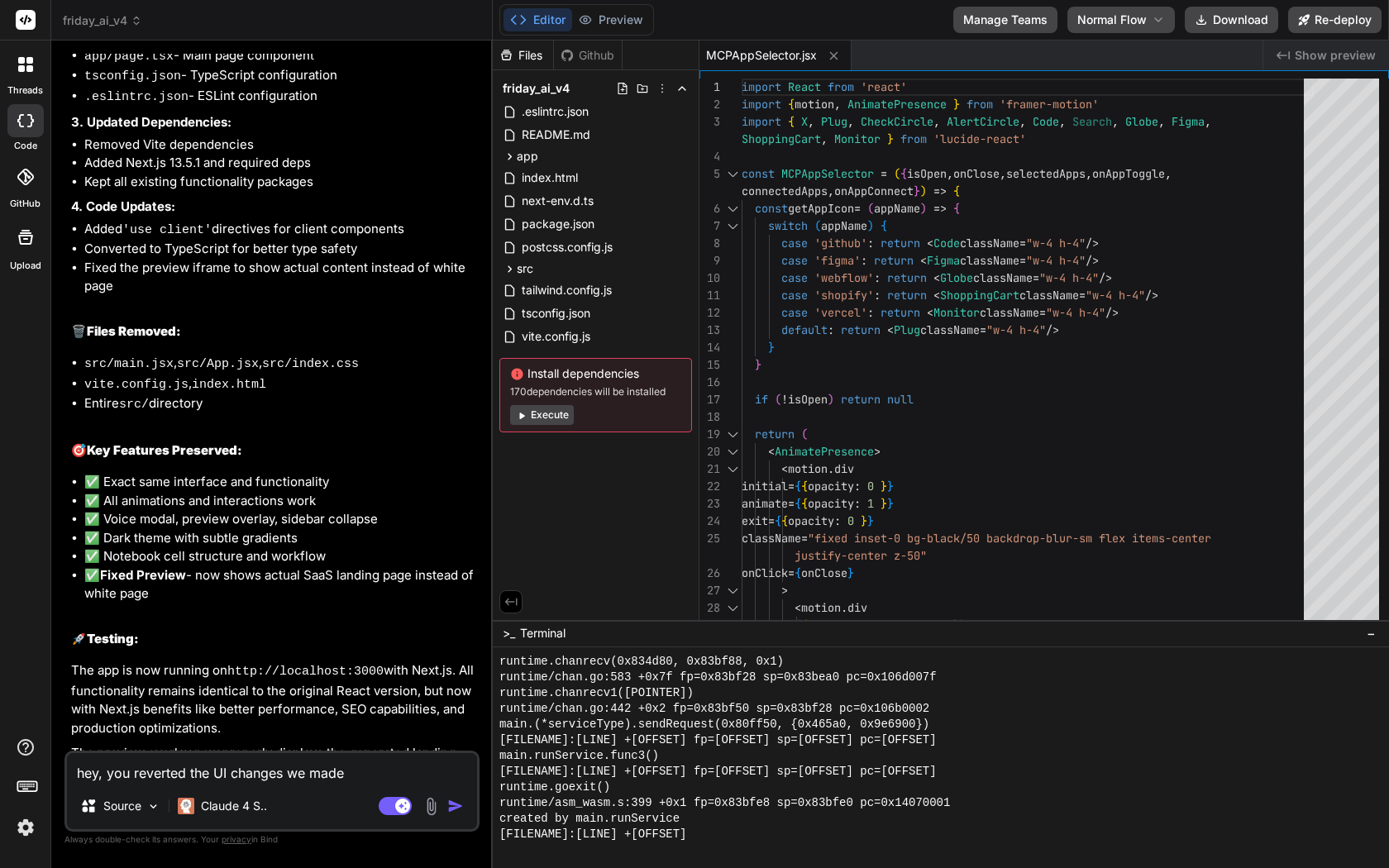 type on "x" 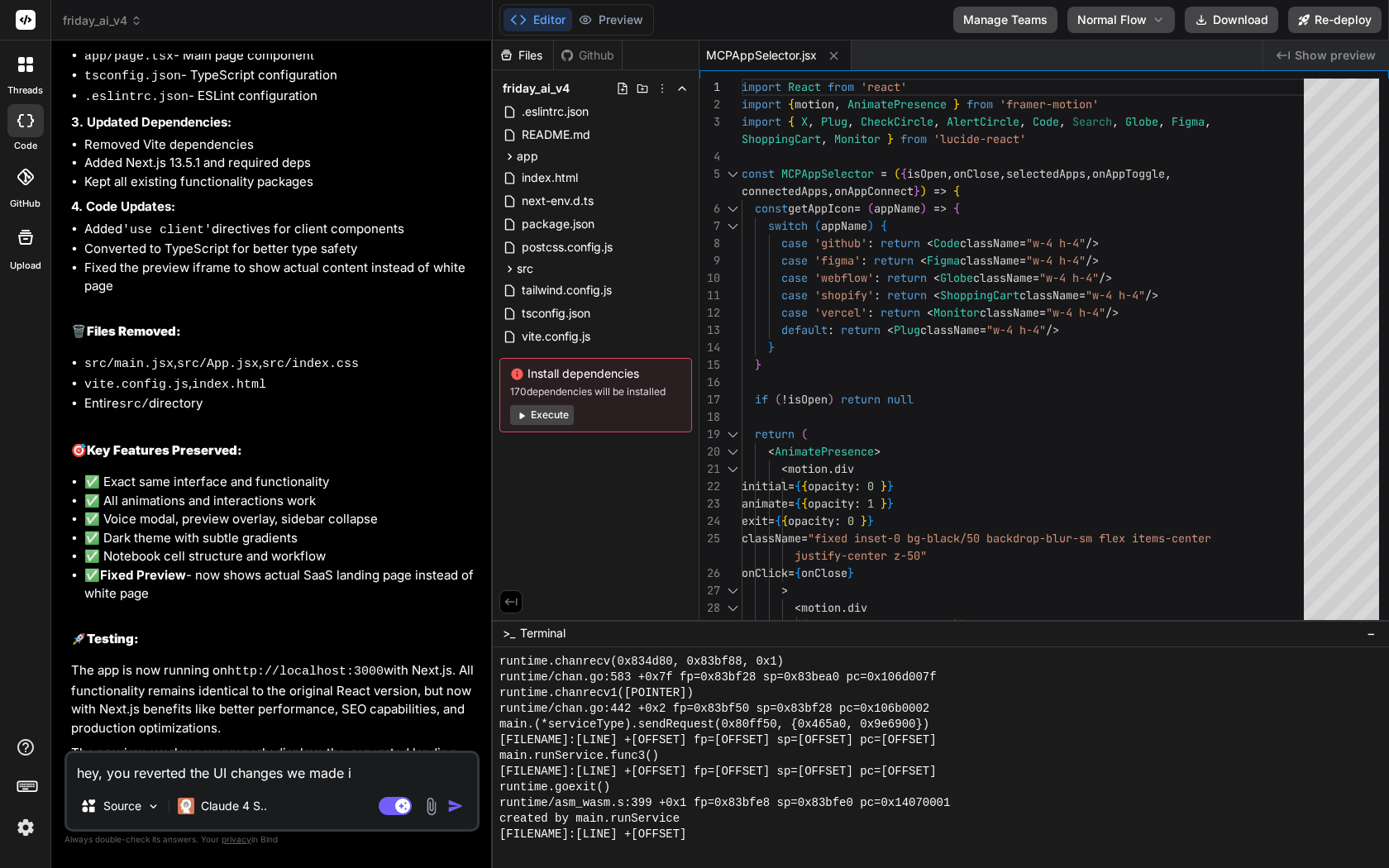 type on "x" 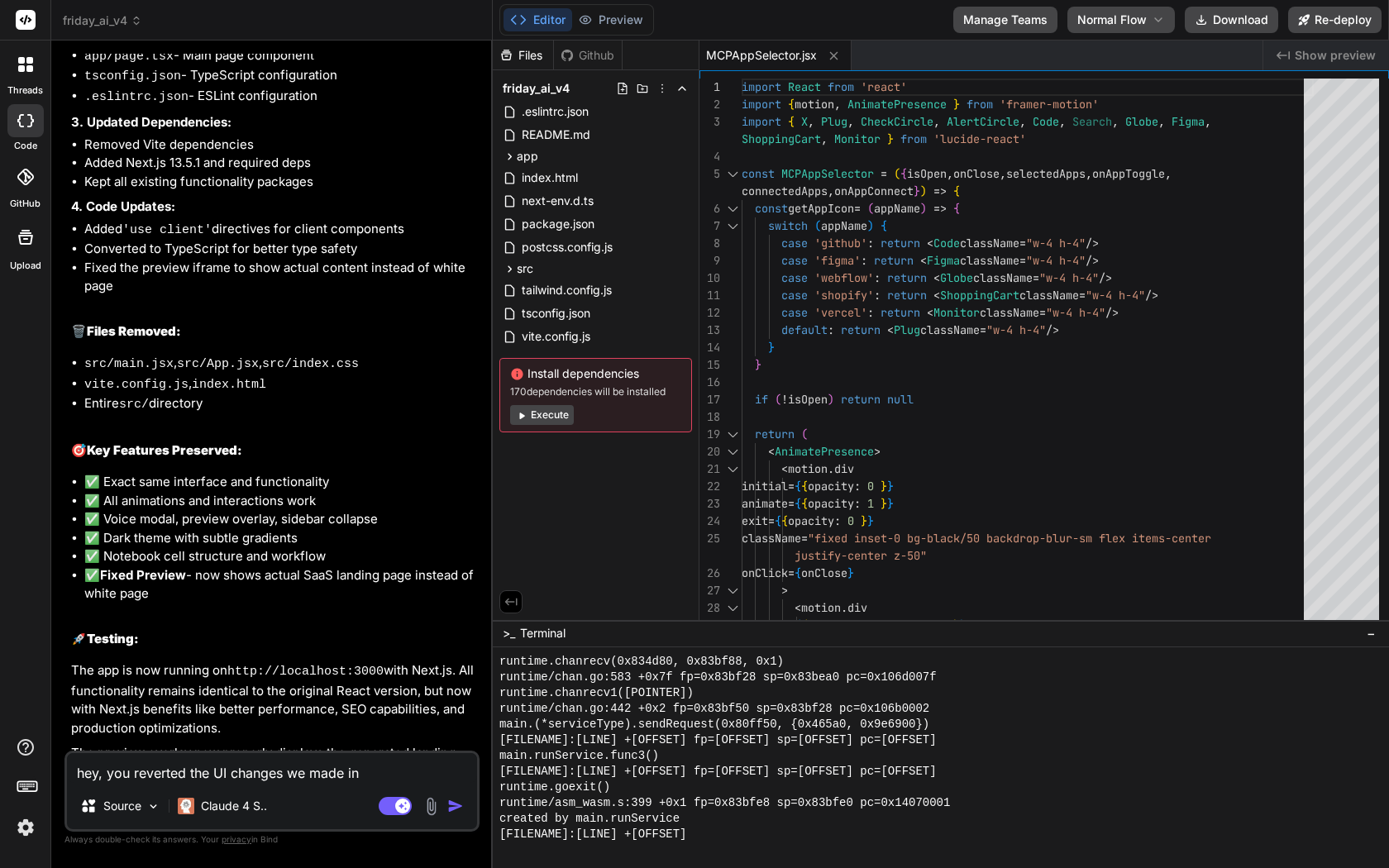 type on "hey, you reverted the UI changes we made in" 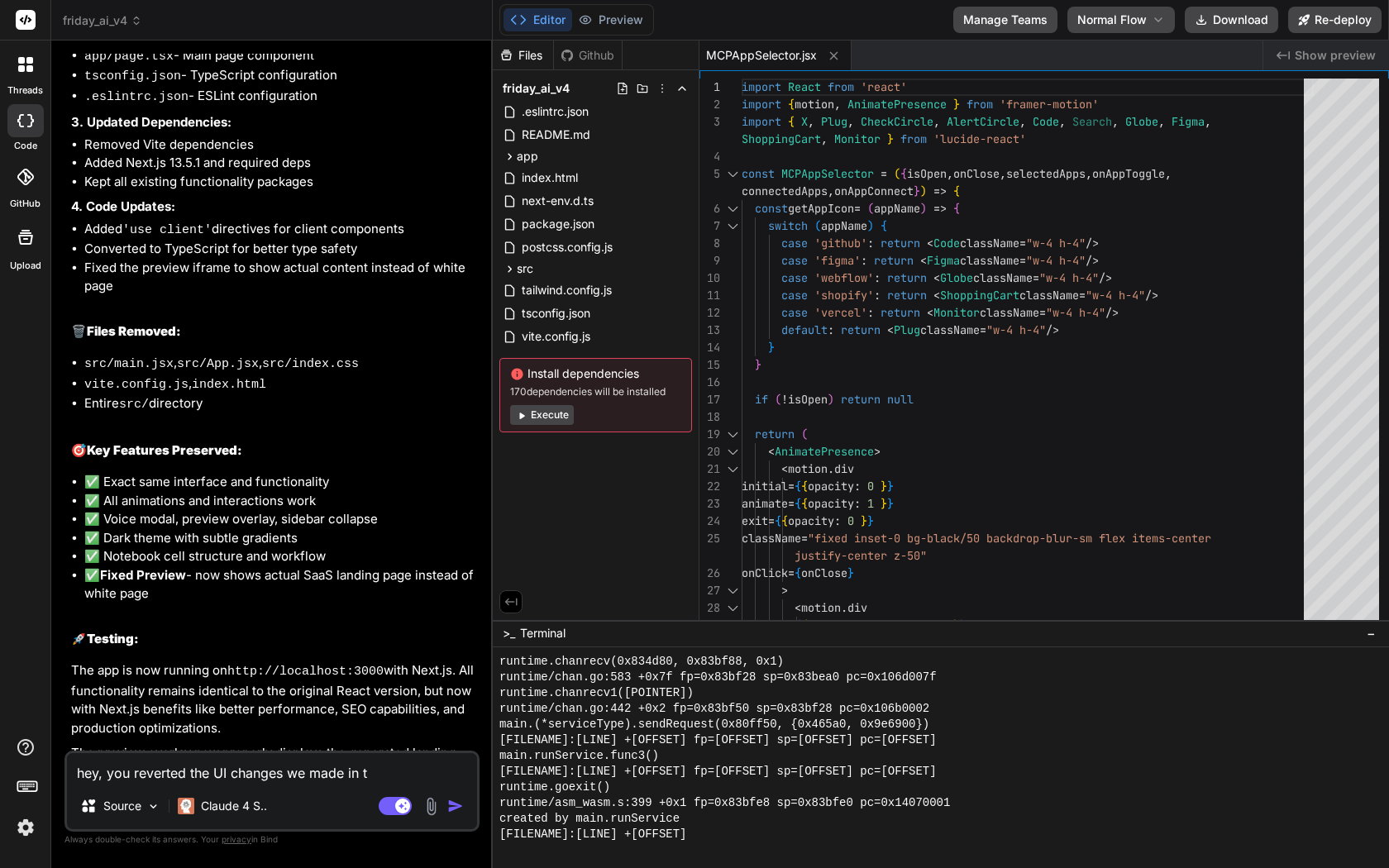 type on "x" 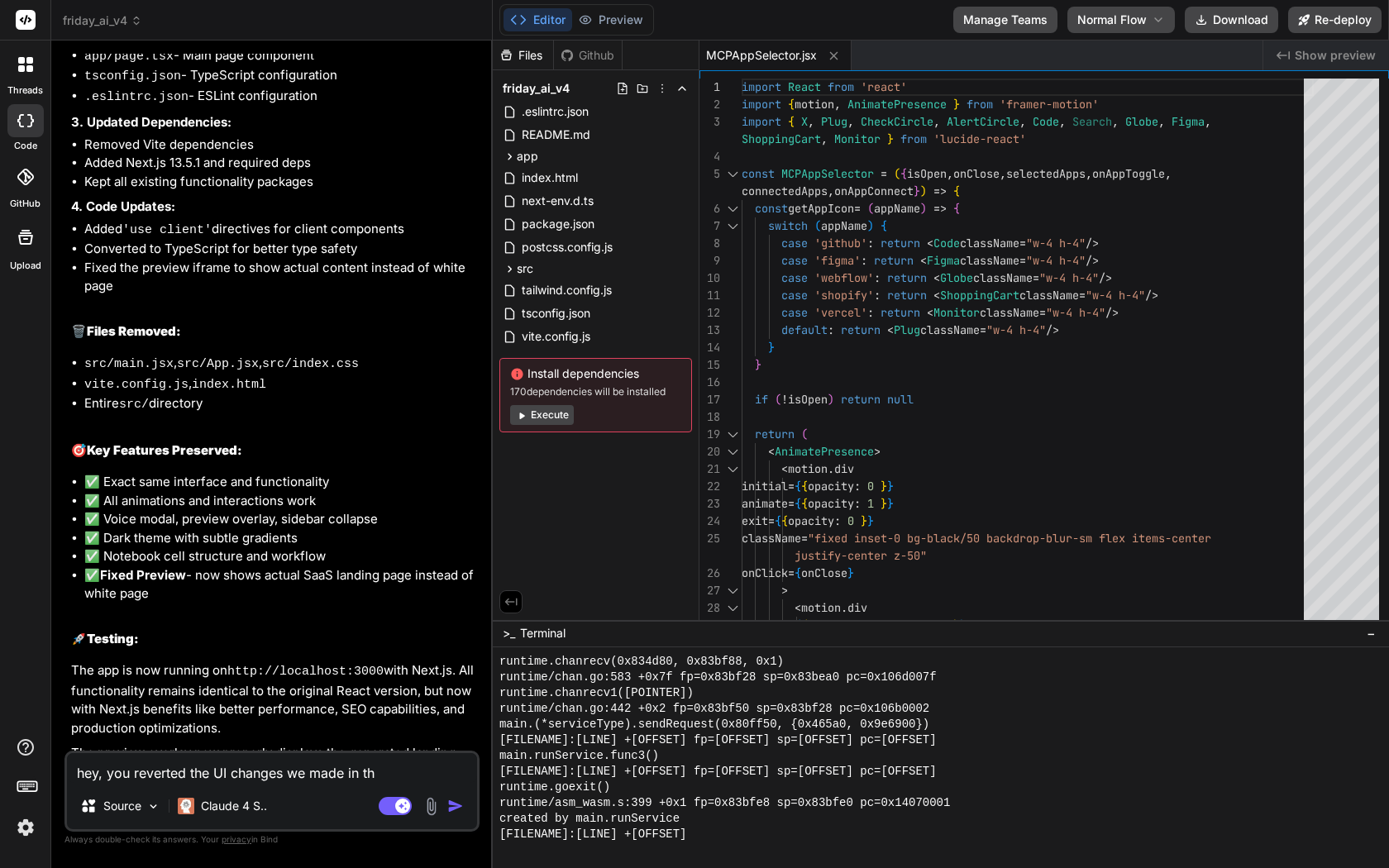 type on "x" 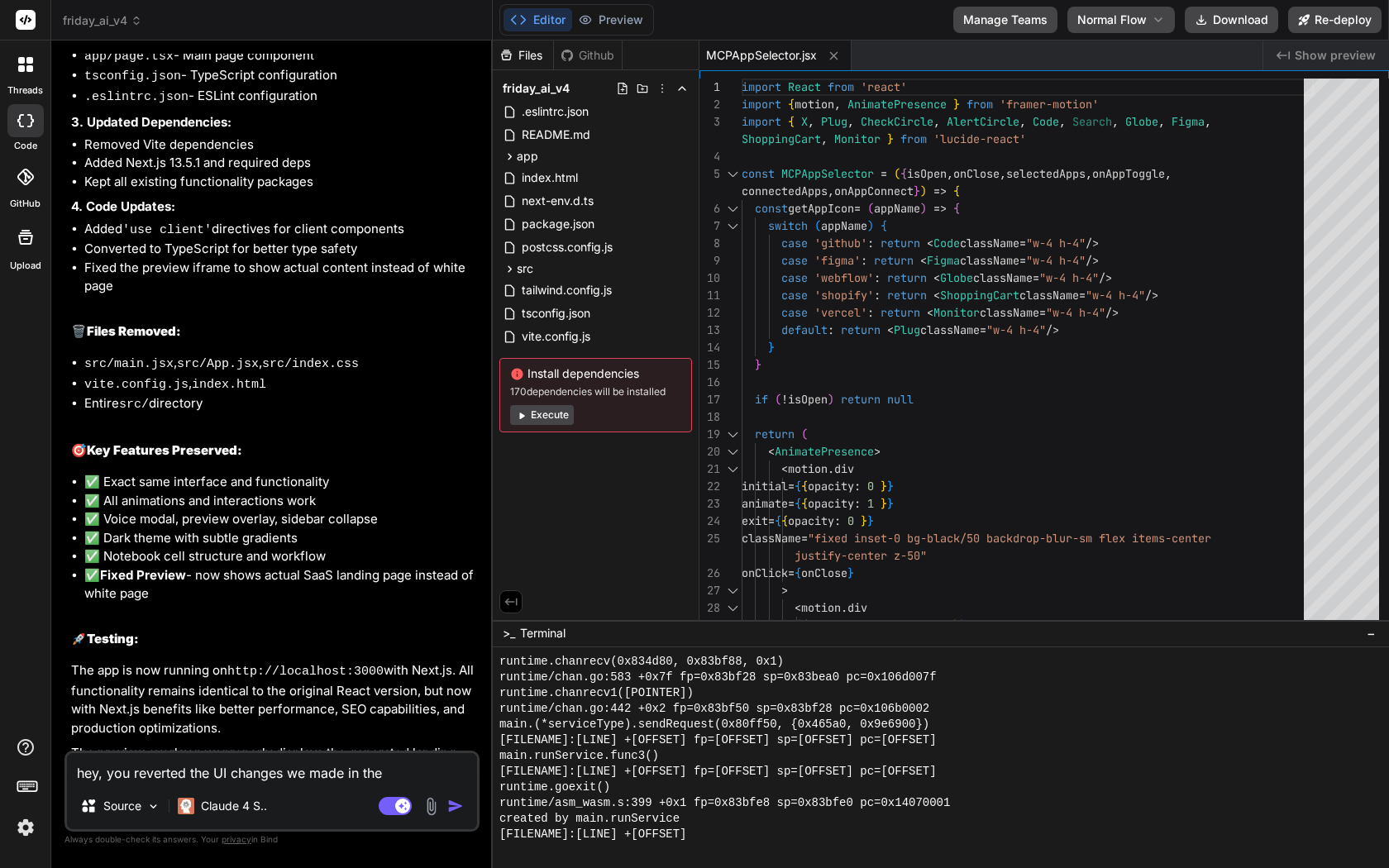 type on "x" 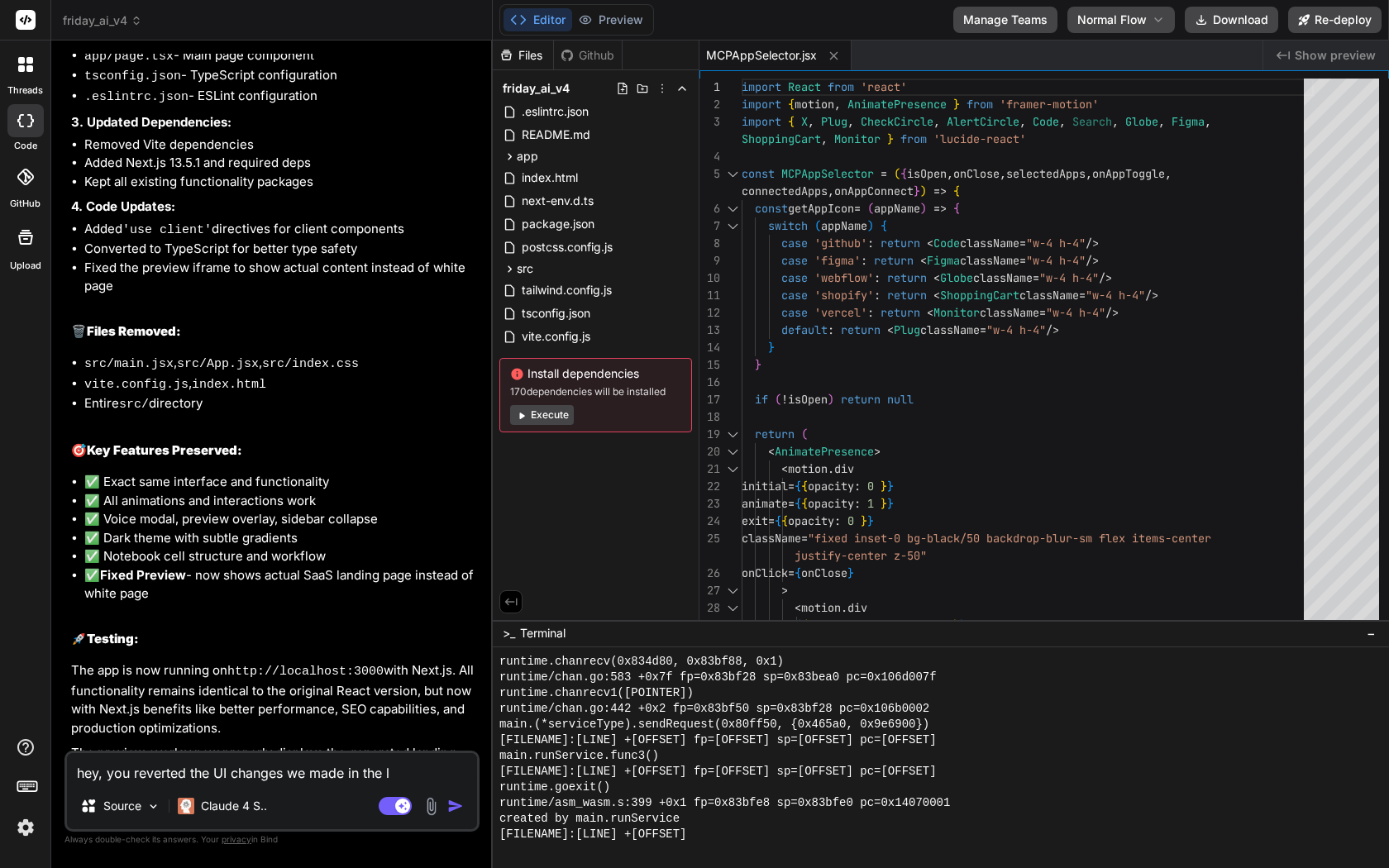 type on "x" 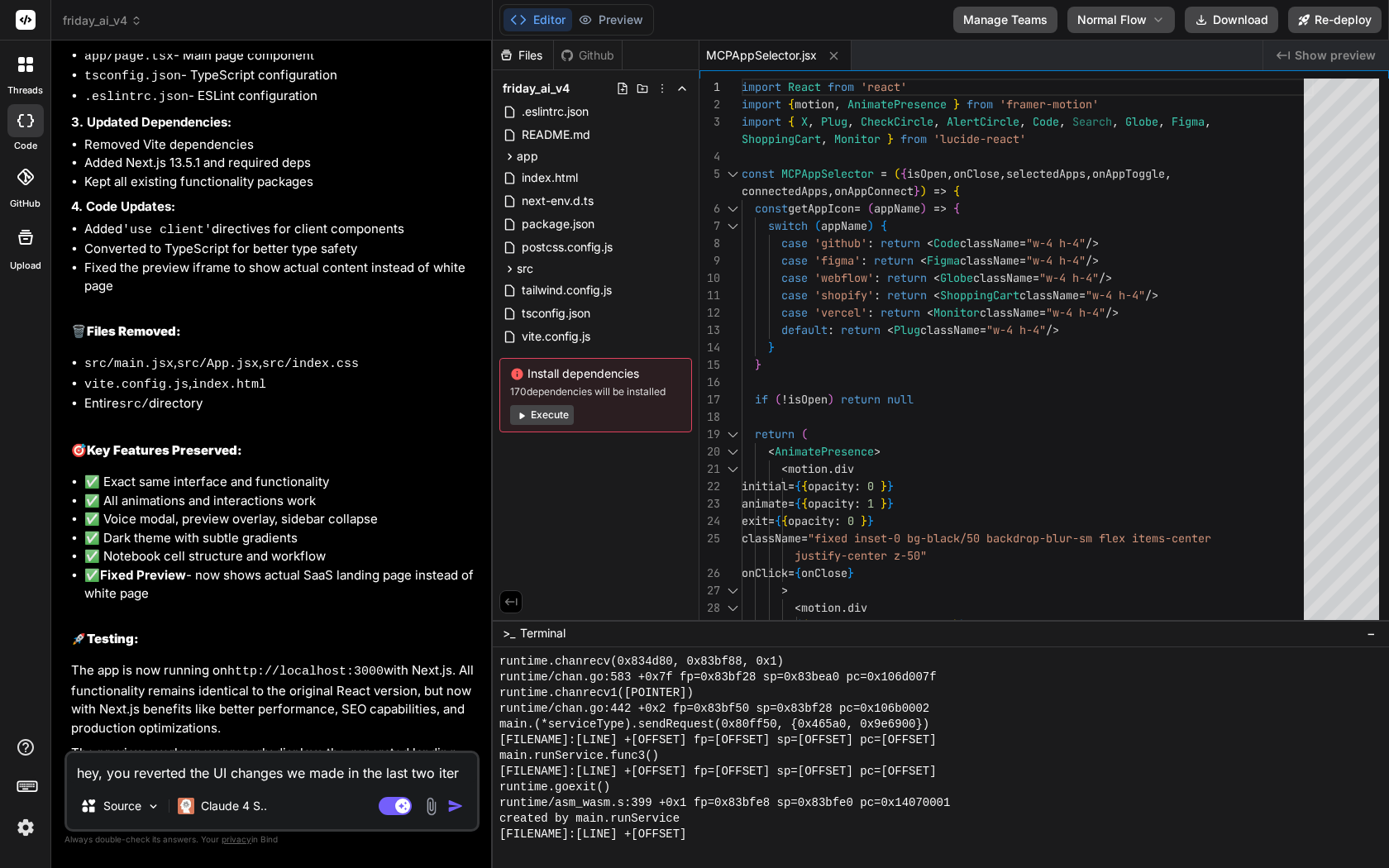 type on "x" 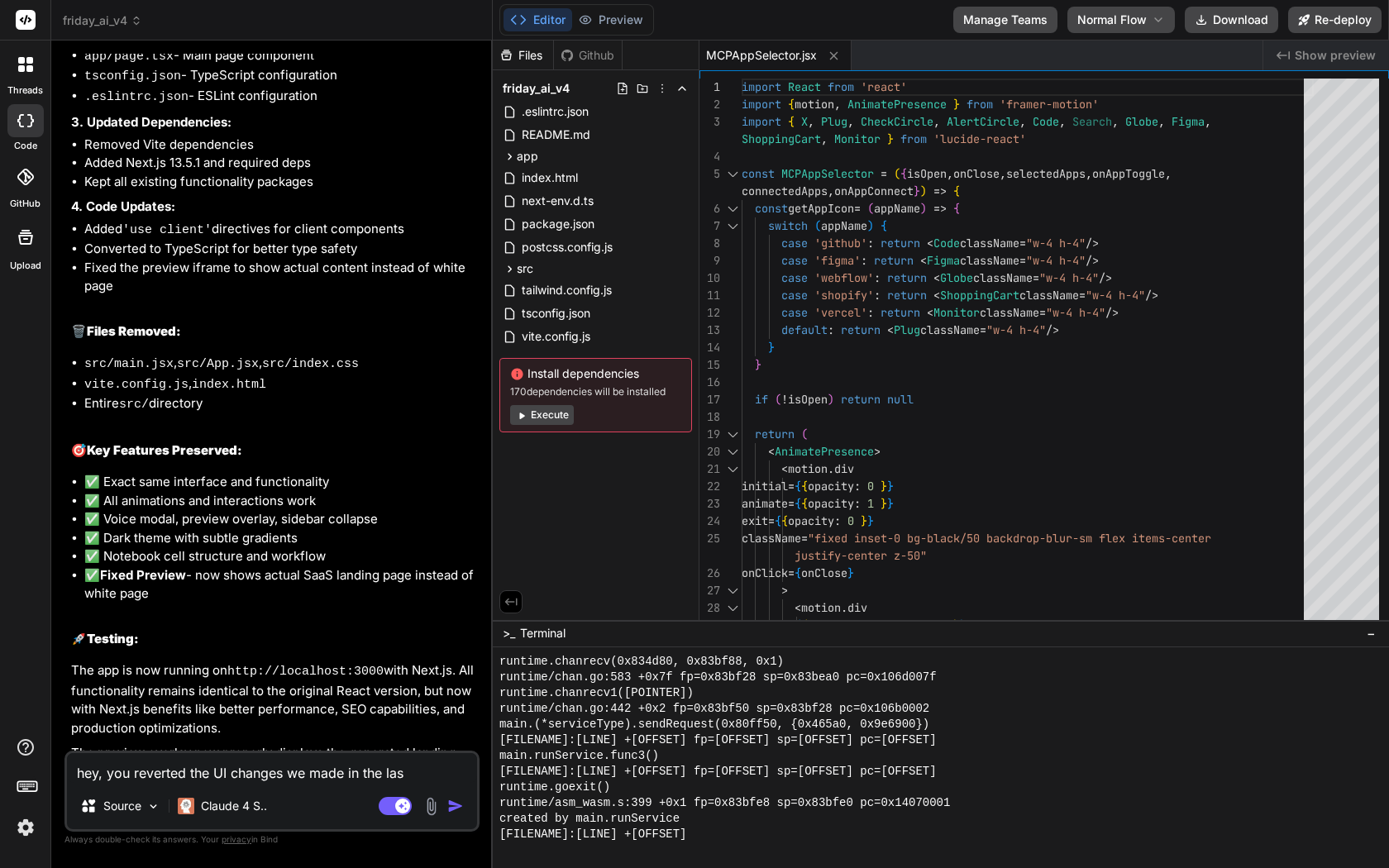 type on "x" 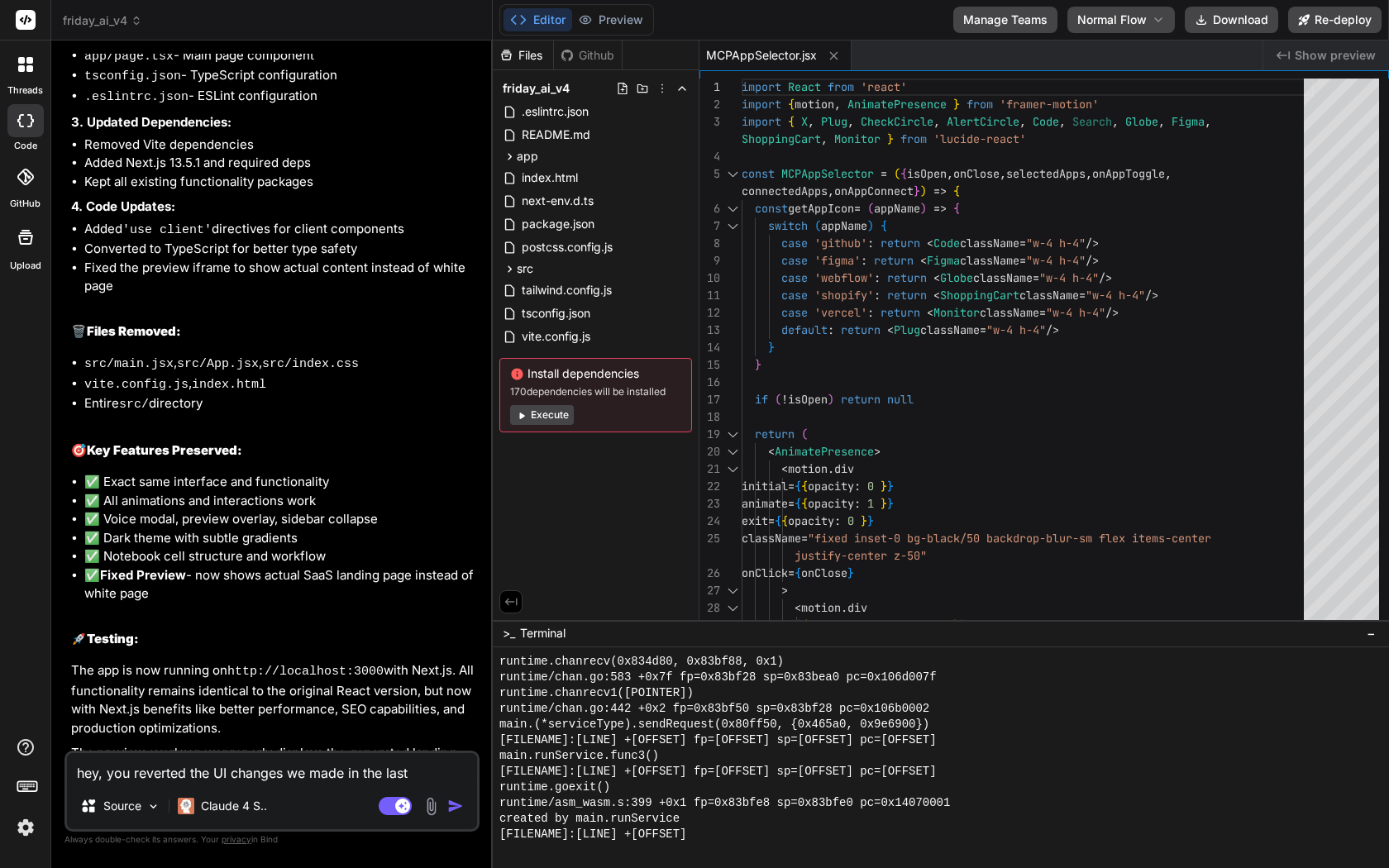 type on "x" 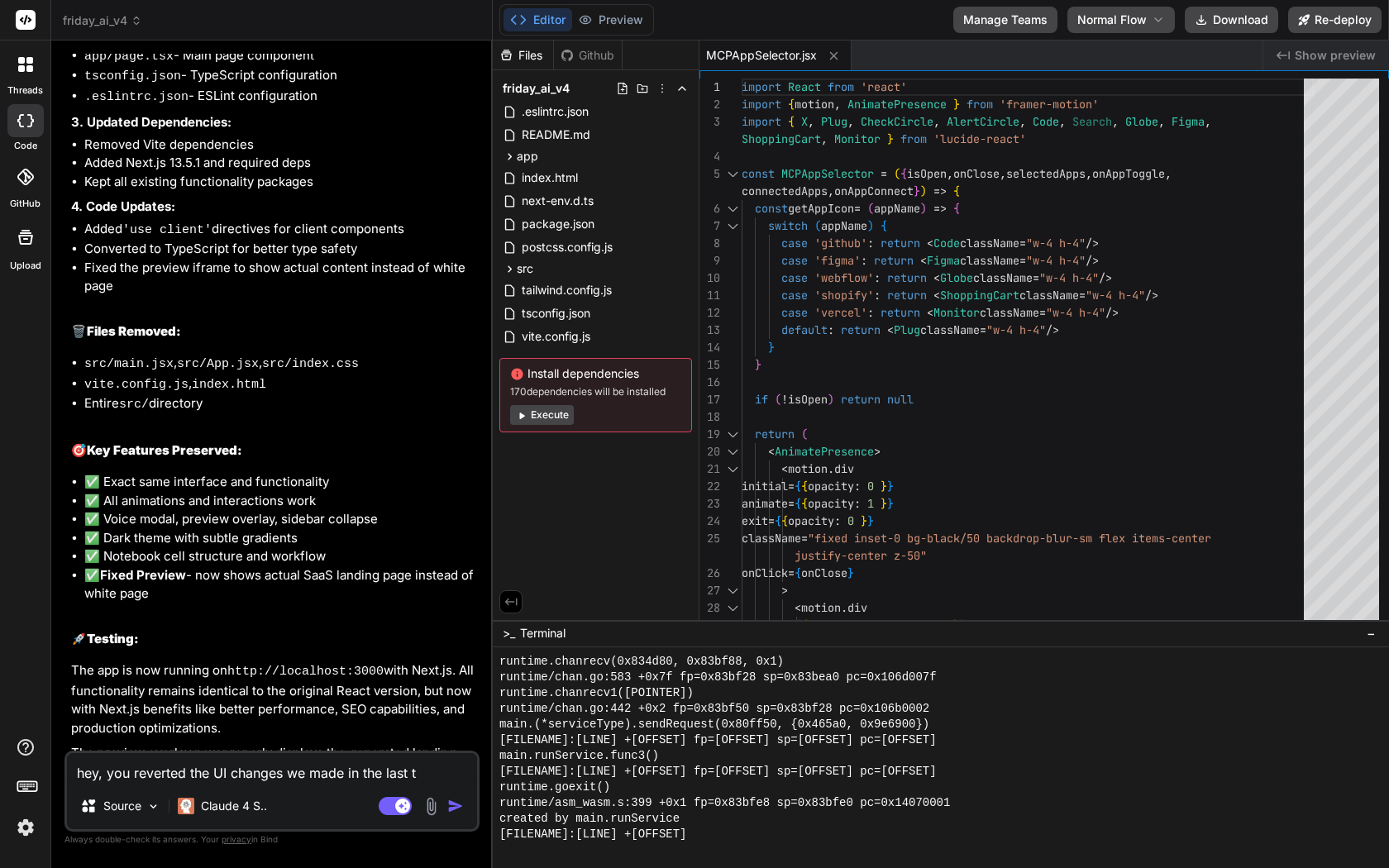 type on "x" 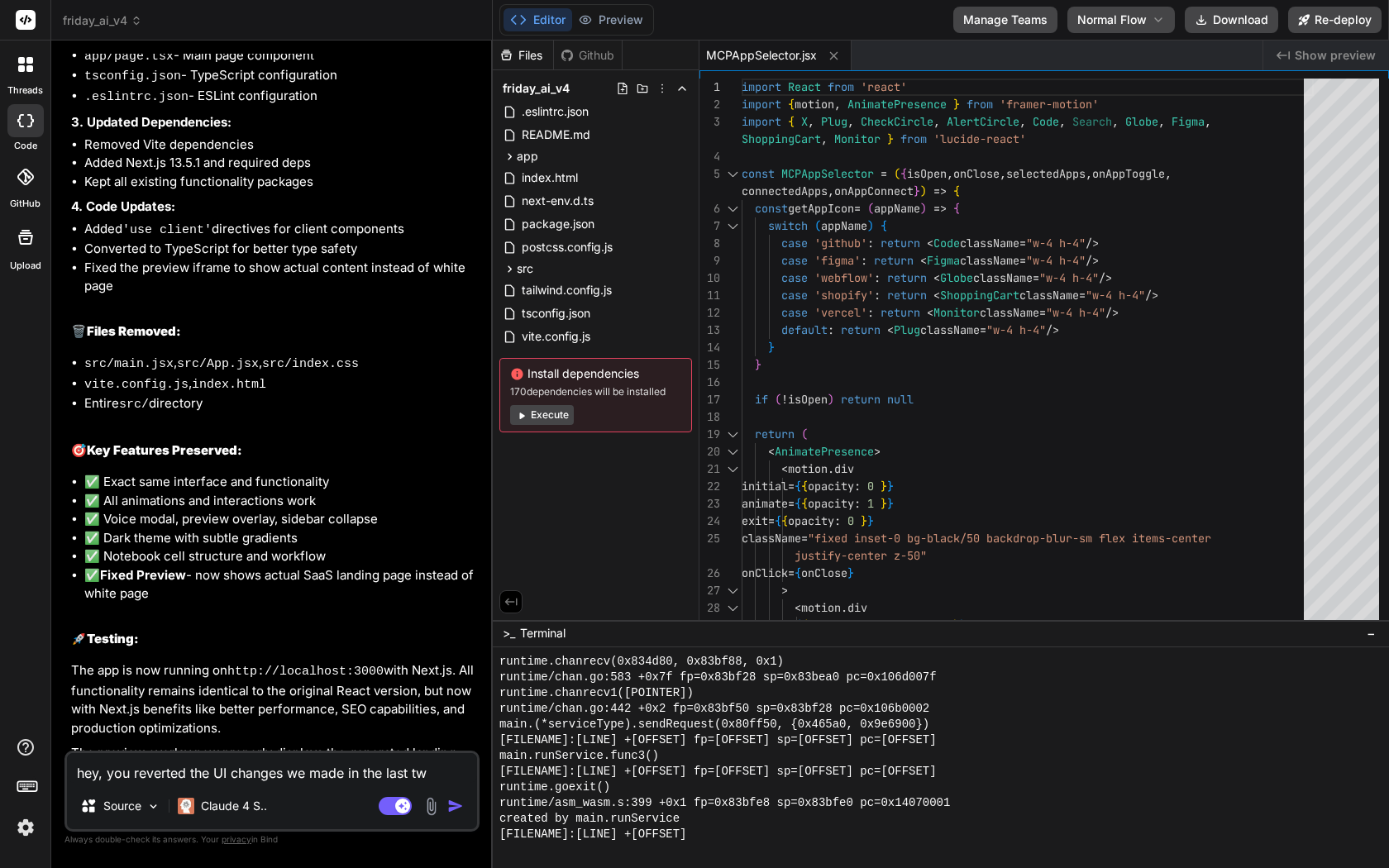 type on "x" 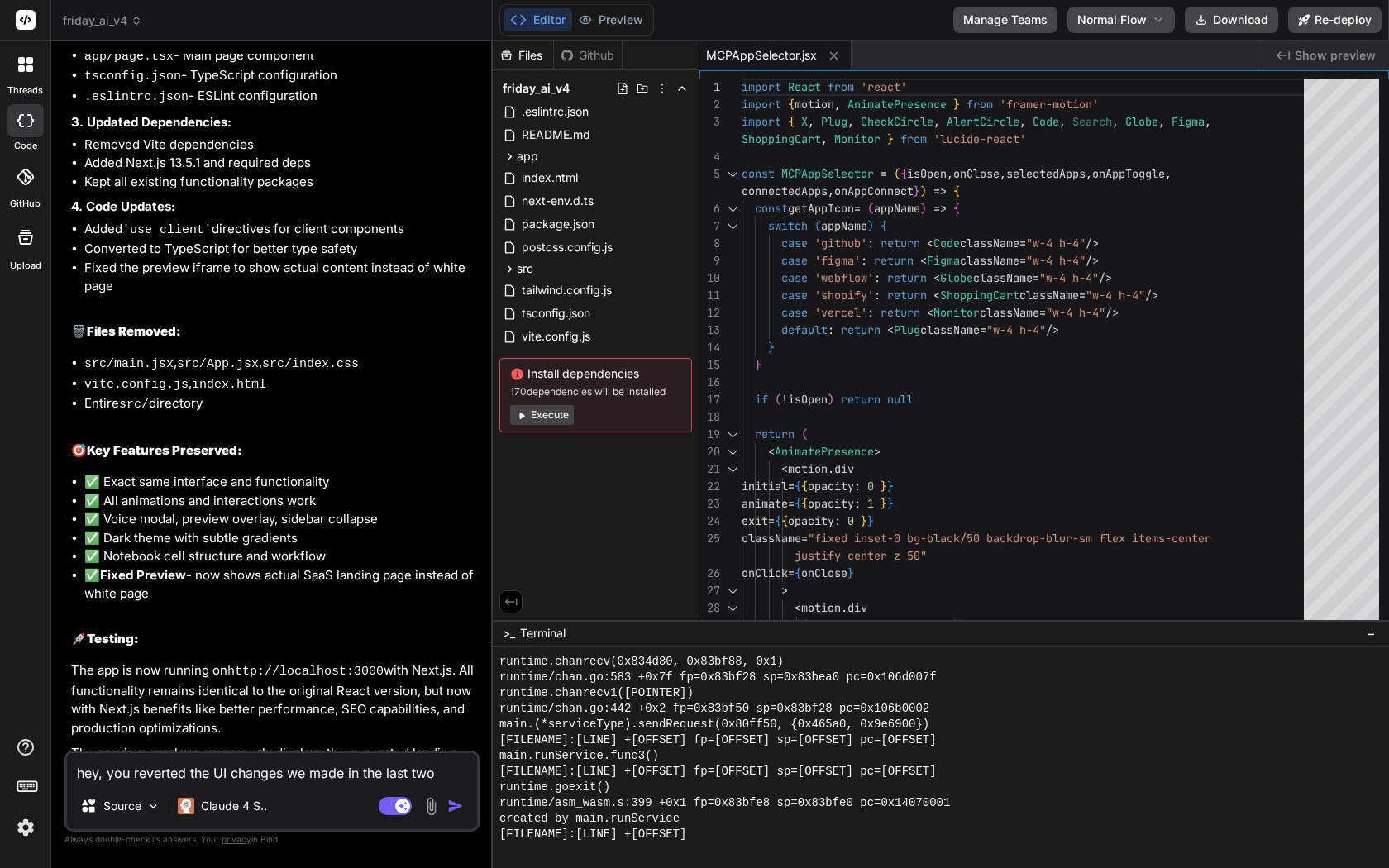 type on "x" 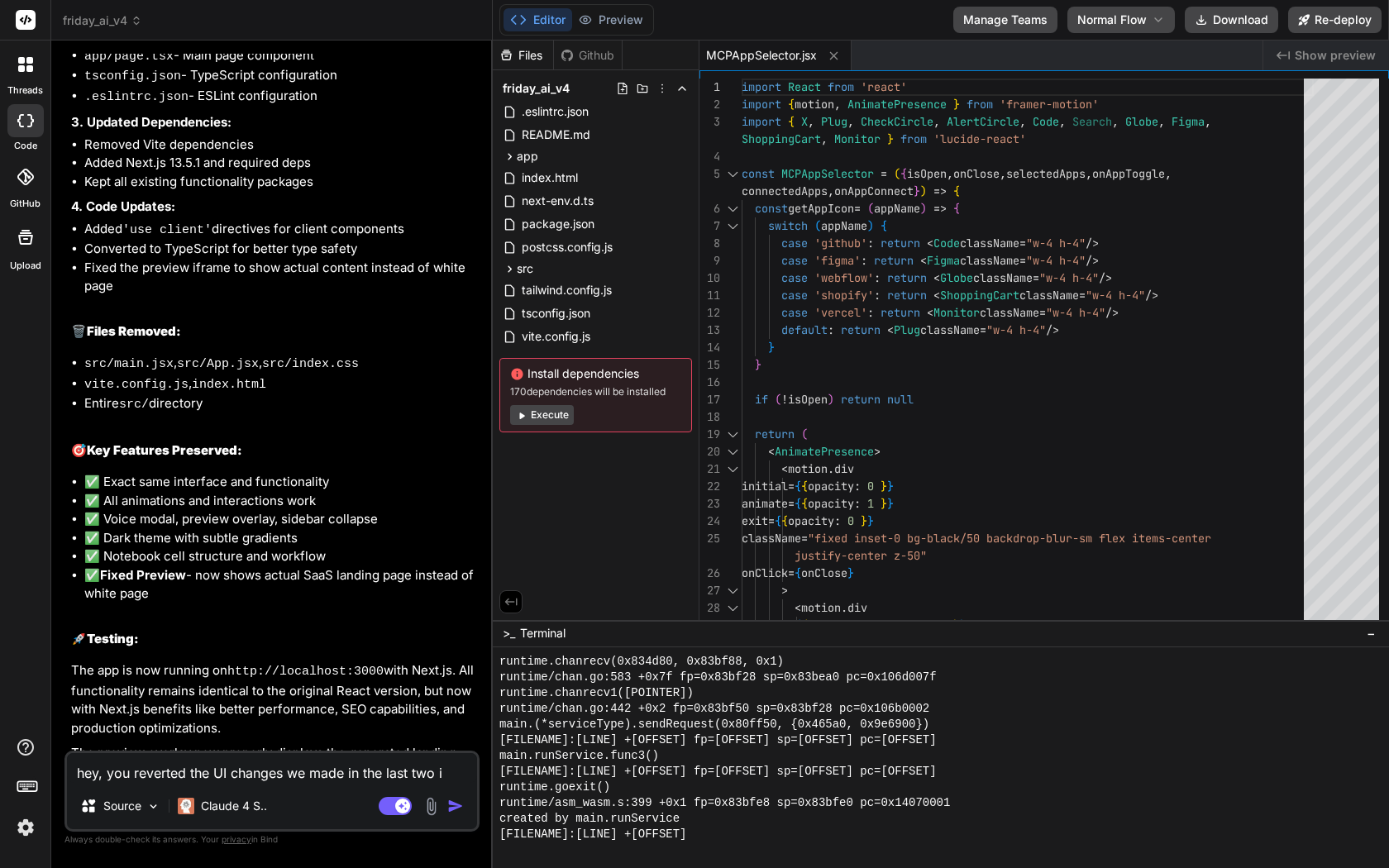 type on "x" 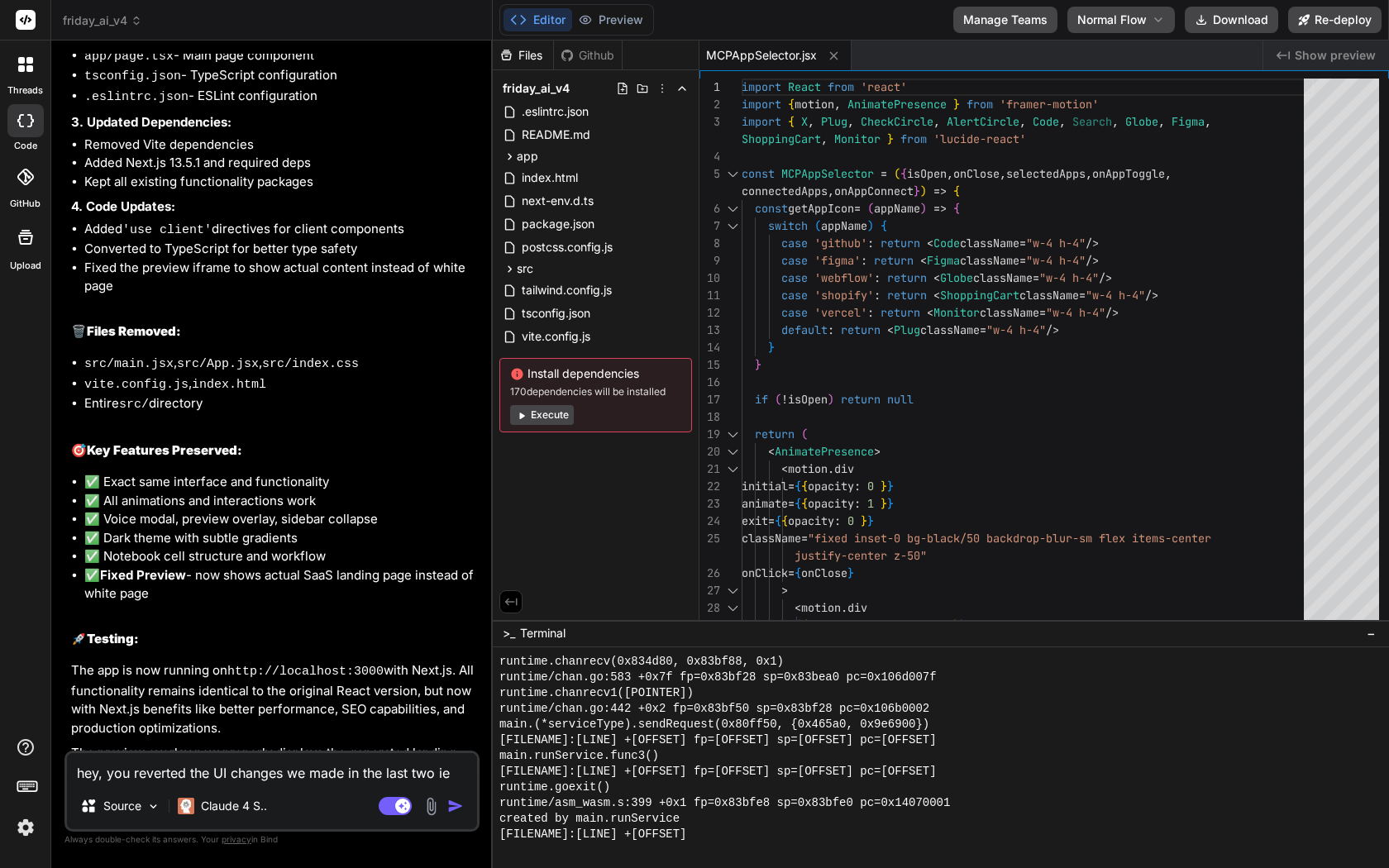 type on "x" 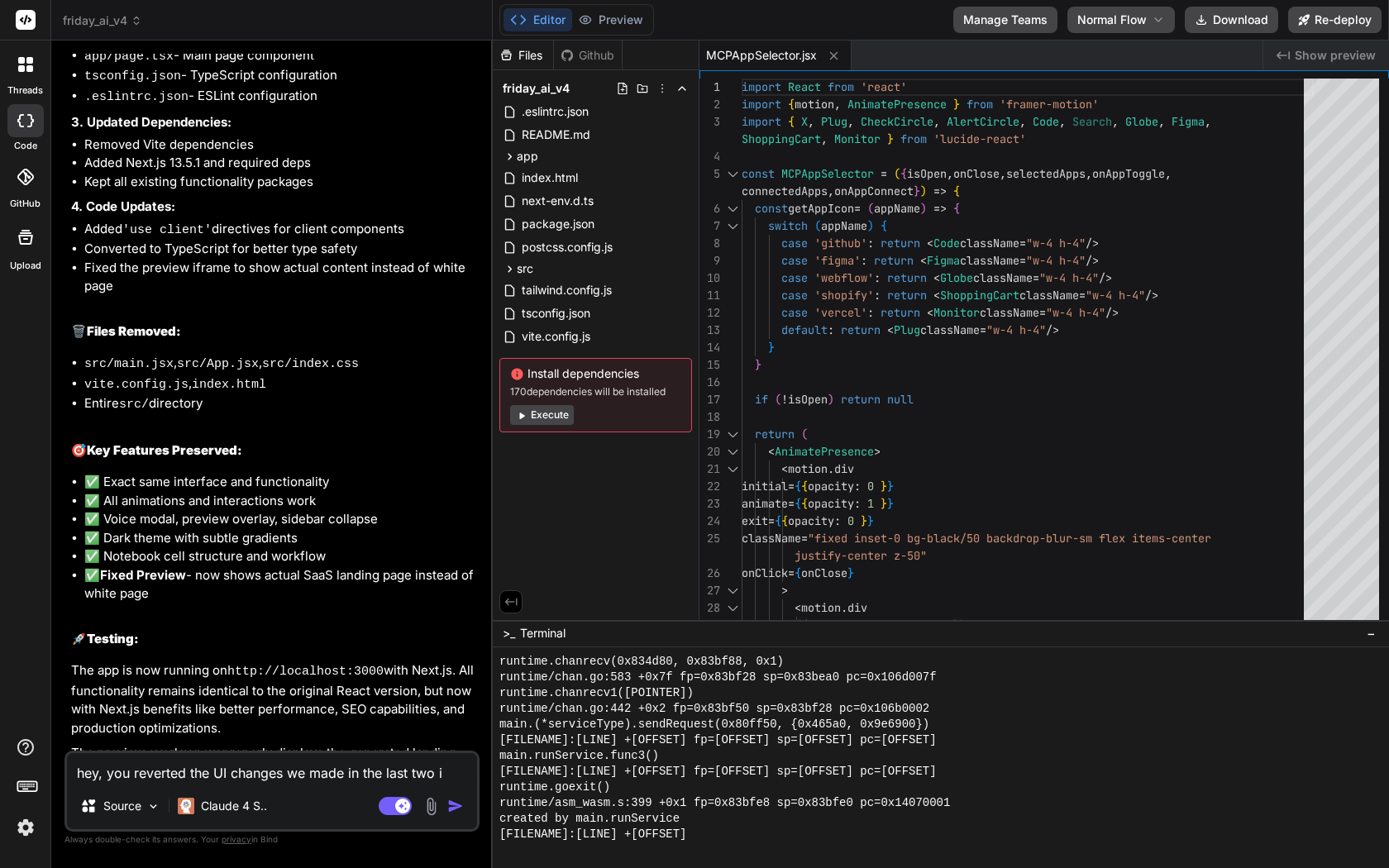 type on "x" 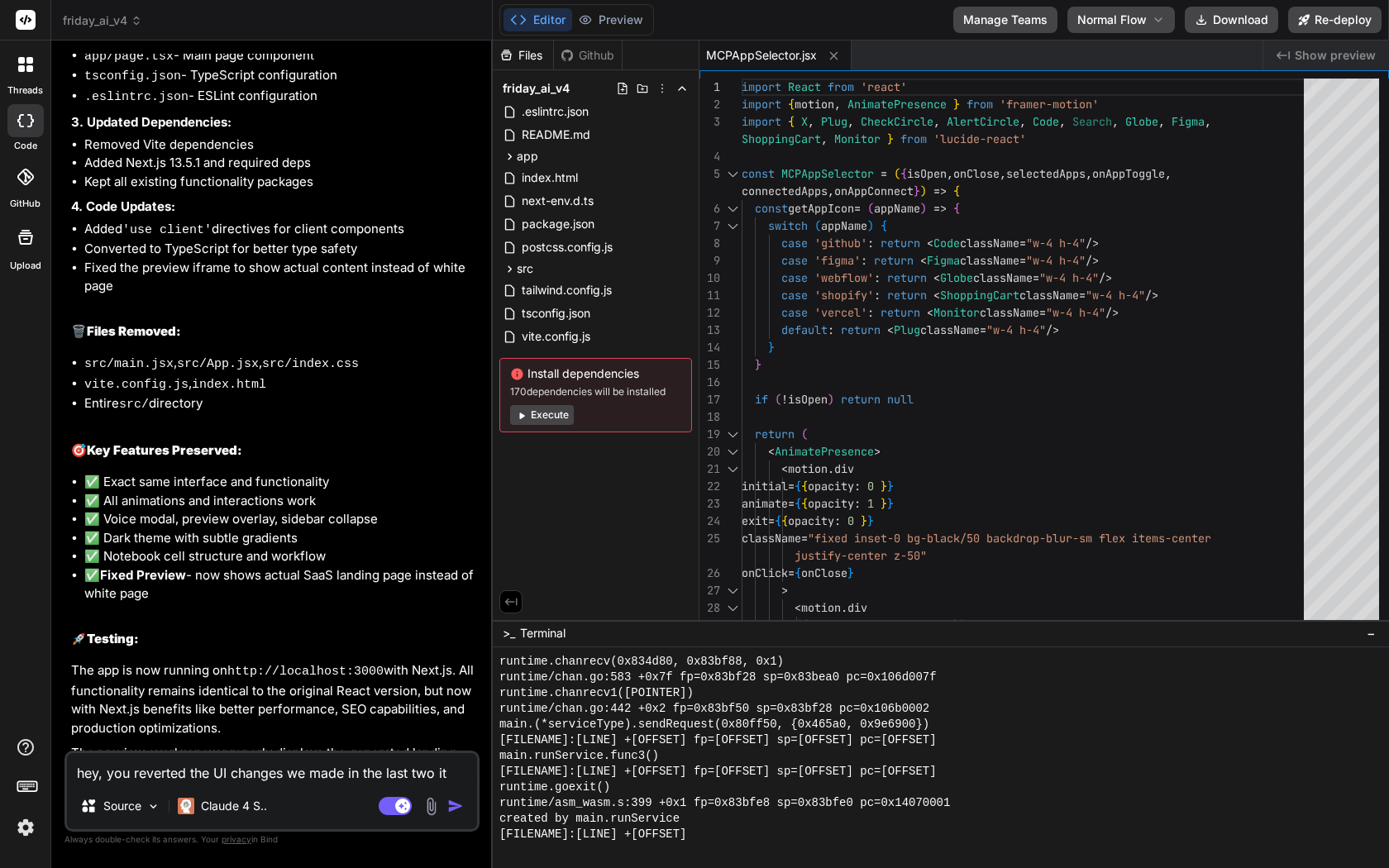 type on "x" 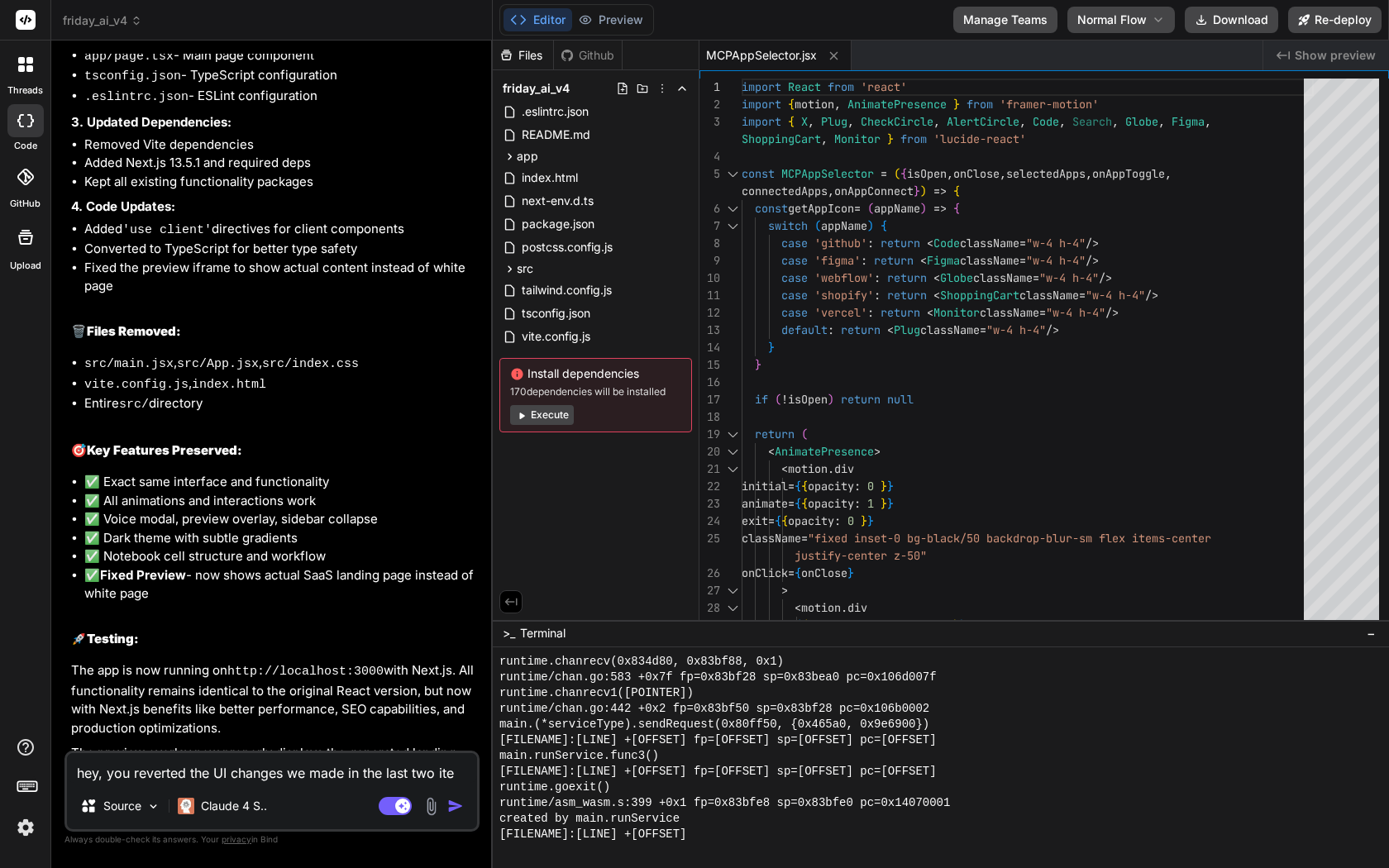 type on "x" 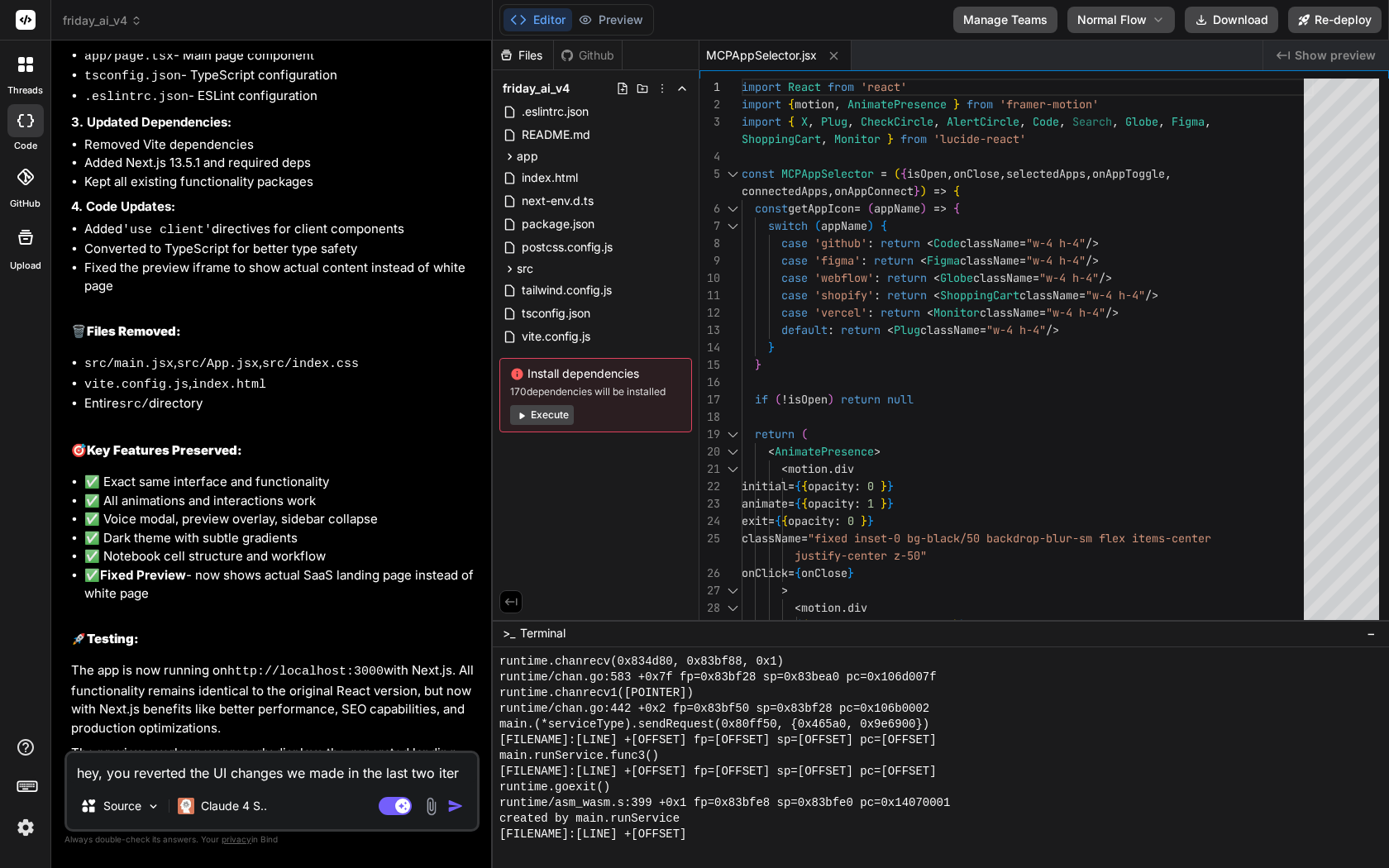 type on "x" 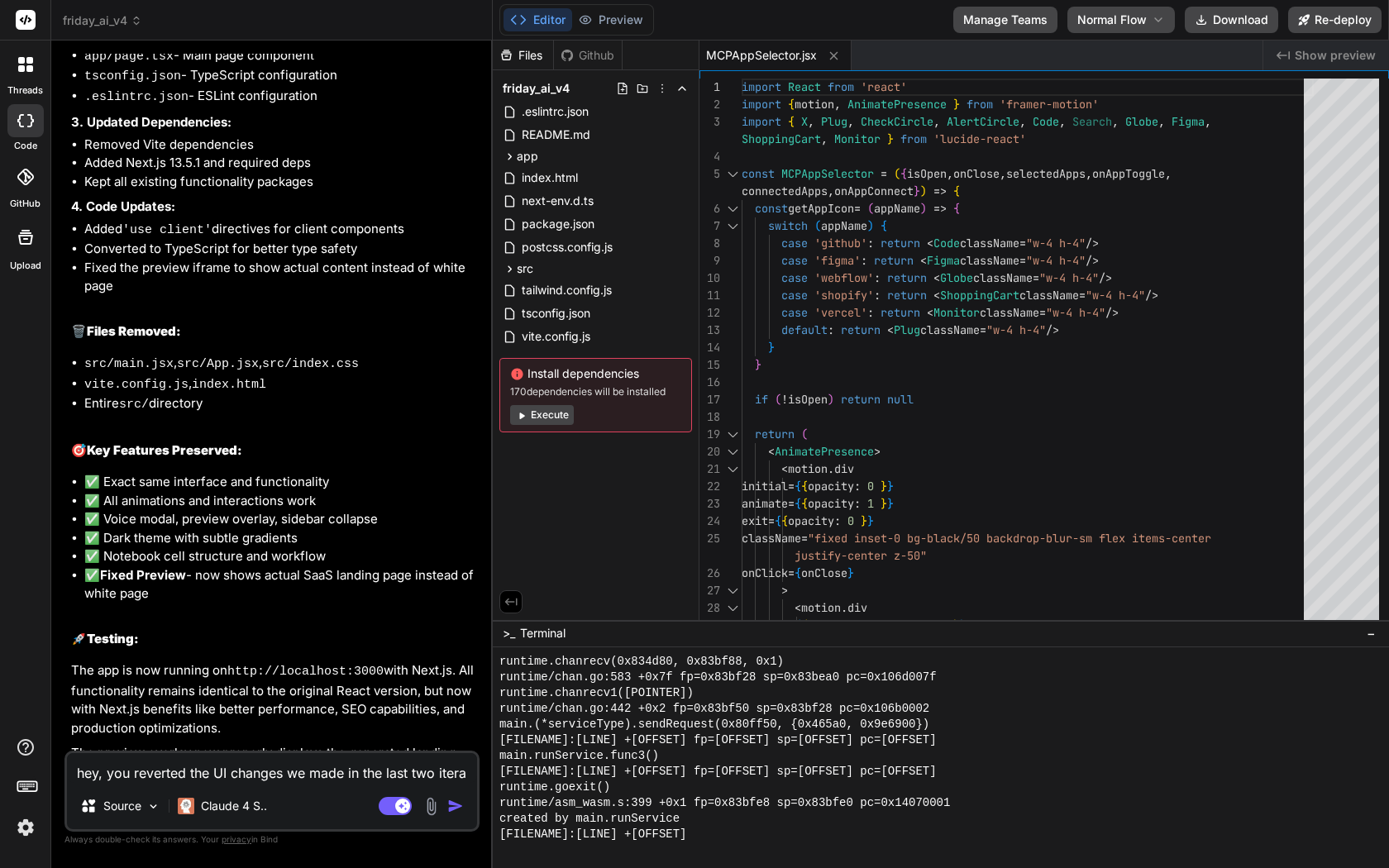 type on "x" 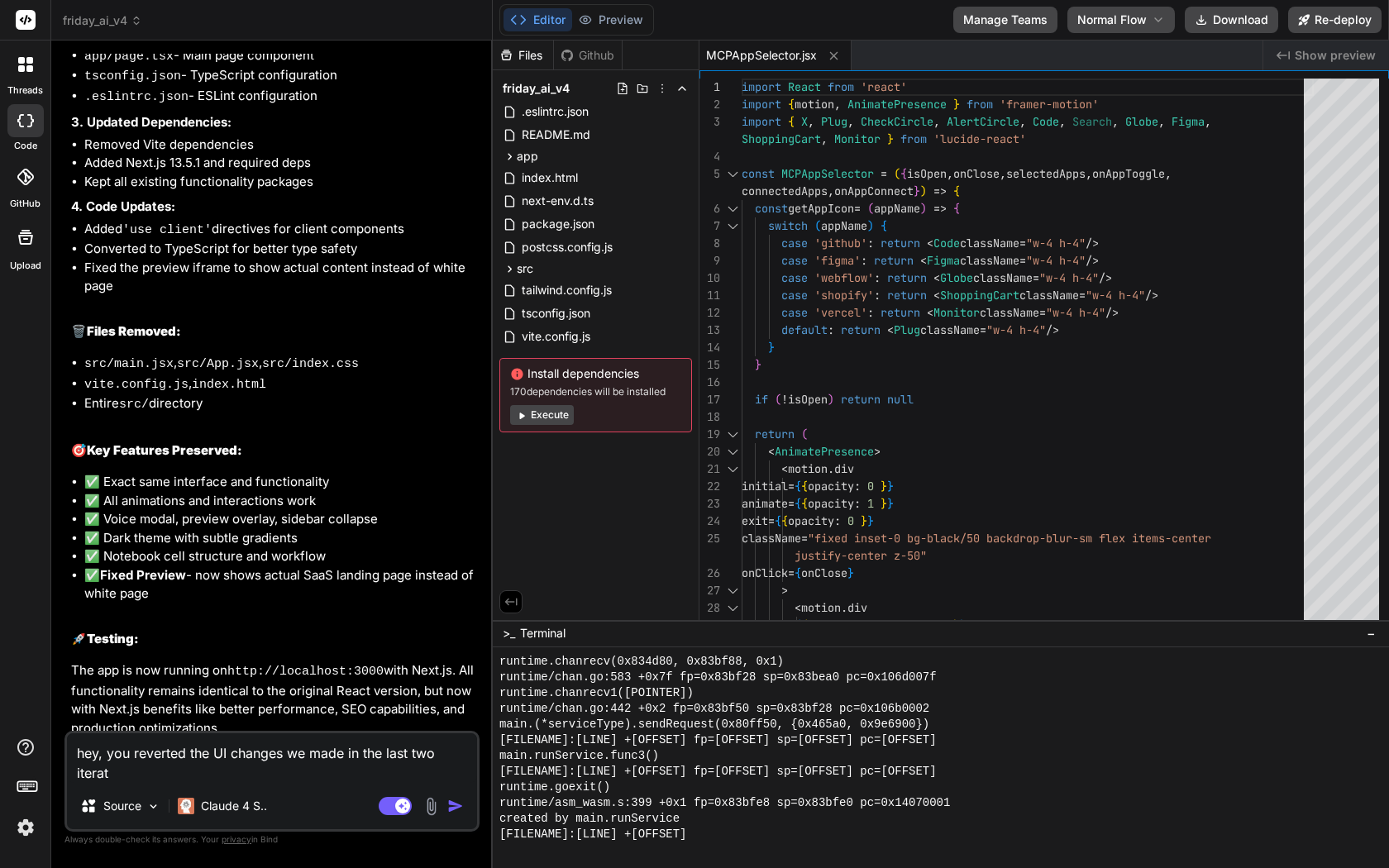 type on "hey, you reverted the UI changes we made in the last two iterati" 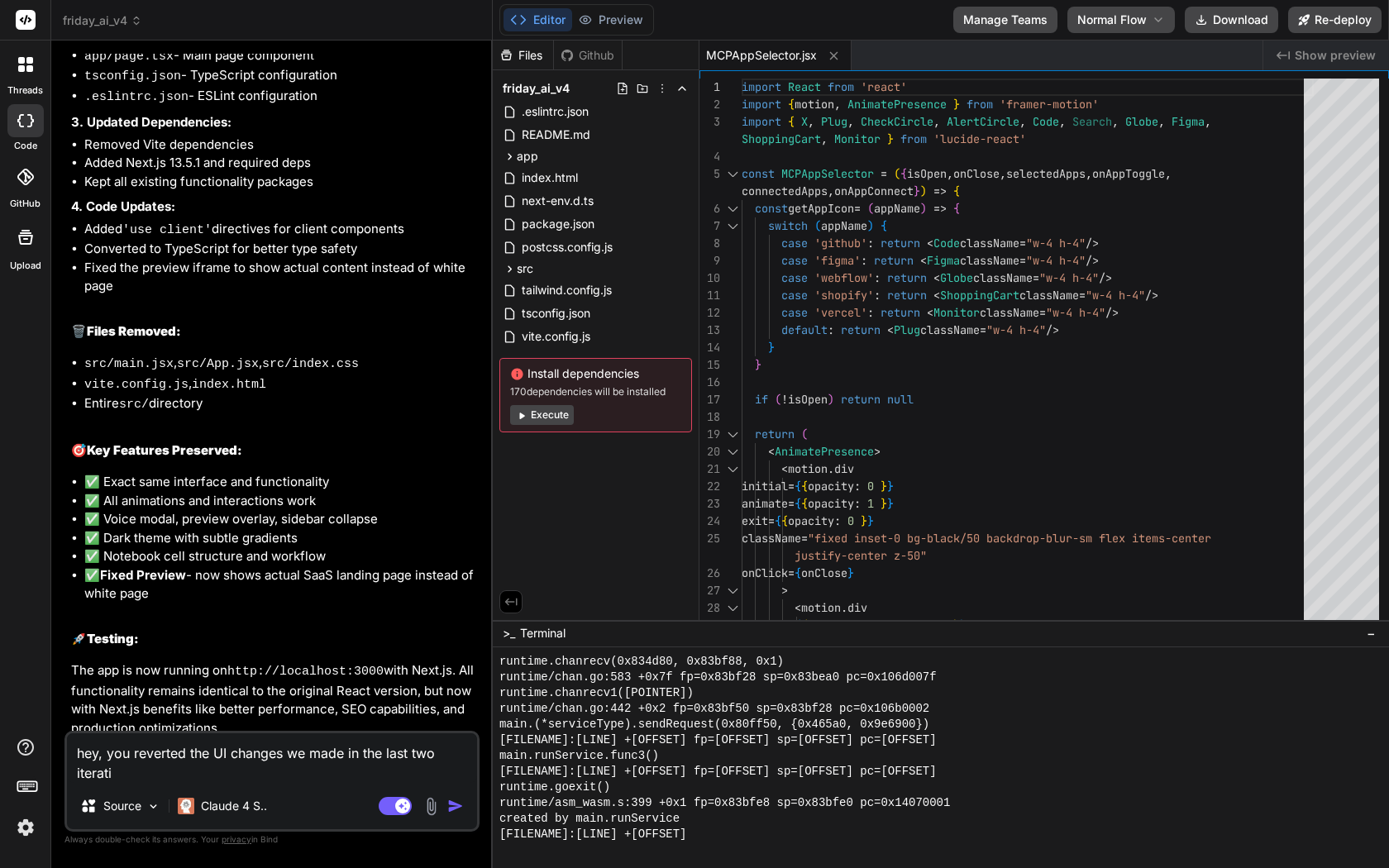 type on "x" 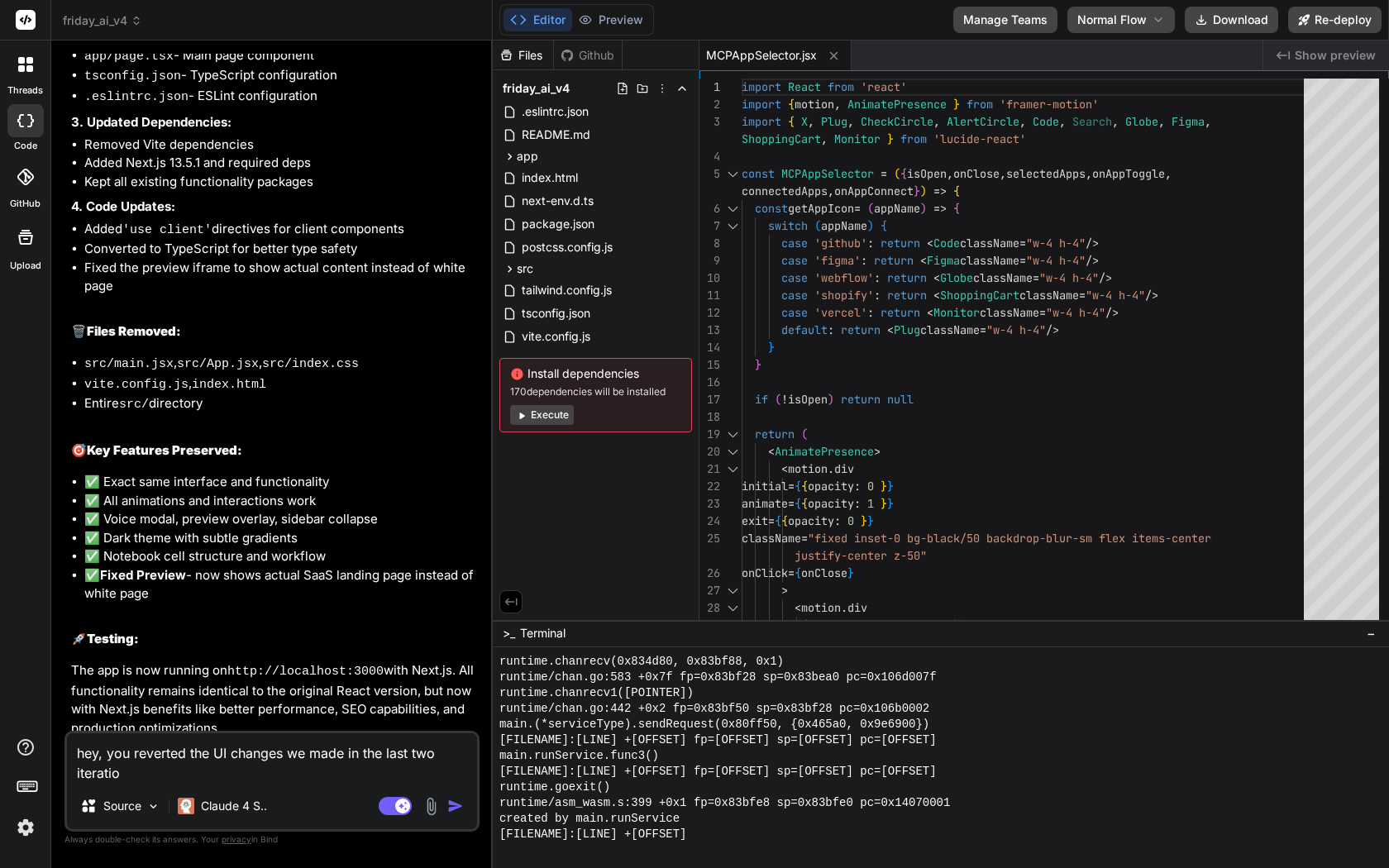 type on "x" 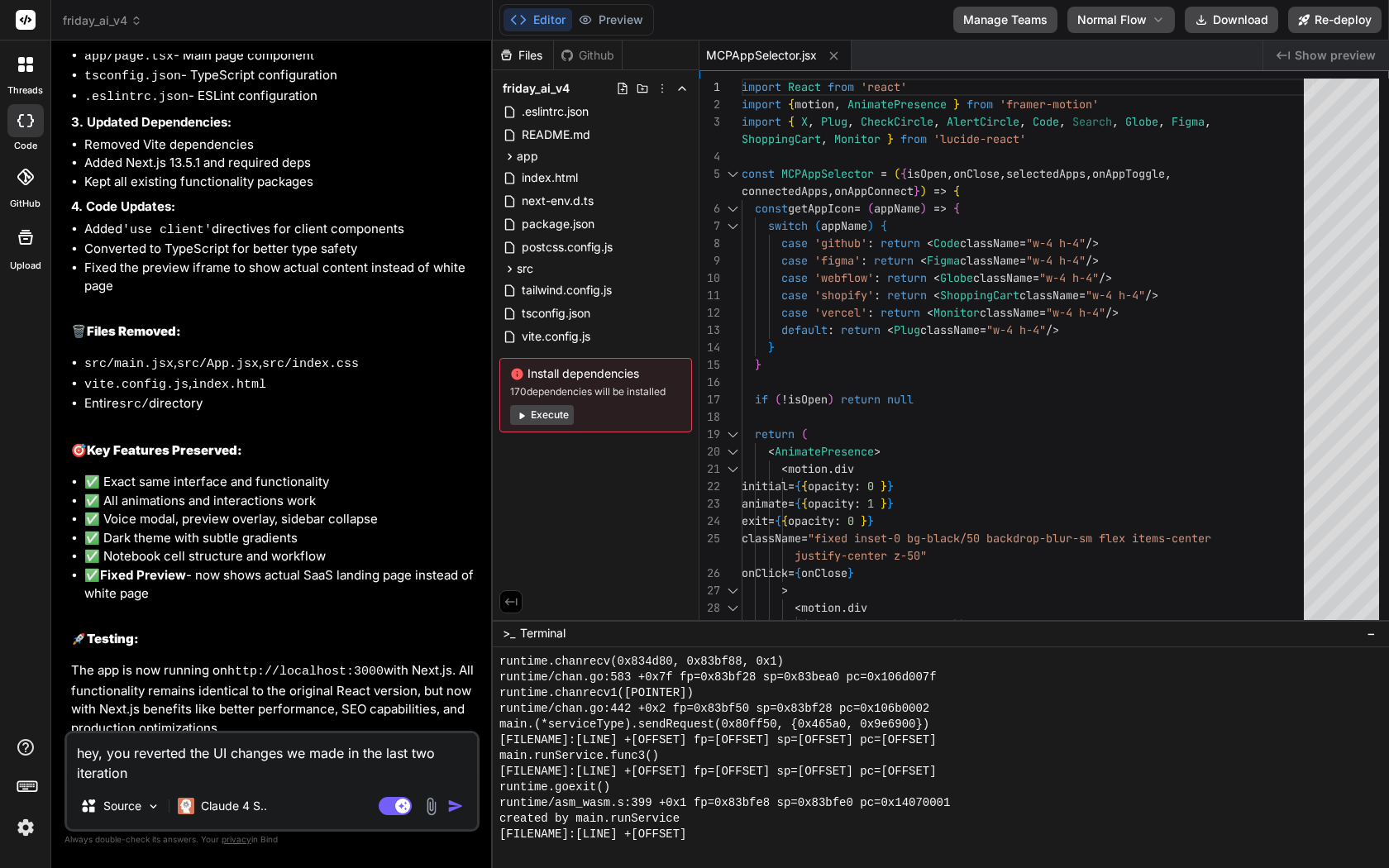 type on "x" 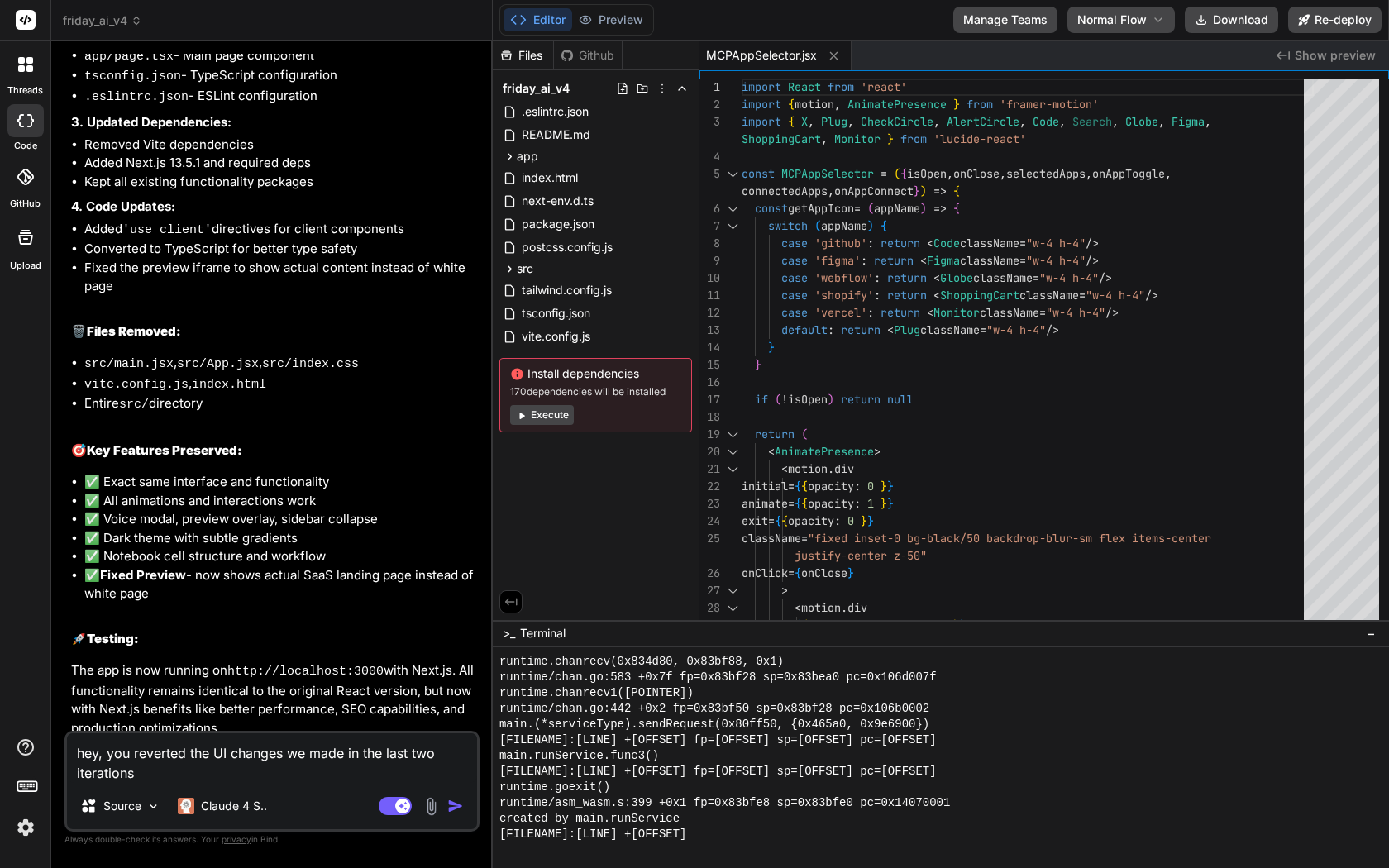 type on "x" 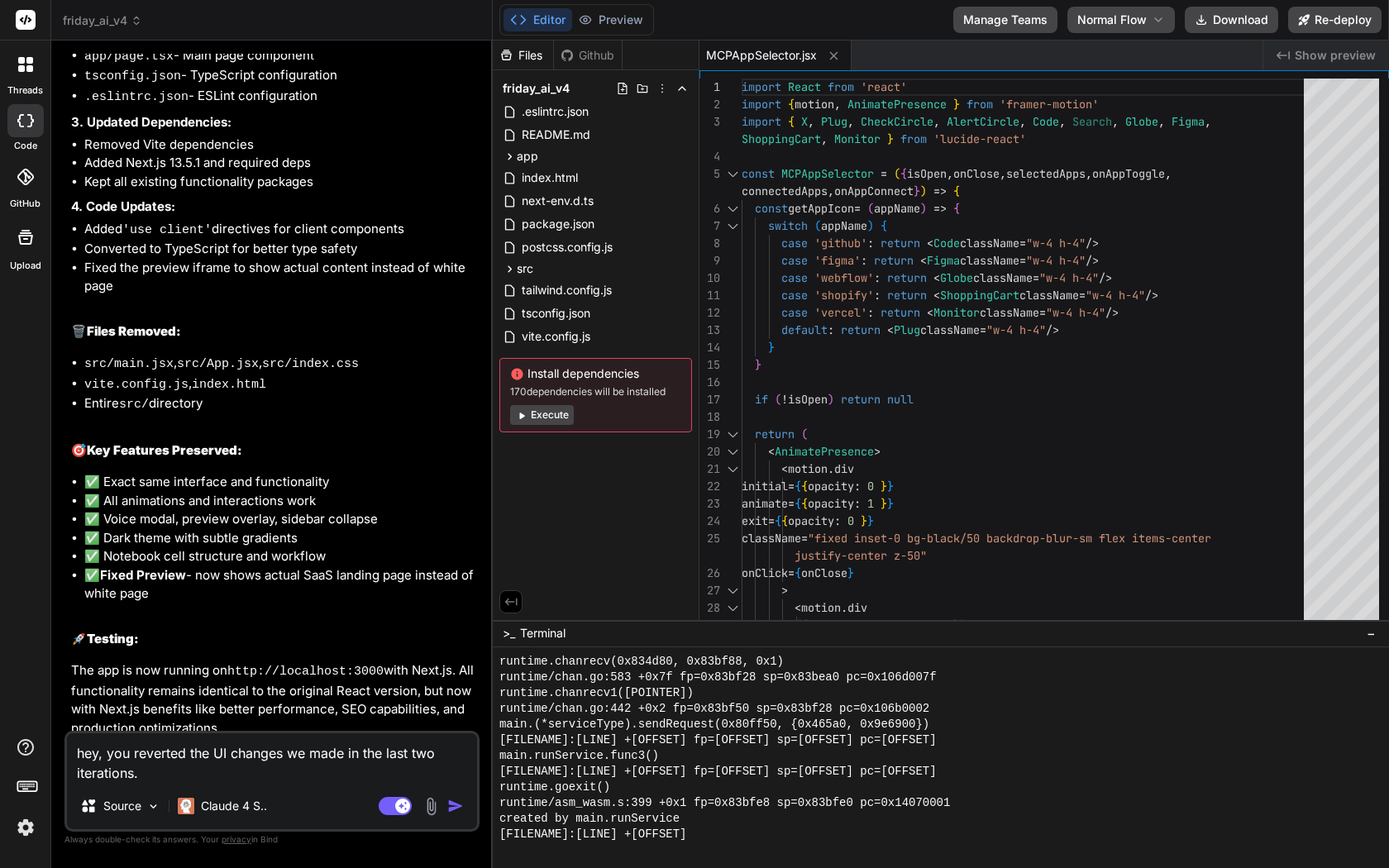 type on "x" 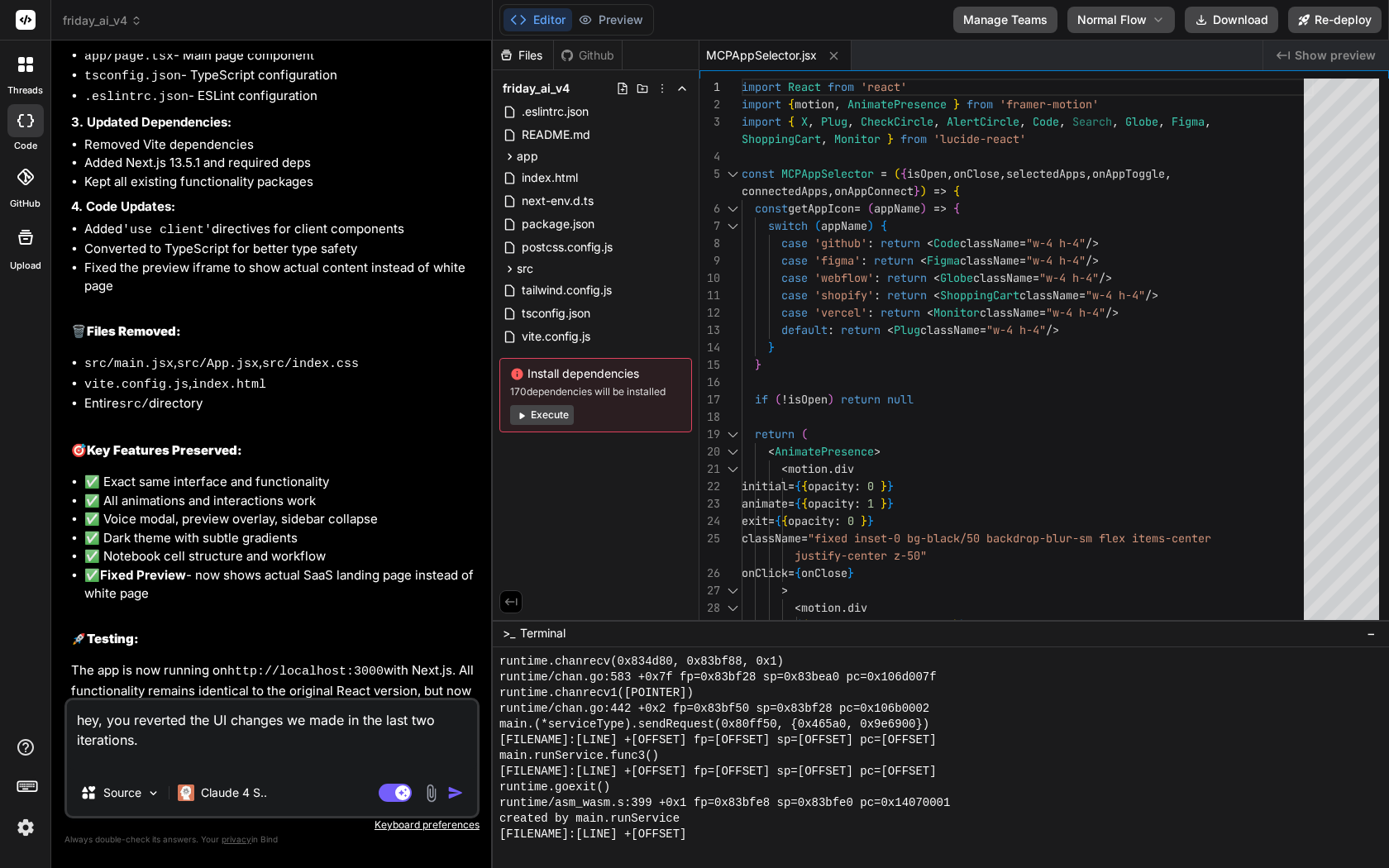 type on "x" 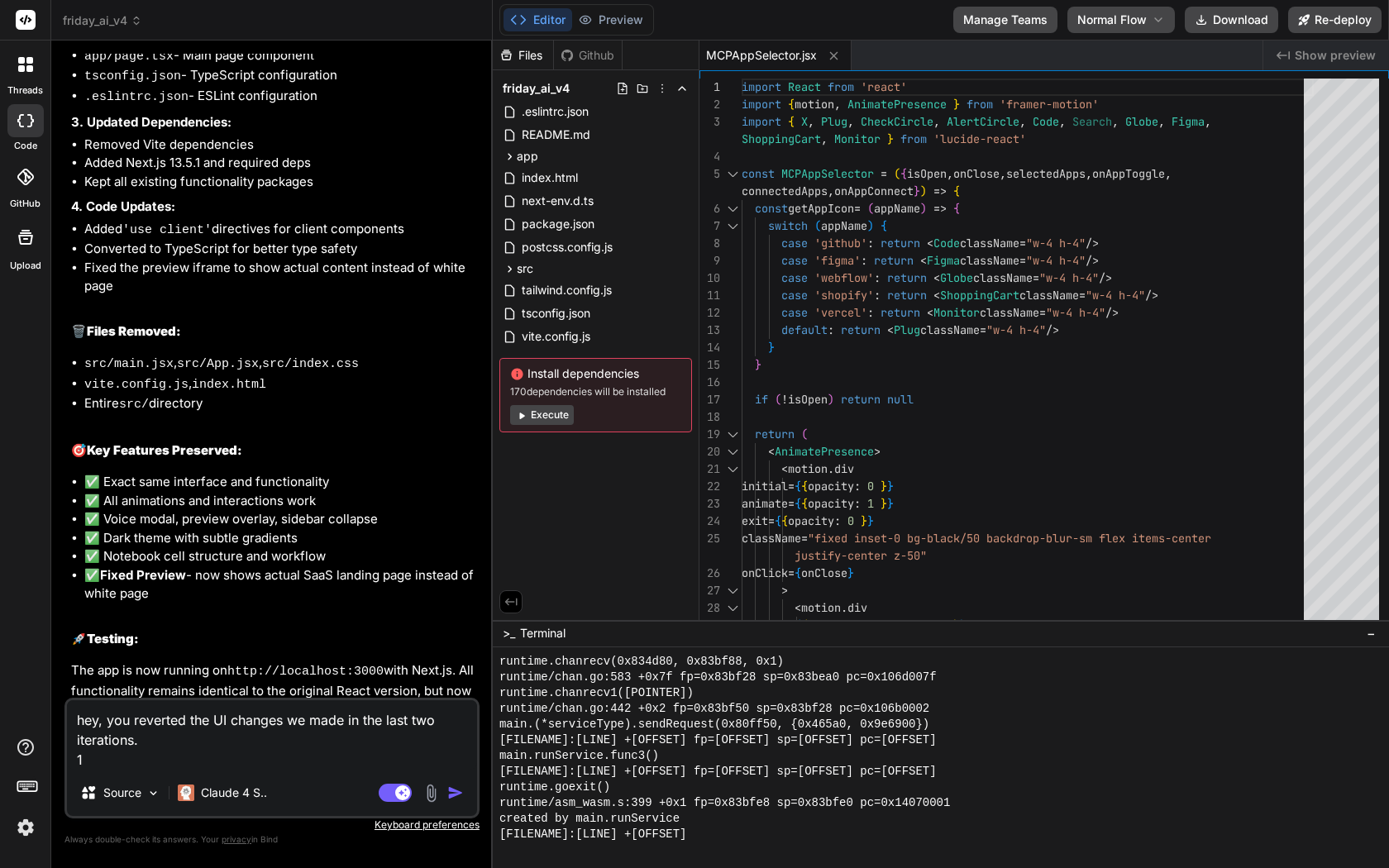 type on "x" 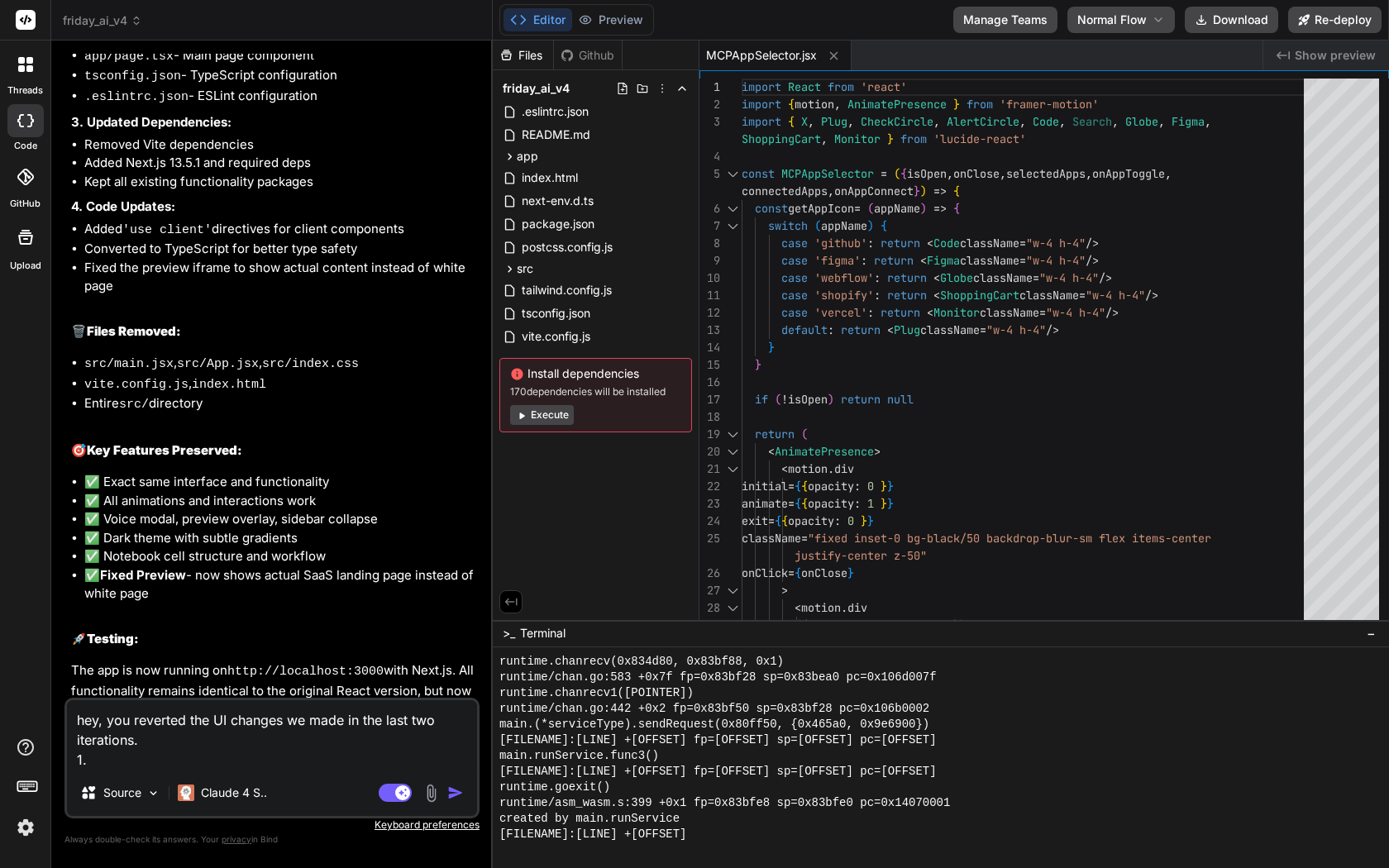 type on "x" 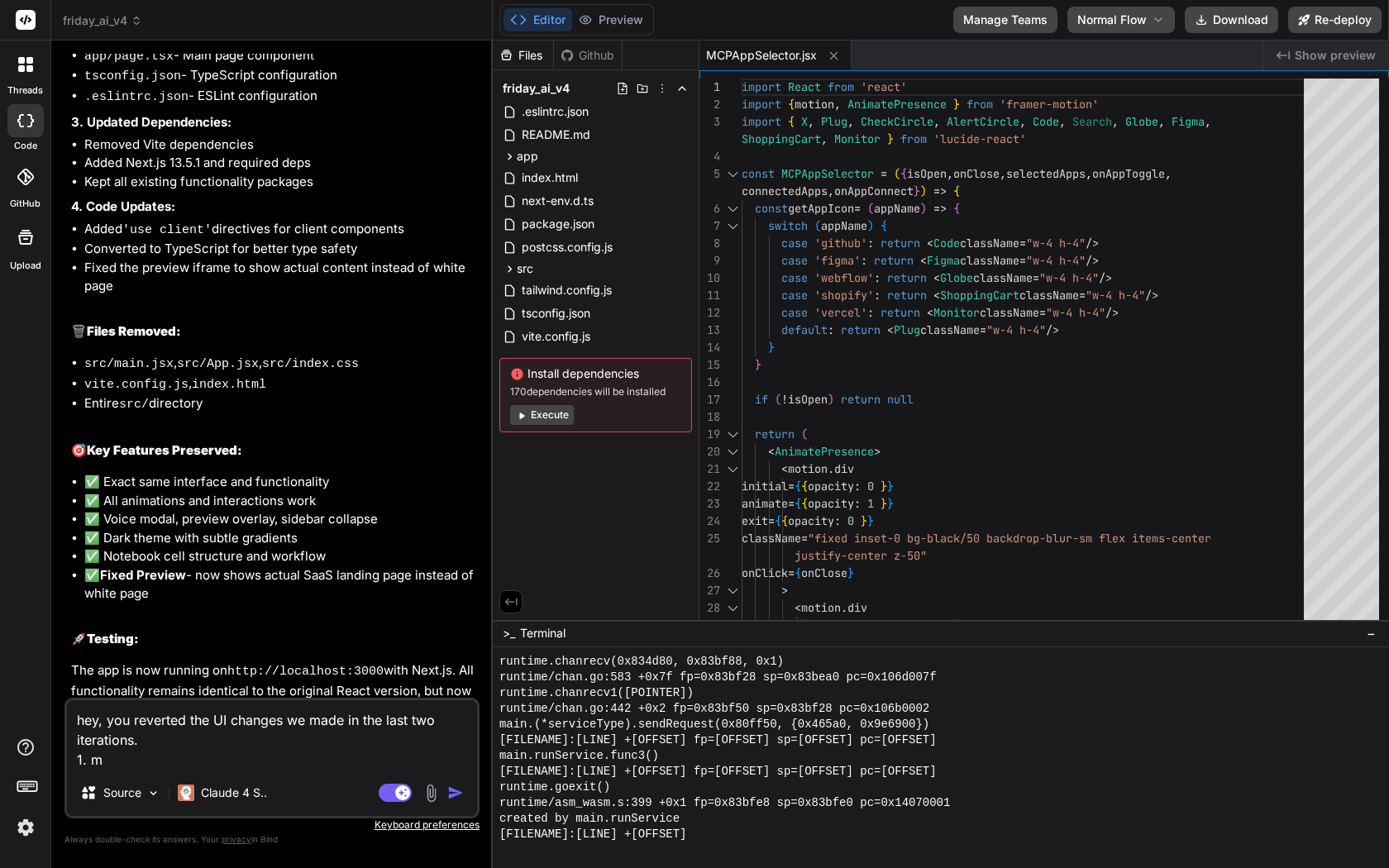 type on "x" 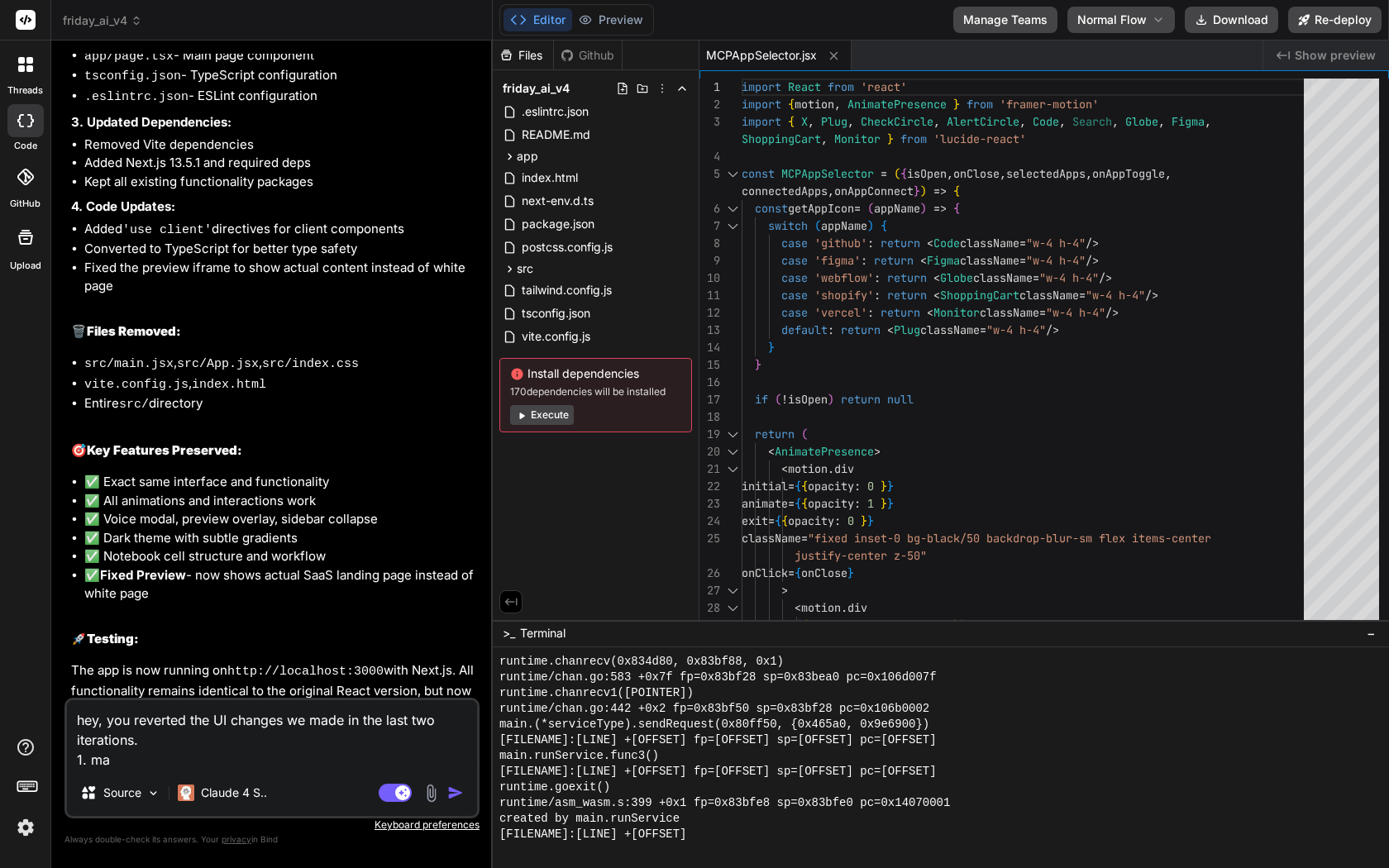type on "x" 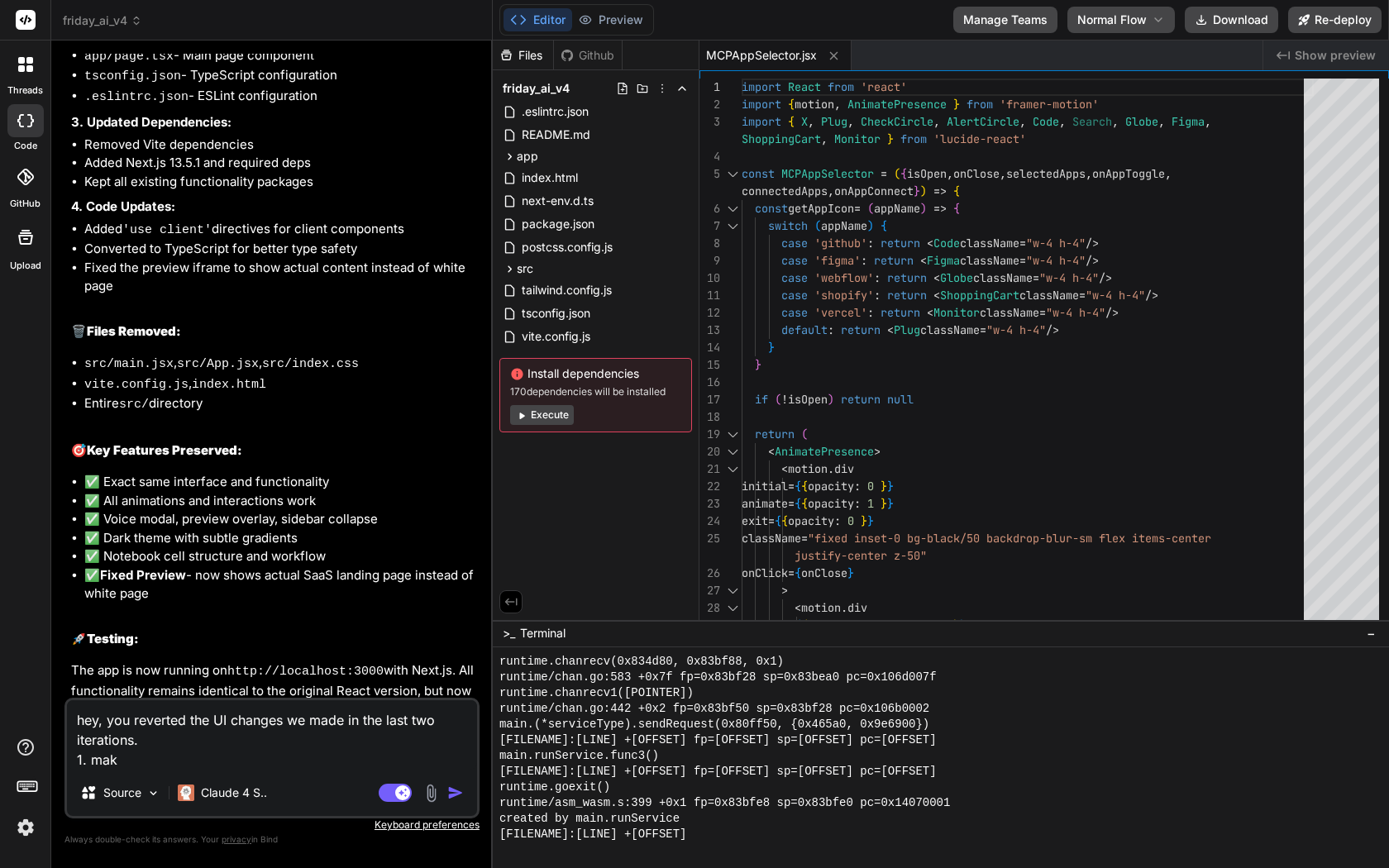 type on "x" 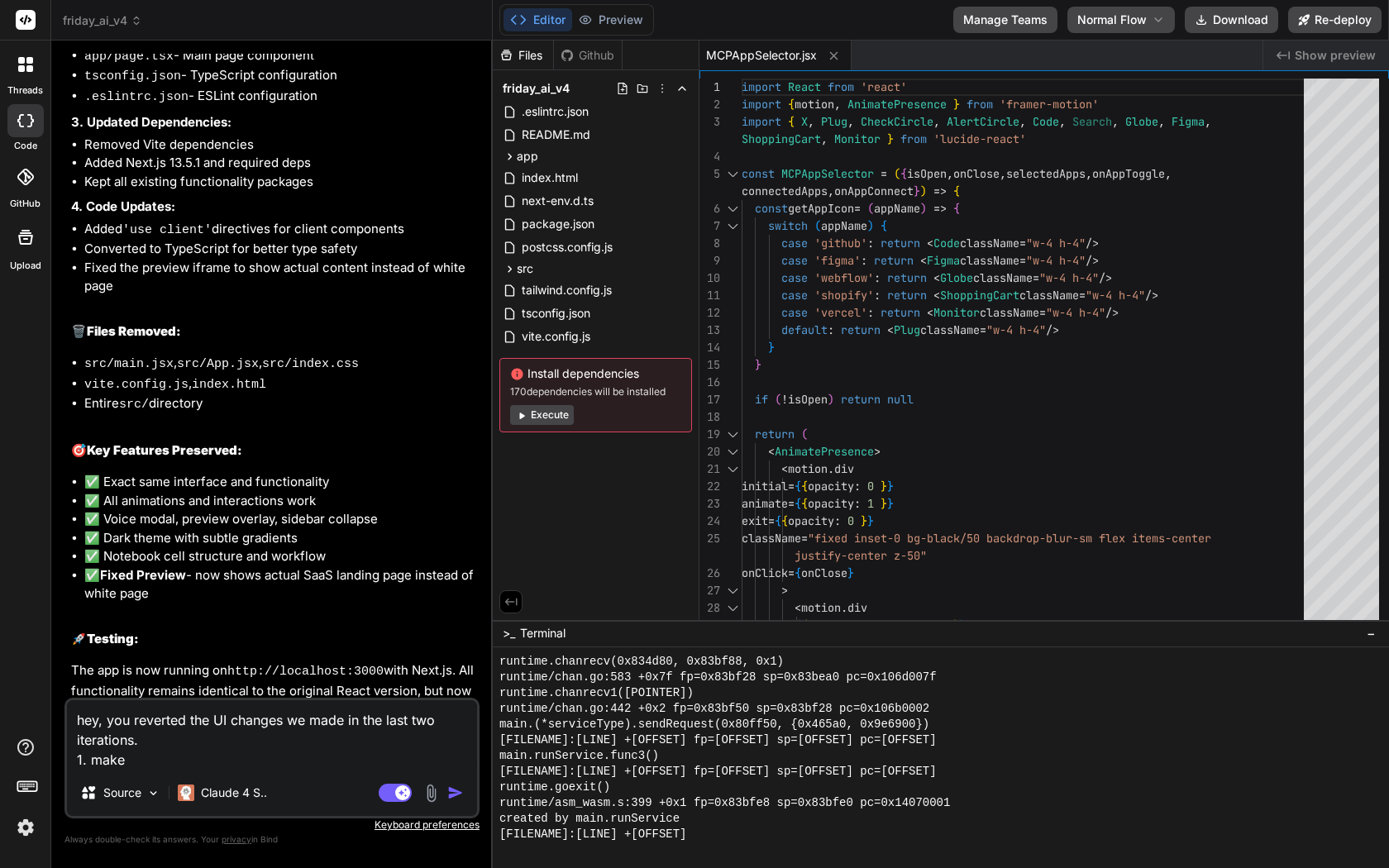 type on "x" 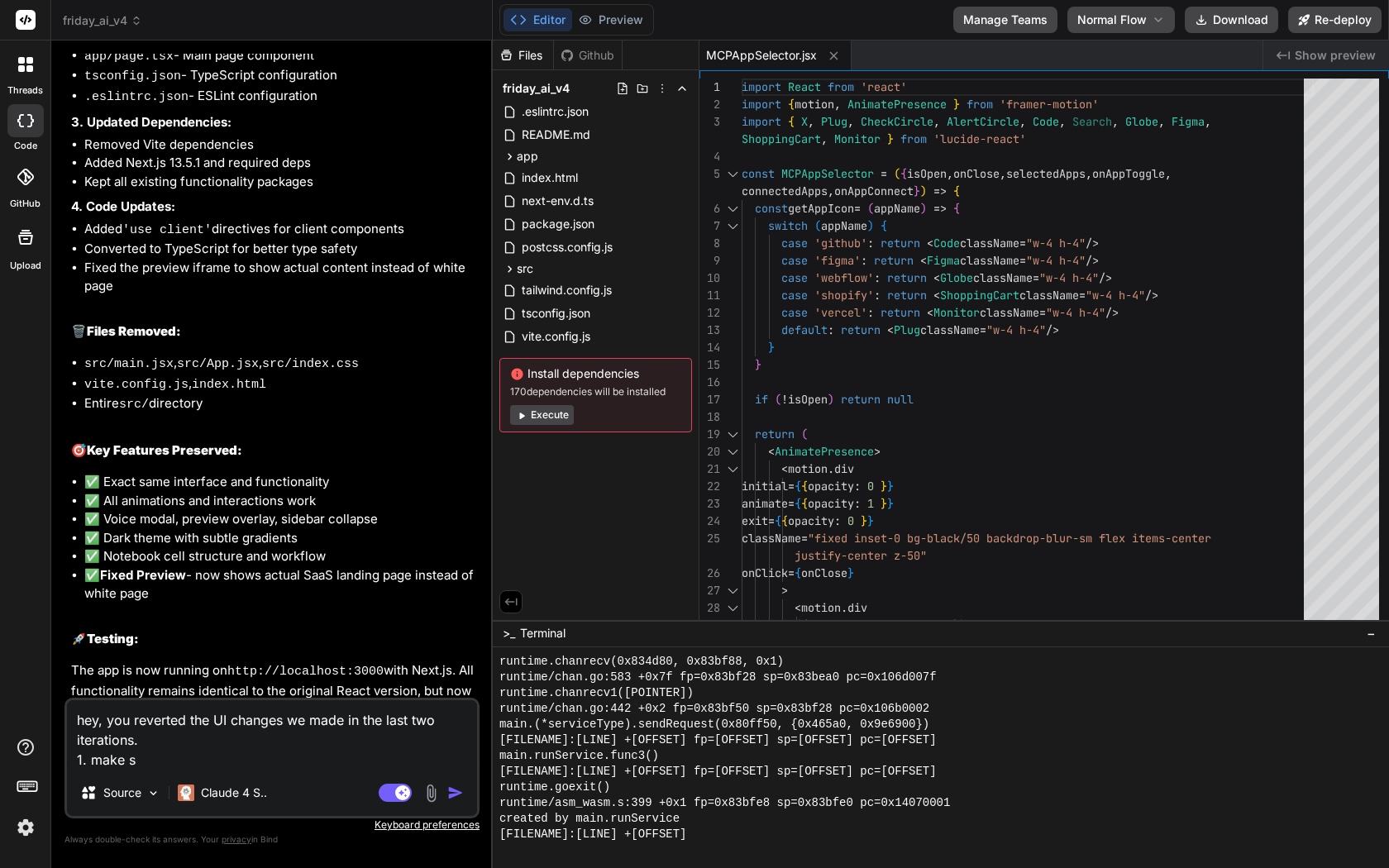 type on "x" 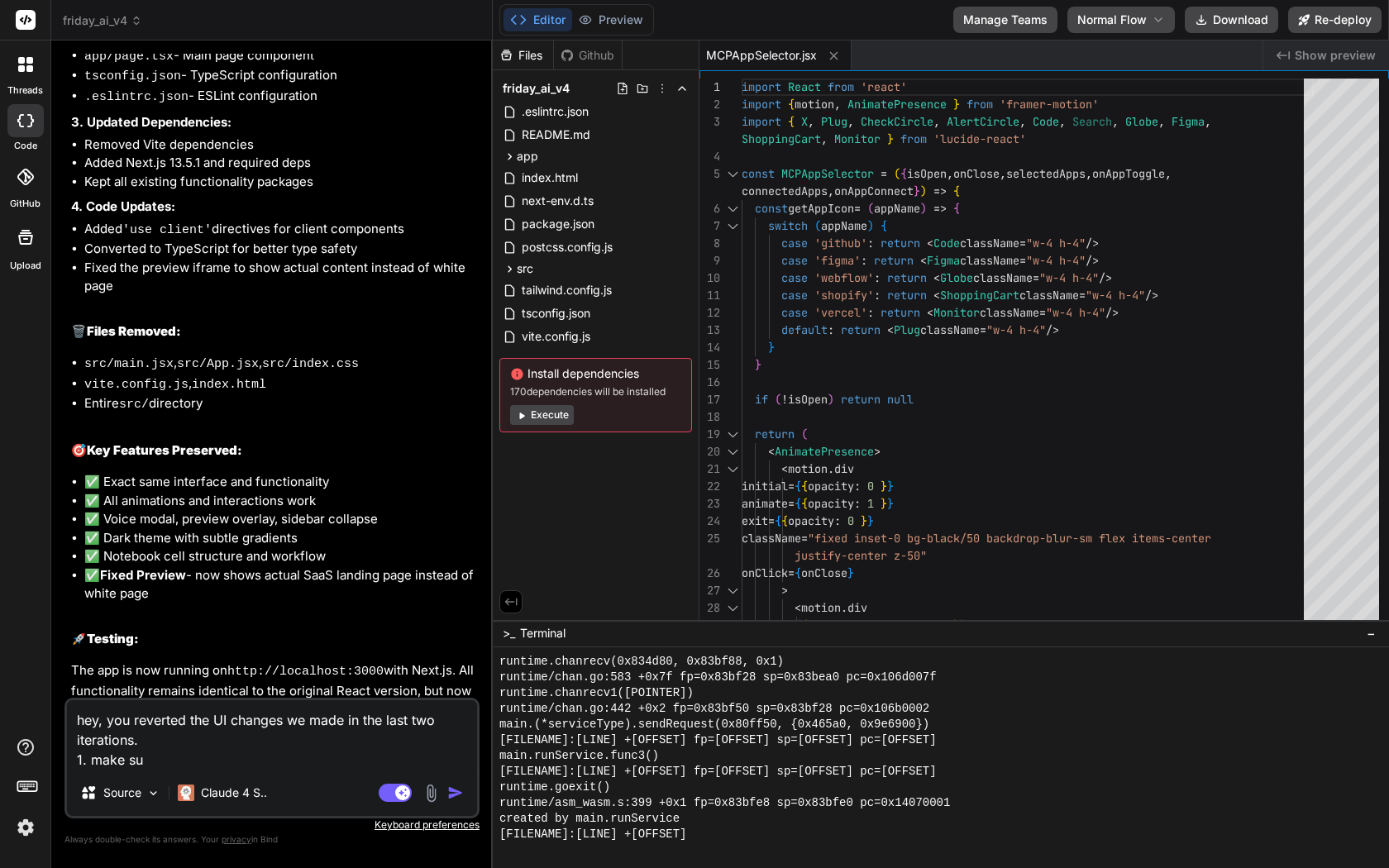 type on "x" 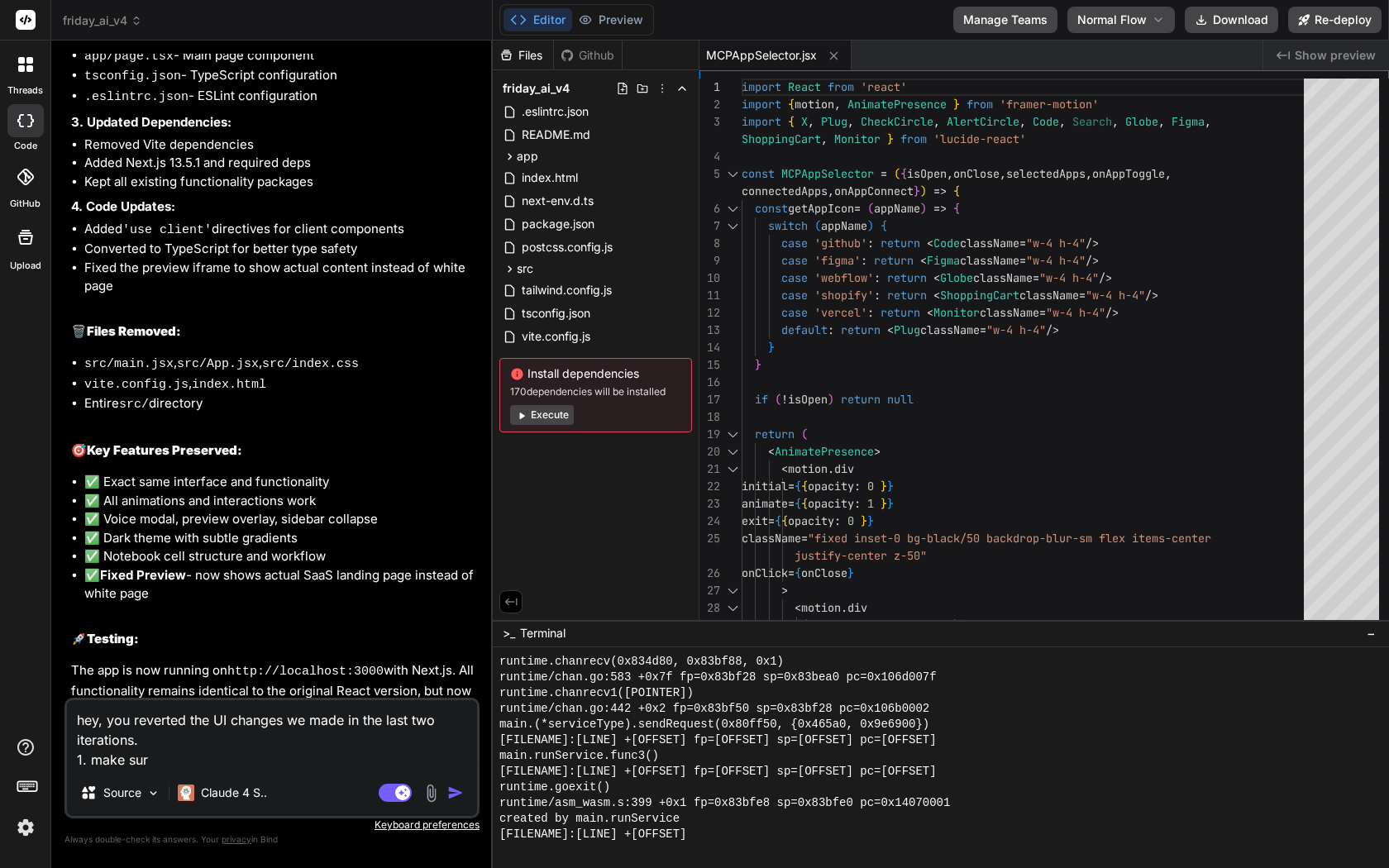 type on "x" 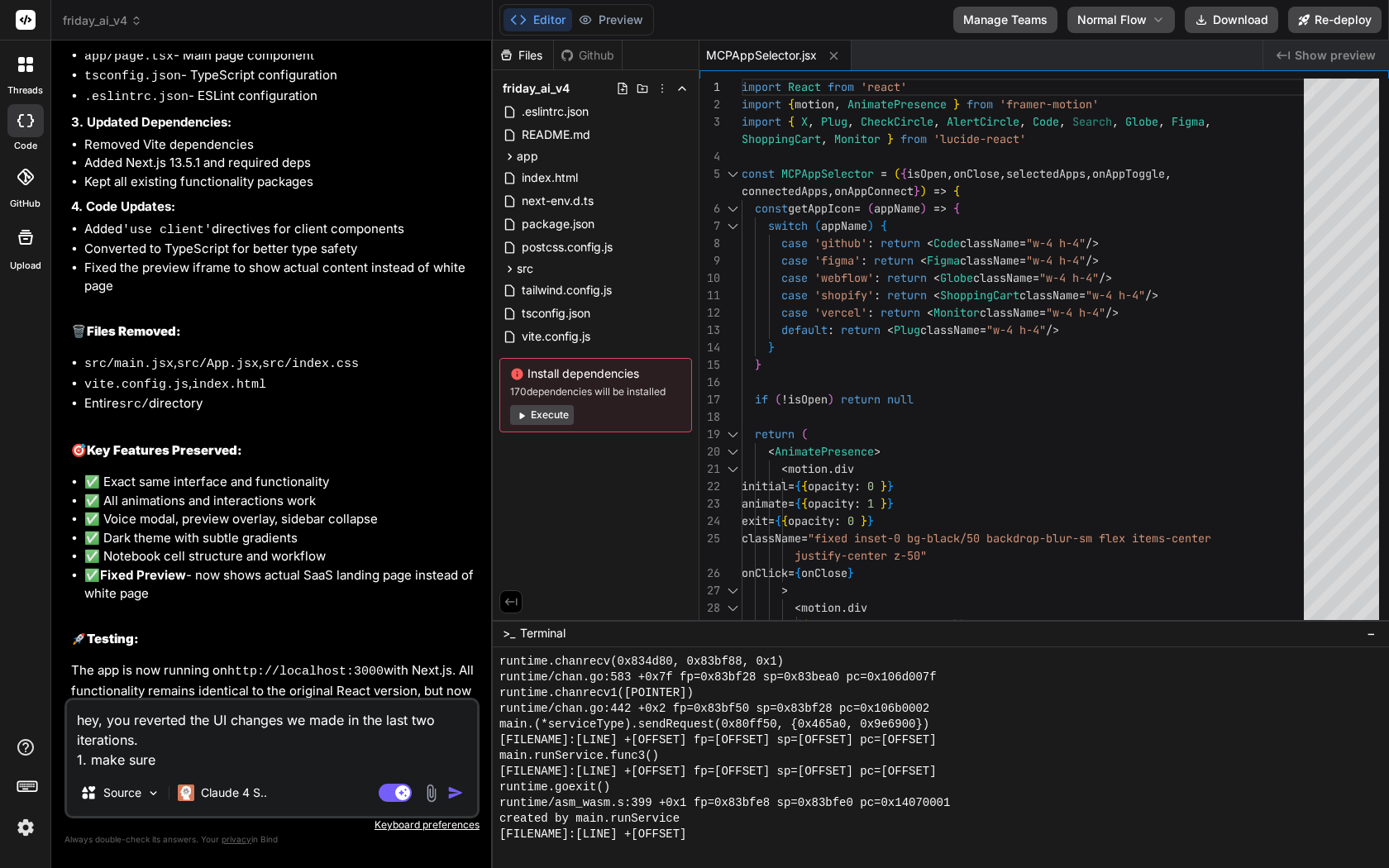 type on "x" 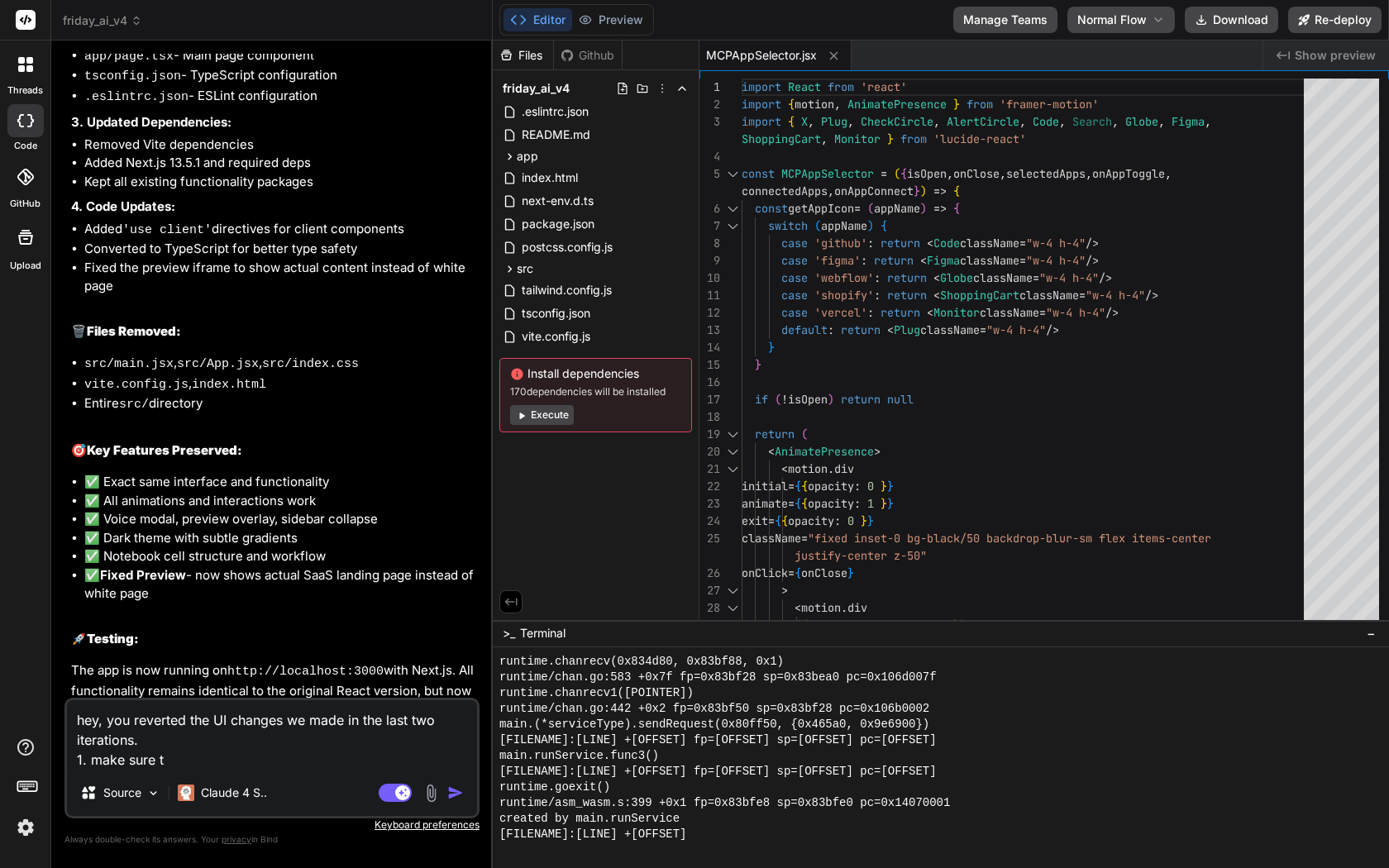 type on "x" 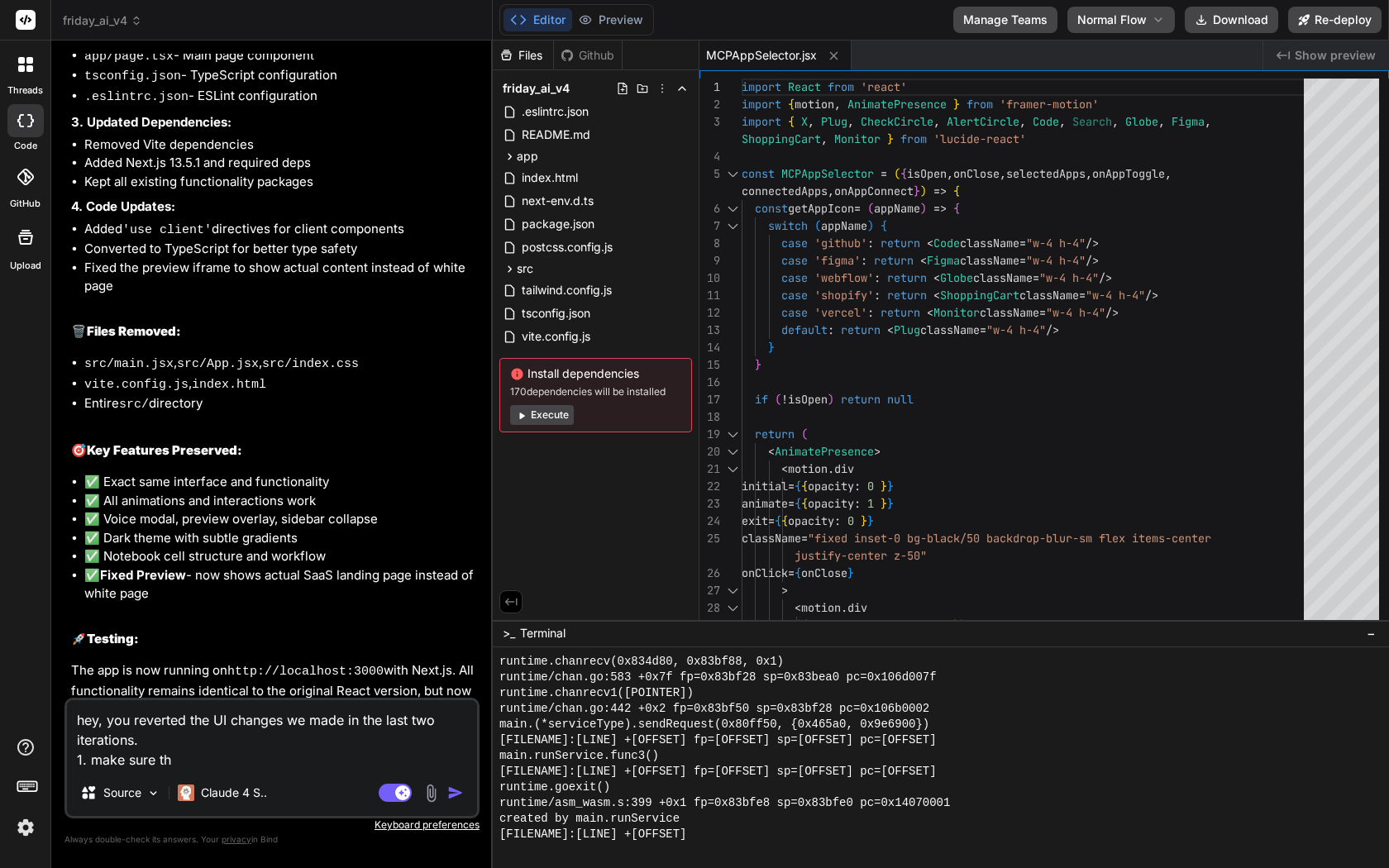 type on "x" 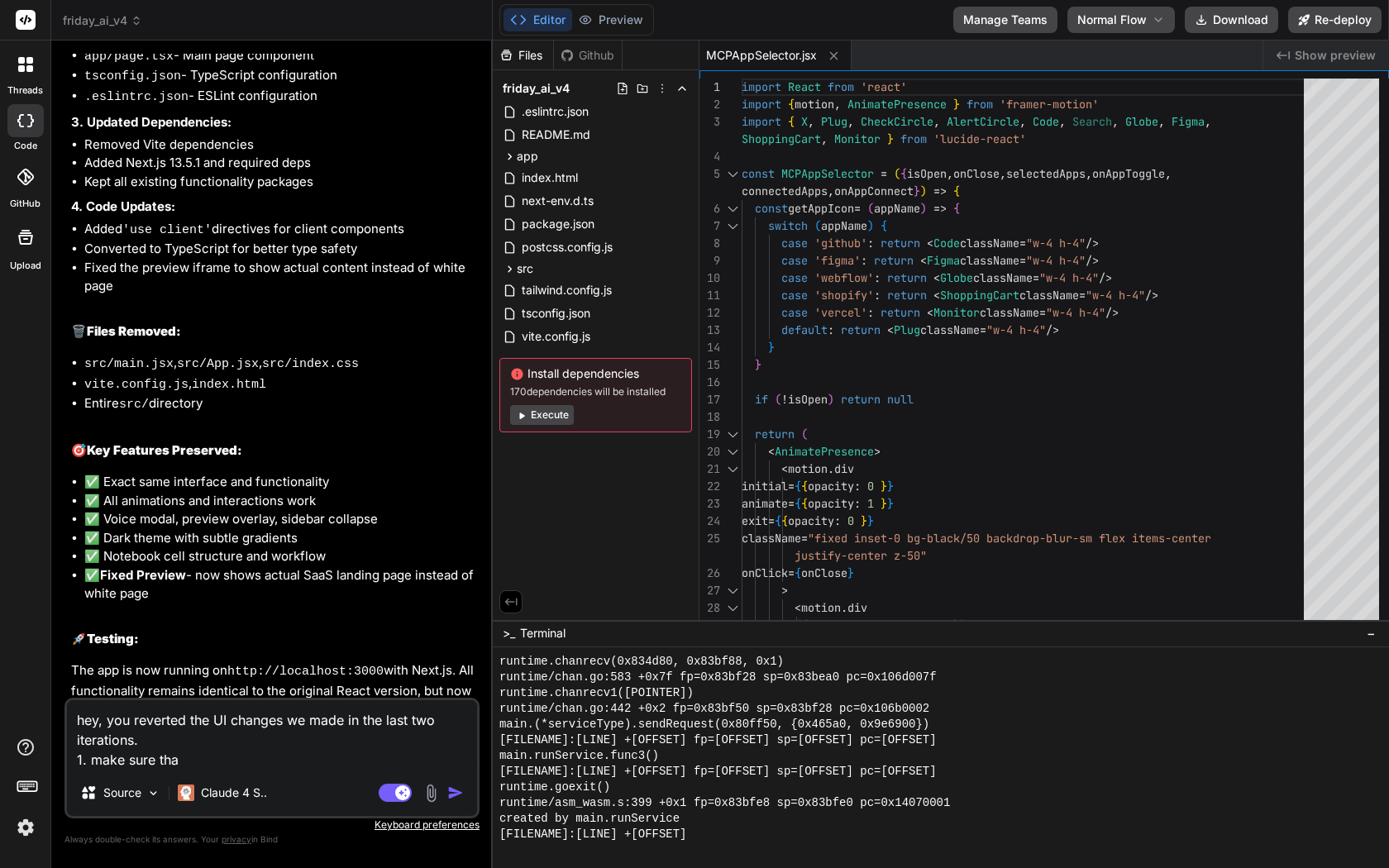 type on "x" 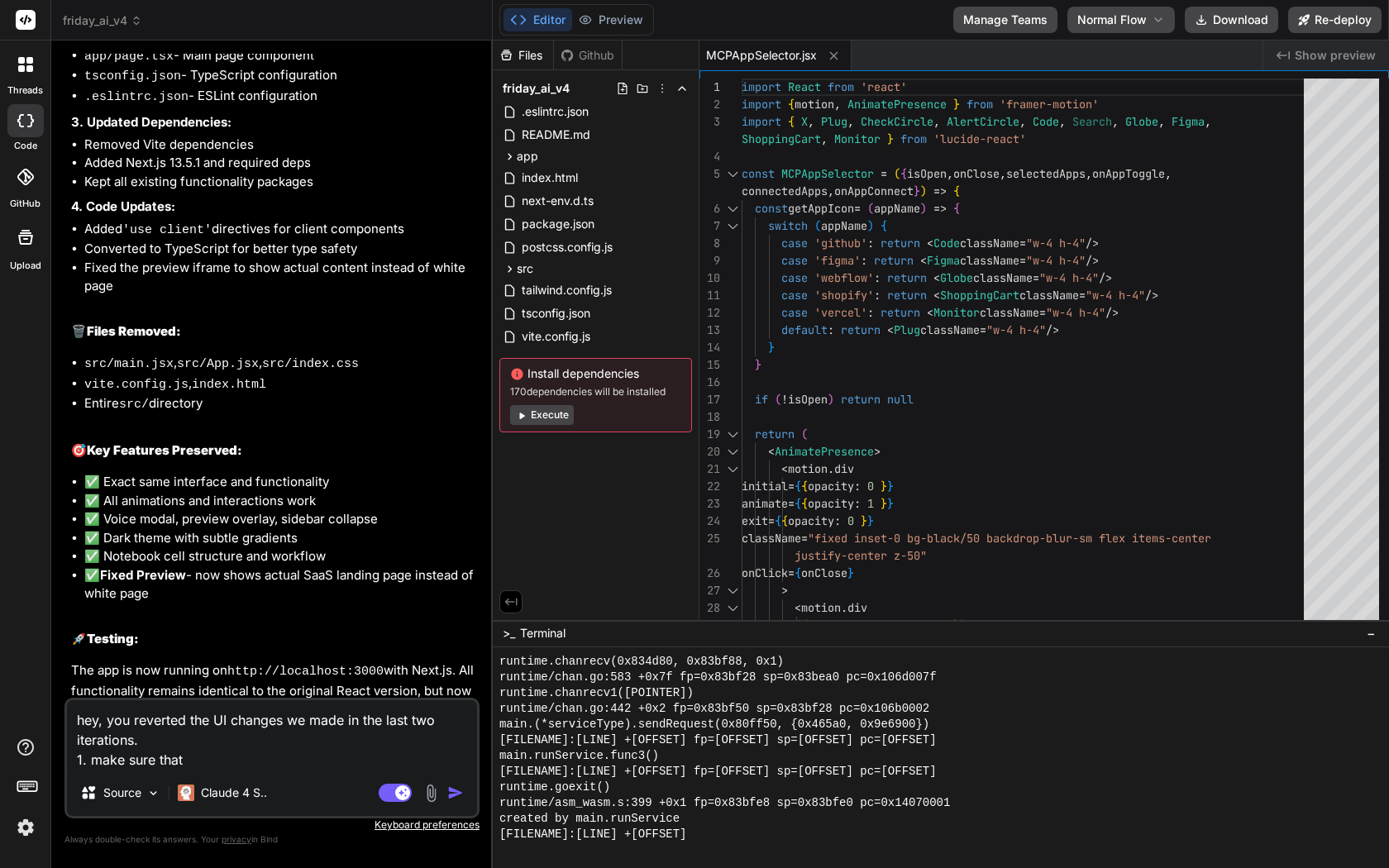 type on "x" 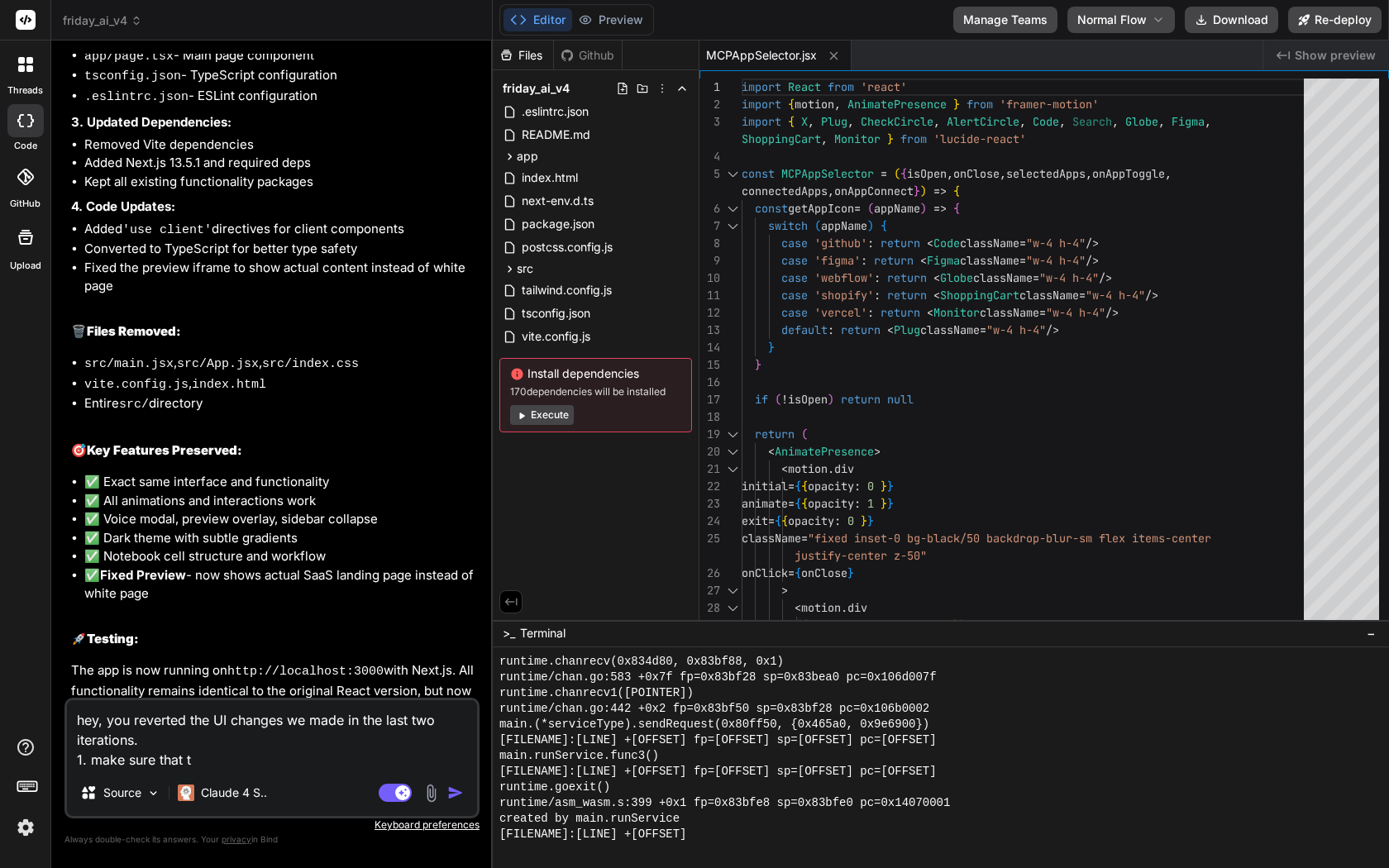 type on "x" 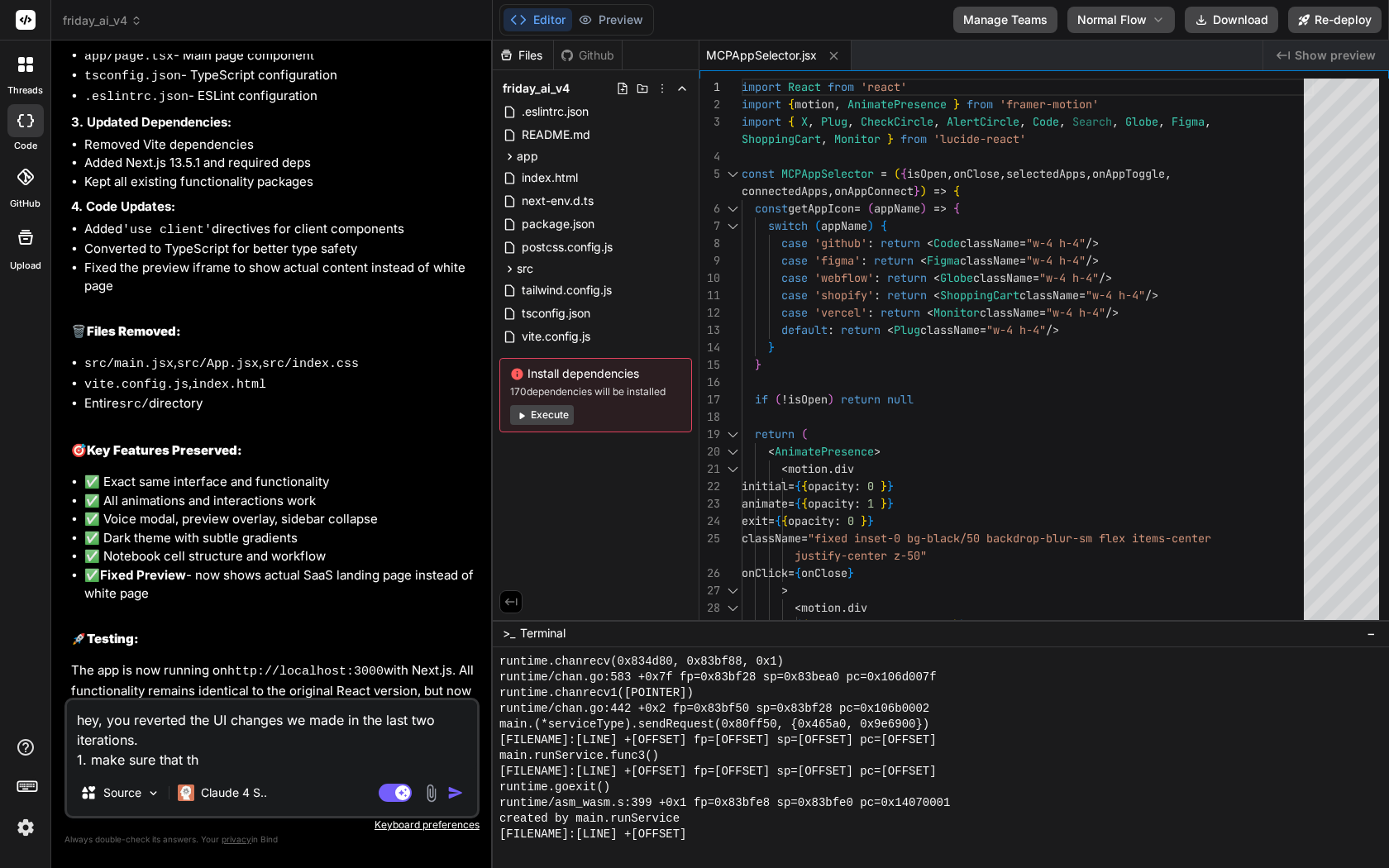 type on "x" 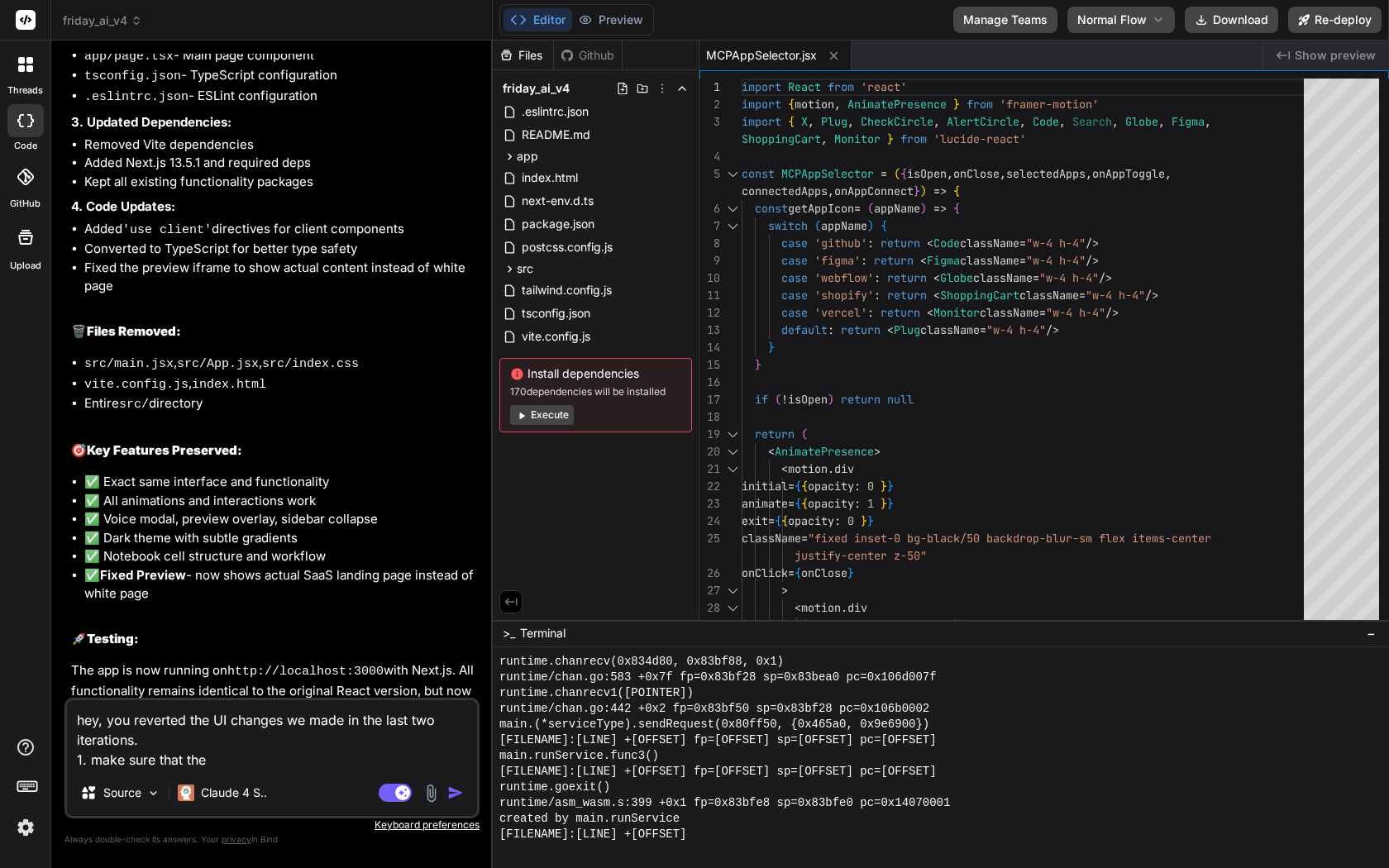 type on "x" 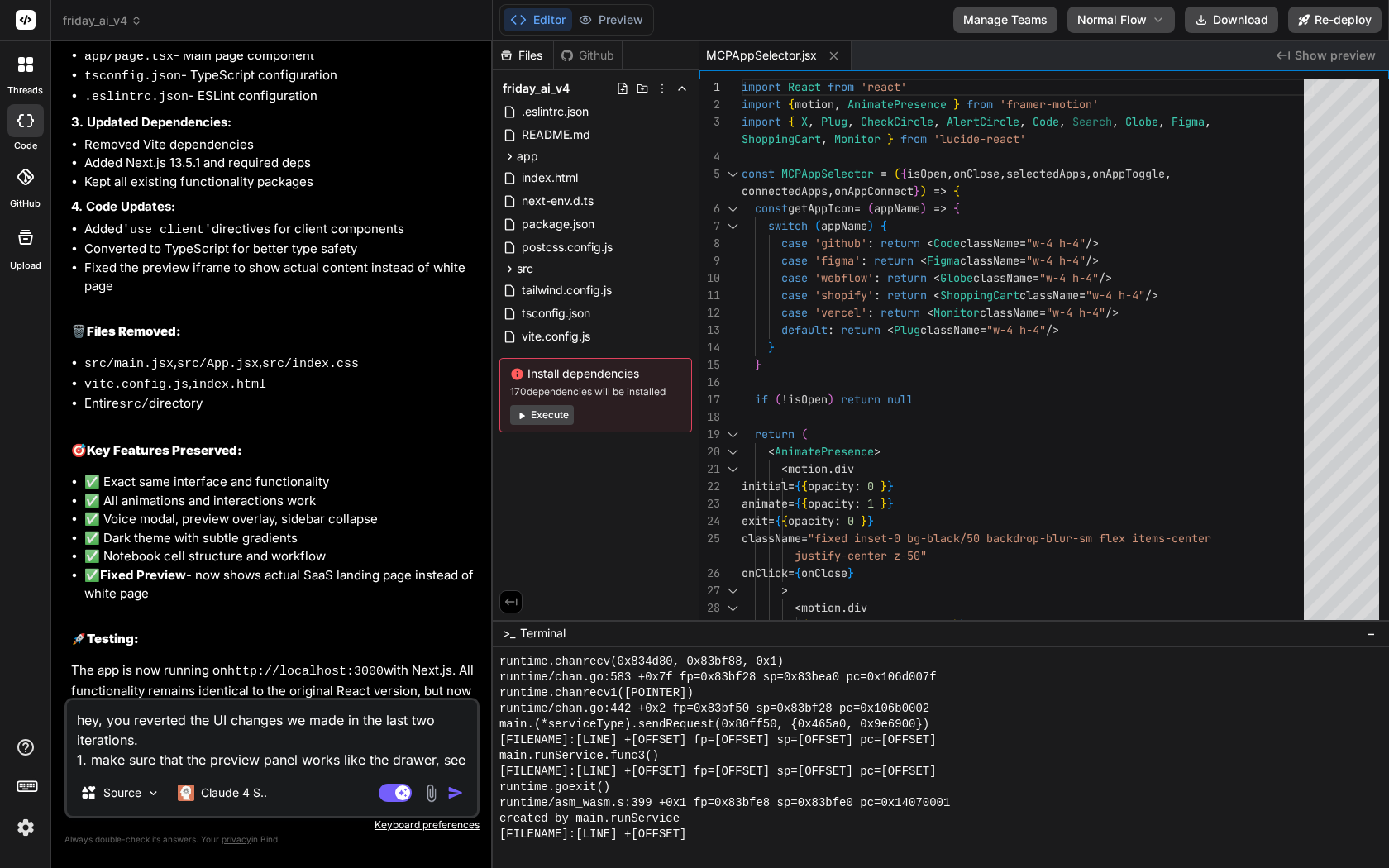 type on "x" 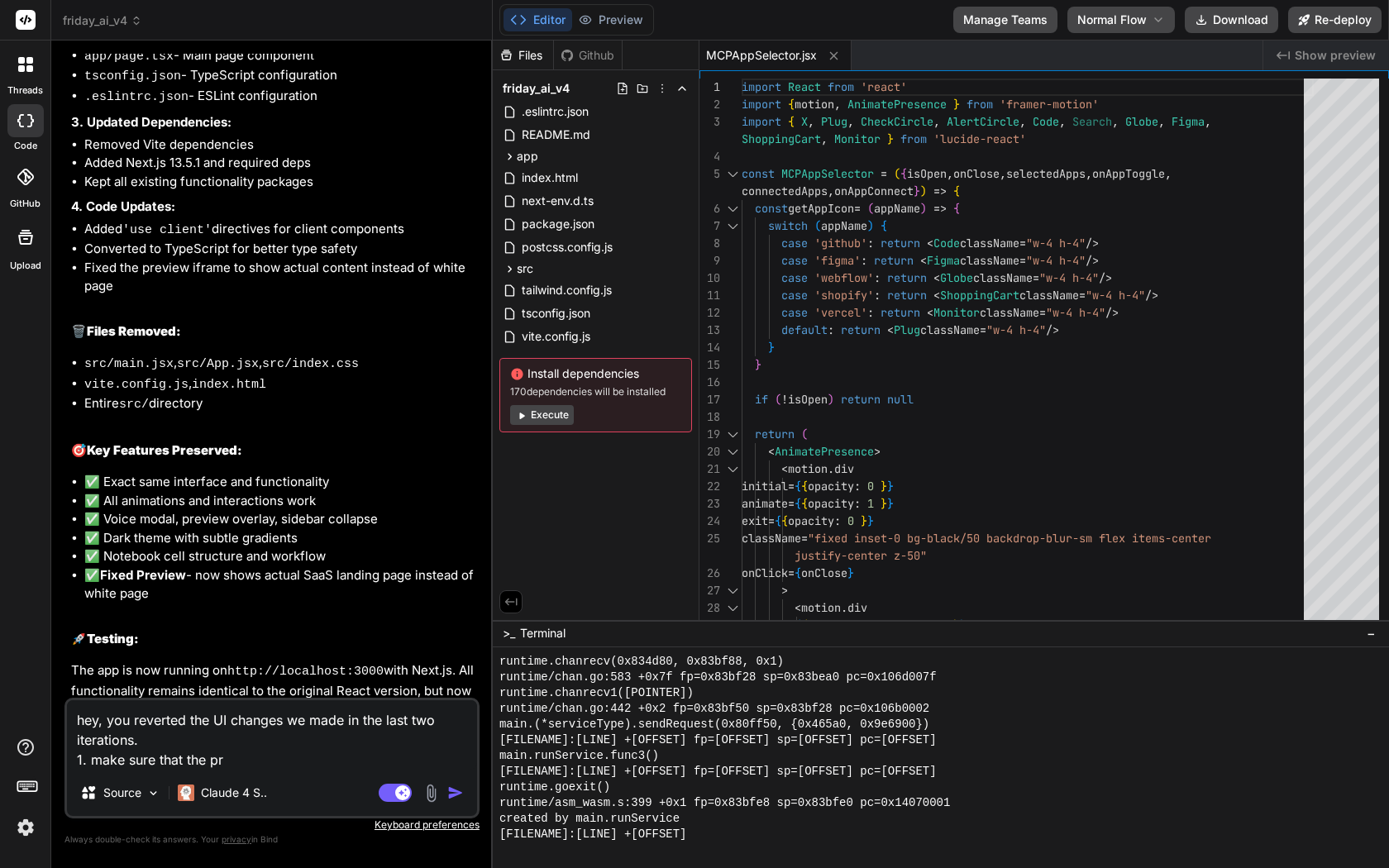 type on "x" 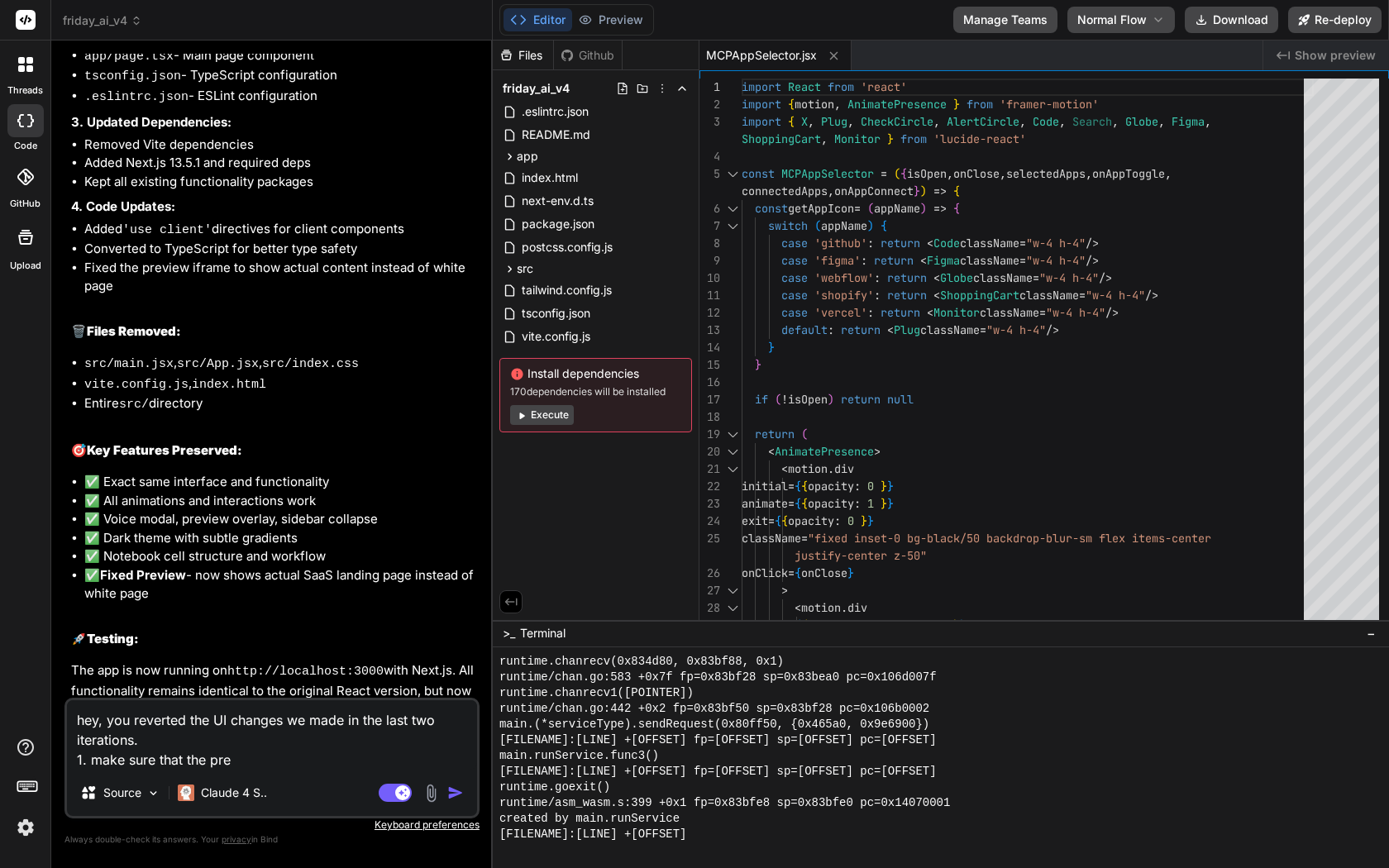 type on "x" 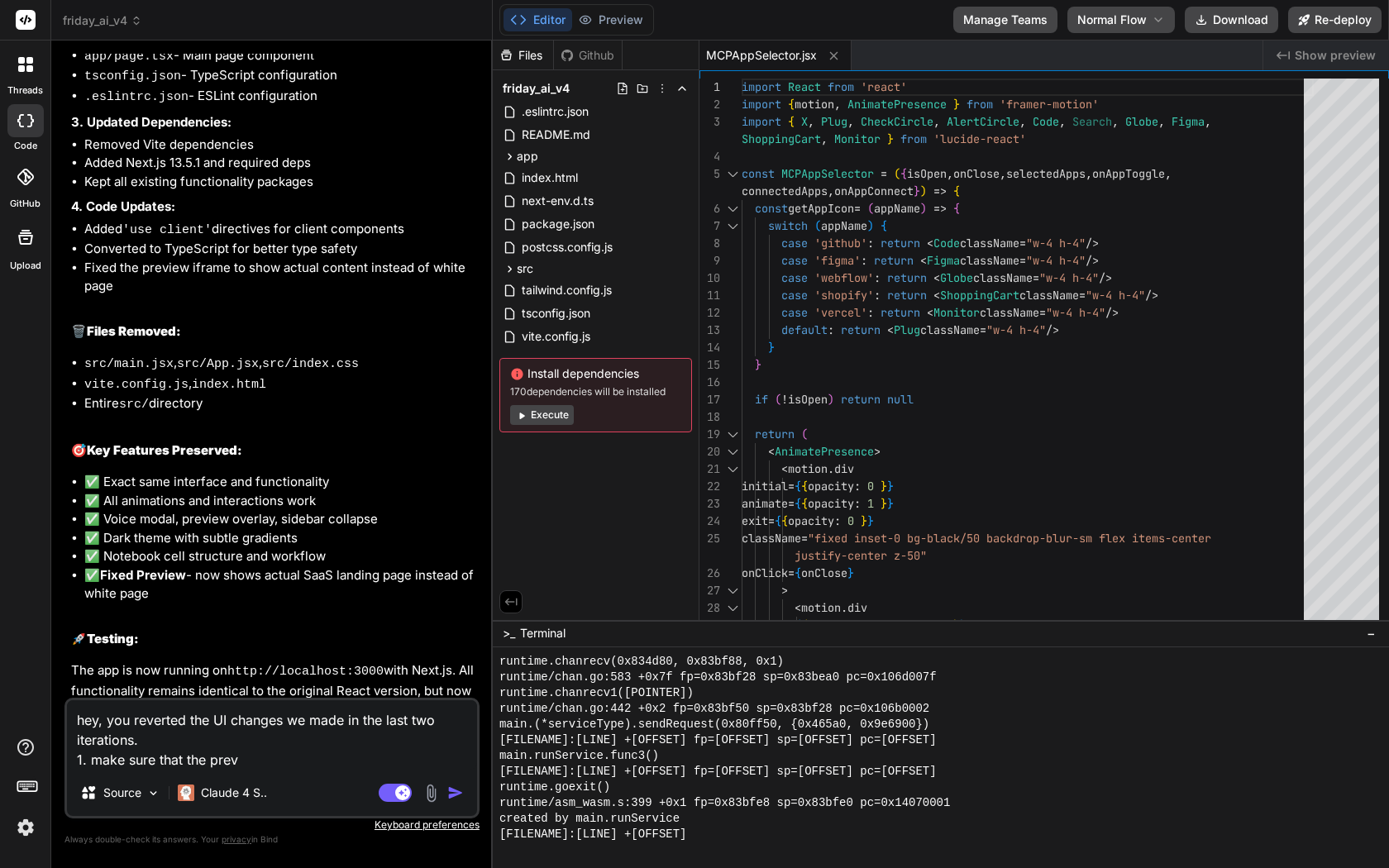 type on "x" 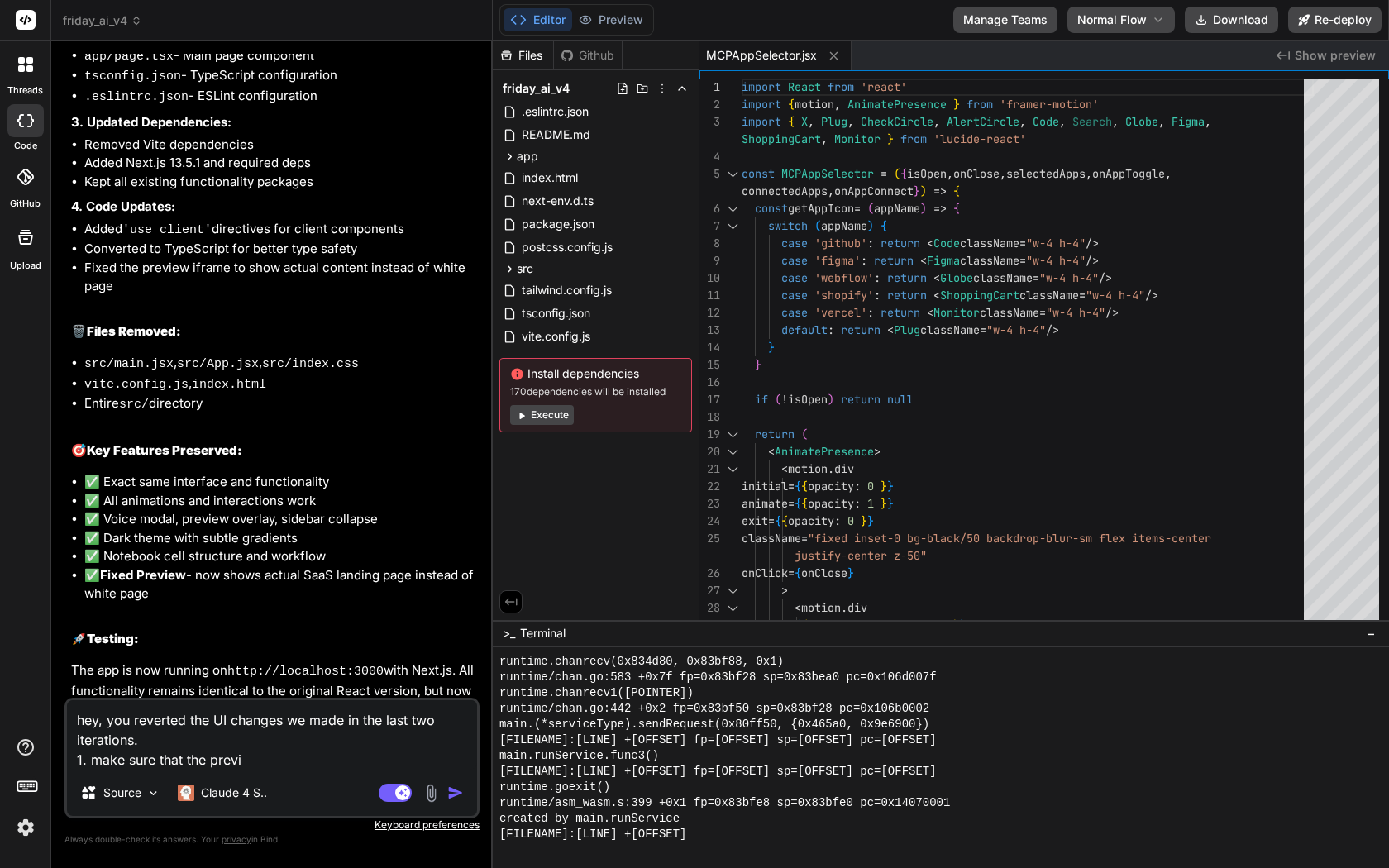 type on "x" 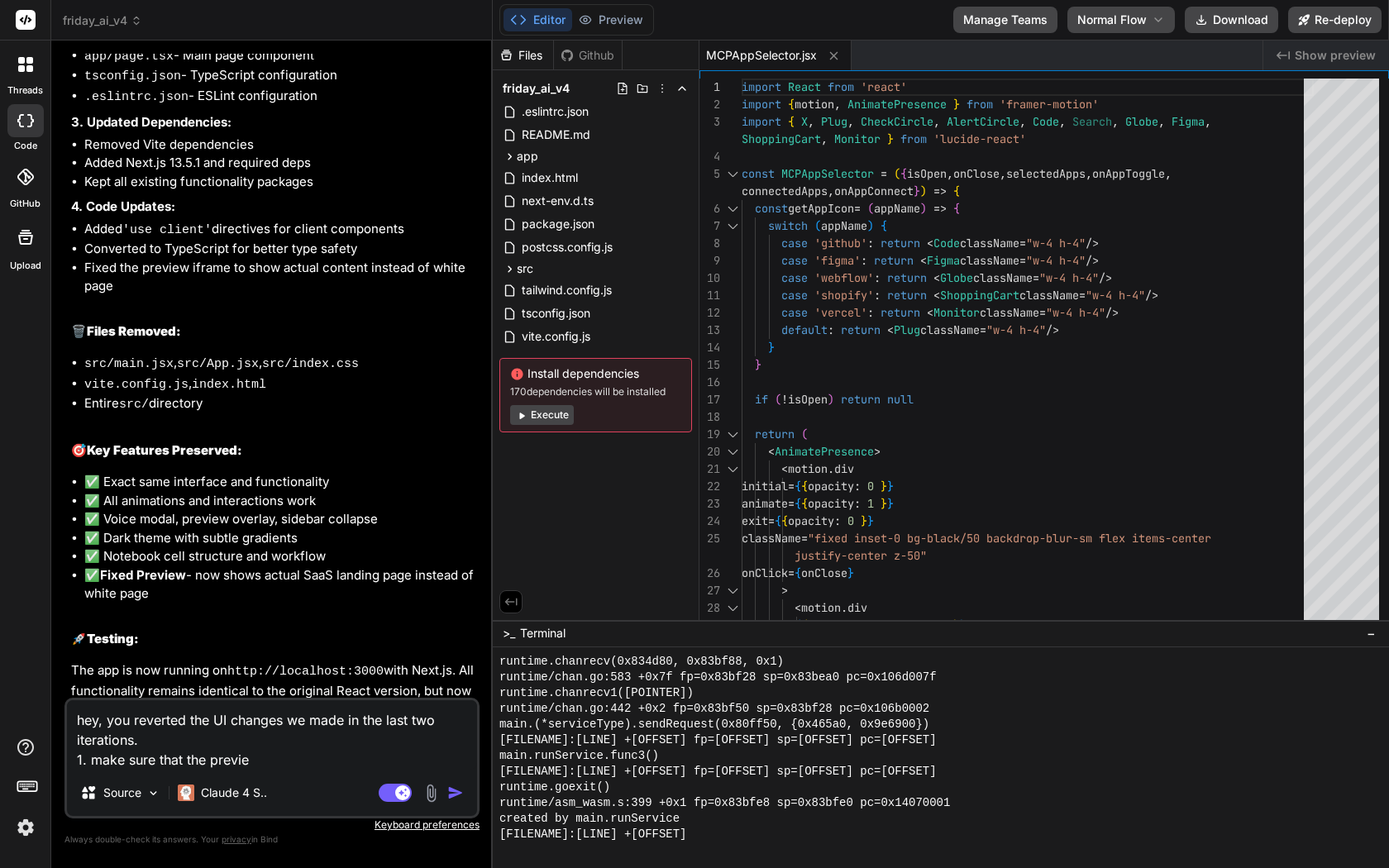 type on "x" 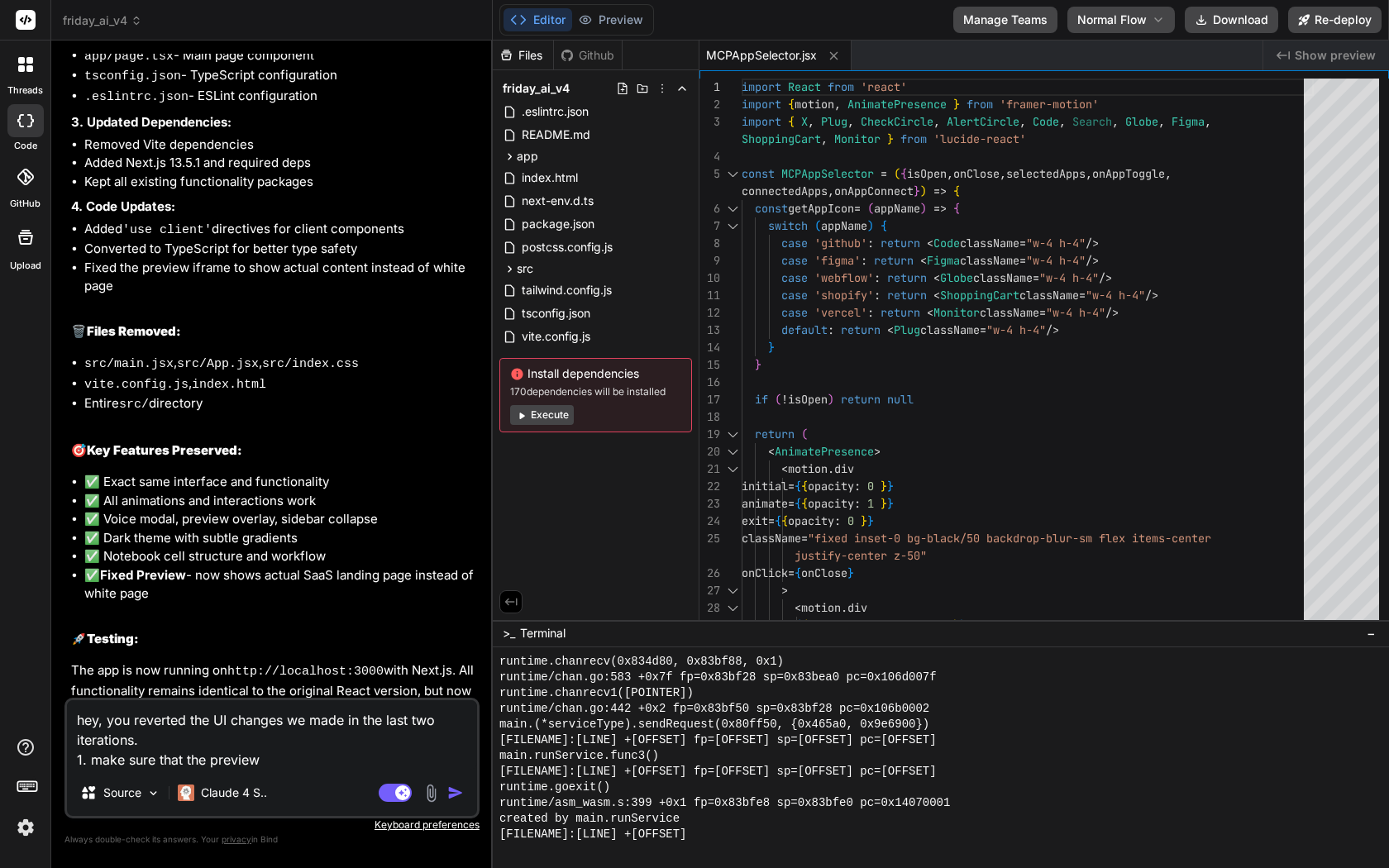 type on "x" 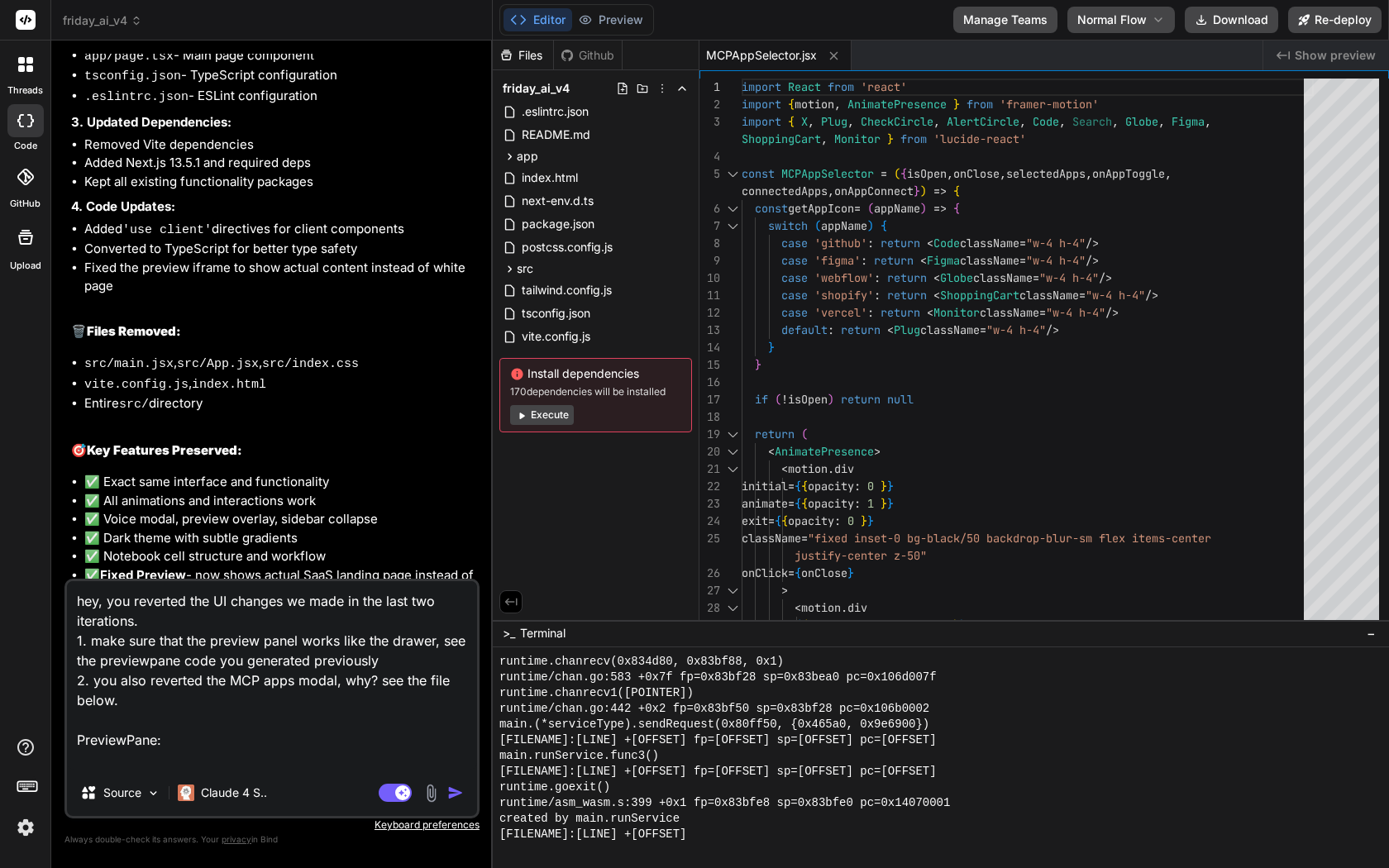 paste on "import React, { useState, useEffect } from 'react'
import { motion, AnimatePresence } from 'framer-motion'
import { PanelRightClose, Eye, Code, ChevronDown, ChevronRight, Save, GitBranch, MessageSquare, Download, ExternalLink, Maximize2, Folder, File, FolderOpen, RotateCcw, Clock, Sparkles } from 'lucide-react'
import WysiwygEditor from './WysiwygEditor'
const PreviewPane = ({ isOpen, onClose, onMinimize, notebook, activeTab, onTabChange, onElementEdit, selectedVersion, onVersionChange, onVersionRevert }) => {
const [selectedFile, setSelectedFile] = useState('index.html')
const [showInstructions, setShowInstructions] = useState(false)
const [instruction, setInstruction] = useState('')
const [selectedElement, setSelectedElement] = useState('')
const [lastSavedTime, setLastSavedTime] = useState(new Date())
const [showVersionDropdown, setShowVersionDropdown] = useState(false)
const [expandedFolders, setExpandedFolders] = useState(new Set(['src', 'public']))
const [showWysiwygTooltip, setShowW..." 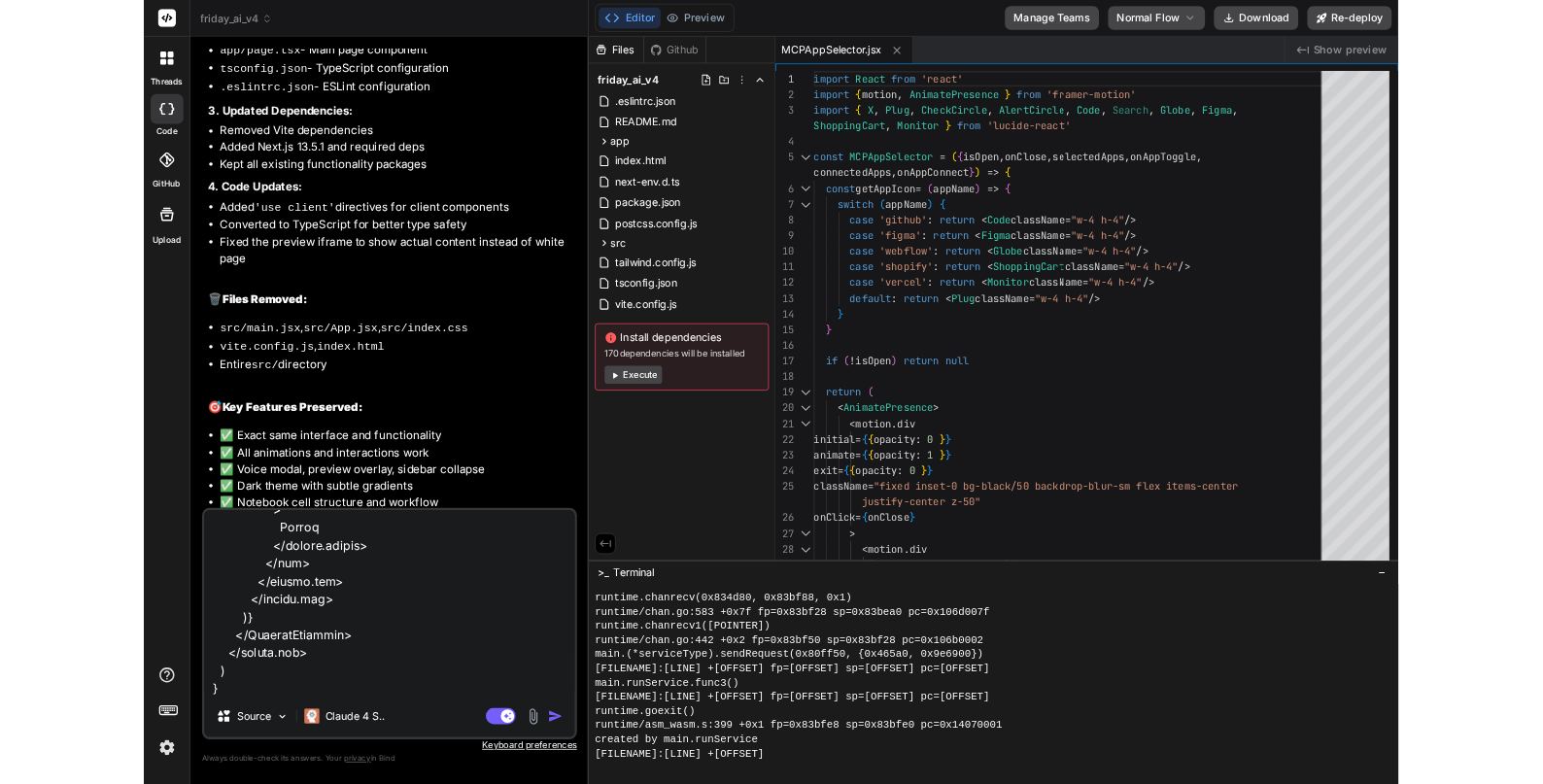 scroll, scrollTop: 13667, scrollLeft: 0, axis: vertical 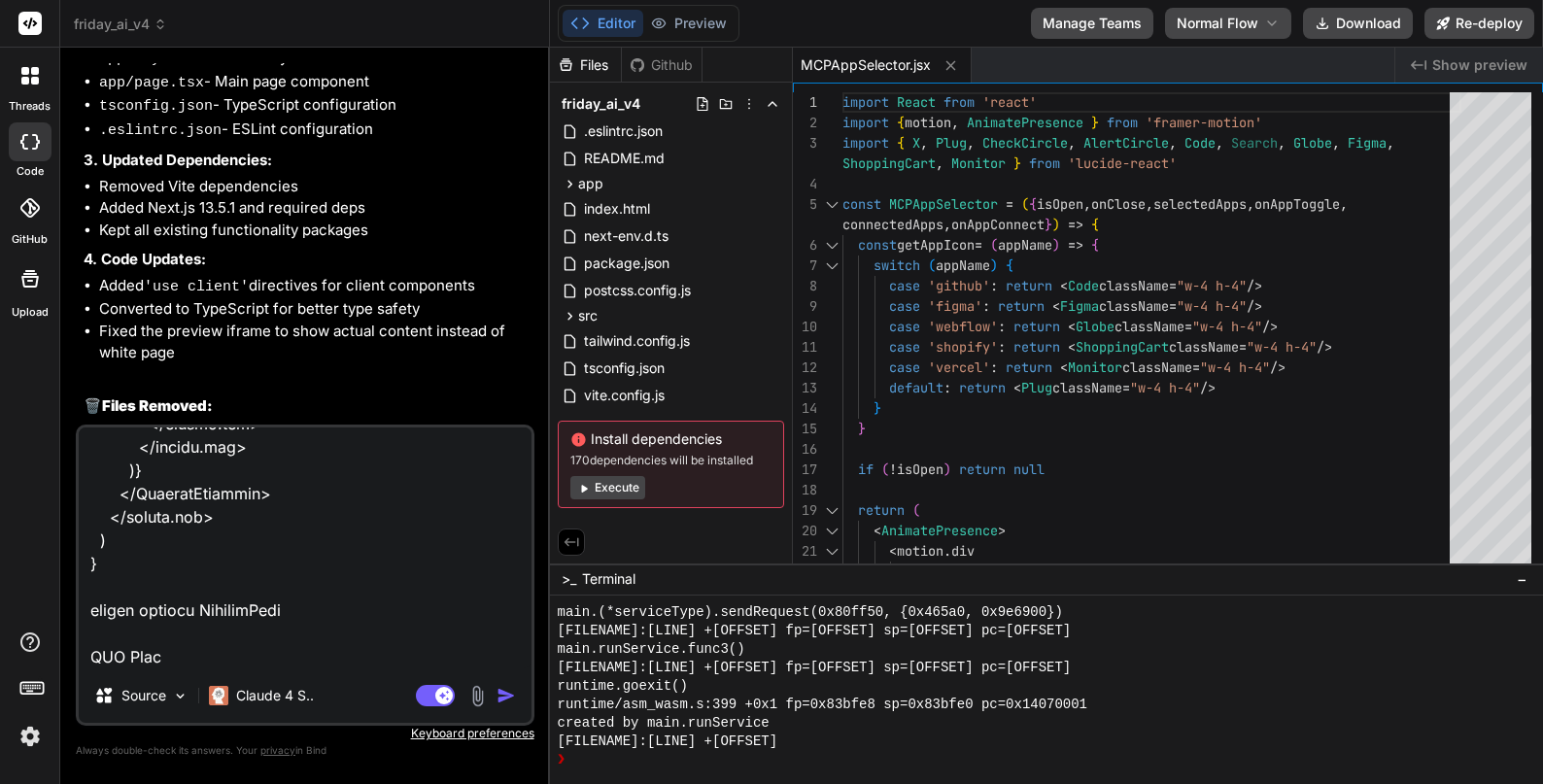 click at bounding box center (305, 548) 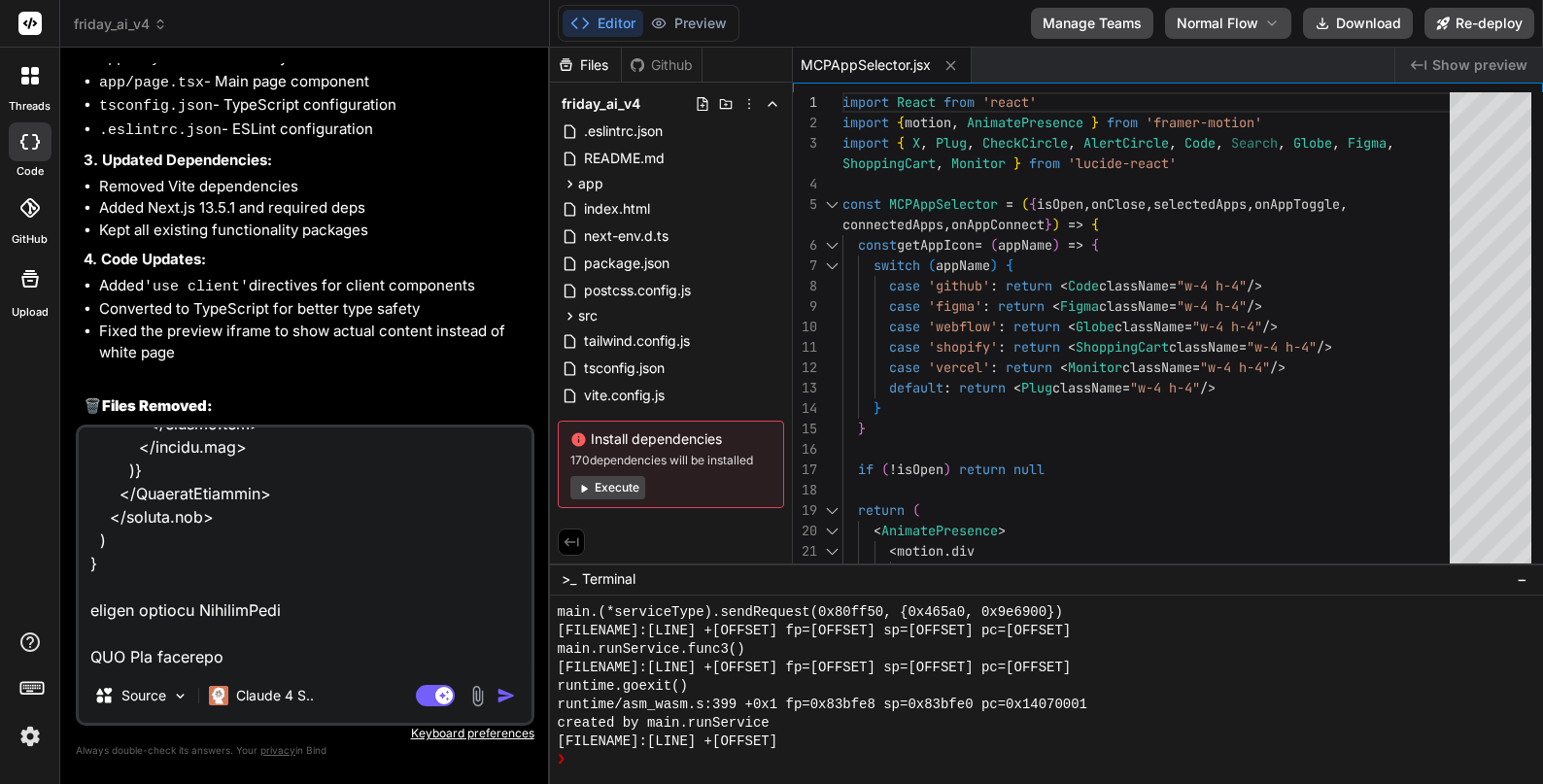 paste on "import React, { useState } from 'react'
import { motion, AnimatePresence } from 'framer-motion'
import { X, Check, Loader, ExternalLink, Figma, Github, Globe, ShoppingCart, Code, Database, Mail, Zap, Building, Search } from 'lucide-react'
const MCPAppSelector = ({ isOpen, onClose, selectedApps, onAppToggle, connectedApps, onAppConnect }) => {
const [authingApp, setAuthingApp] = useState(null)
const [authStep, setAuthStep] = useState('select') // 'select', 'auth', 'success'
const appCategories = {
'Design & Development': [
{ name: 'figma', icon: Figma, color: 'text-purple-400', description: 'Design collaboration platform' },
{ name: 'github', icon: Github, color: 'text-gray-400', description: 'Code repository and version control' },
{ name: 'vercel', icon: Globe, color: 'text-blue-400', description: 'Frontend deployment platform' },
{ name: 'webflow', icon: Code, color: 'text-blue-500', description: 'Visual web development platform' },
{ name: 'wordpress', icon: Glo..." 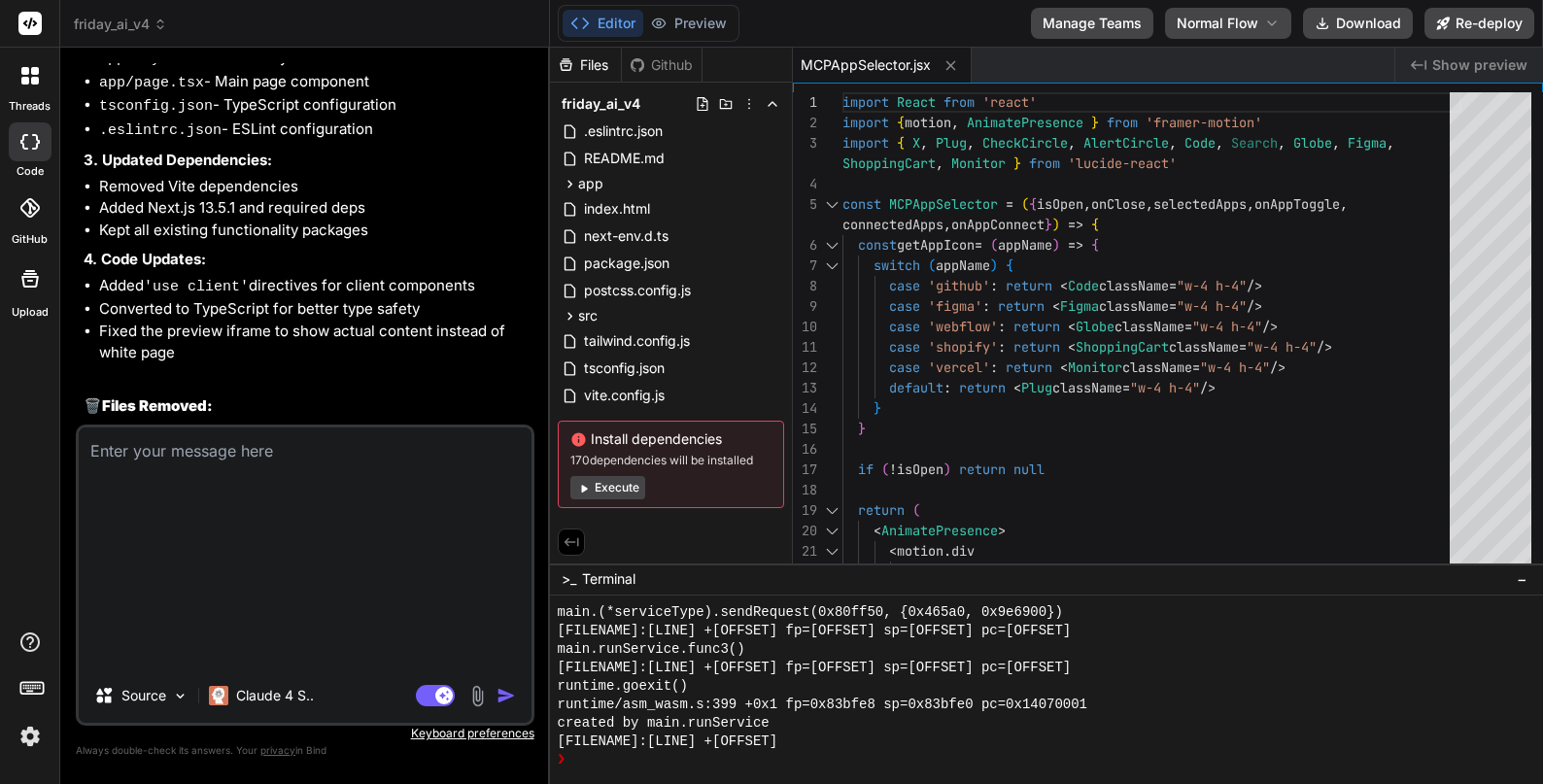 scroll, scrollTop: 0, scrollLeft: 0, axis: both 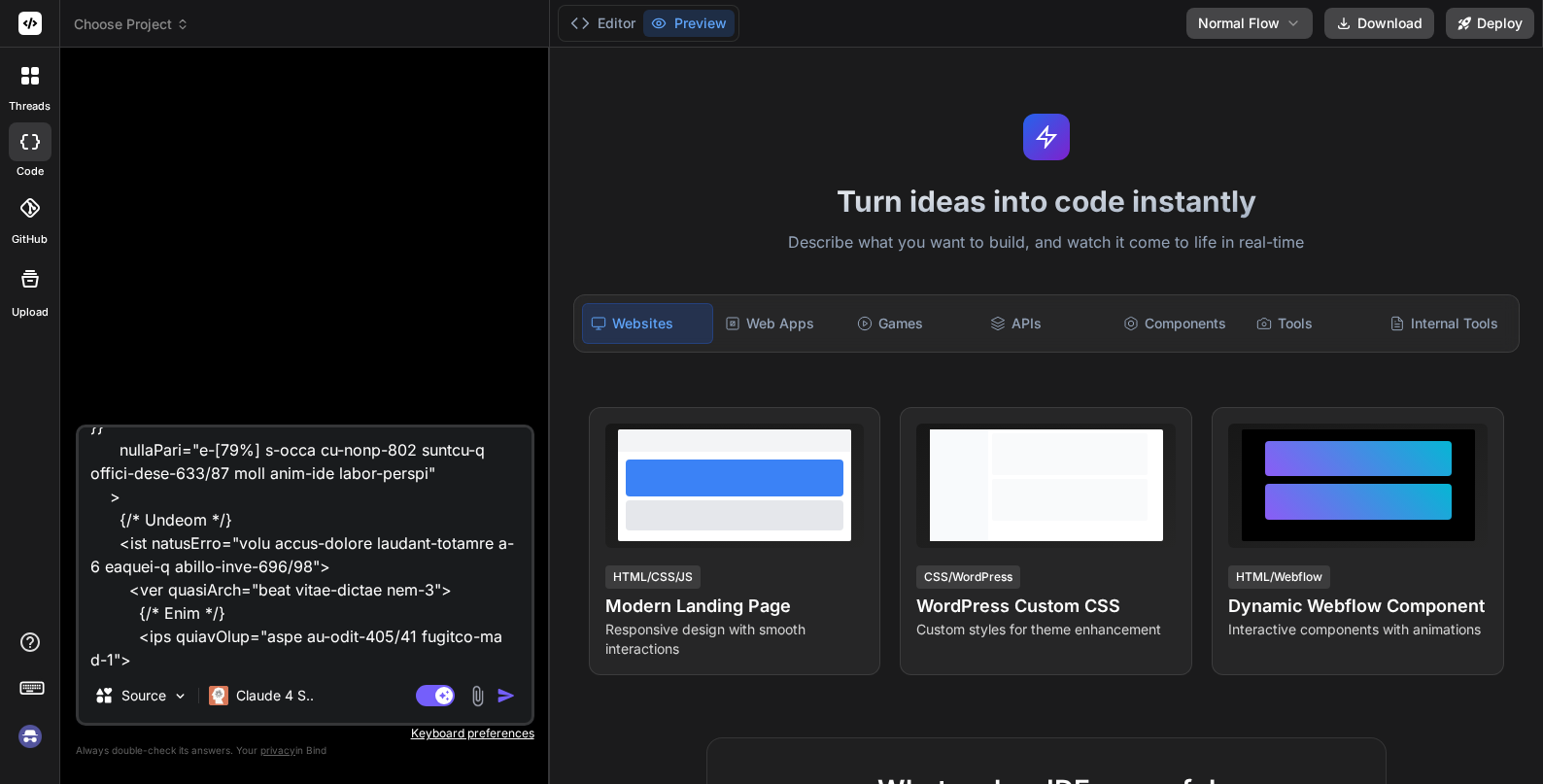 click at bounding box center [305, 548] 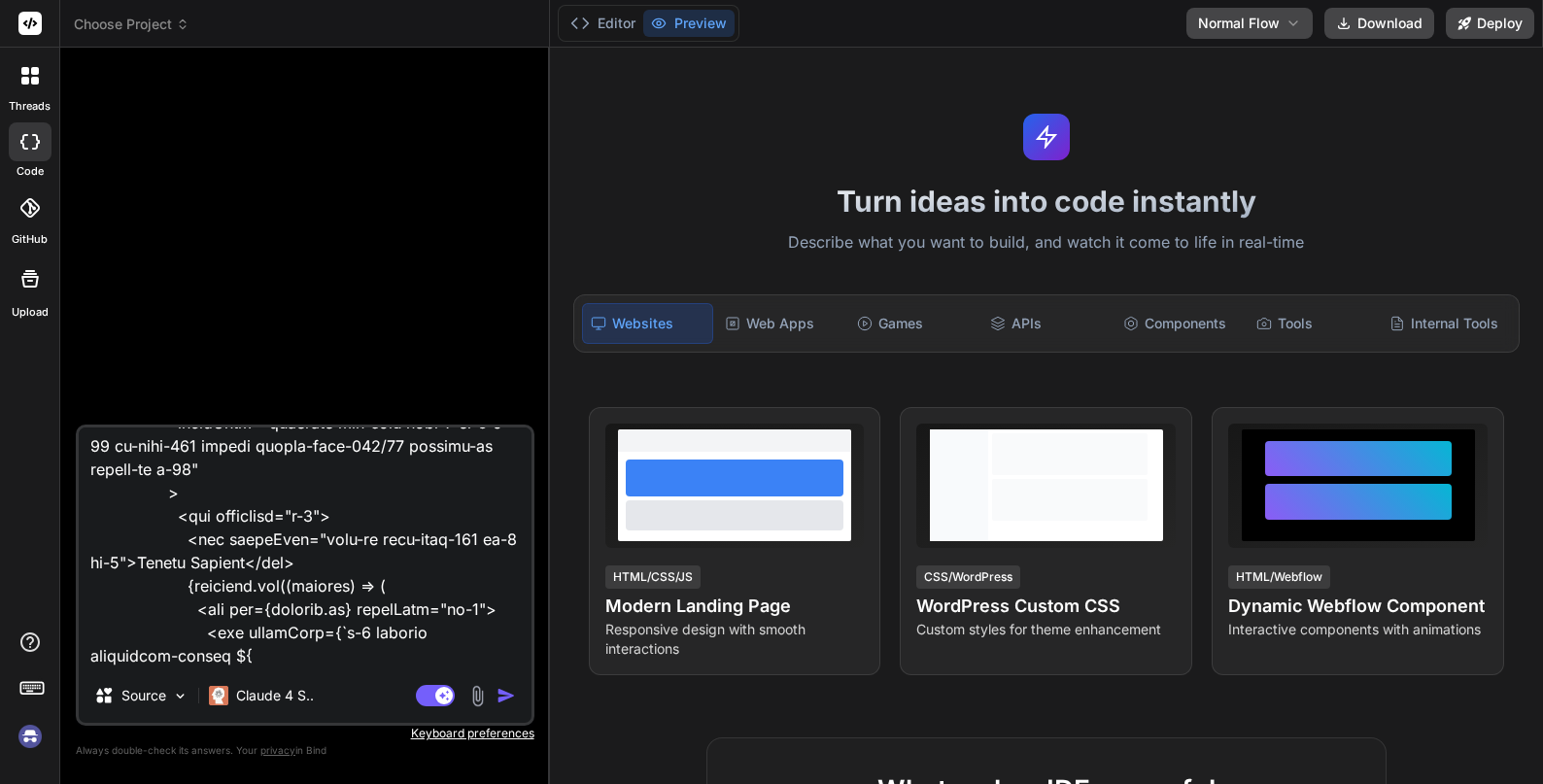 scroll, scrollTop: 7380, scrollLeft: 0, axis: vertical 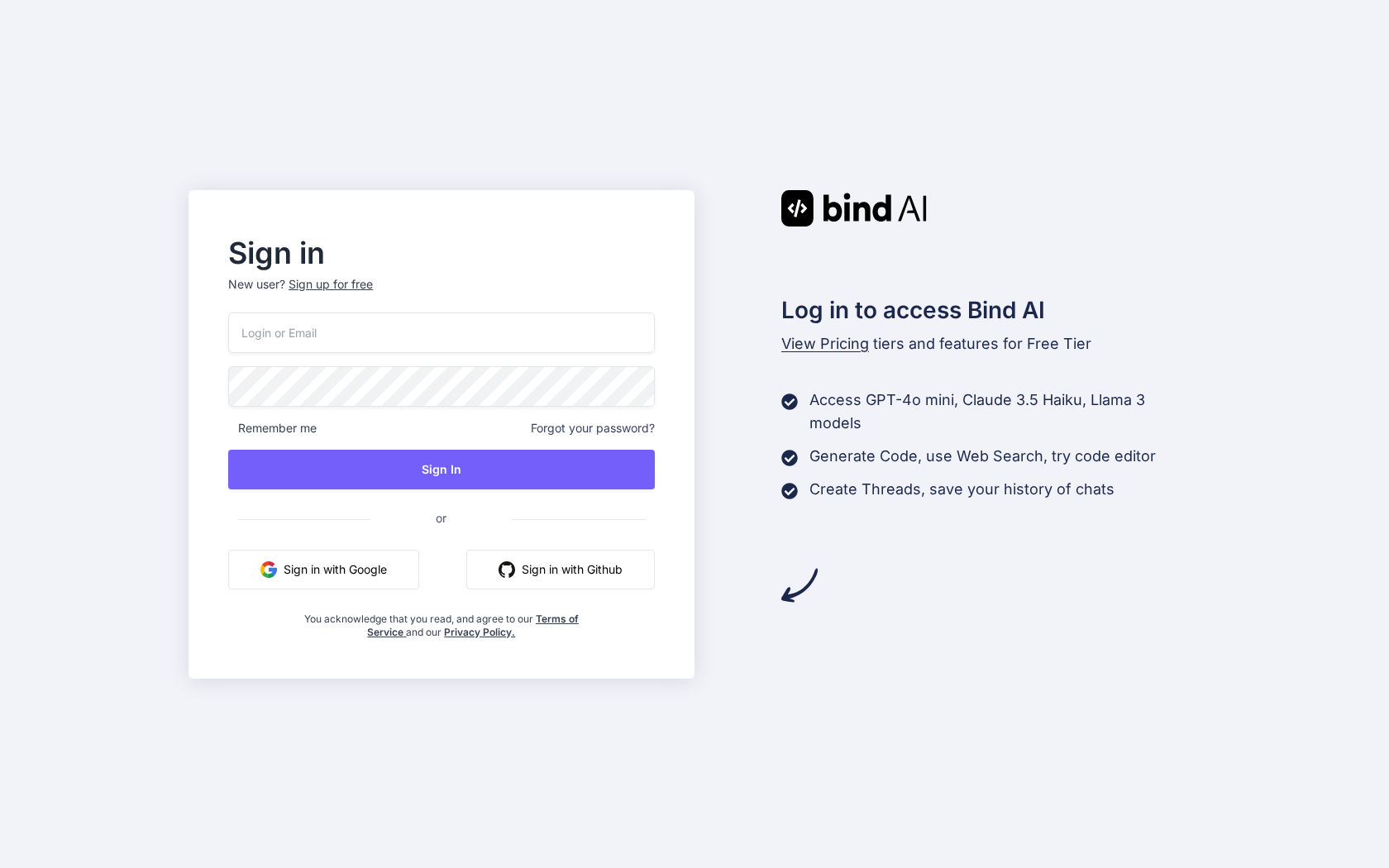 click on "Sign in with Google" at bounding box center (323, 570) 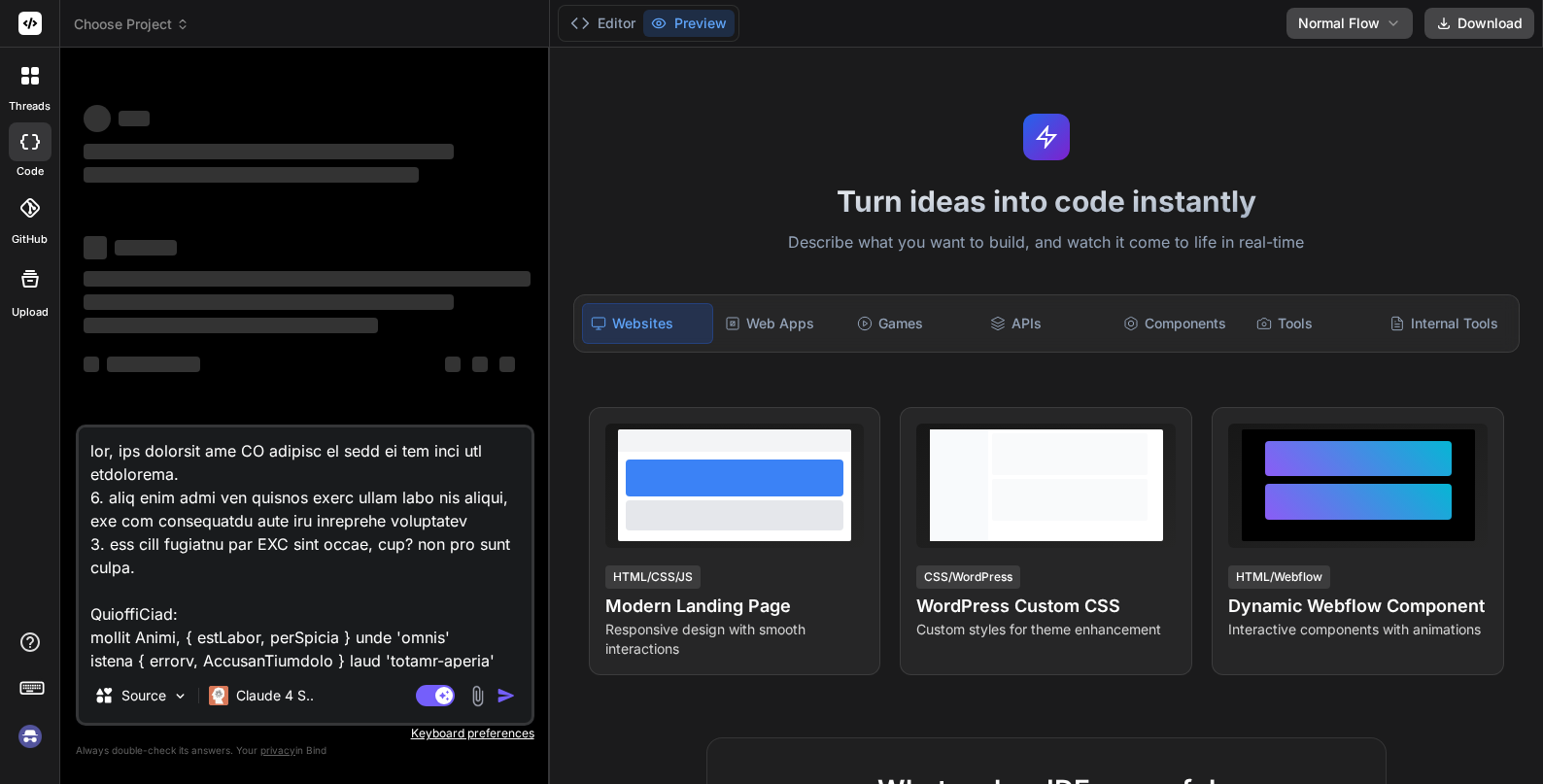 scroll, scrollTop: 0, scrollLeft: 0, axis: both 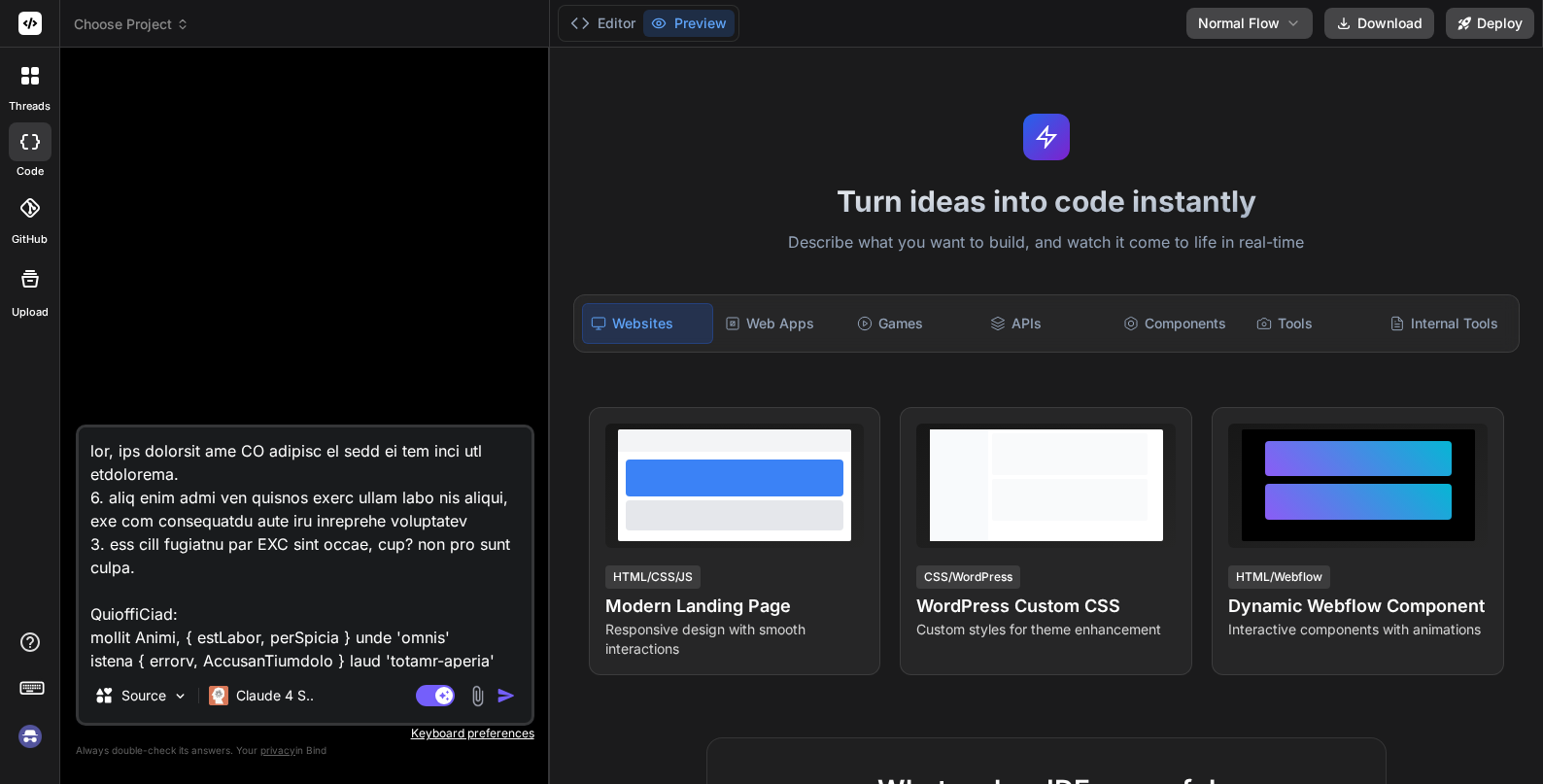 click at bounding box center (30, 736) 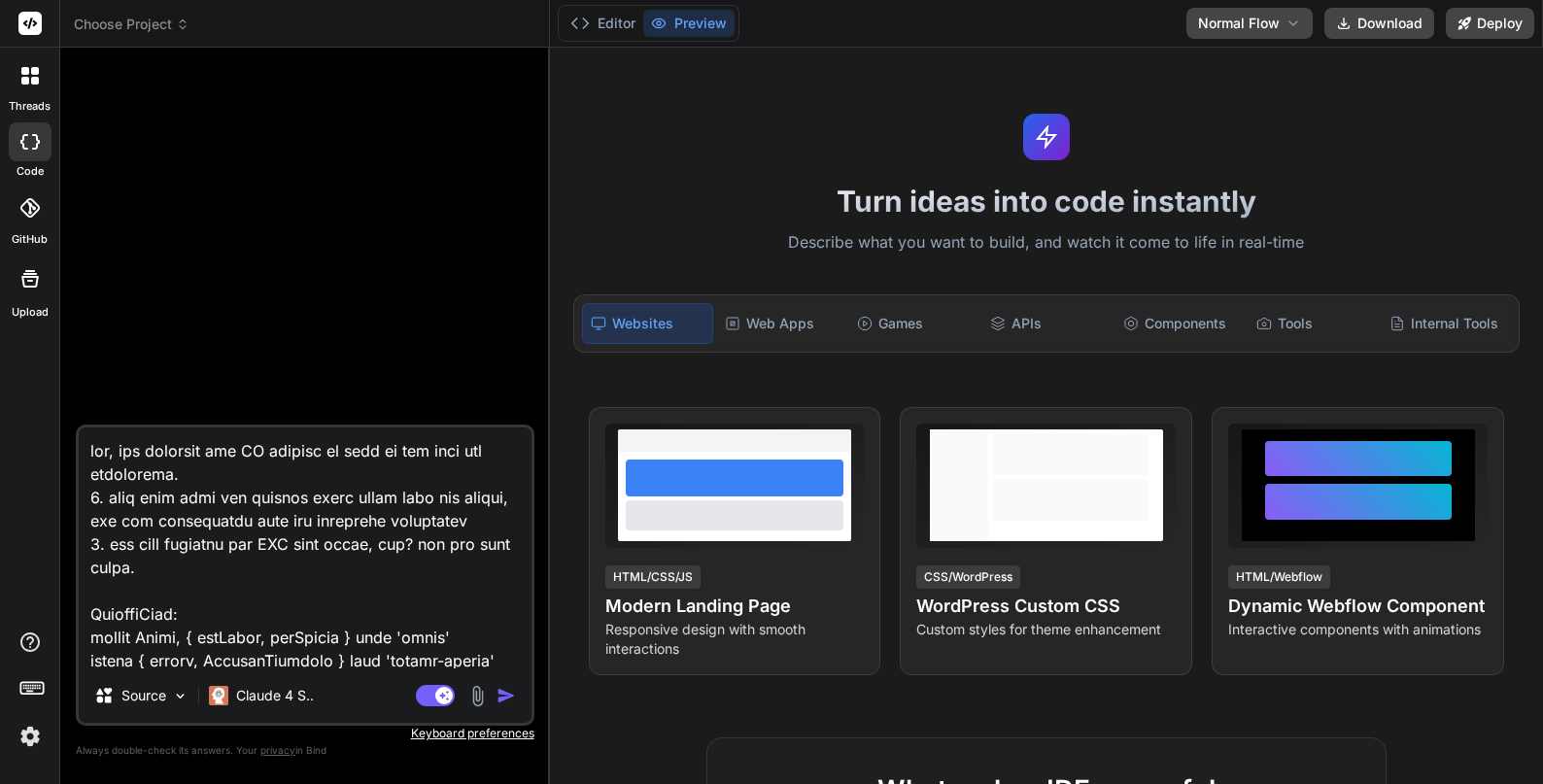 click at bounding box center [30, 76] 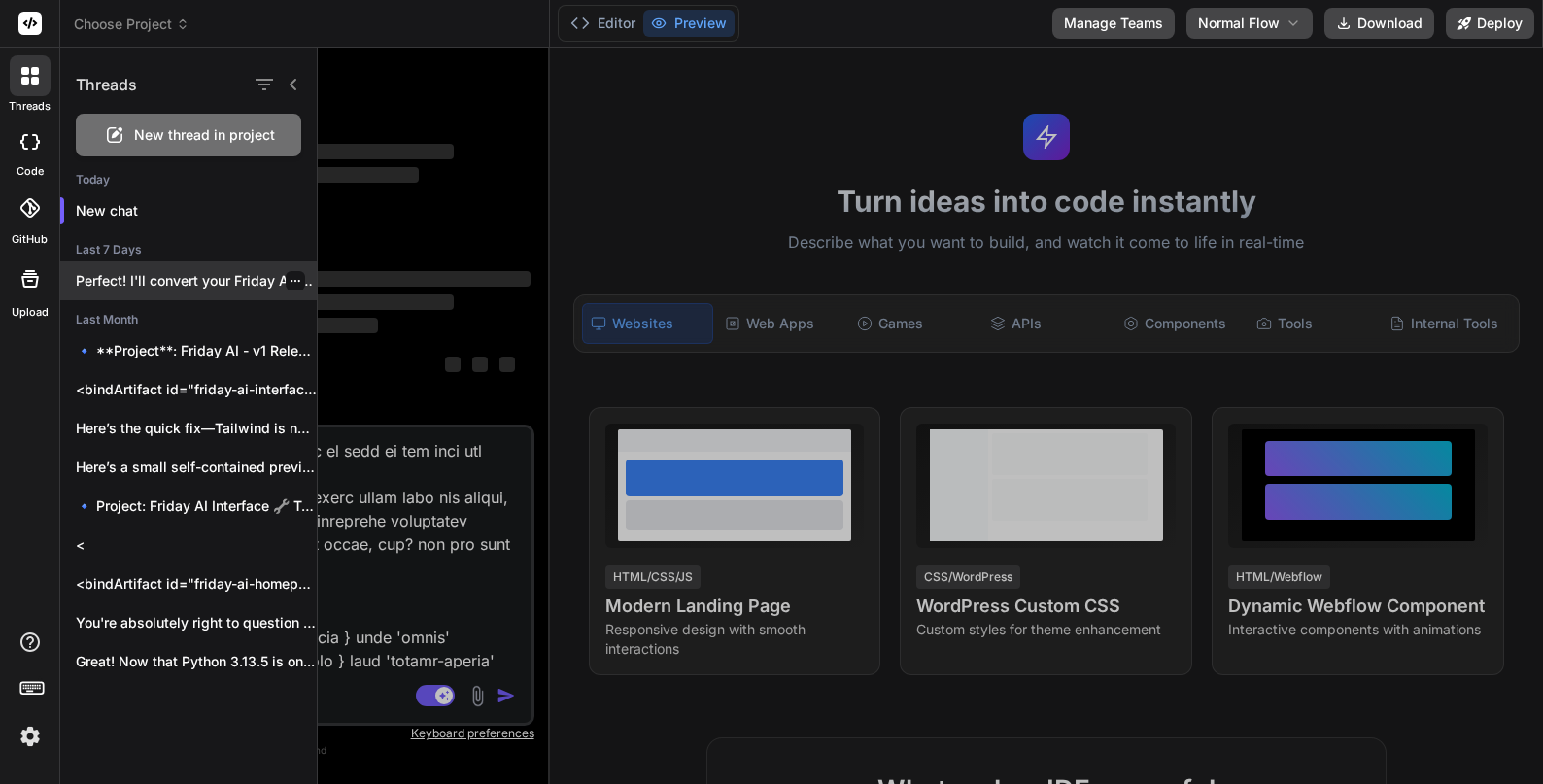 click on "Perfect! I'll convert your Friday AI interface..." at bounding box center [196, 281] 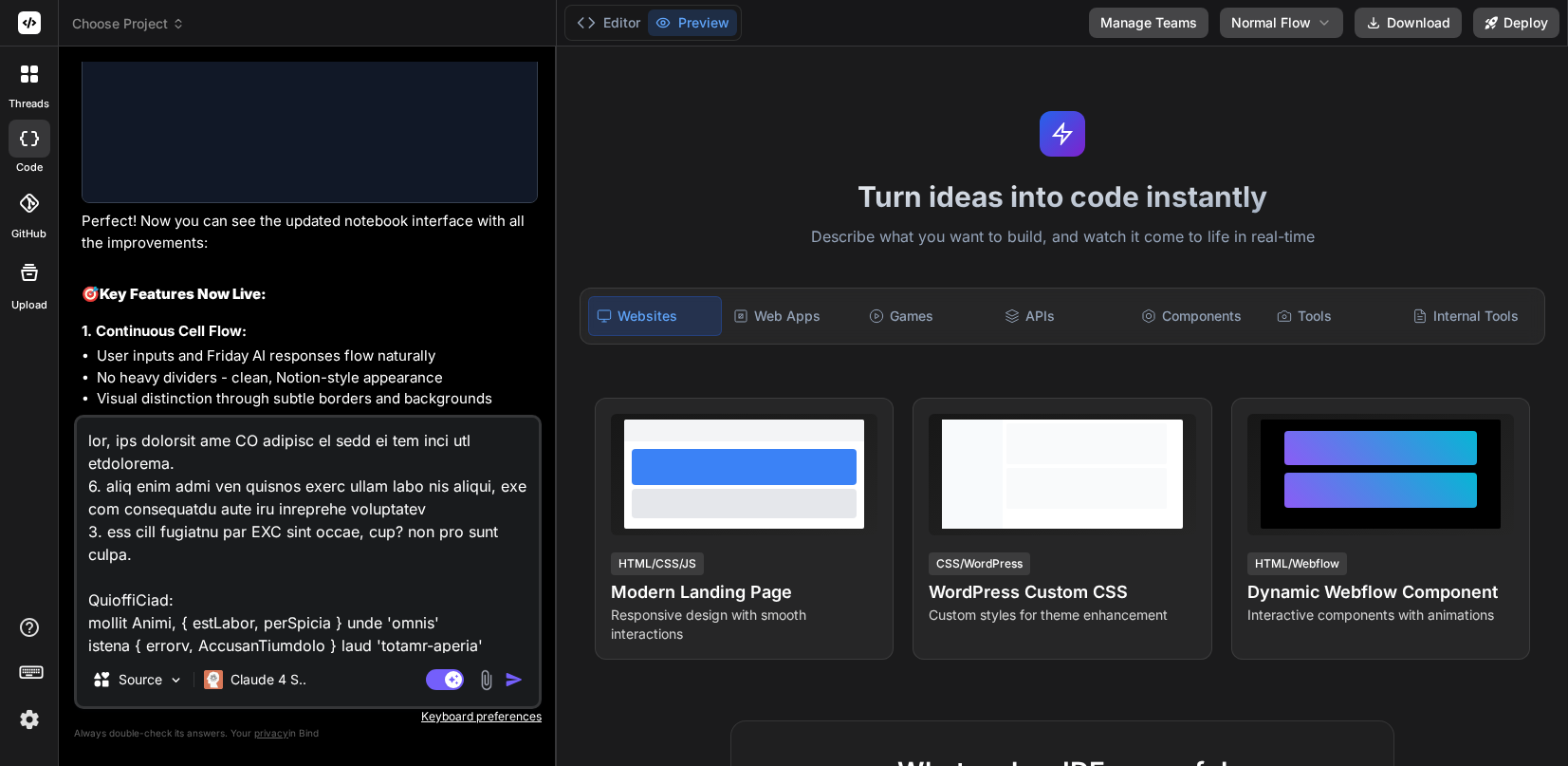 scroll, scrollTop: 5072, scrollLeft: 0, axis: vertical 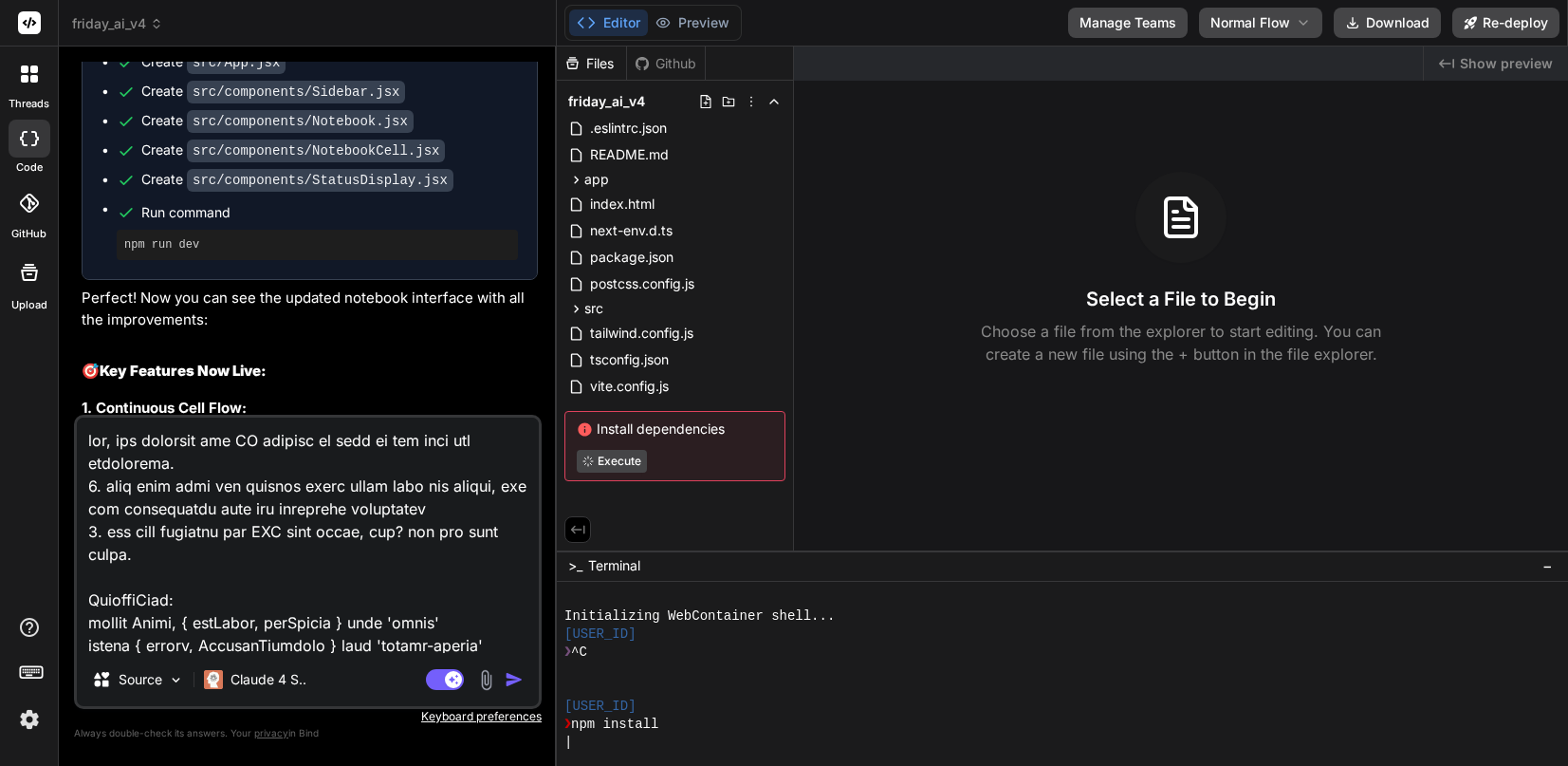 click on "❯  npm install" at bounding box center (1052, 724) 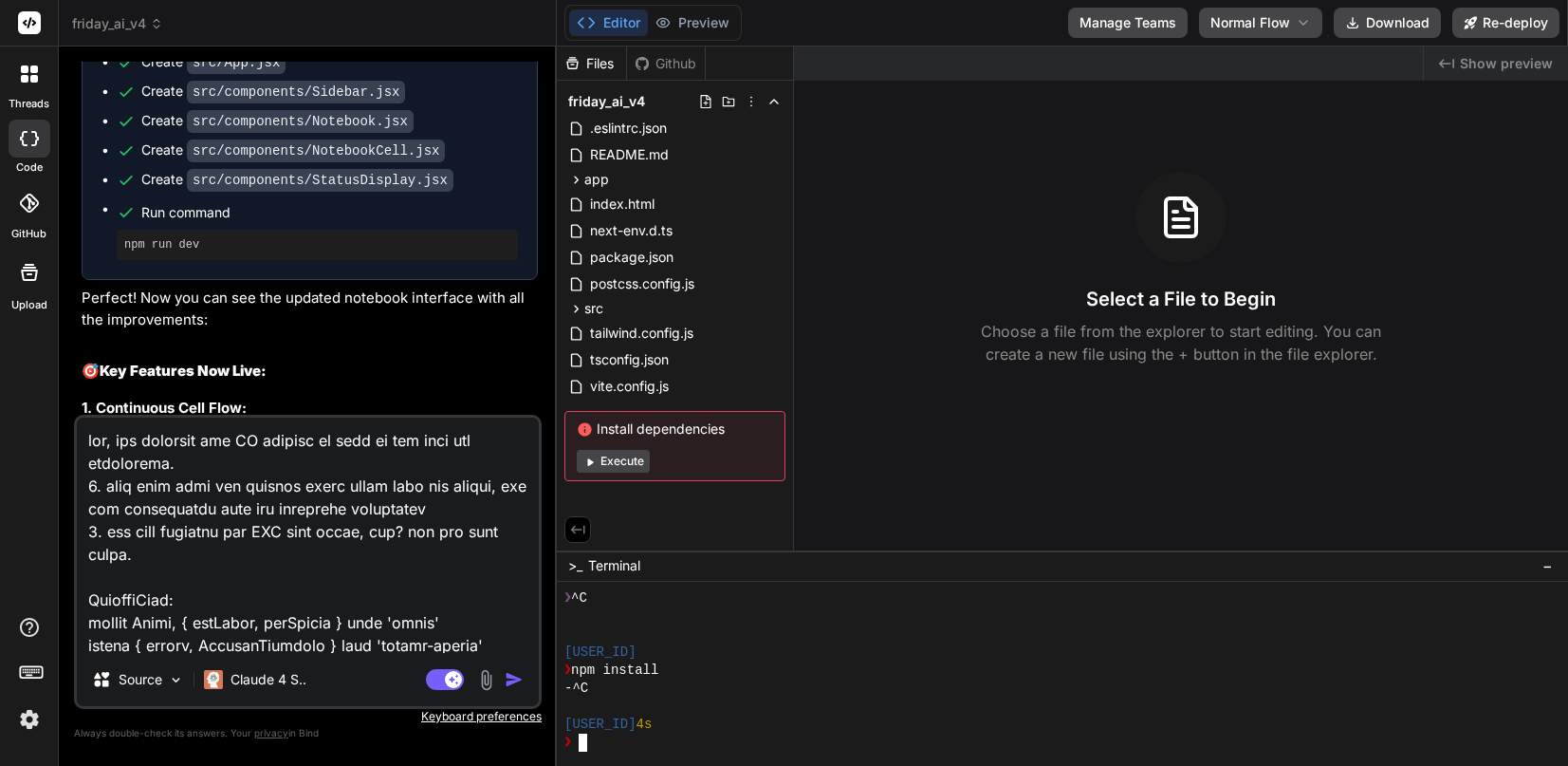scroll, scrollTop: 53, scrollLeft: 0, axis: vertical 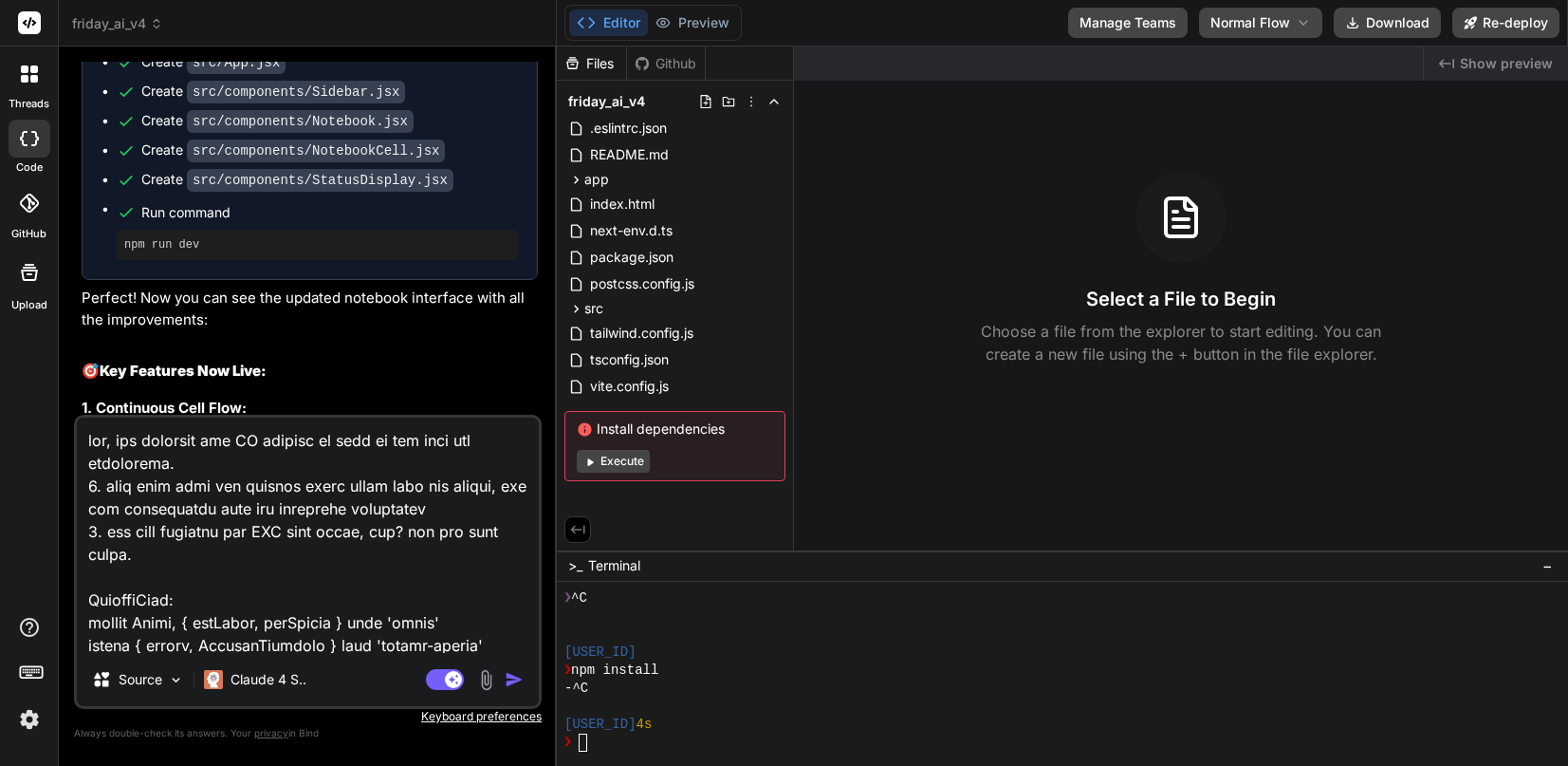 click at bounding box center [307, 535] 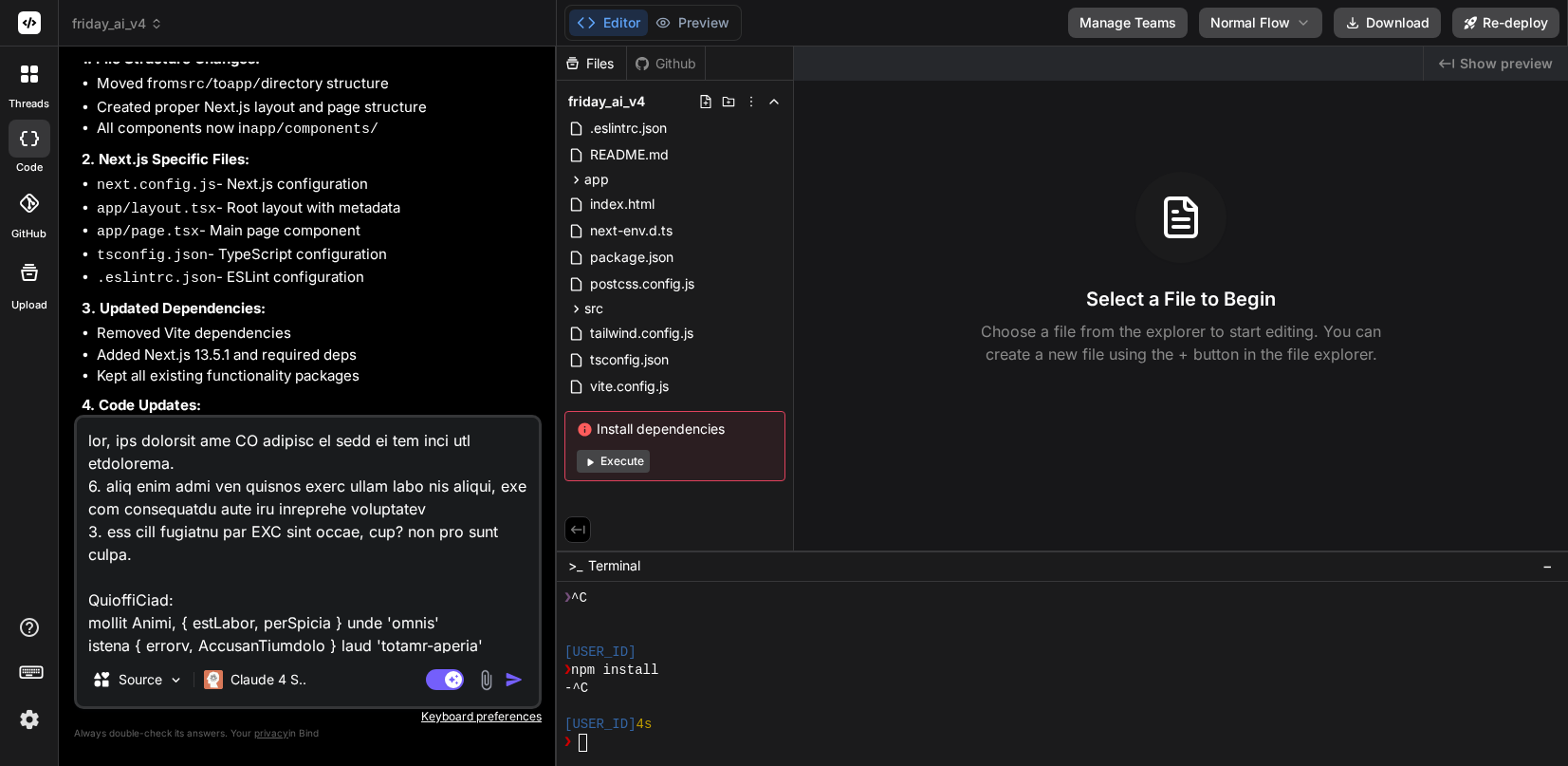scroll, scrollTop: 7973, scrollLeft: 0, axis: vertical 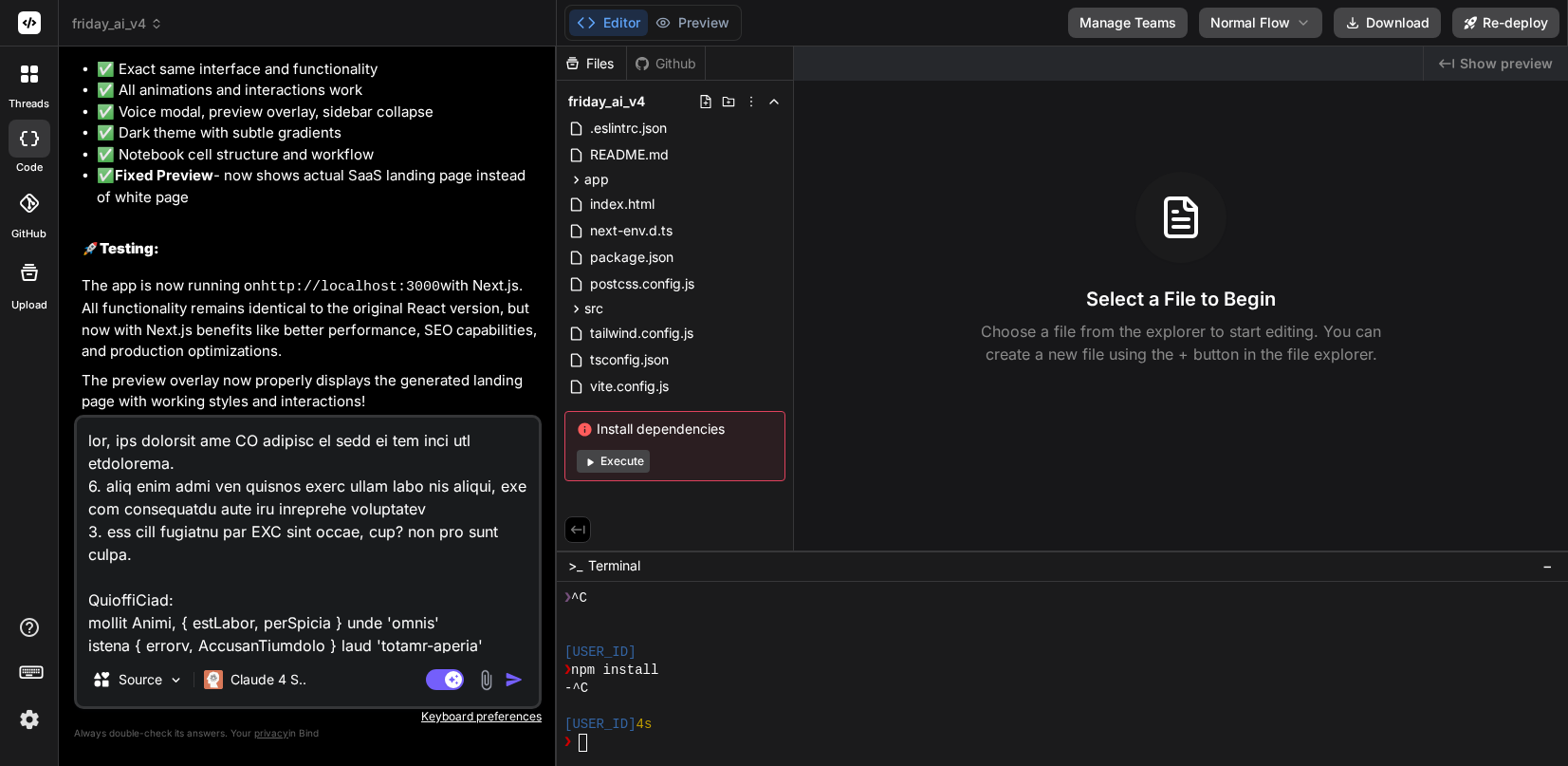 click at bounding box center [514, 680] 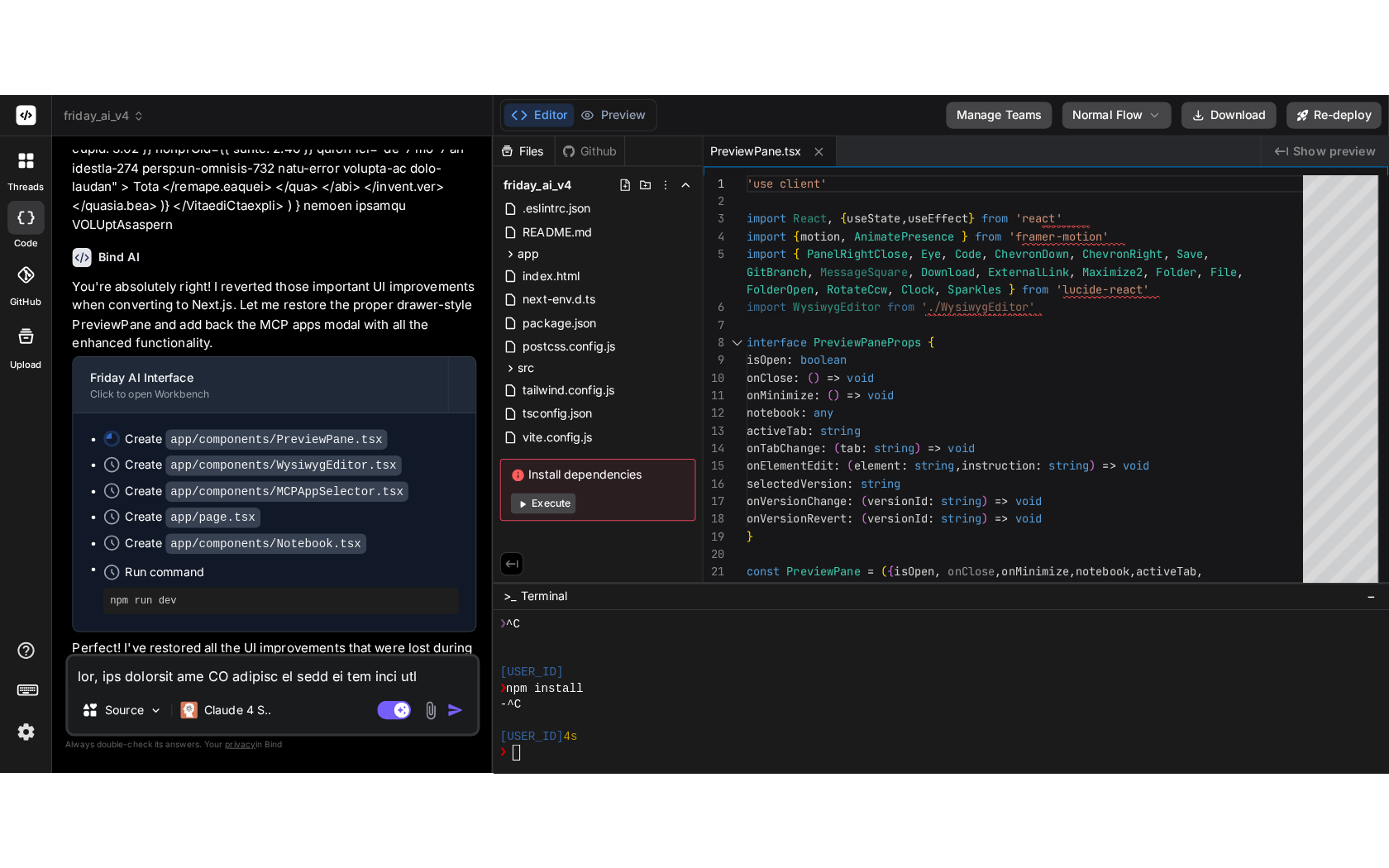 scroll, scrollTop: 13910, scrollLeft: 0, axis: vertical 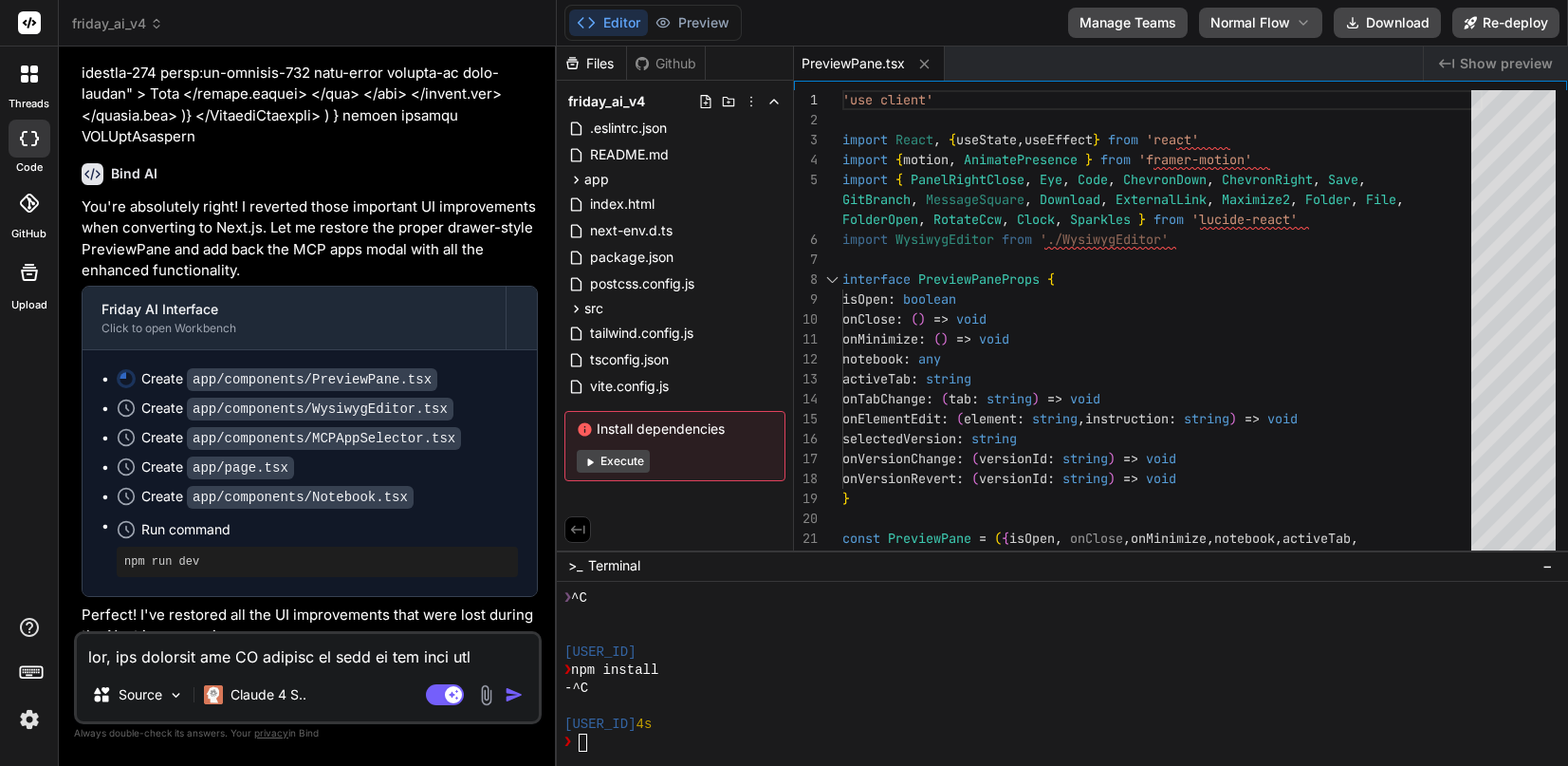 type on "x" 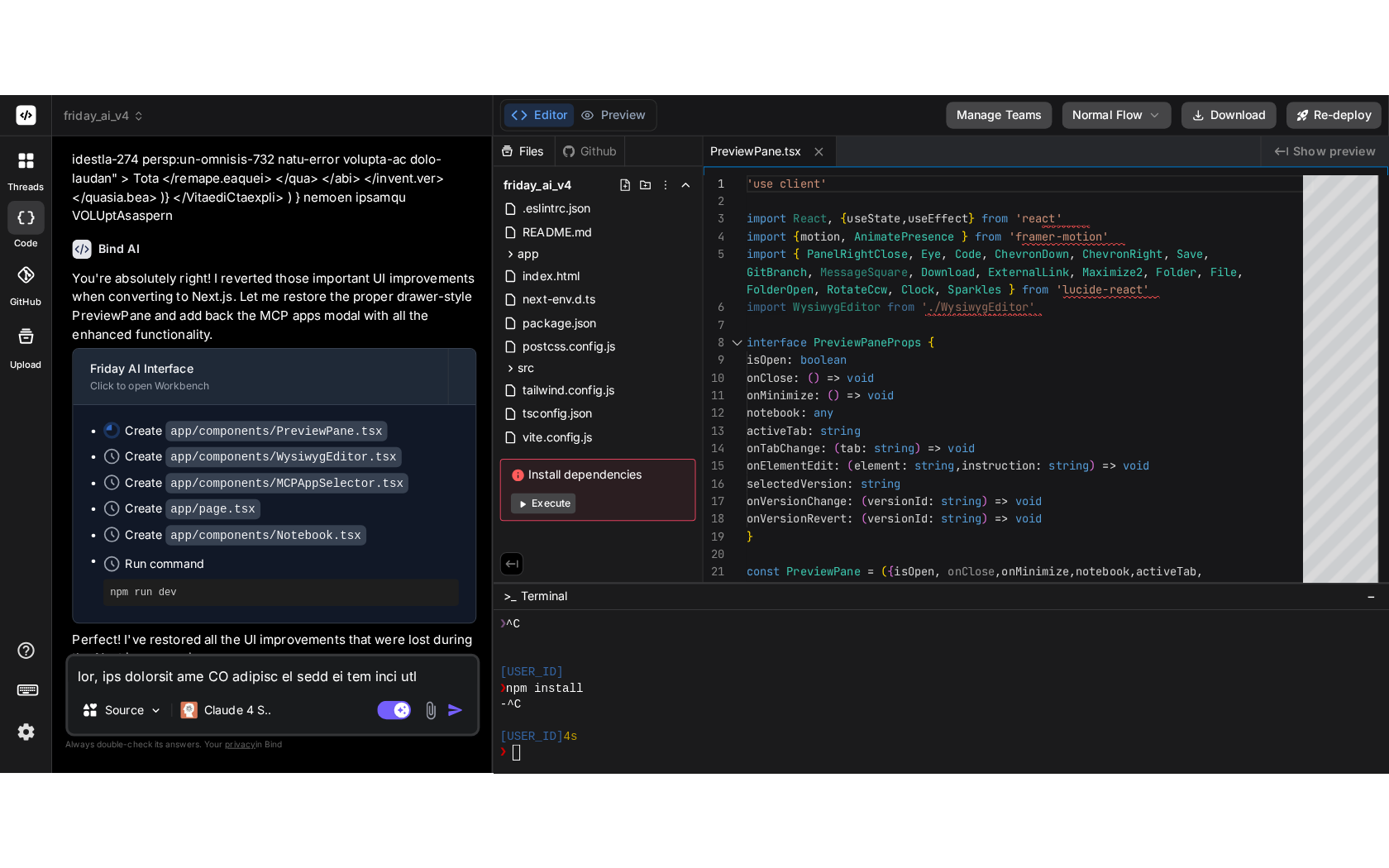 scroll, scrollTop: 0, scrollLeft: 0, axis: both 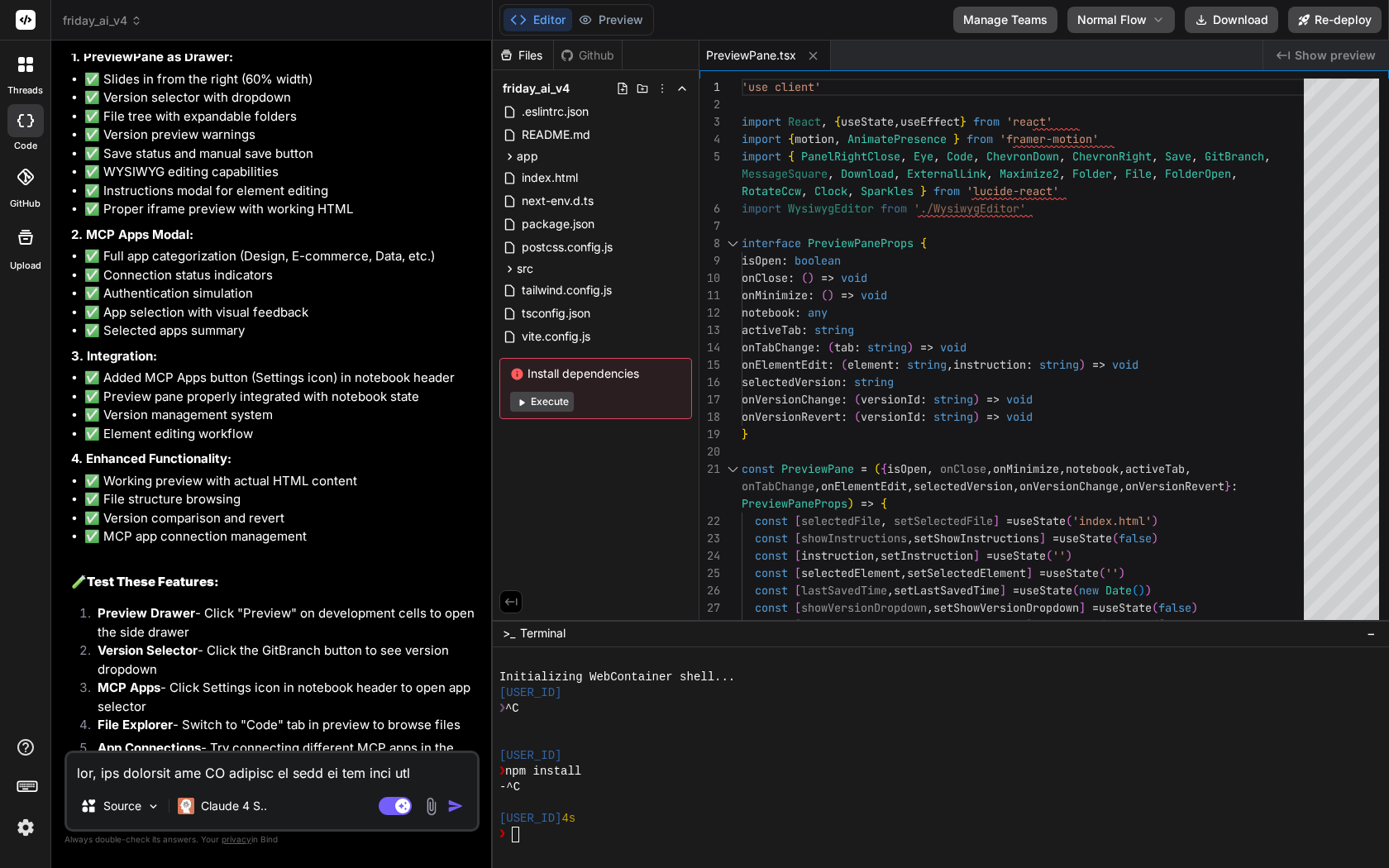 click on "🧪  Test These Features:" at bounding box center [274, 582] 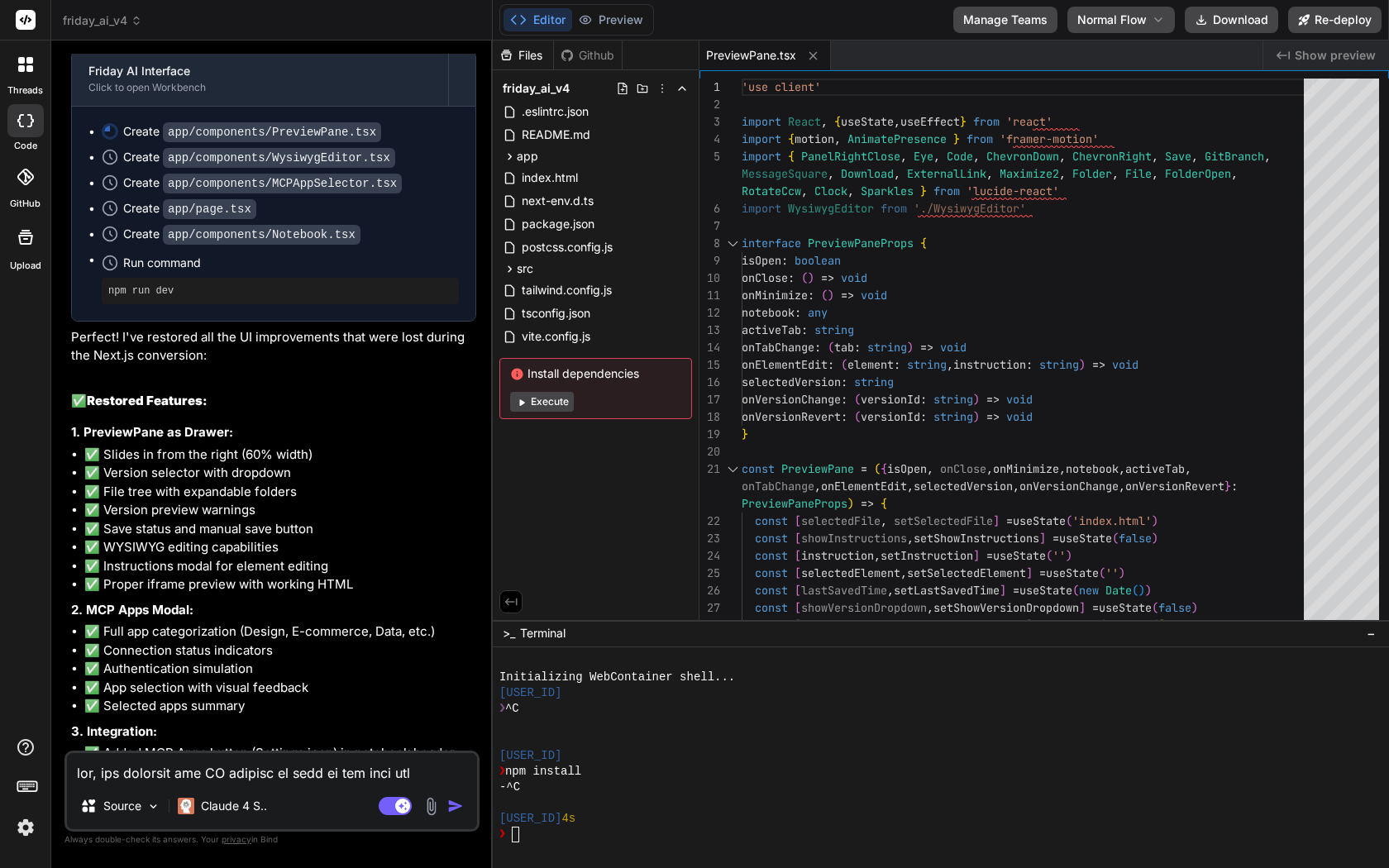 scroll, scrollTop: 13693, scrollLeft: 0, axis: vertical 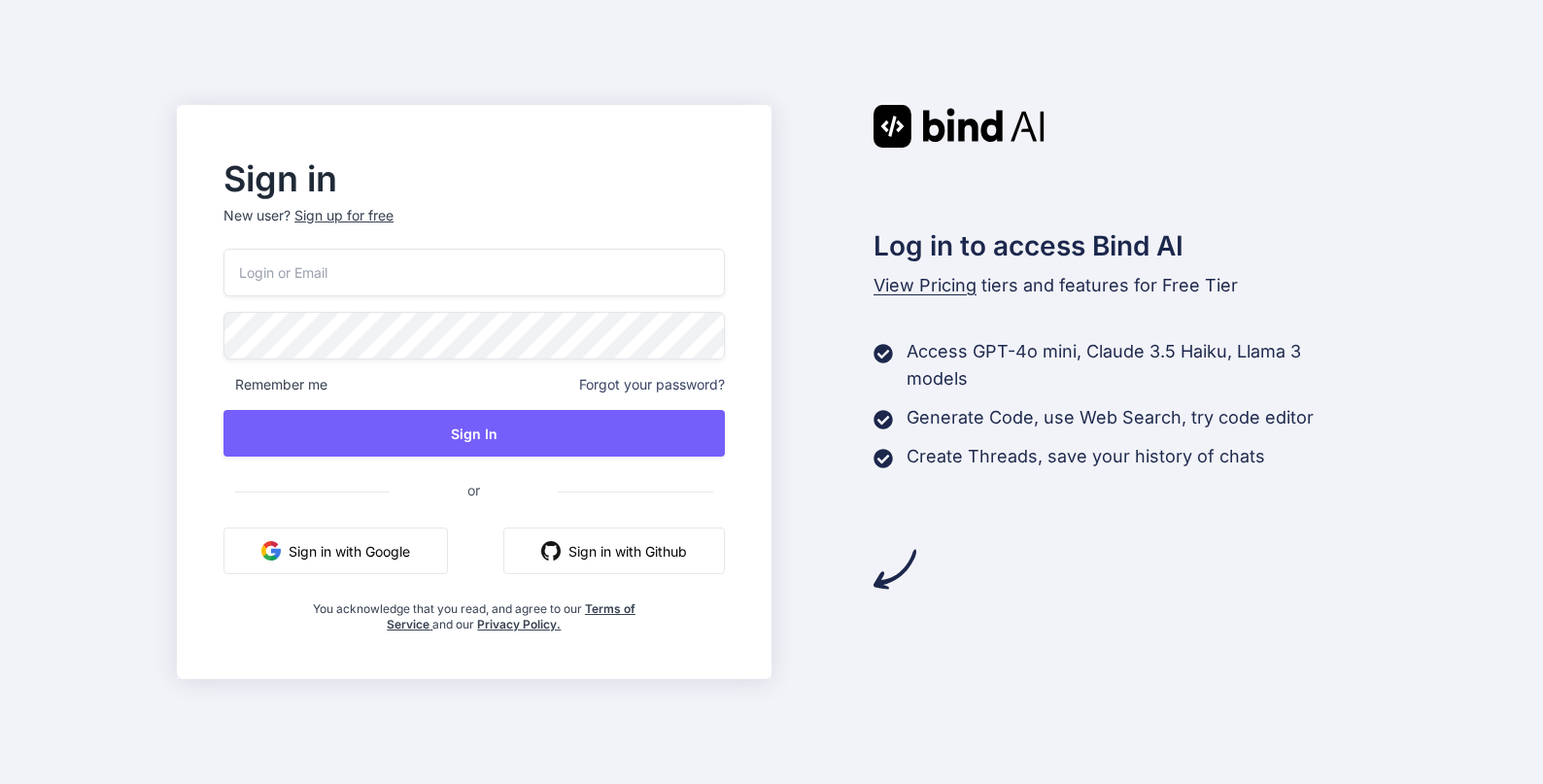 click on "Sign in with Google" at bounding box center [335, 551] 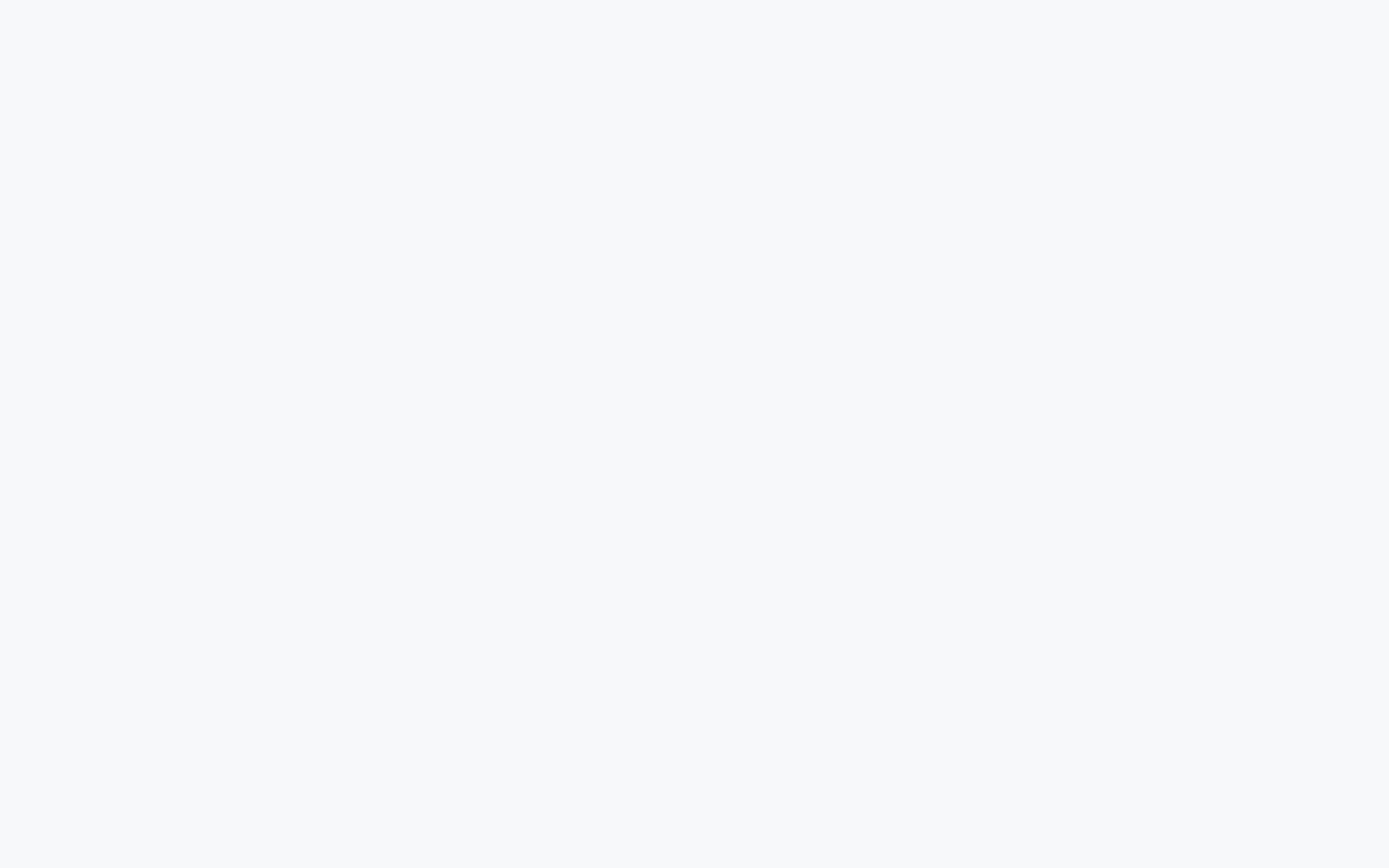scroll, scrollTop: 0, scrollLeft: 0, axis: both 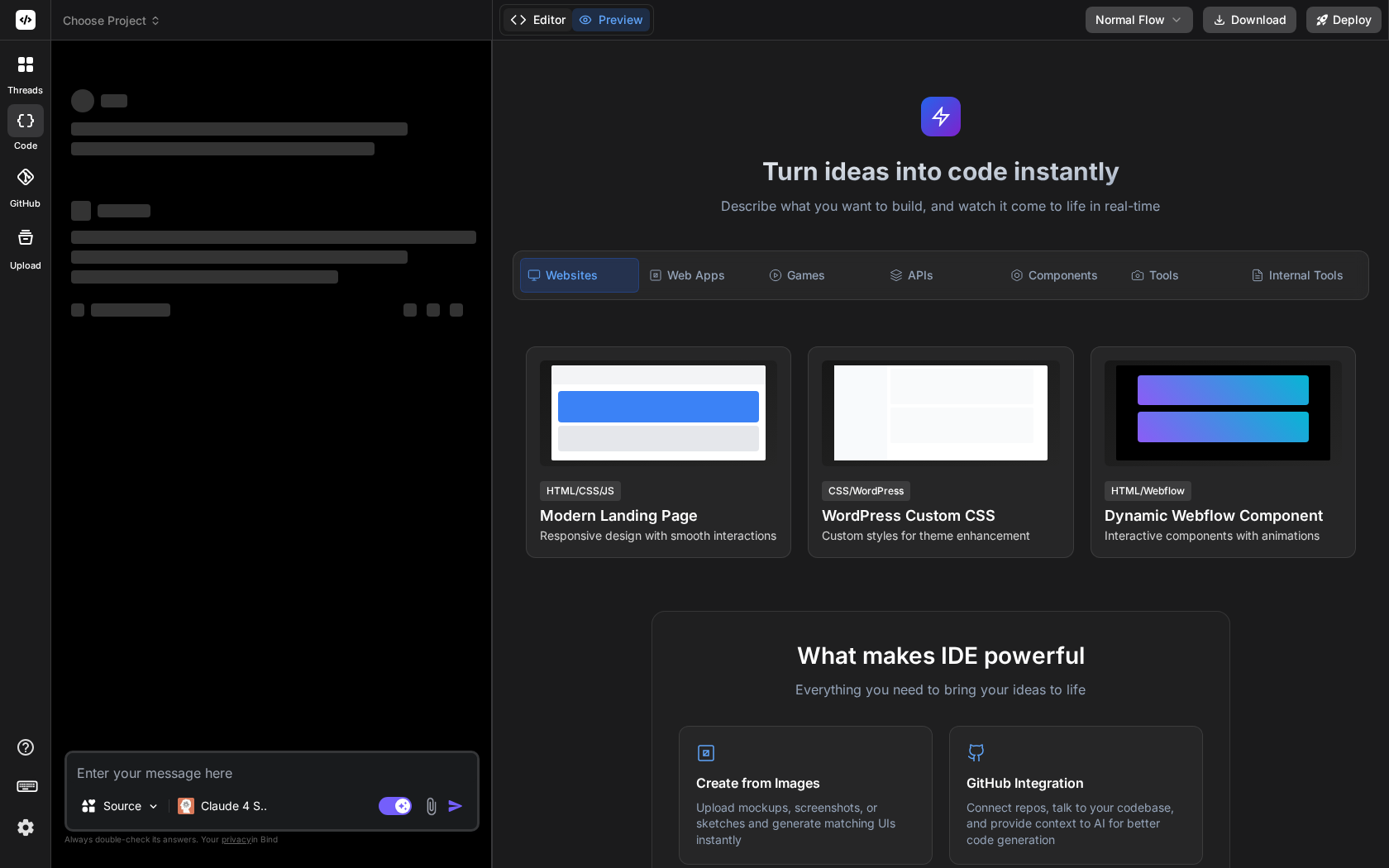 click on "Editor" at bounding box center (537, 20) 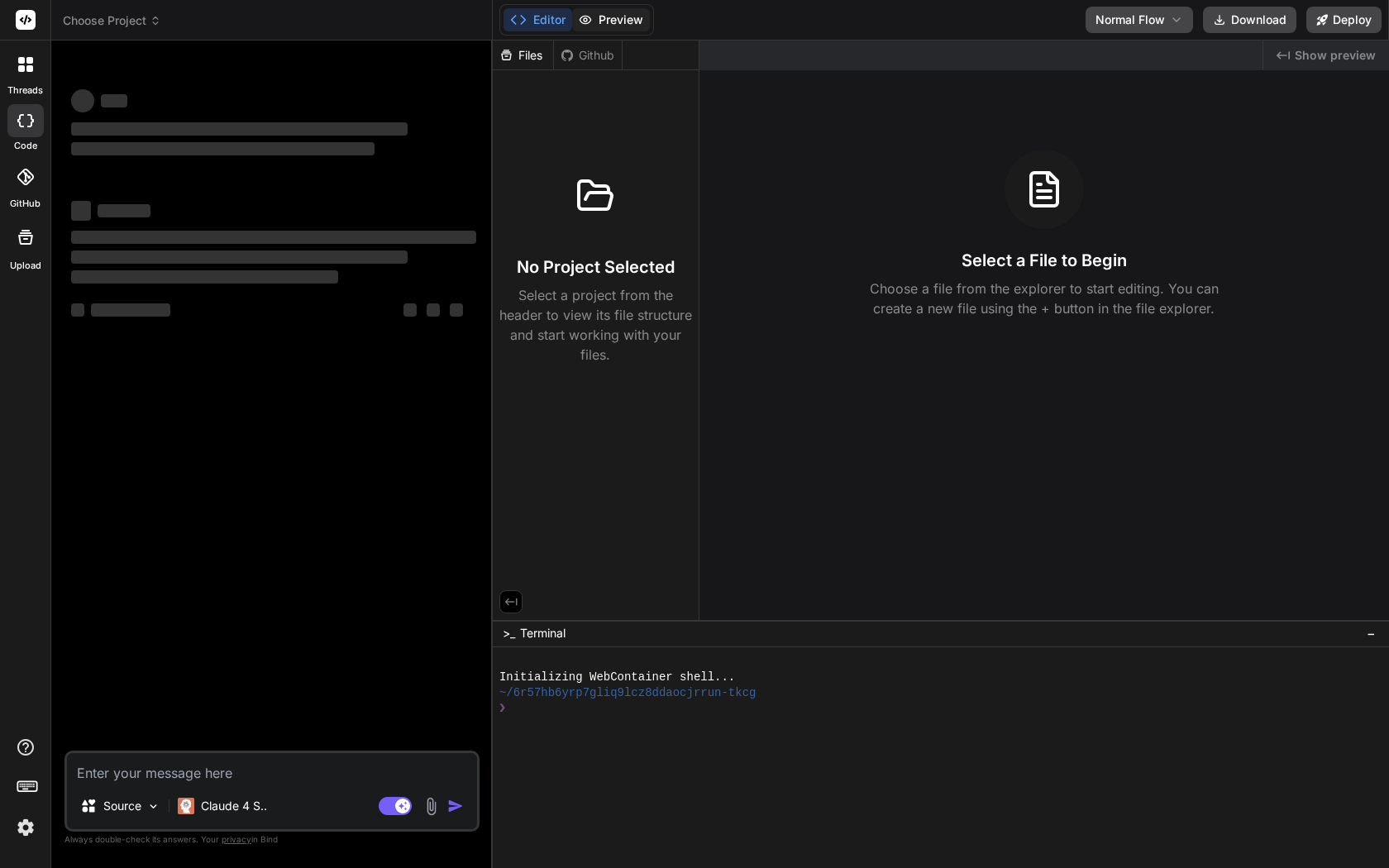 click on "Preview" at bounding box center [611, 20] 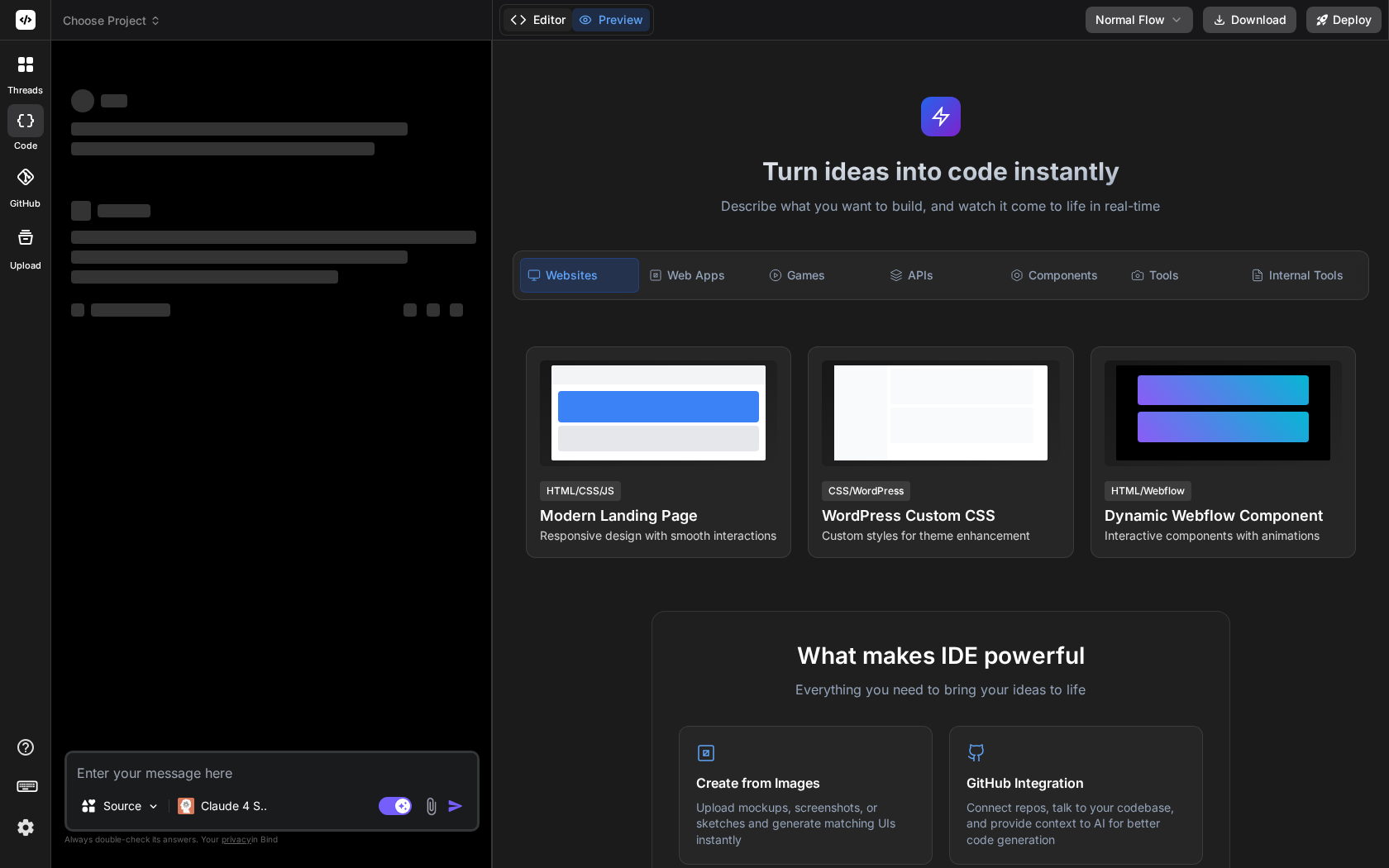 click on "Editor" at bounding box center (537, 20) 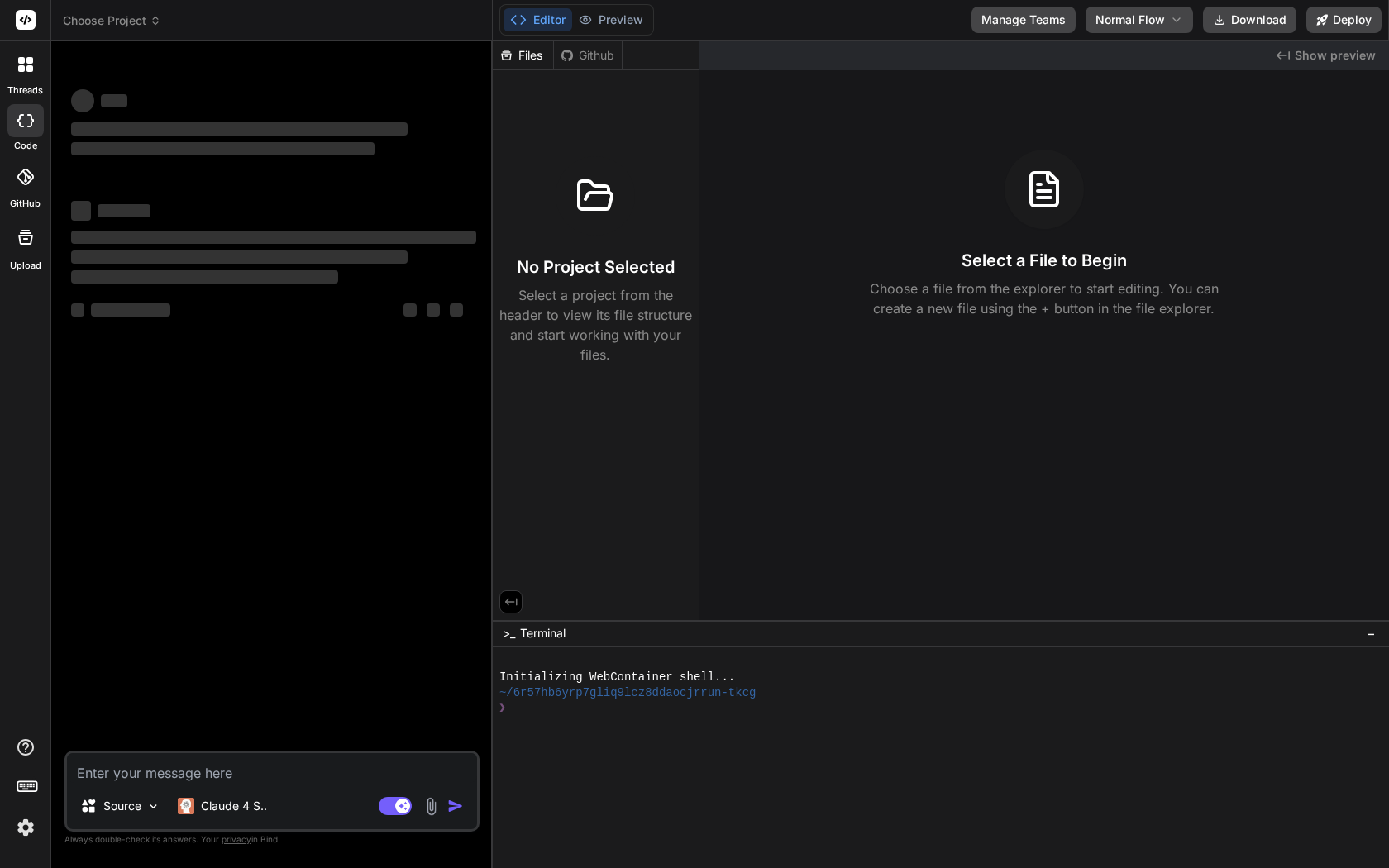 drag, startPoint x: 346, startPoint y: 137, endPoint x: 624, endPoint y: 777, distance: 697.77074 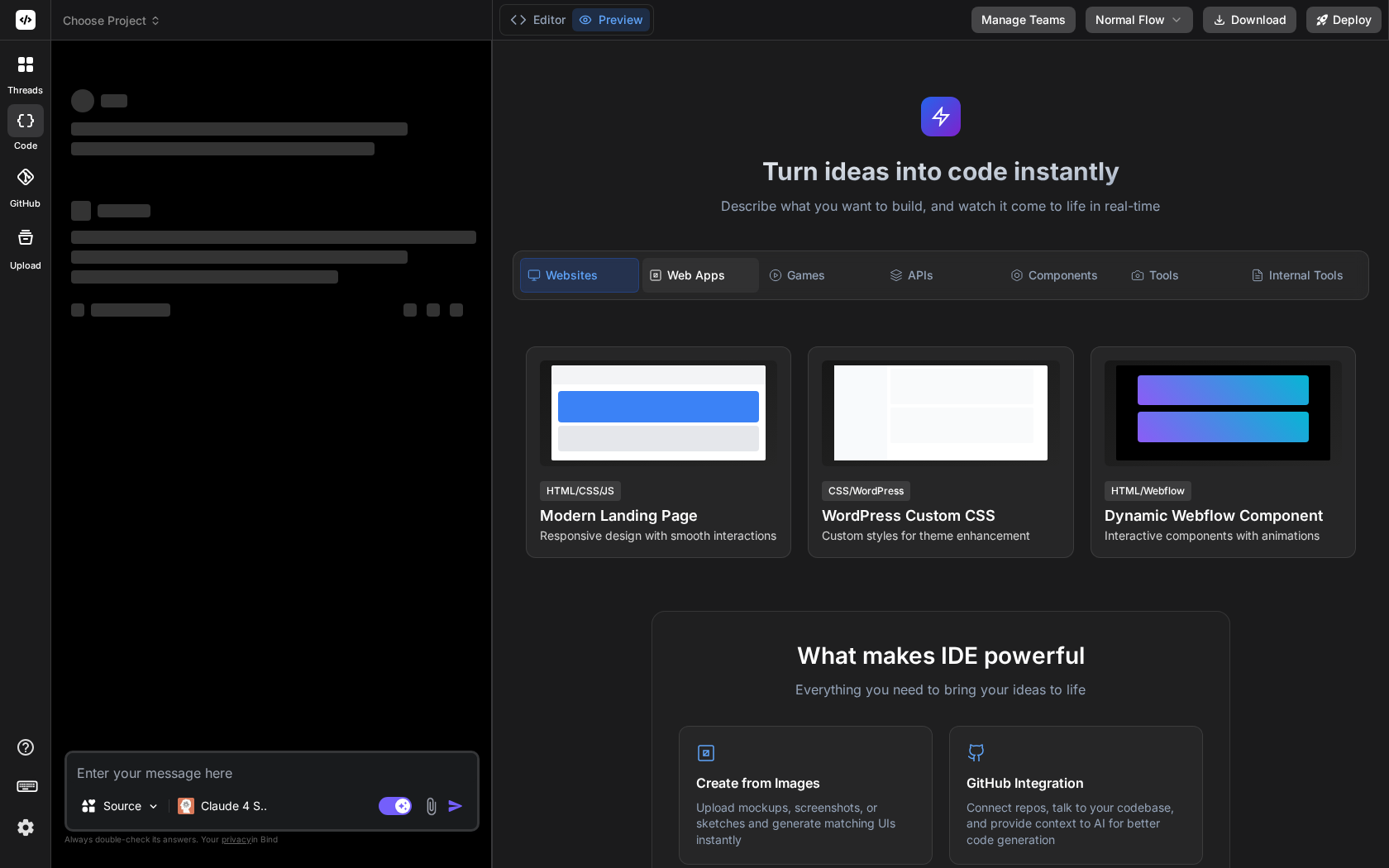 click on "Web Apps" at bounding box center [701, 275] 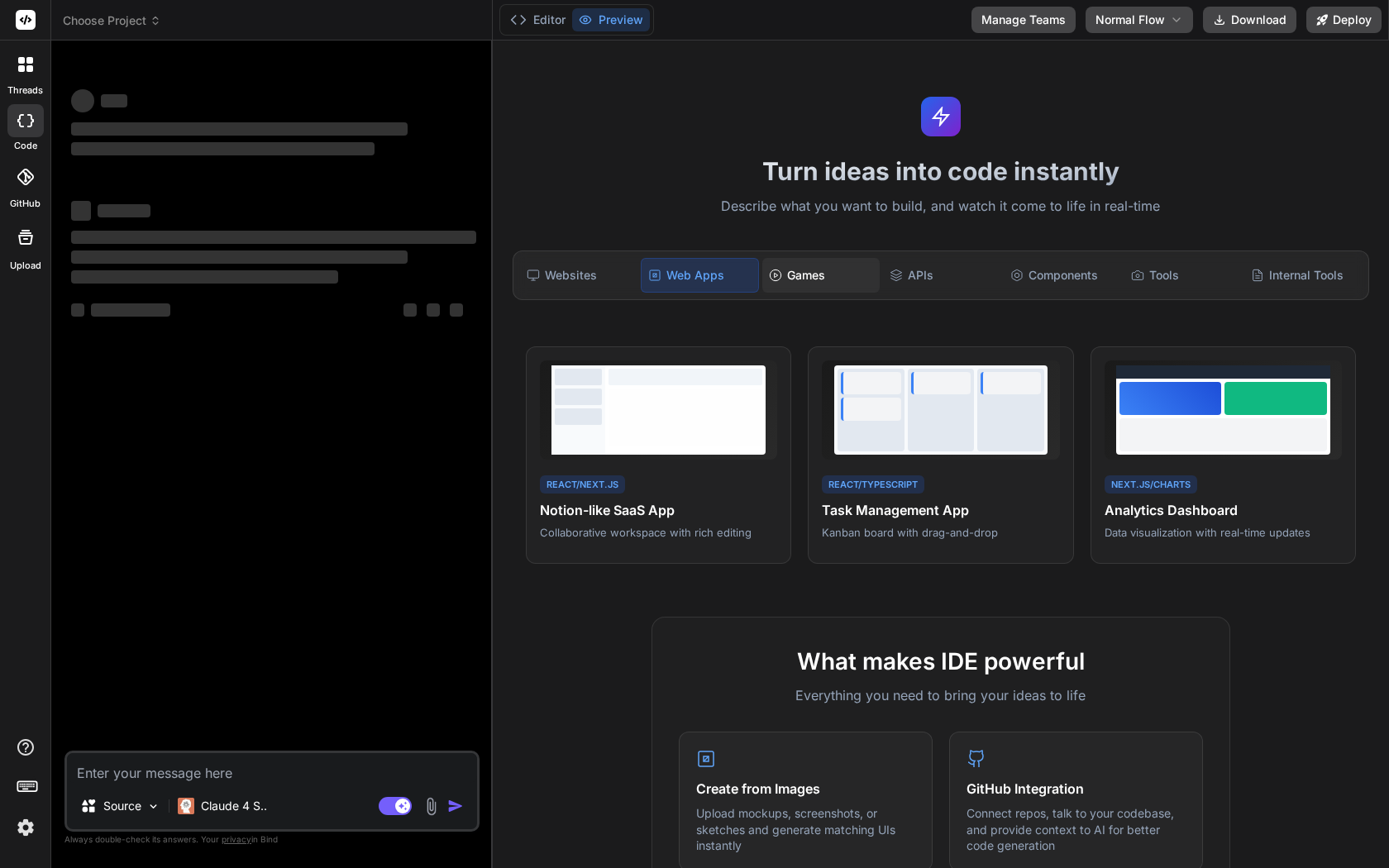 click on "Games" at bounding box center [821, 275] 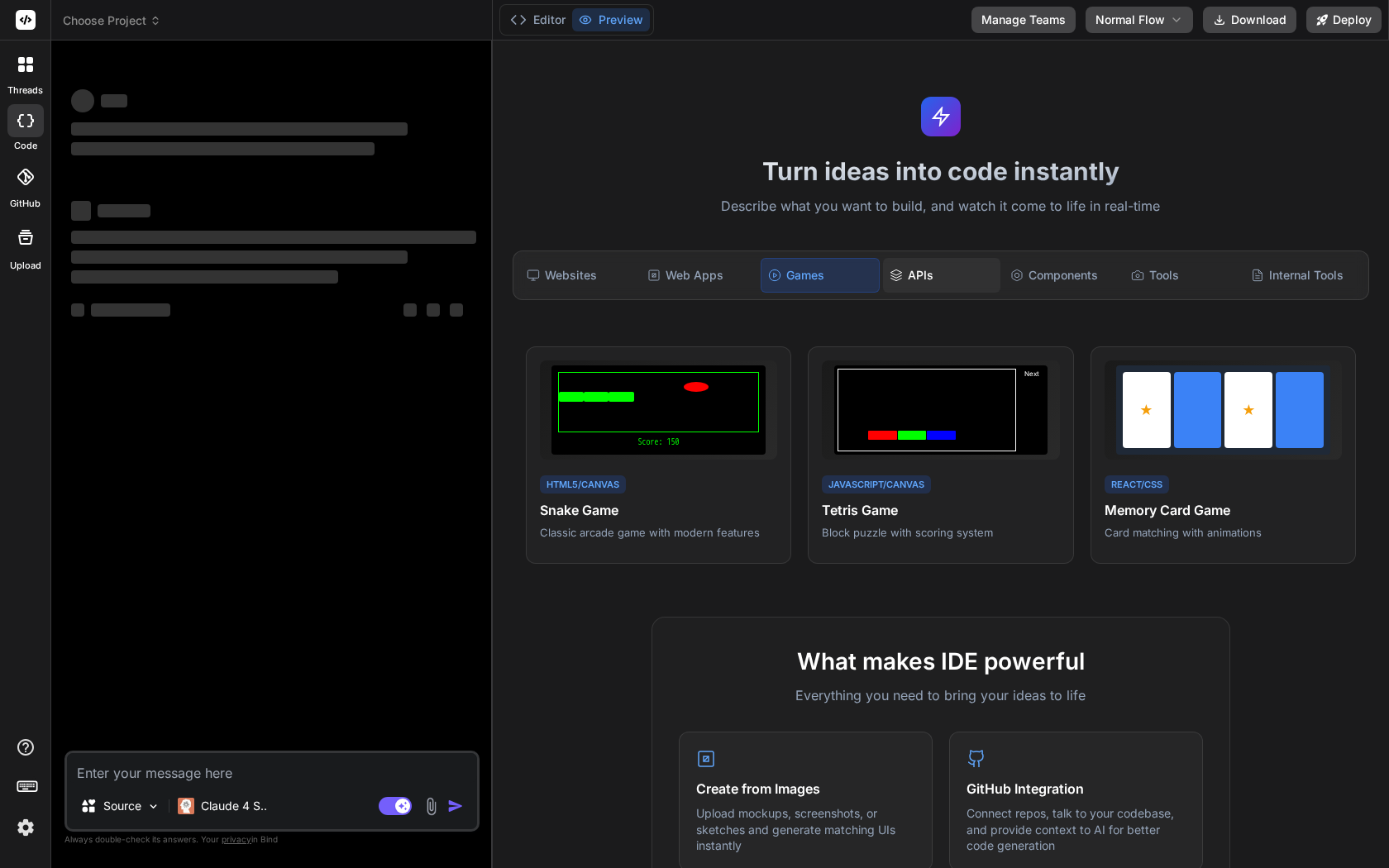 click on "APIs" at bounding box center (942, 275) 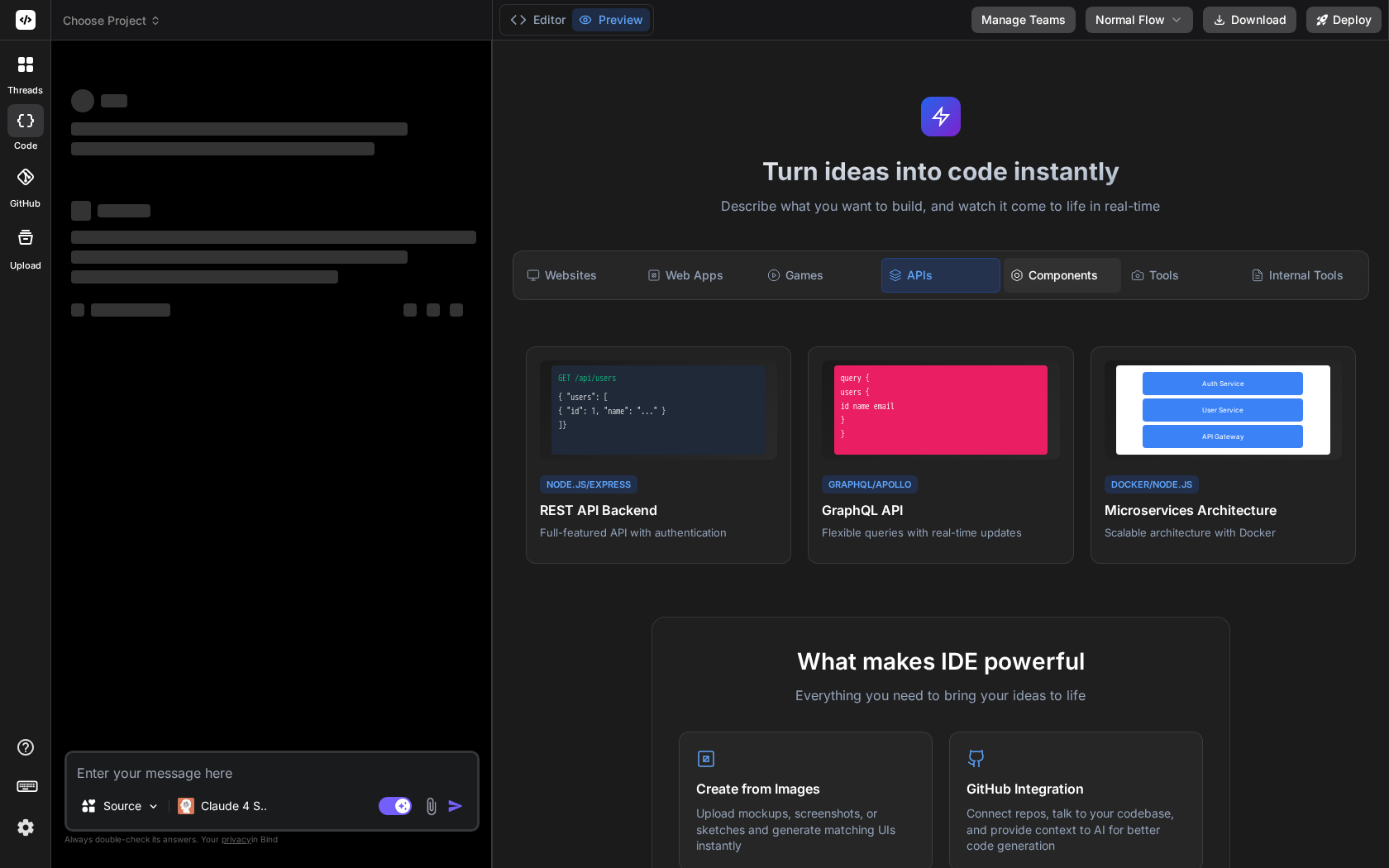 click on "Components" at bounding box center (1062, 275) 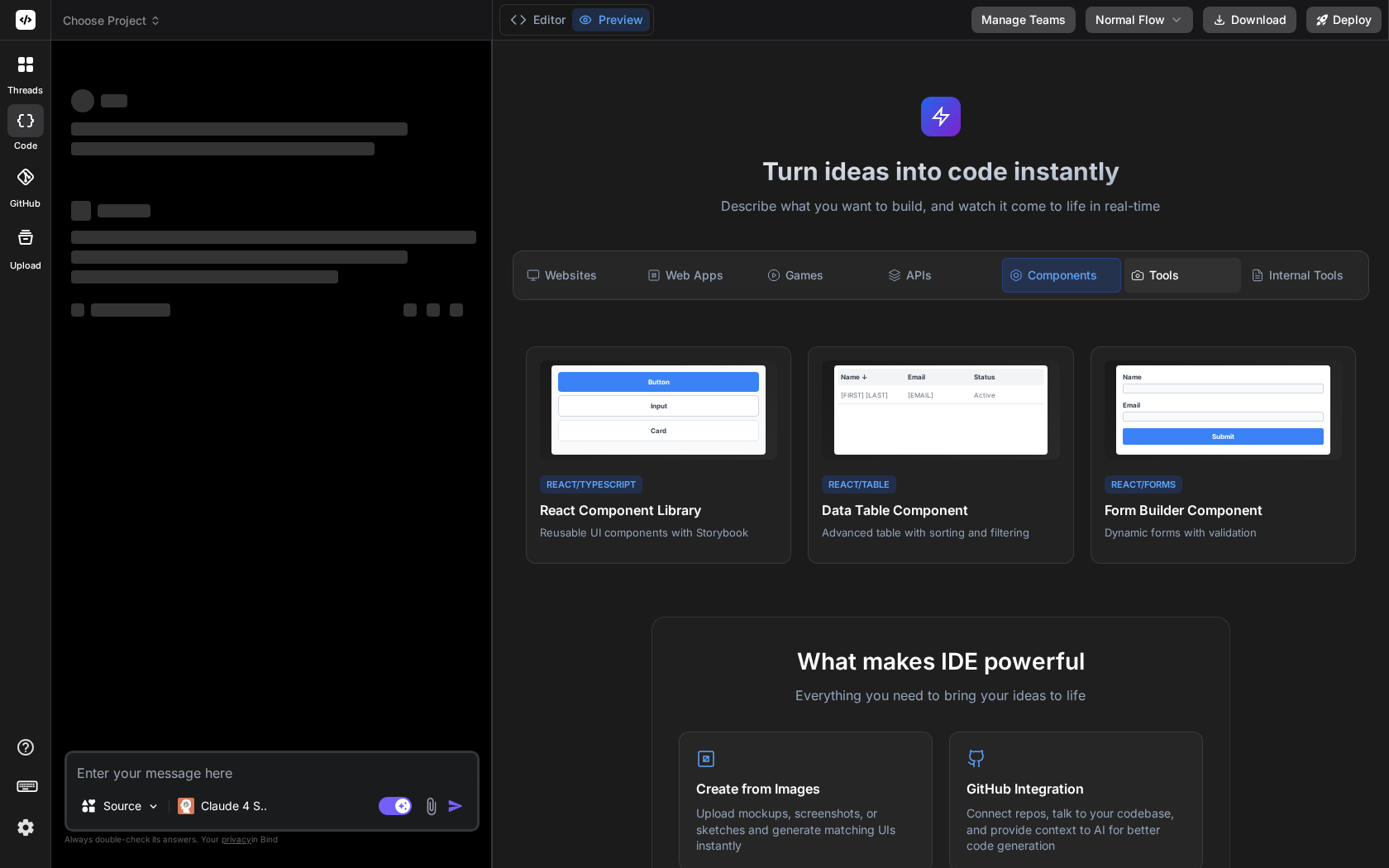 click on "Tools" at bounding box center (1183, 275) 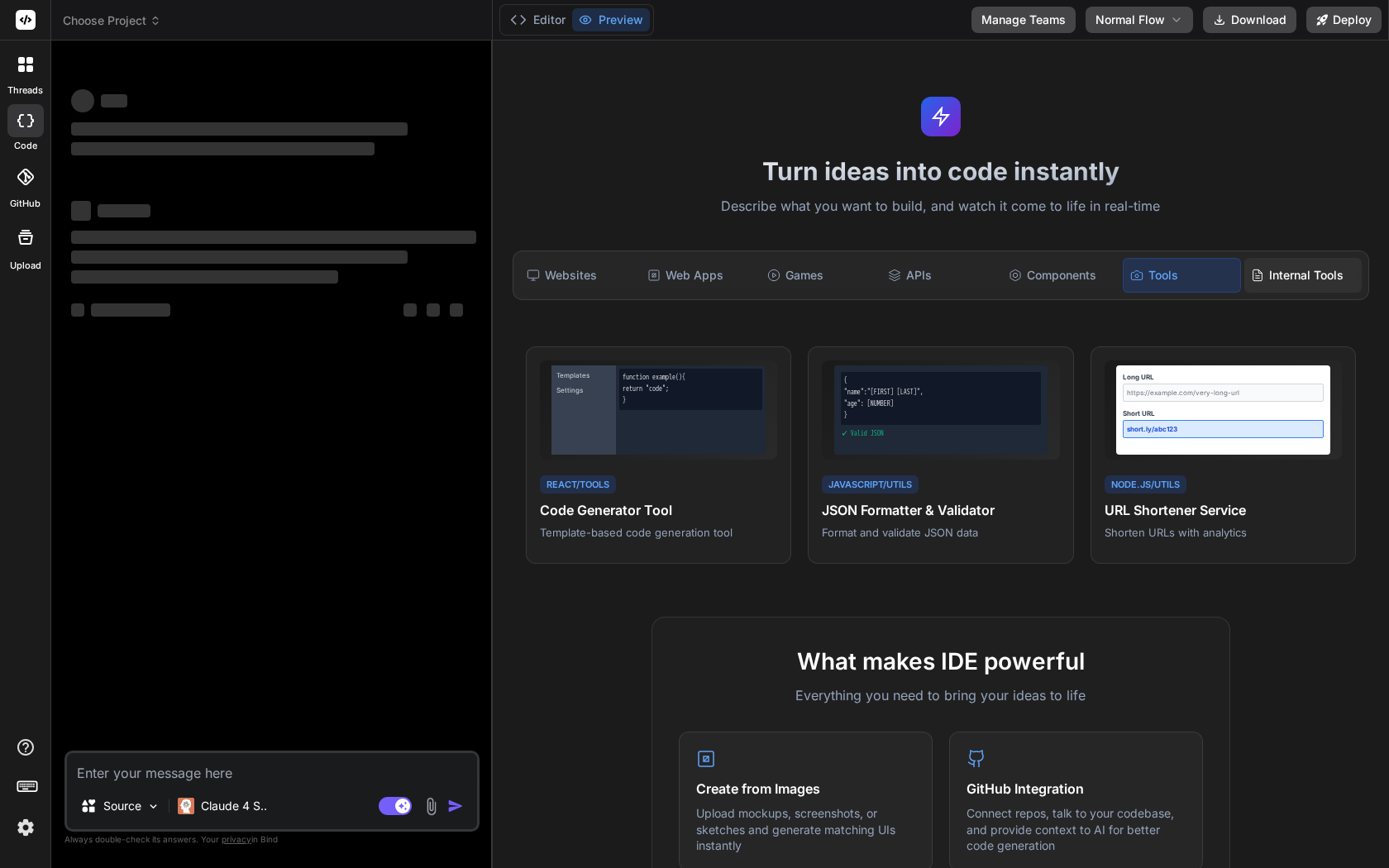 click on "Internal Tools" at bounding box center [1303, 275] 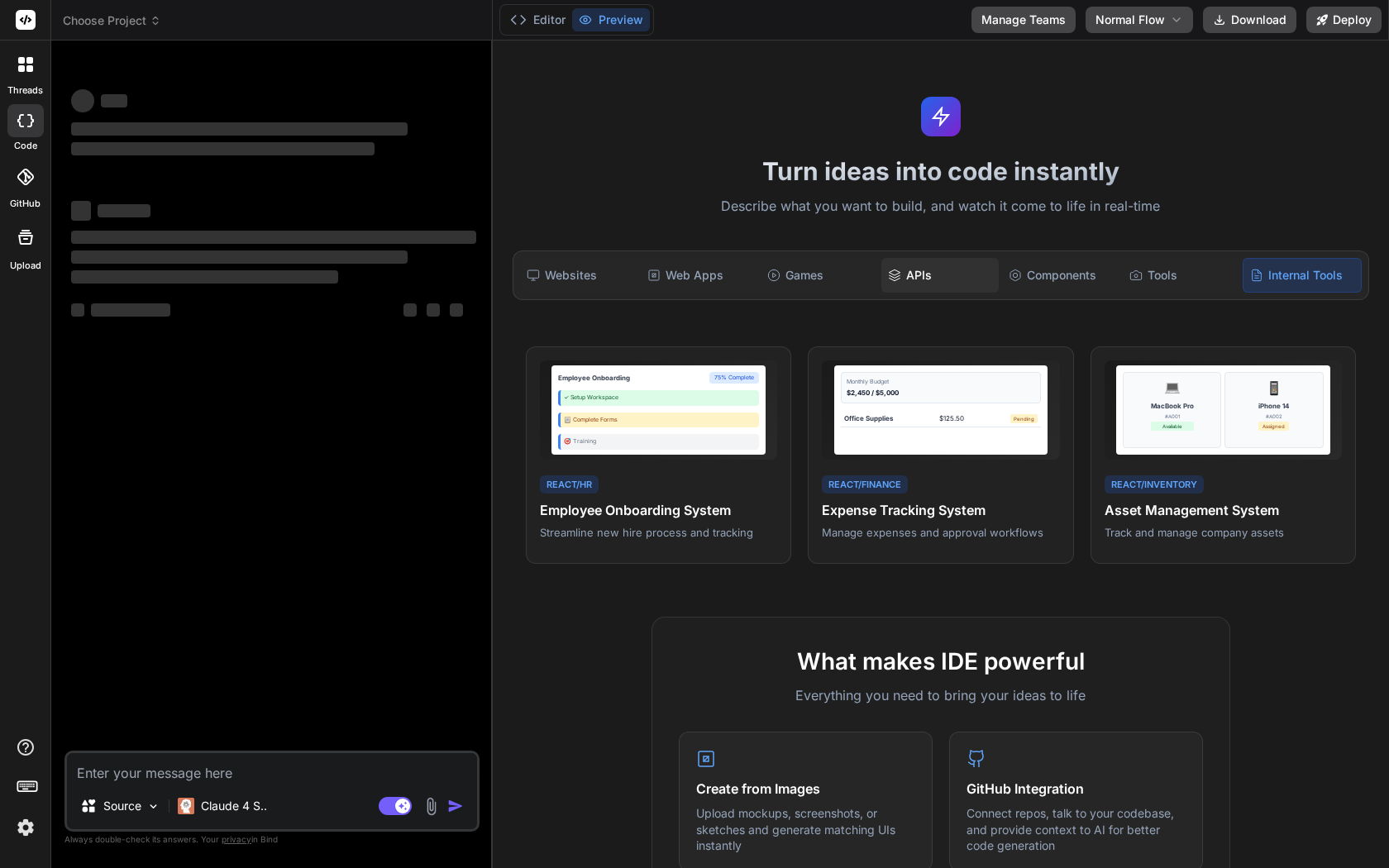 click on "APIs" at bounding box center (940, 275) 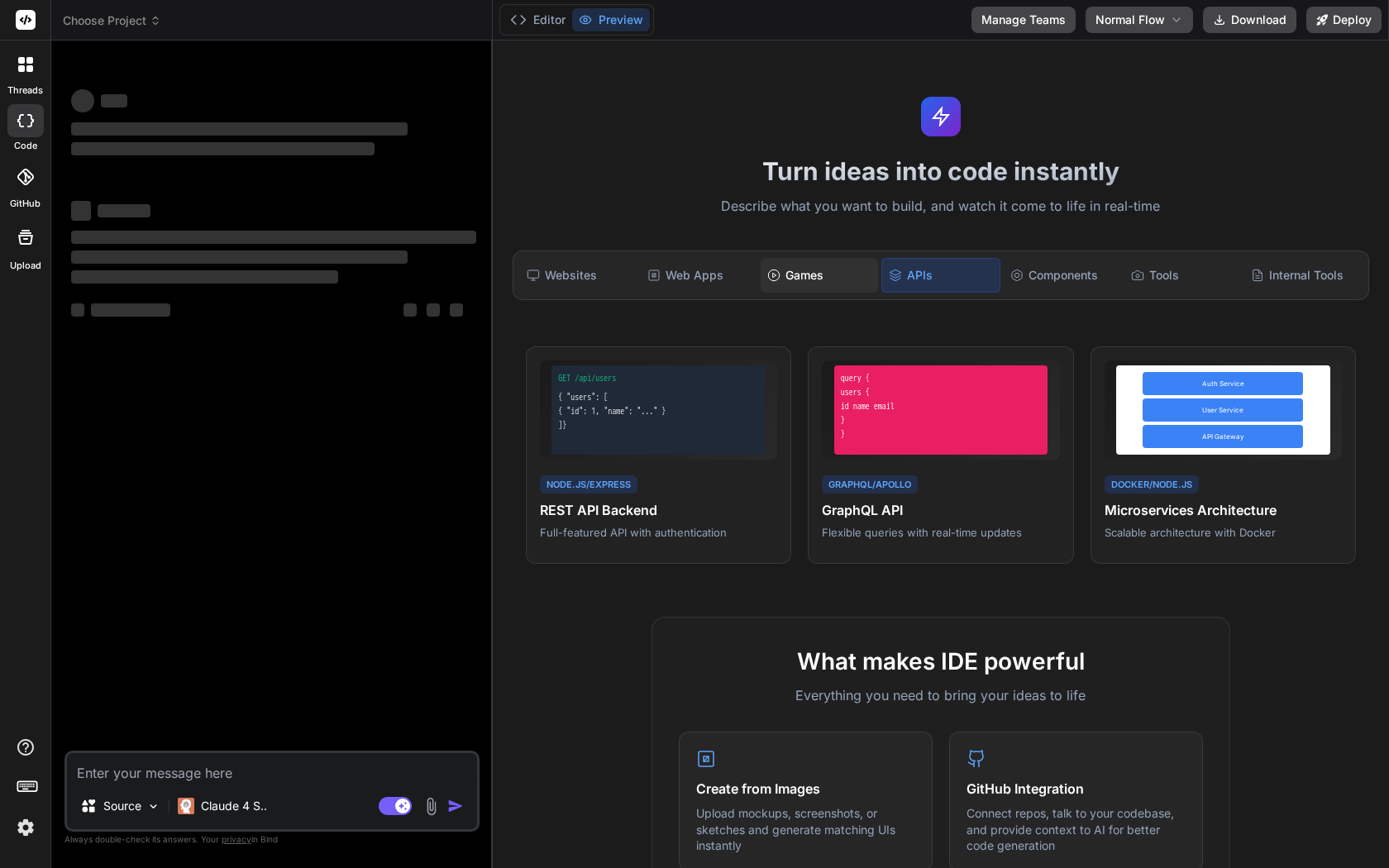 click on "Games" at bounding box center [819, 275] 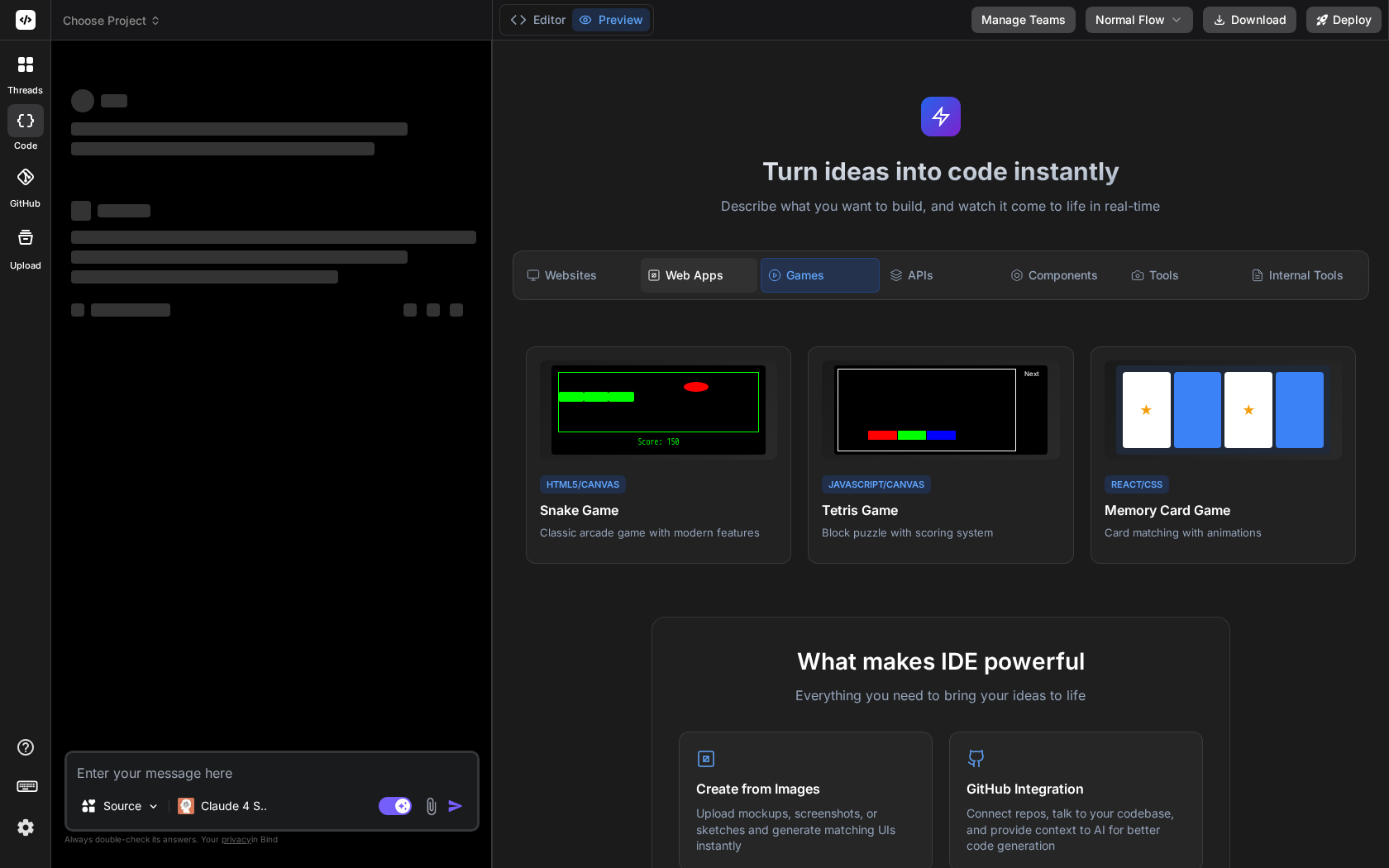 click on "Web Apps" at bounding box center (699, 275) 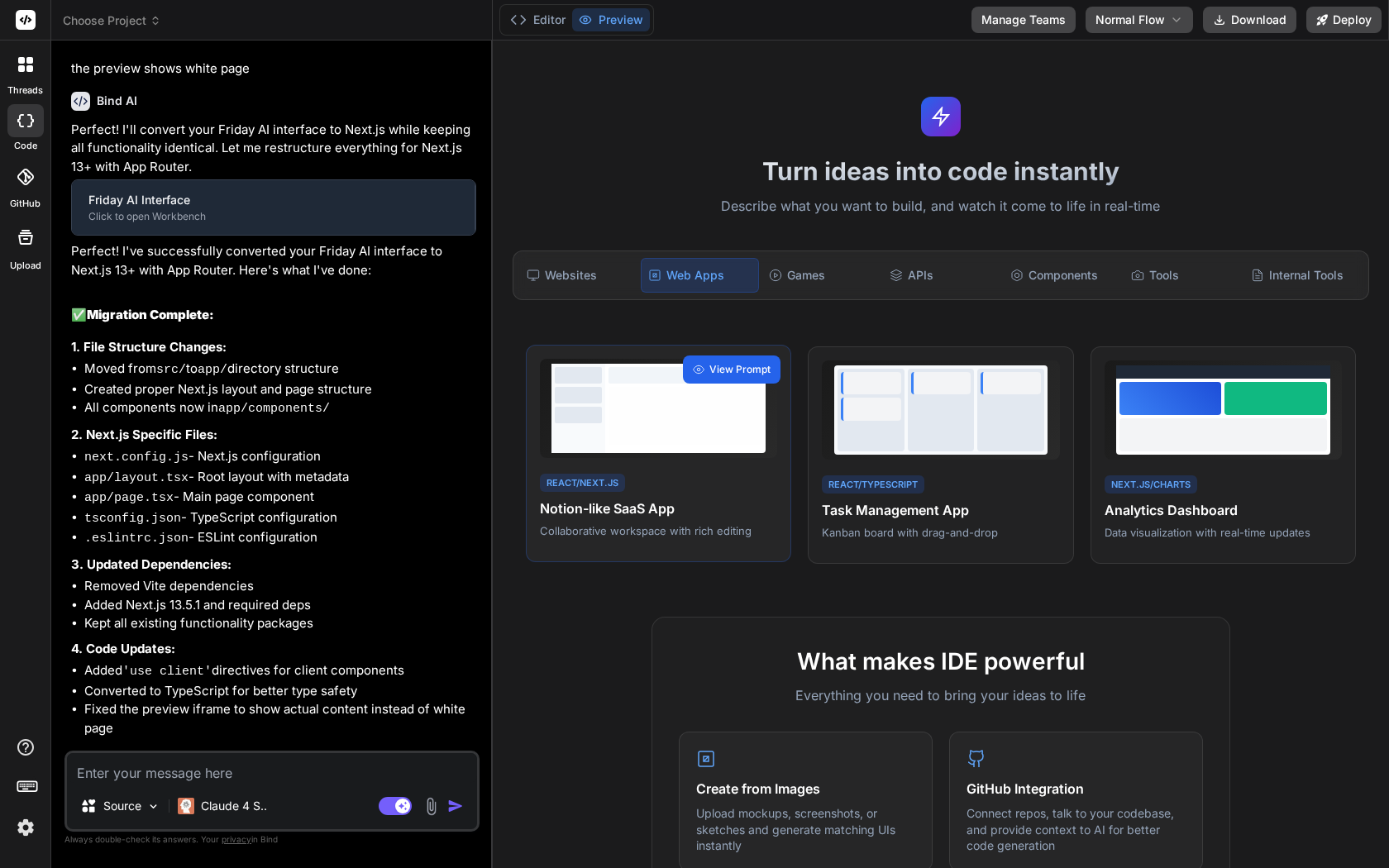 click on "View Prompt" at bounding box center (740, 370) 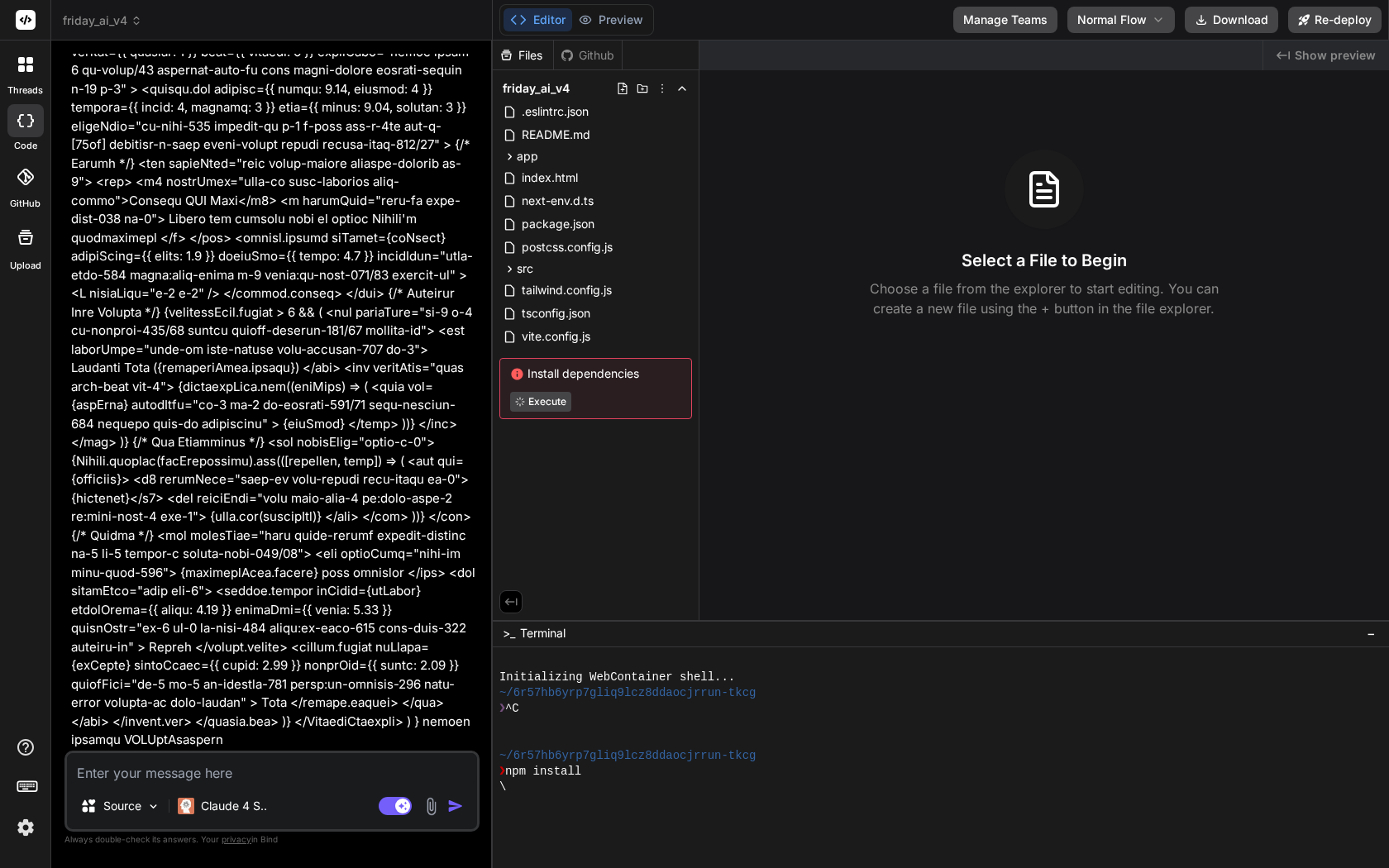 scroll, scrollTop: 12194, scrollLeft: 0, axis: vertical 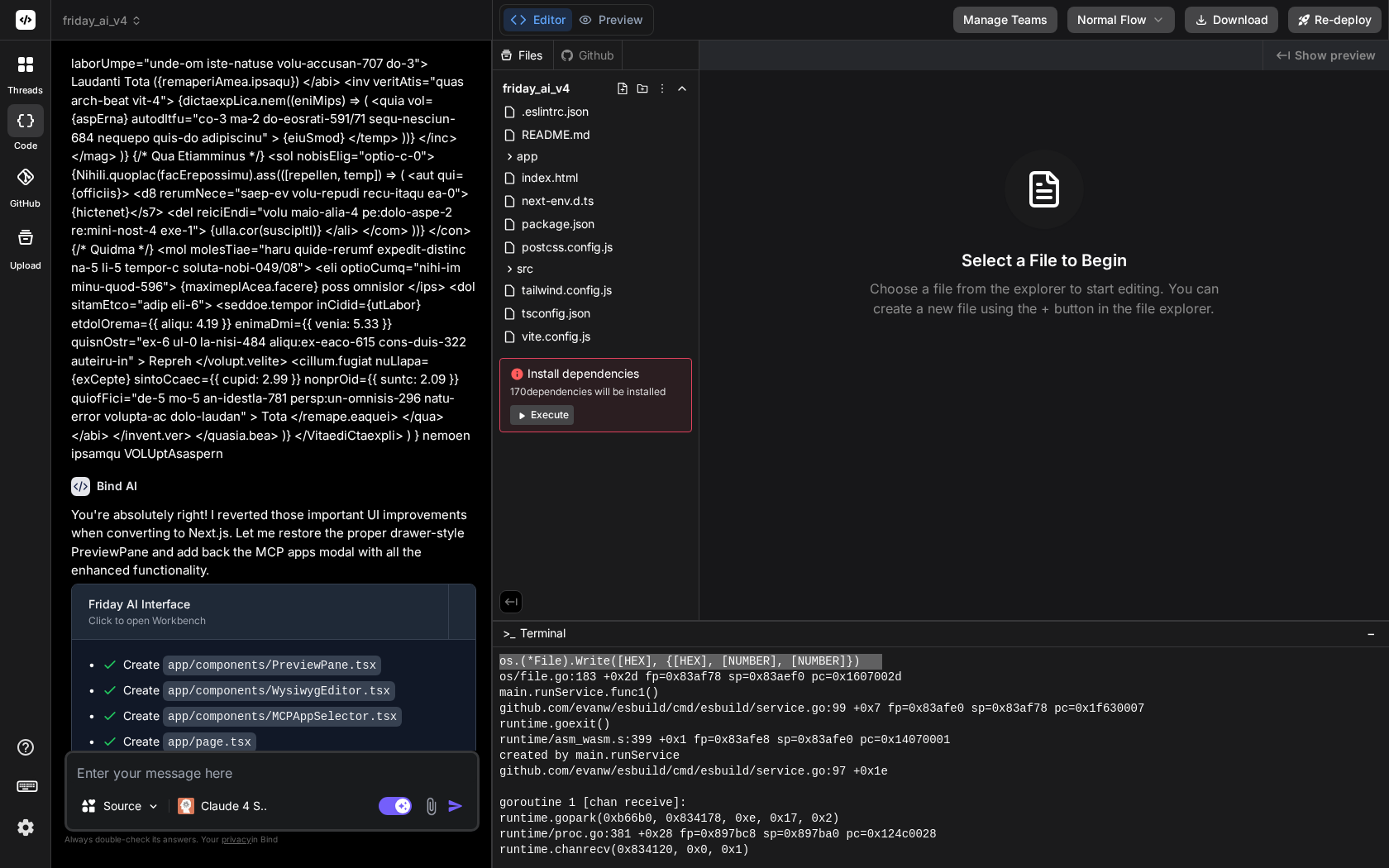 drag, startPoint x: 499, startPoint y: 693, endPoint x: 880, endPoint y: 668, distance: 381.81933 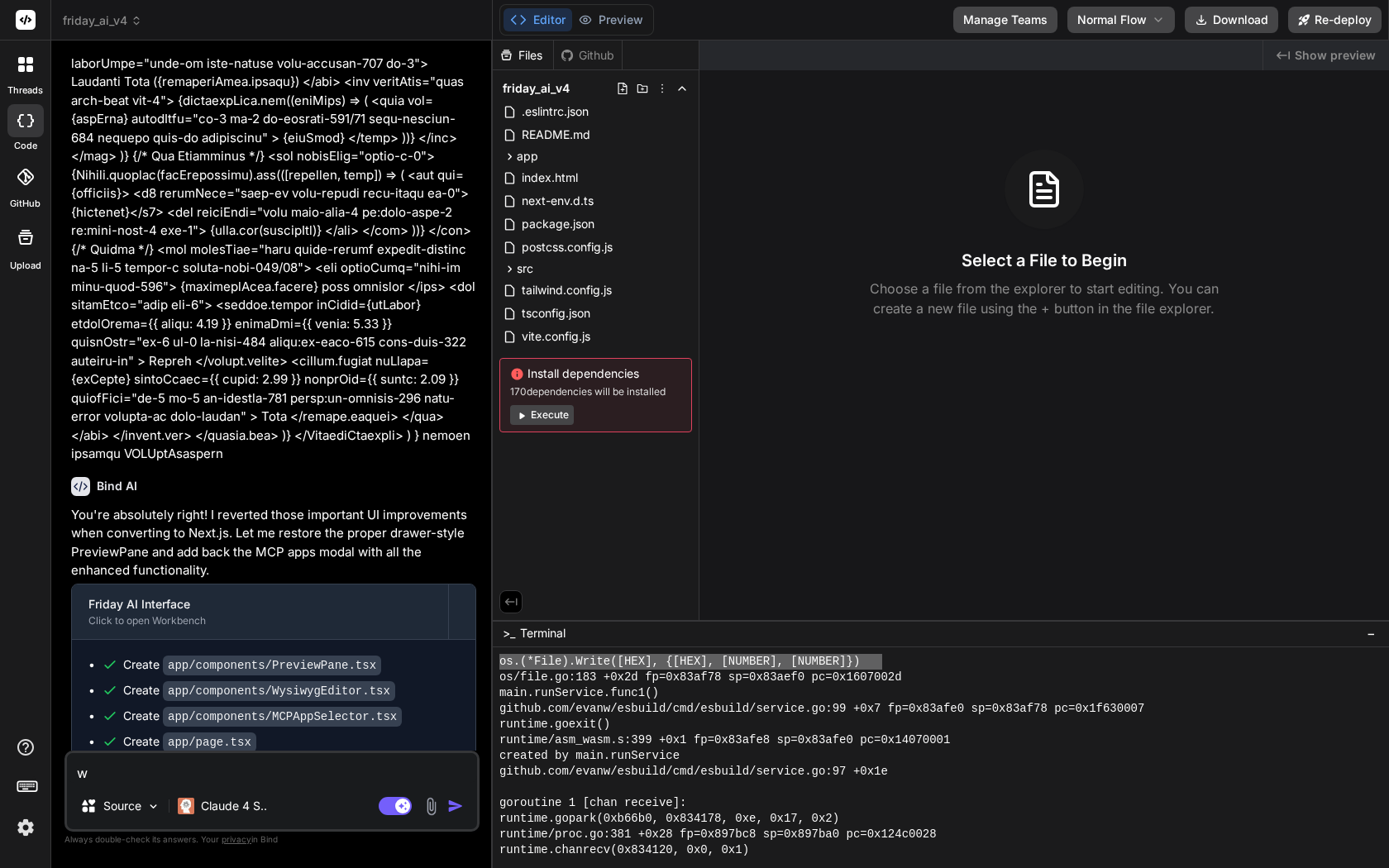 type on "x" 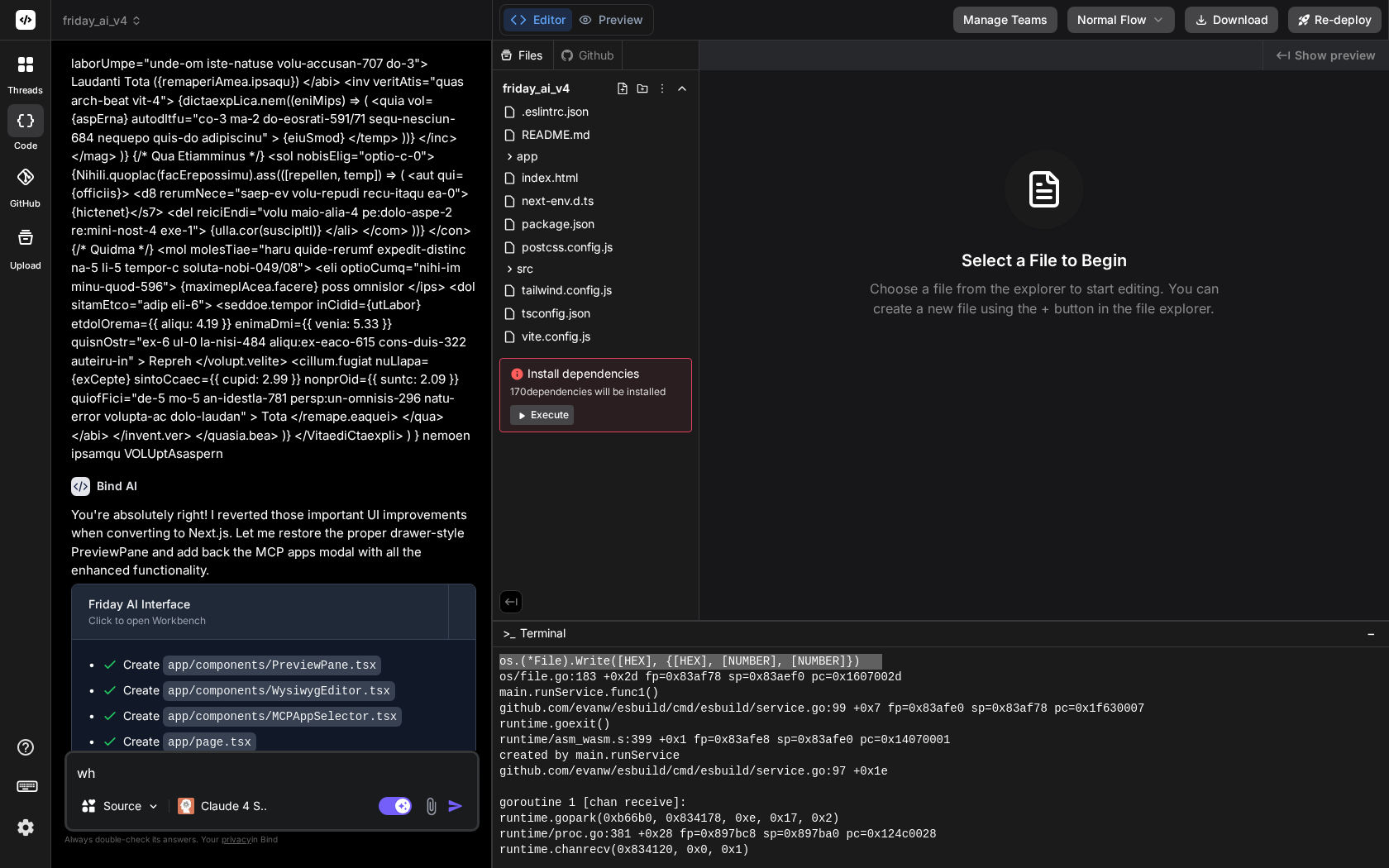 type on "x" 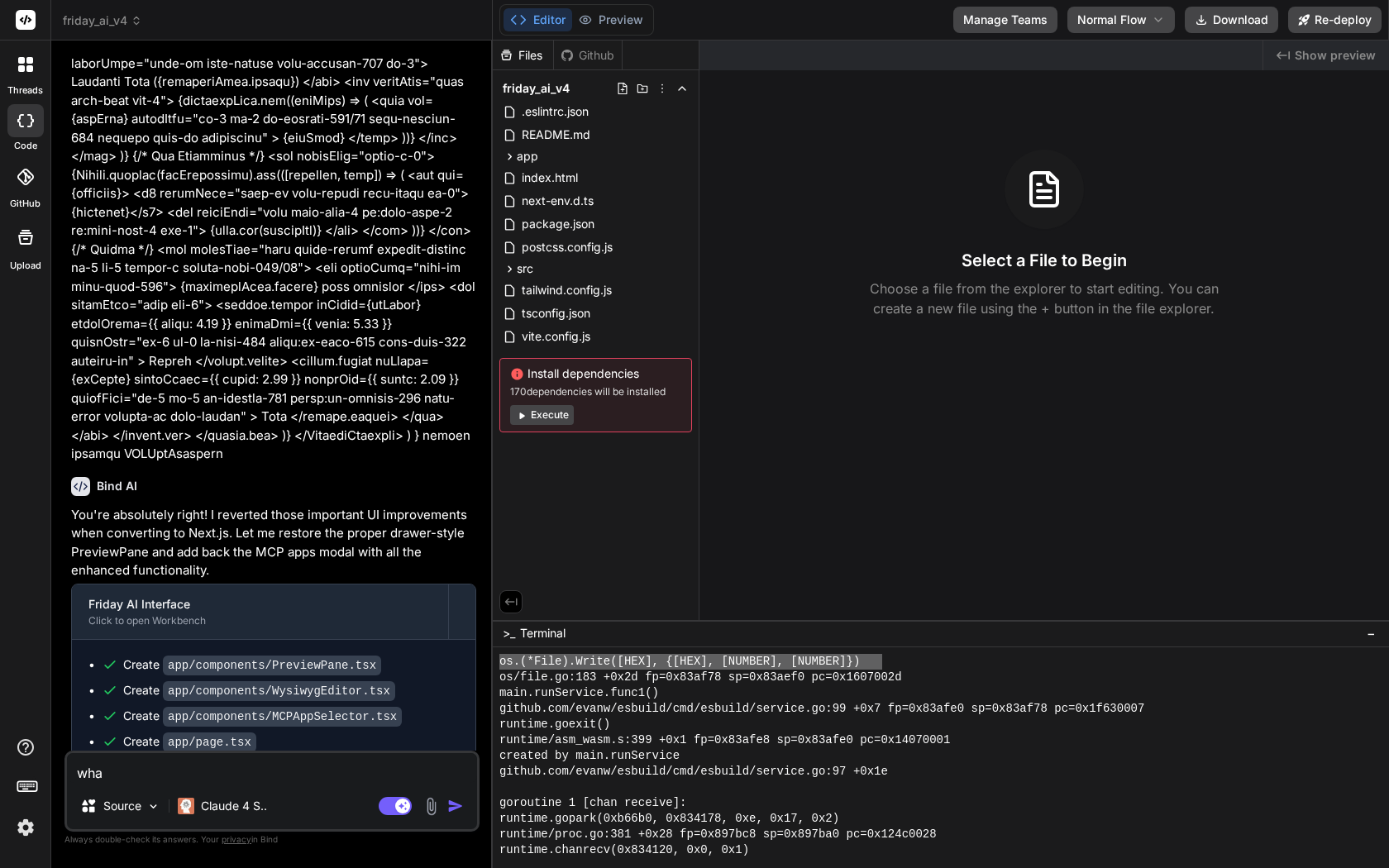type on "x" 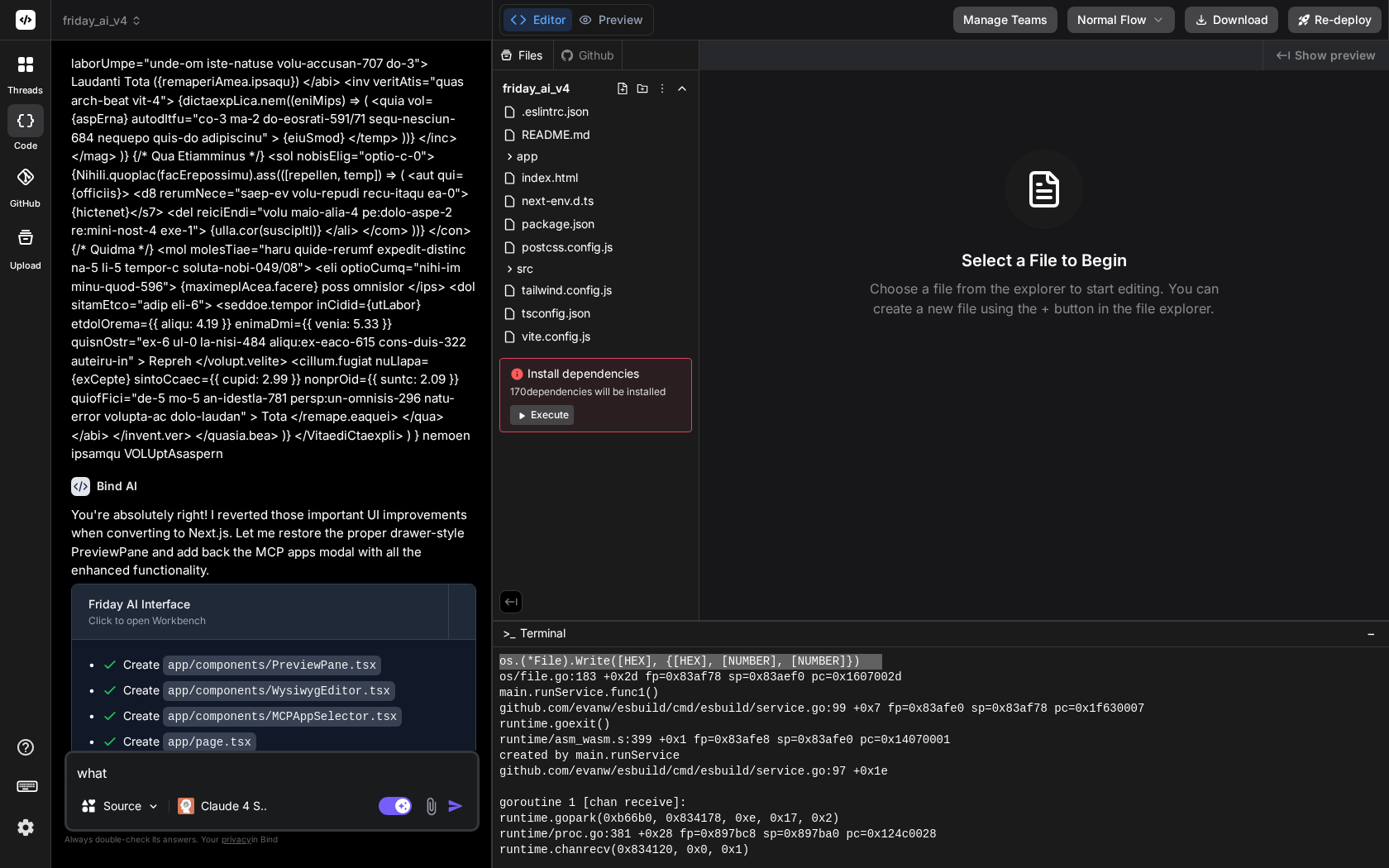 type on "x" 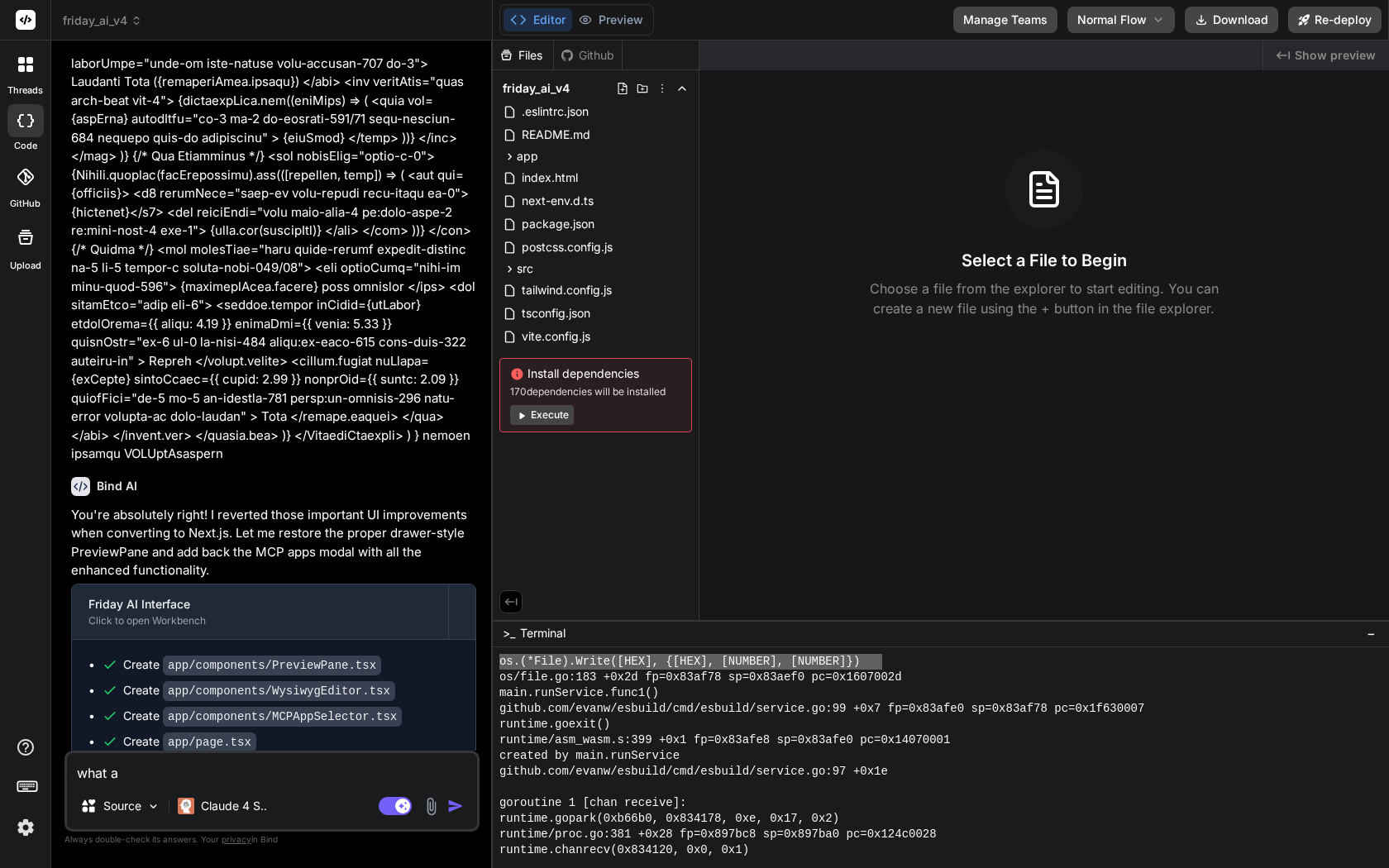 type on "x" 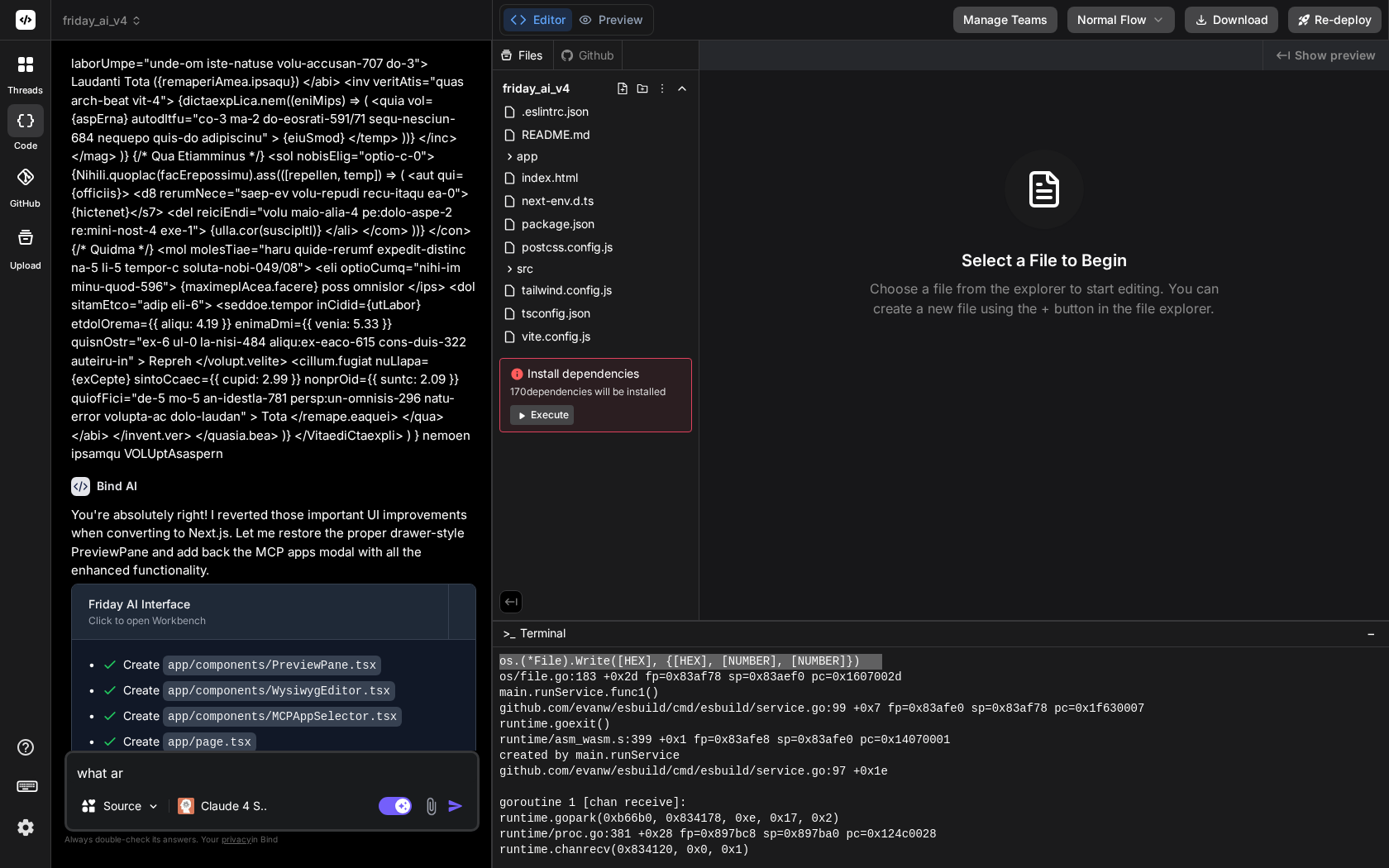 type on "x" 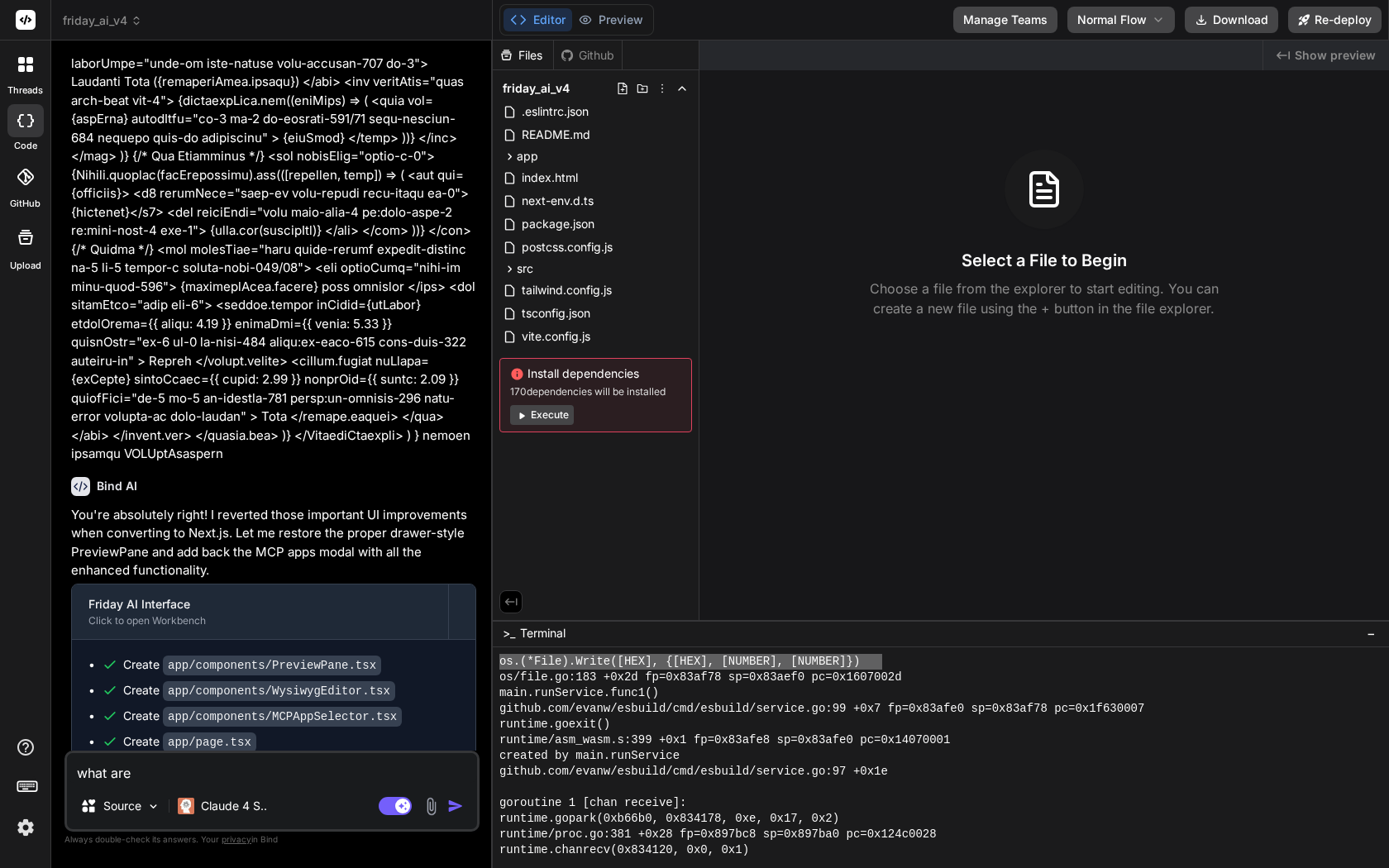 type on "x" 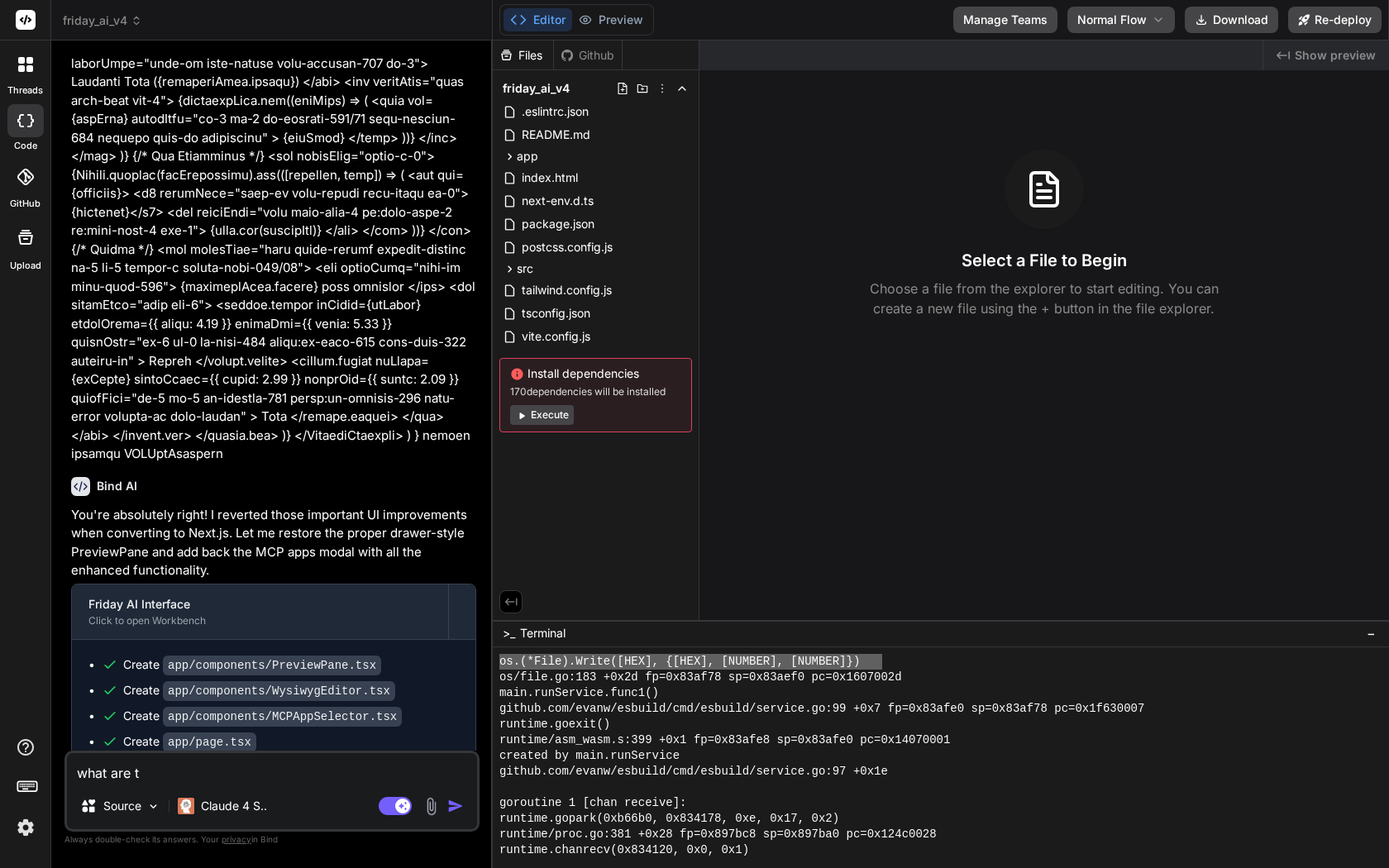 type on "x" 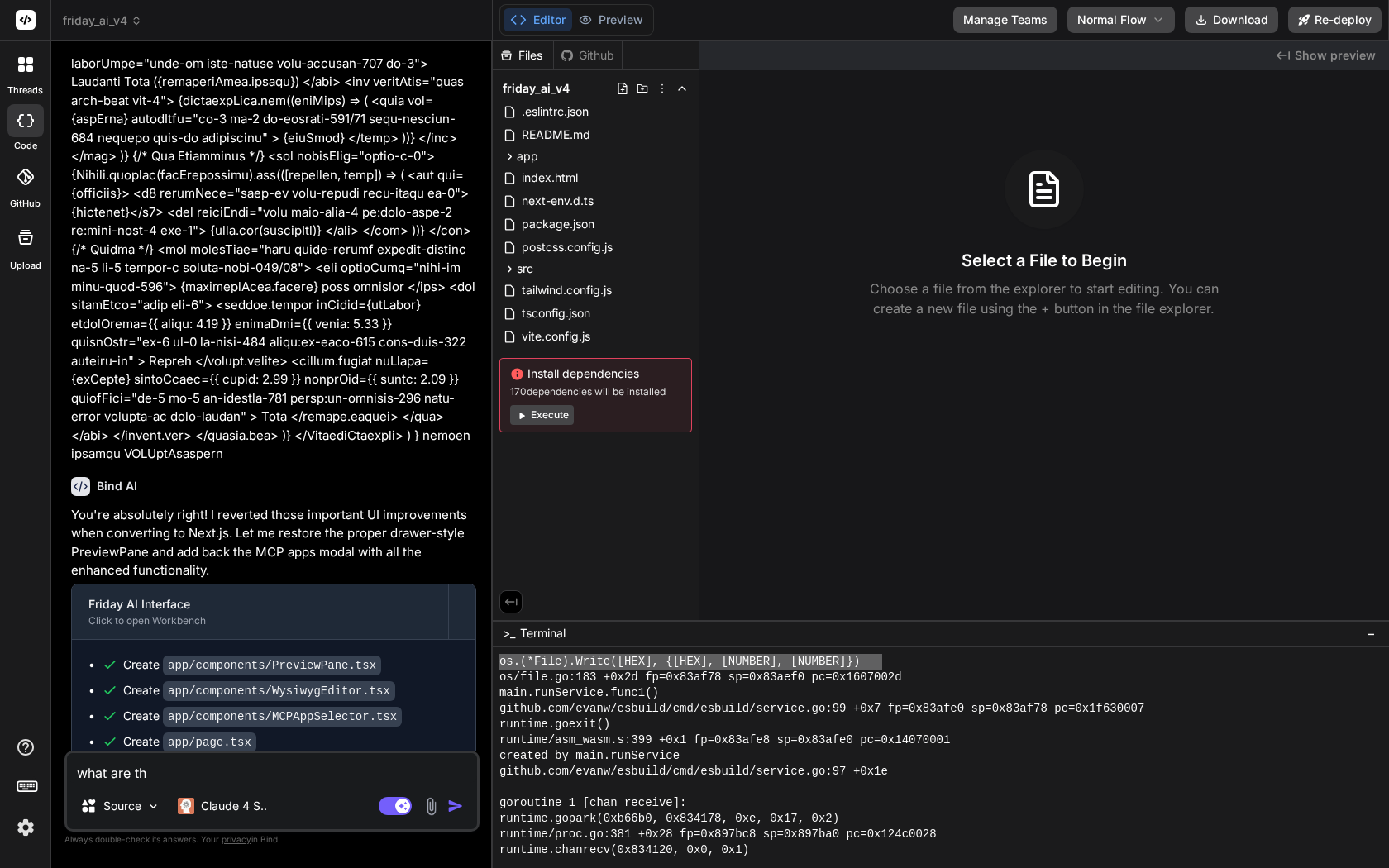 type on "x" 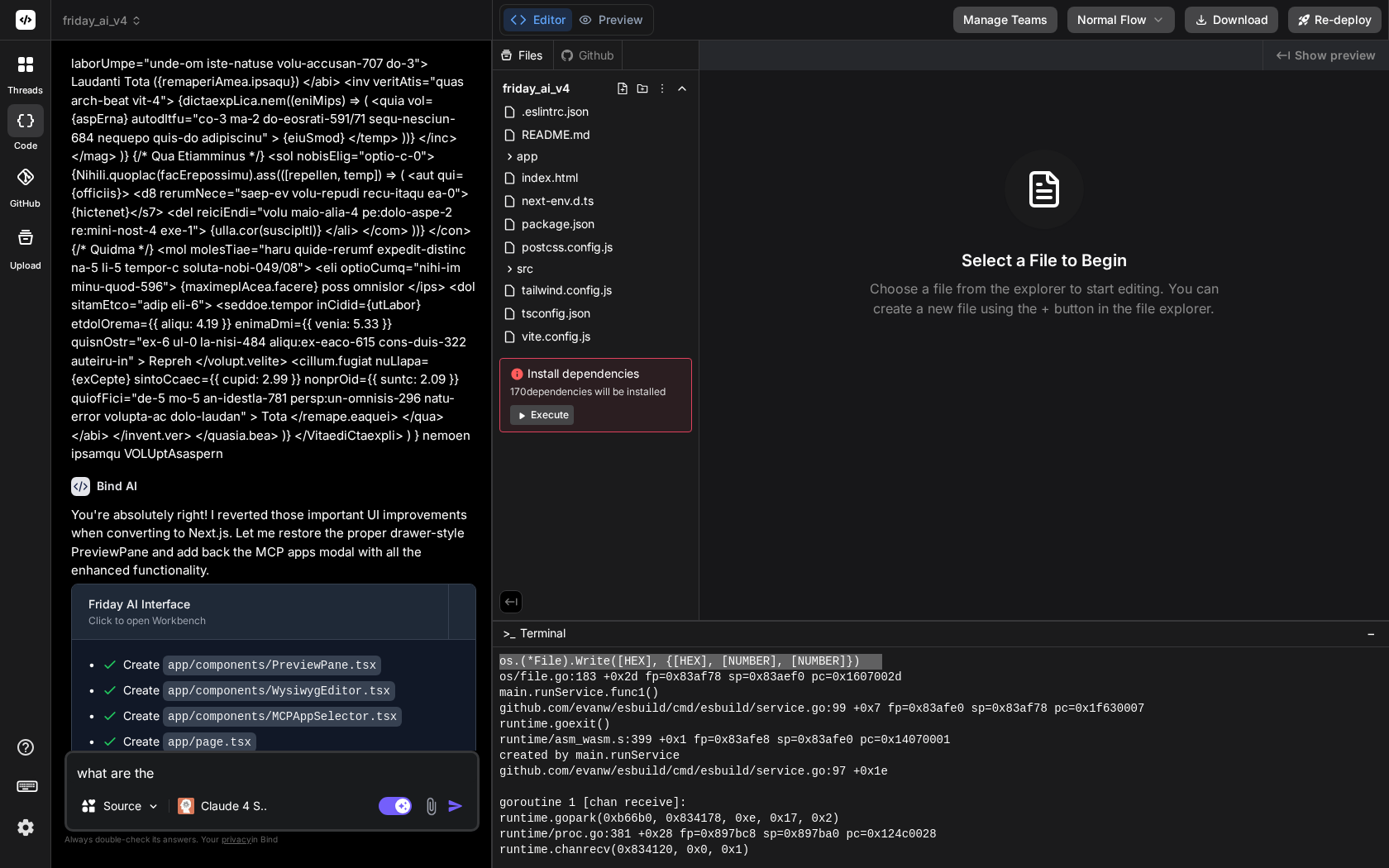 type on "x" 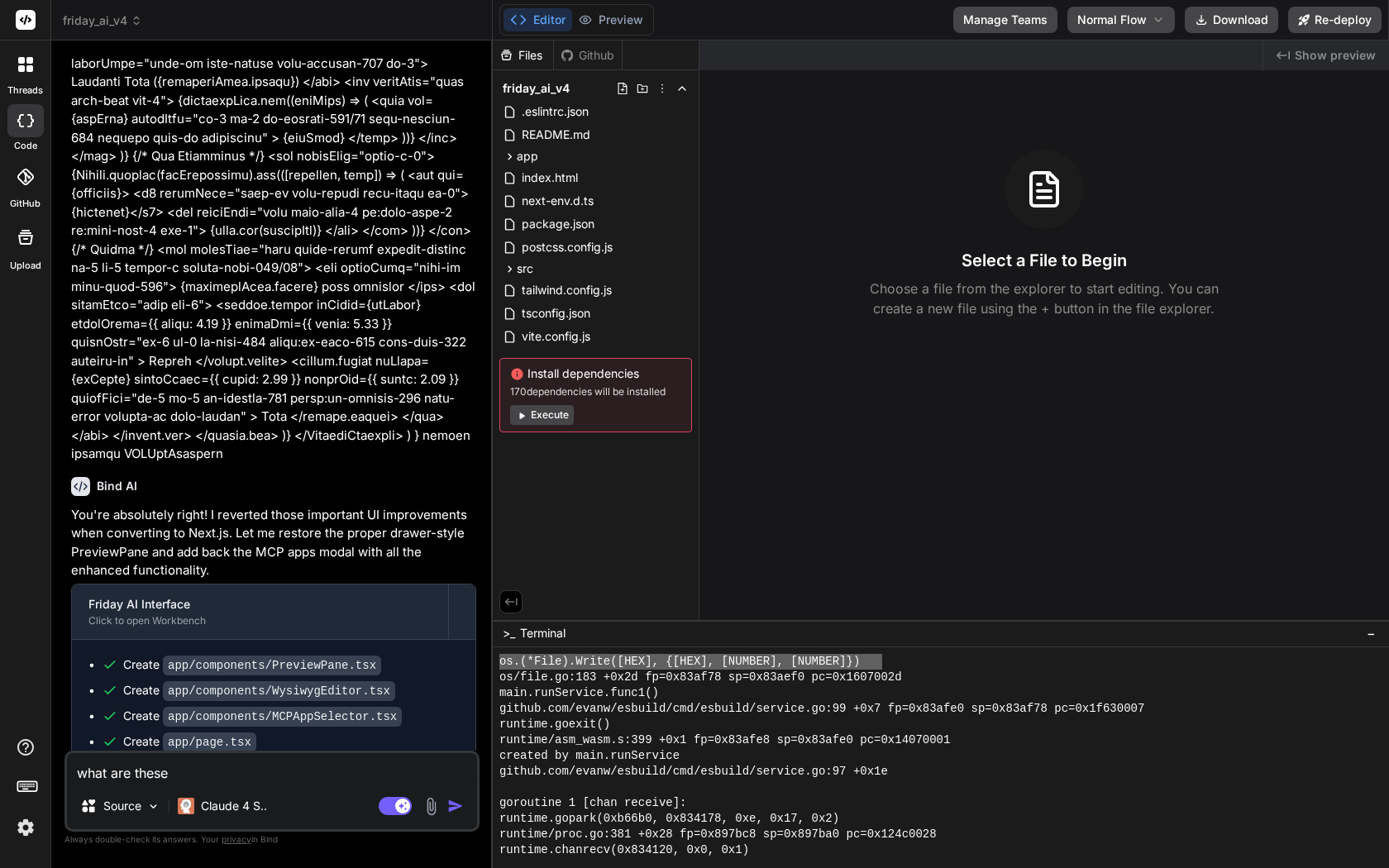 type on "x" 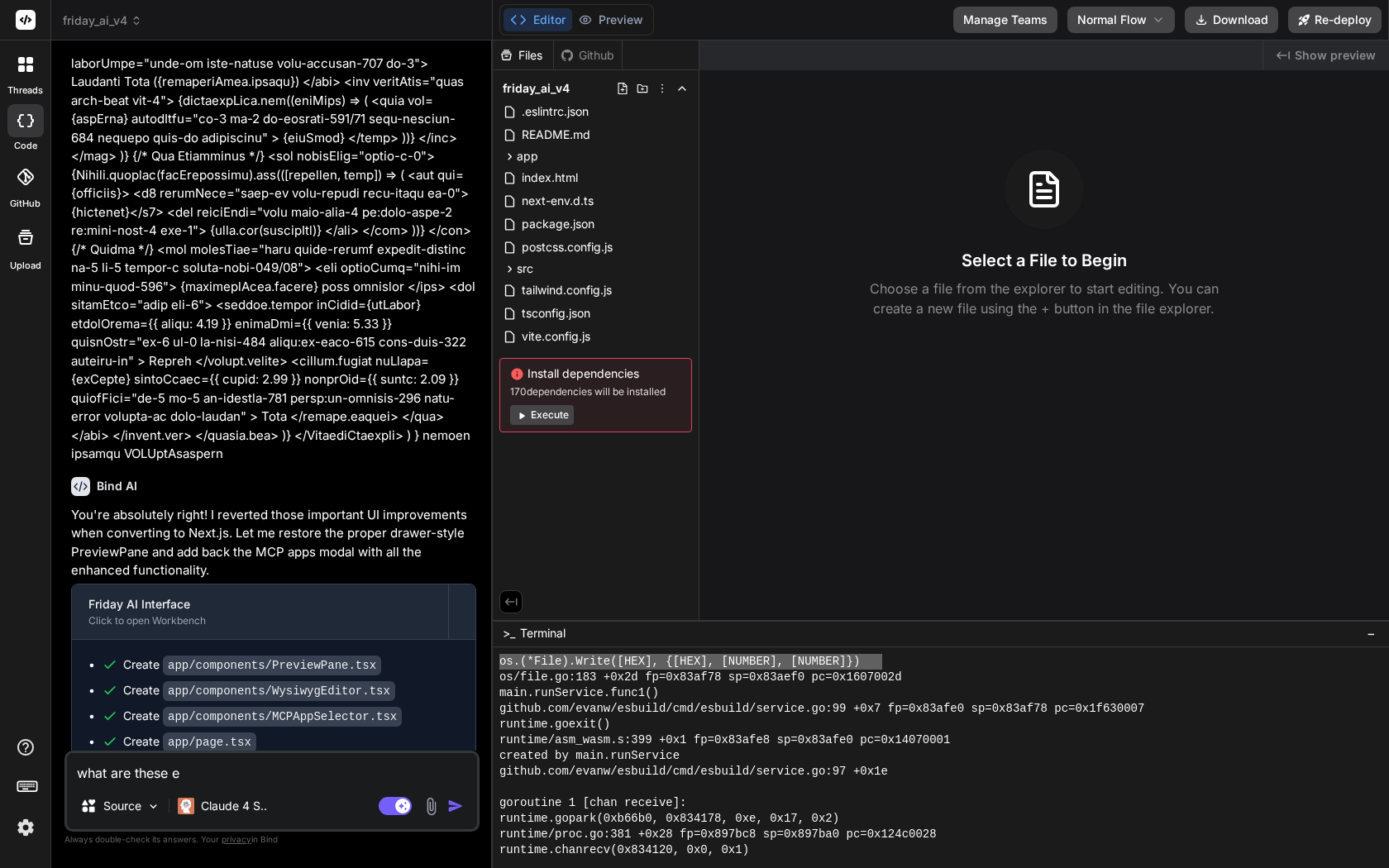 type on "x" 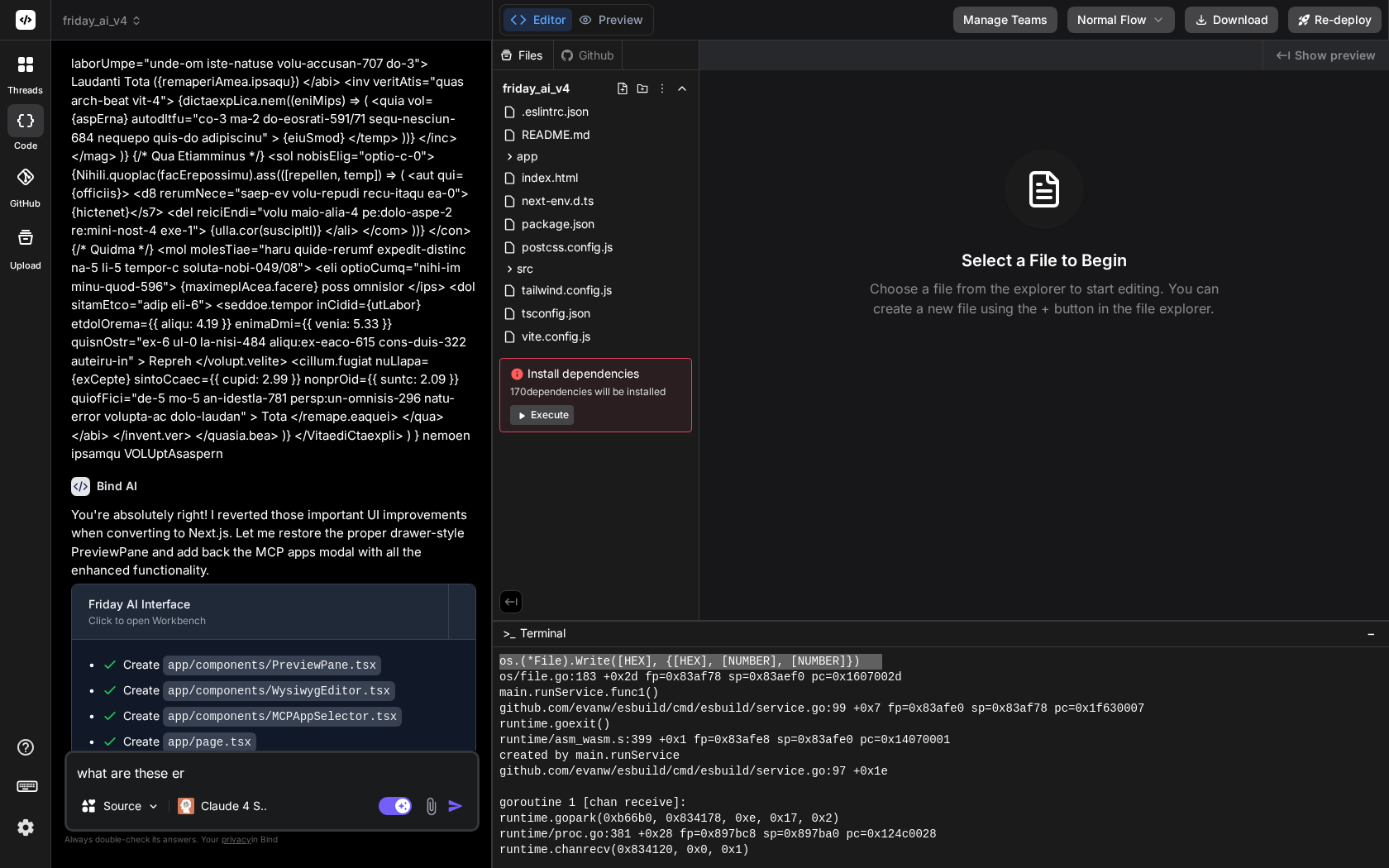 type on "x" 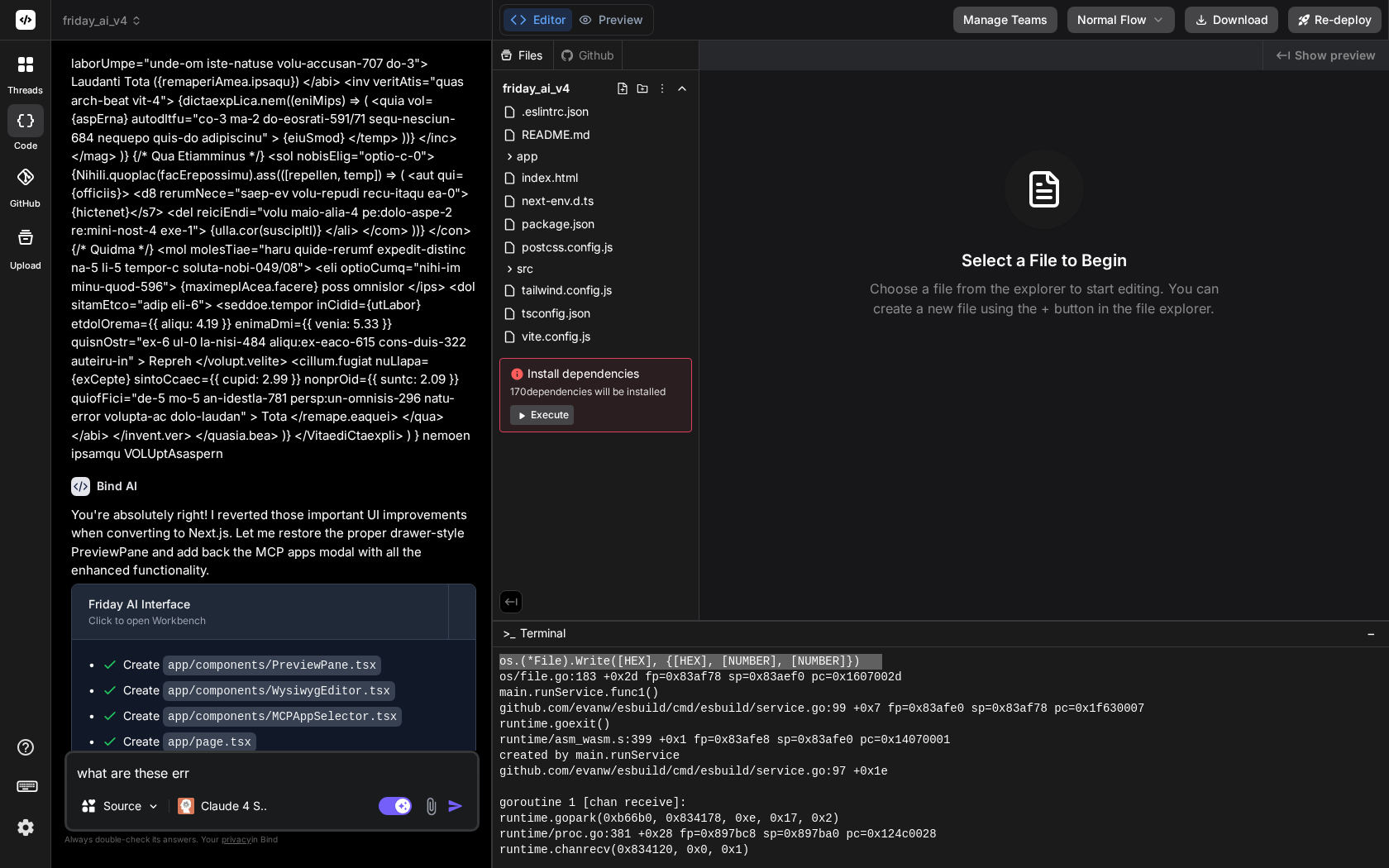 type on "x" 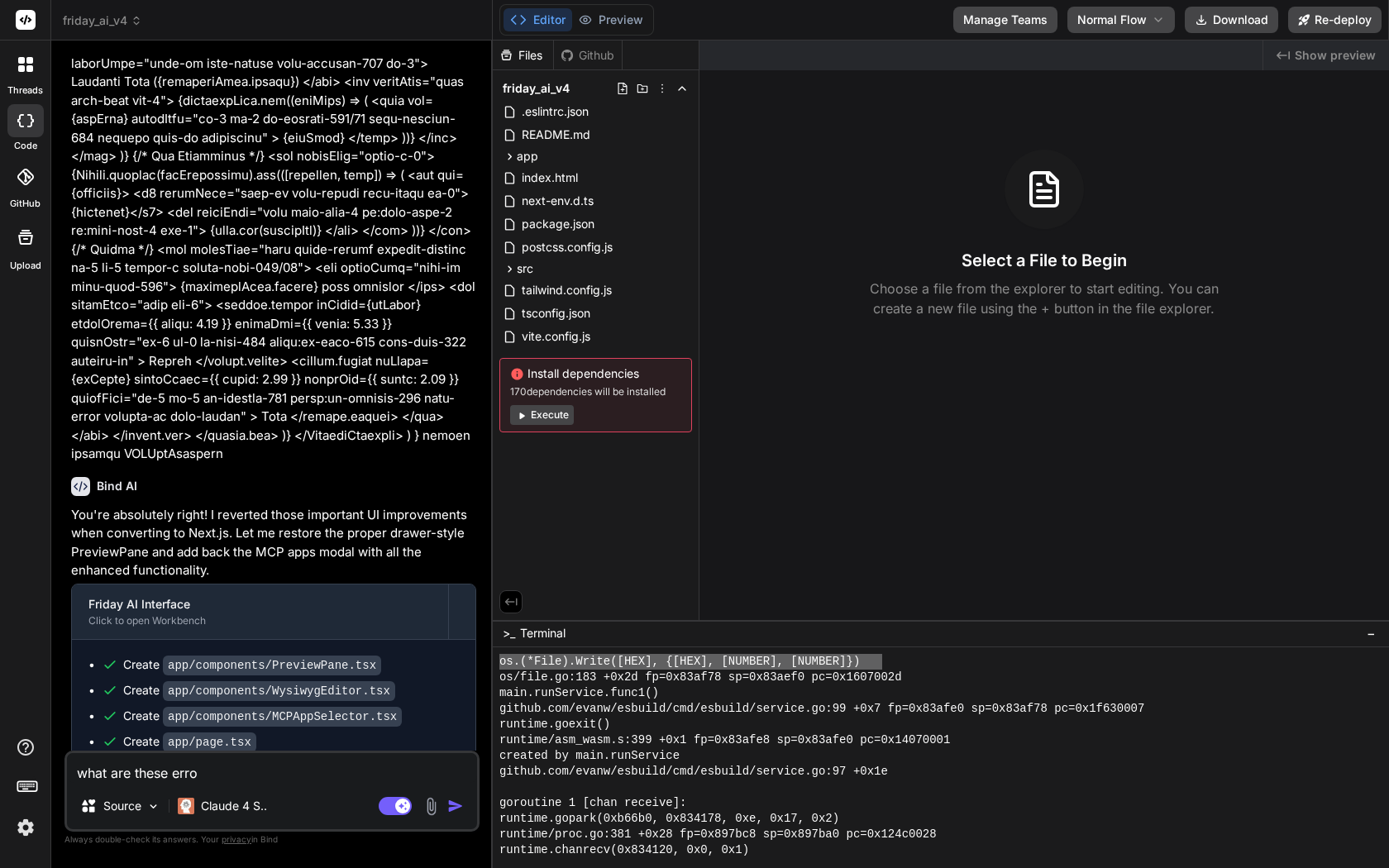 type on "x" 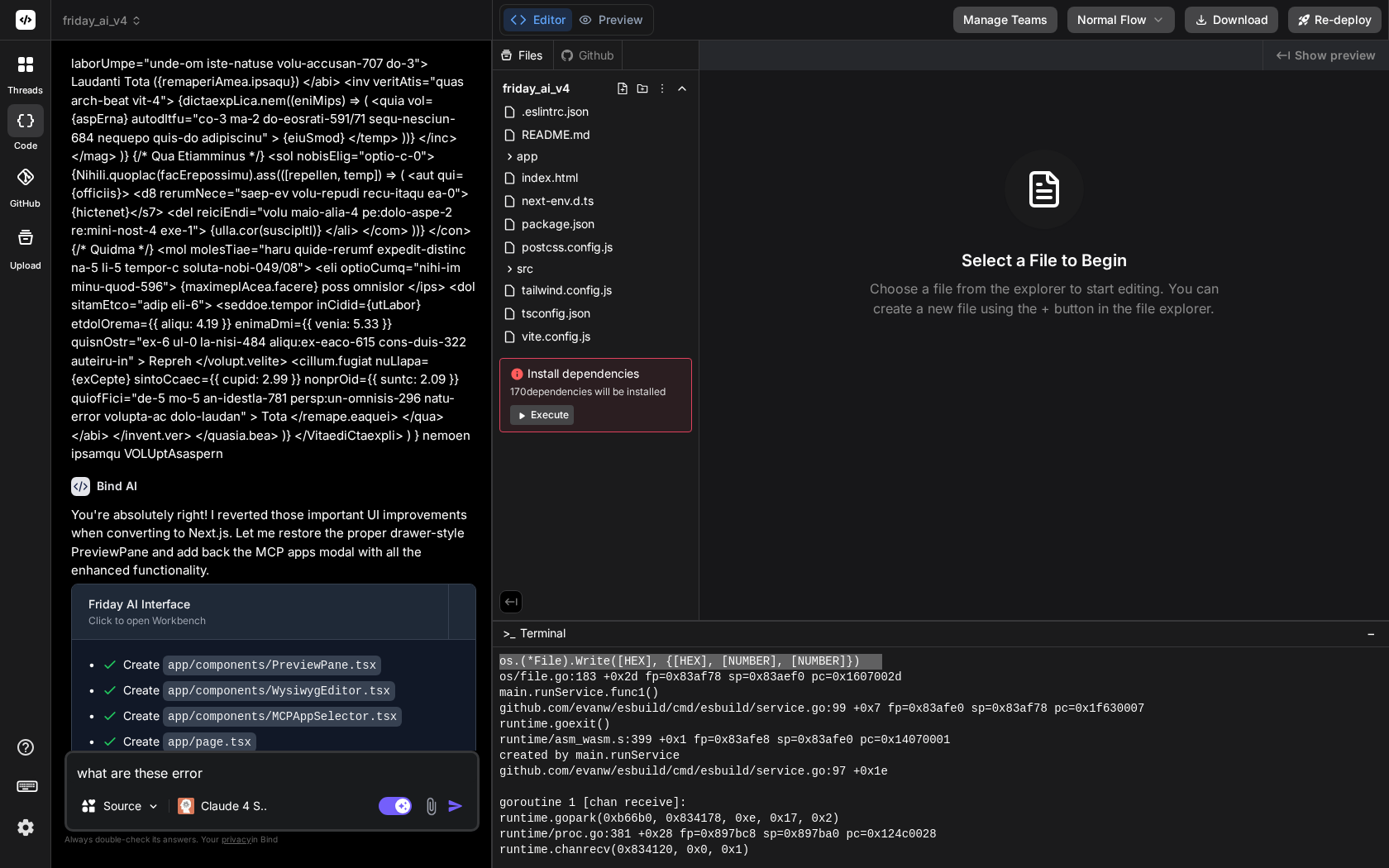 type on "x" 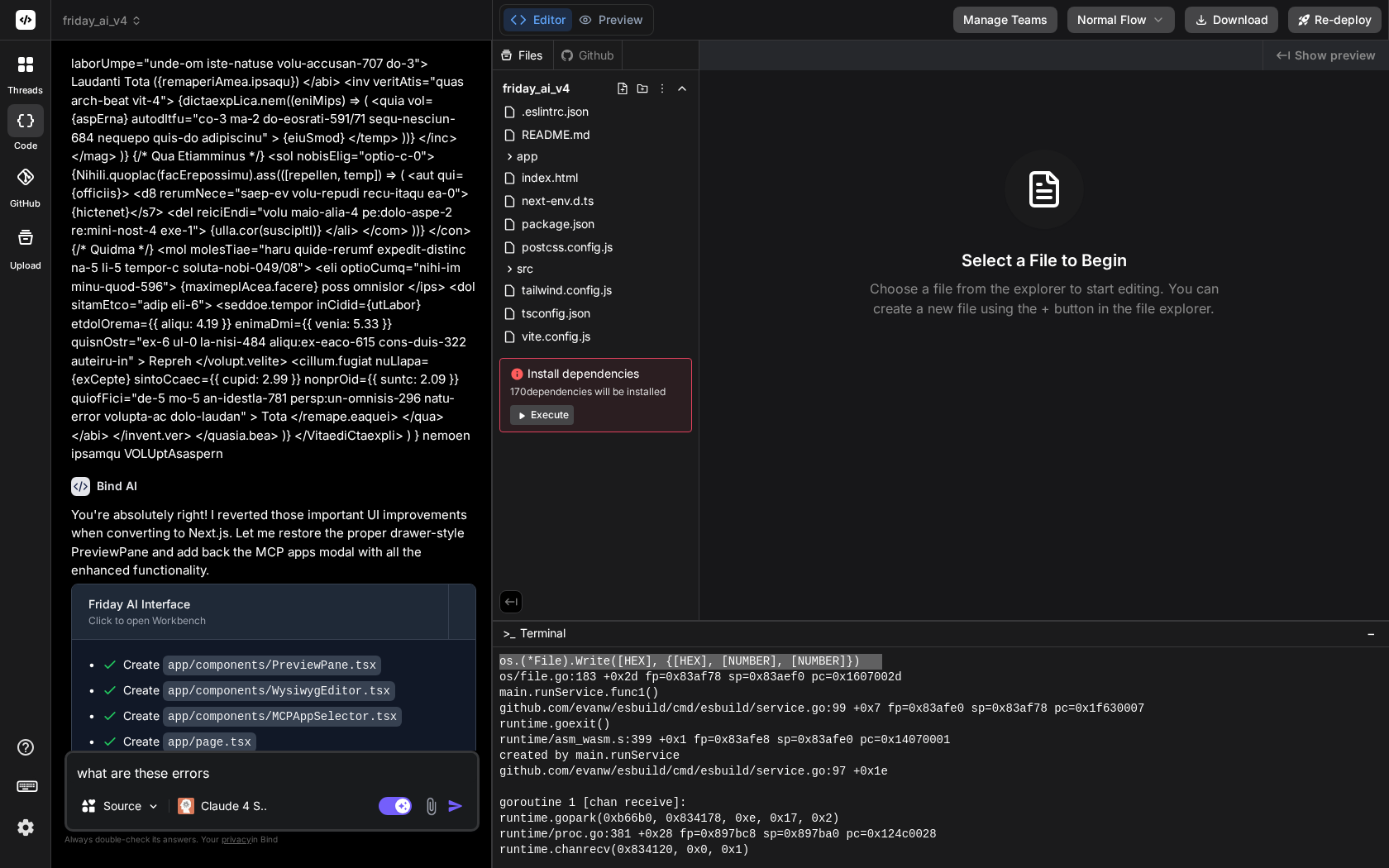 type on "x" 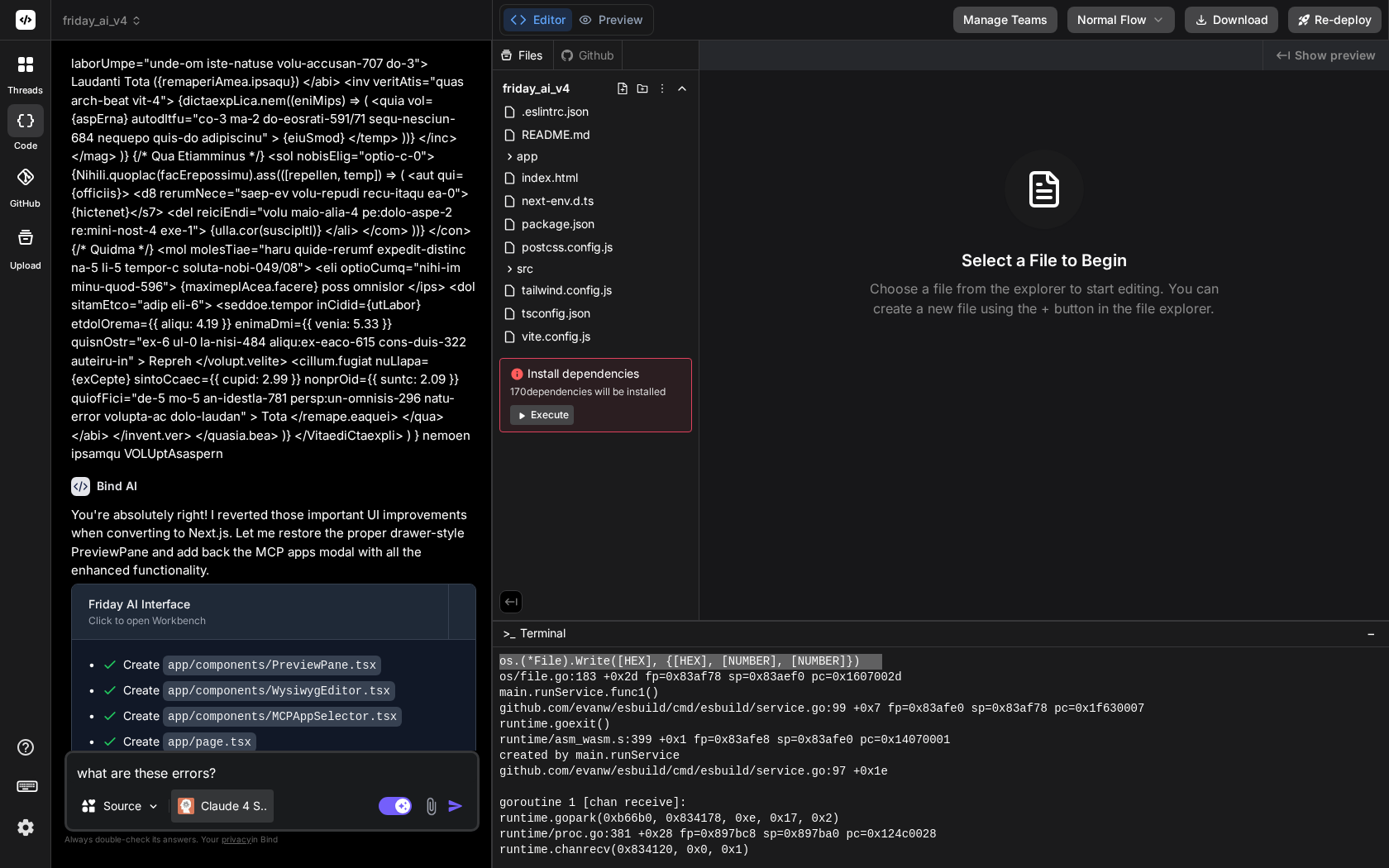 type on "what are these errors?" 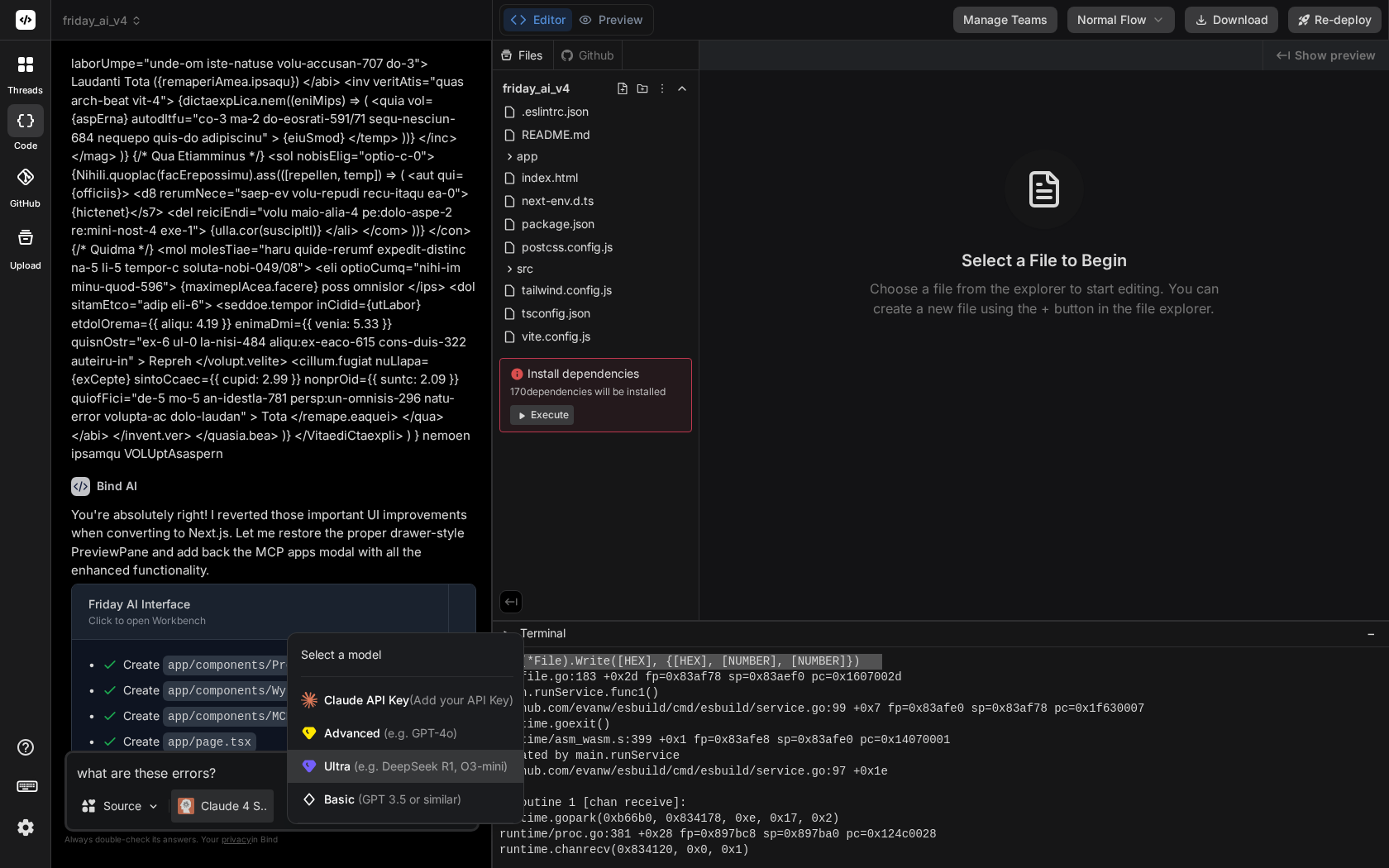 click on "(e.g. DeepSeek R1, O3-mini)" at bounding box center (429, 765) 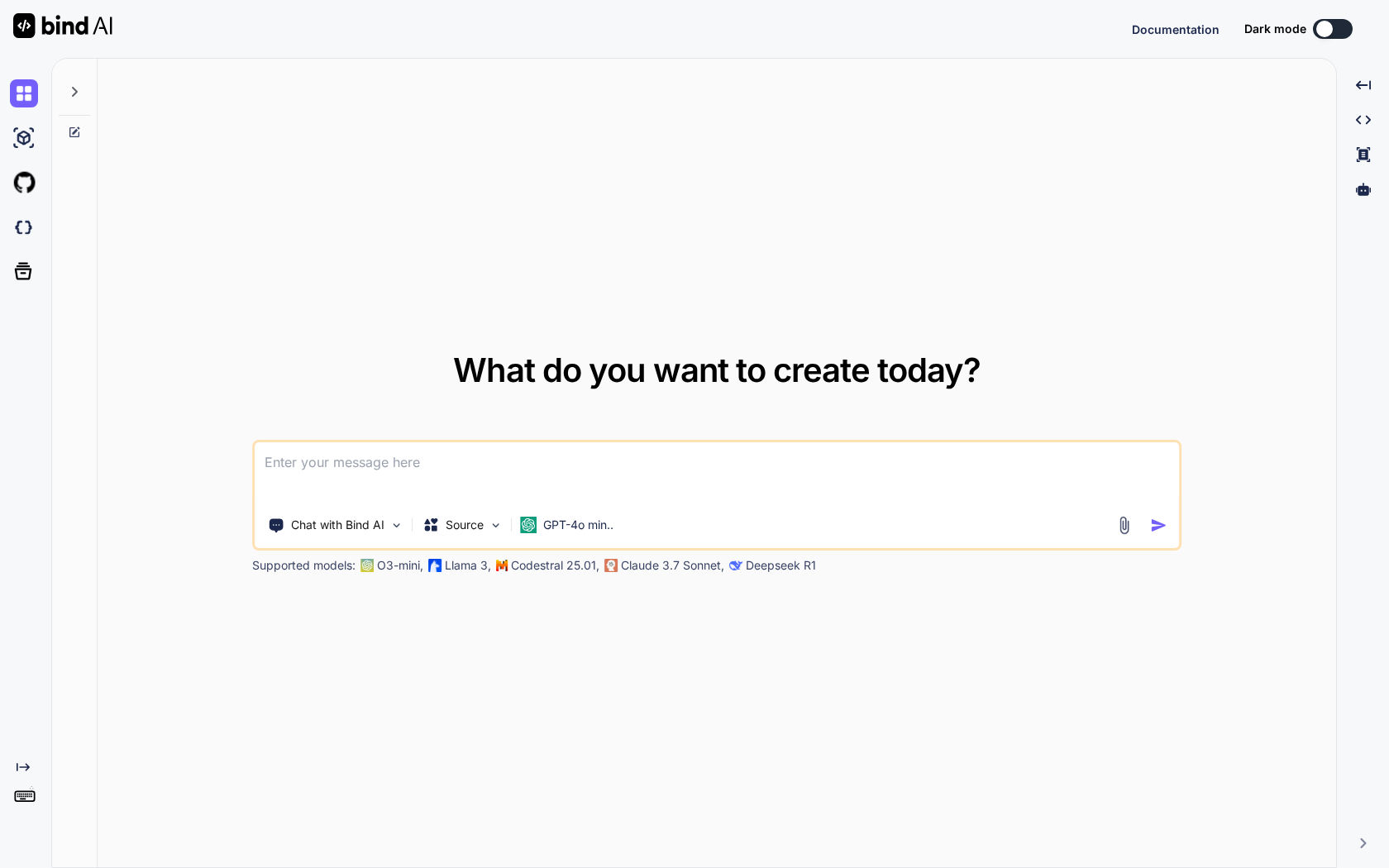 scroll, scrollTop: 0, scrollLeft: 0, axis: both 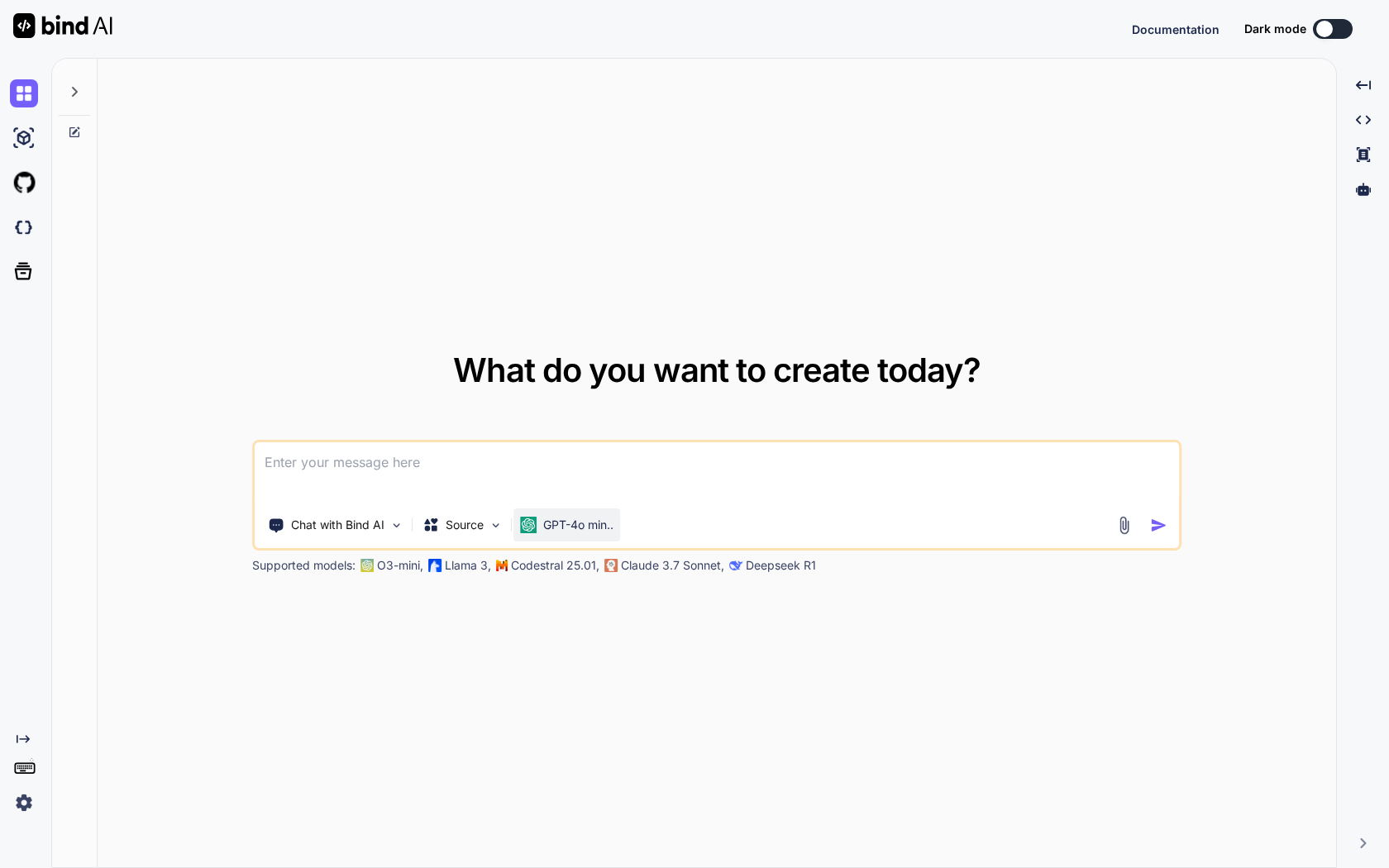 click on "GPT-4o min.." at bounding box center [566, 525] 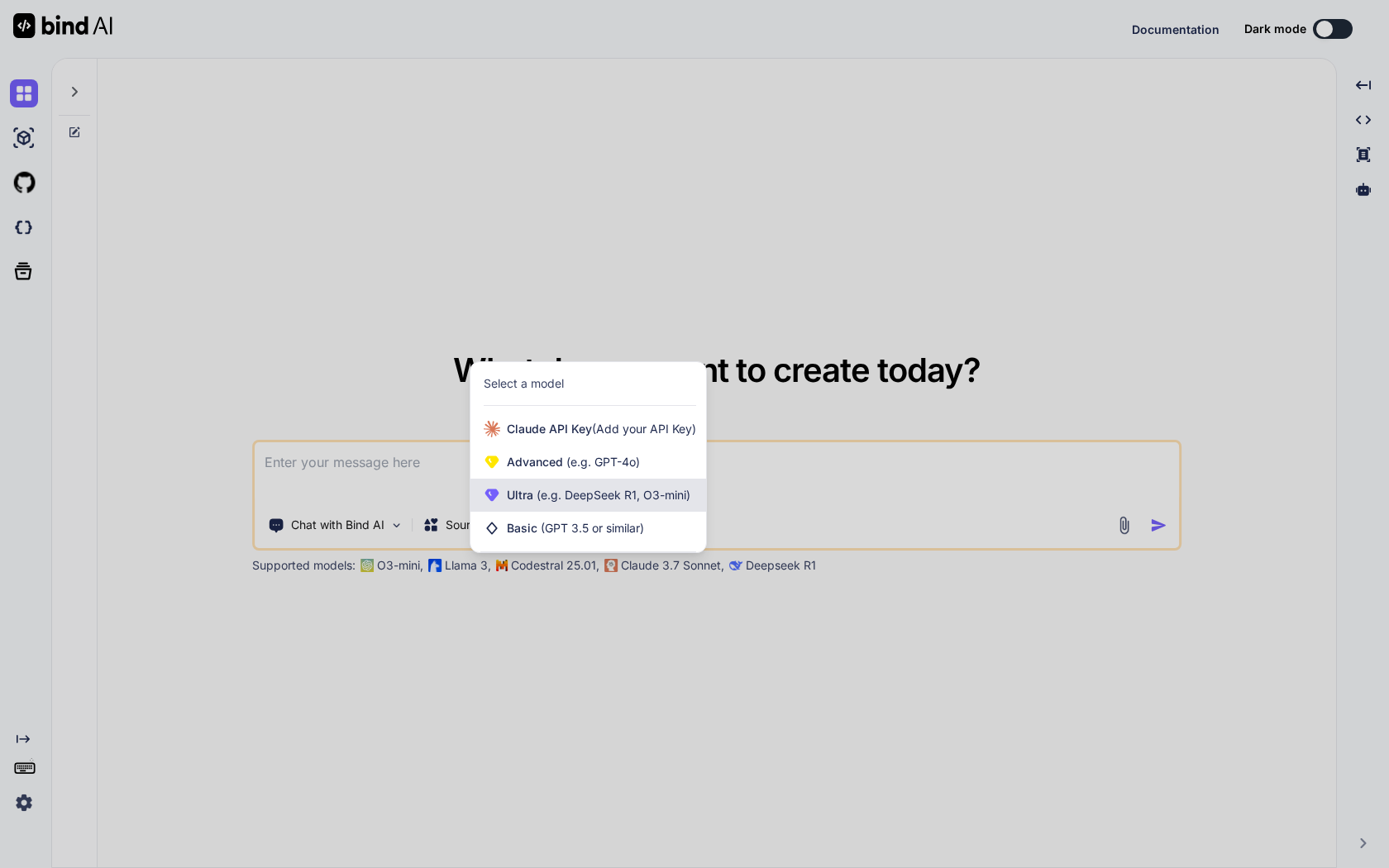 click on "(e.g. DeepSeek R1, O3-mini)" at bounding box center (612, 494) 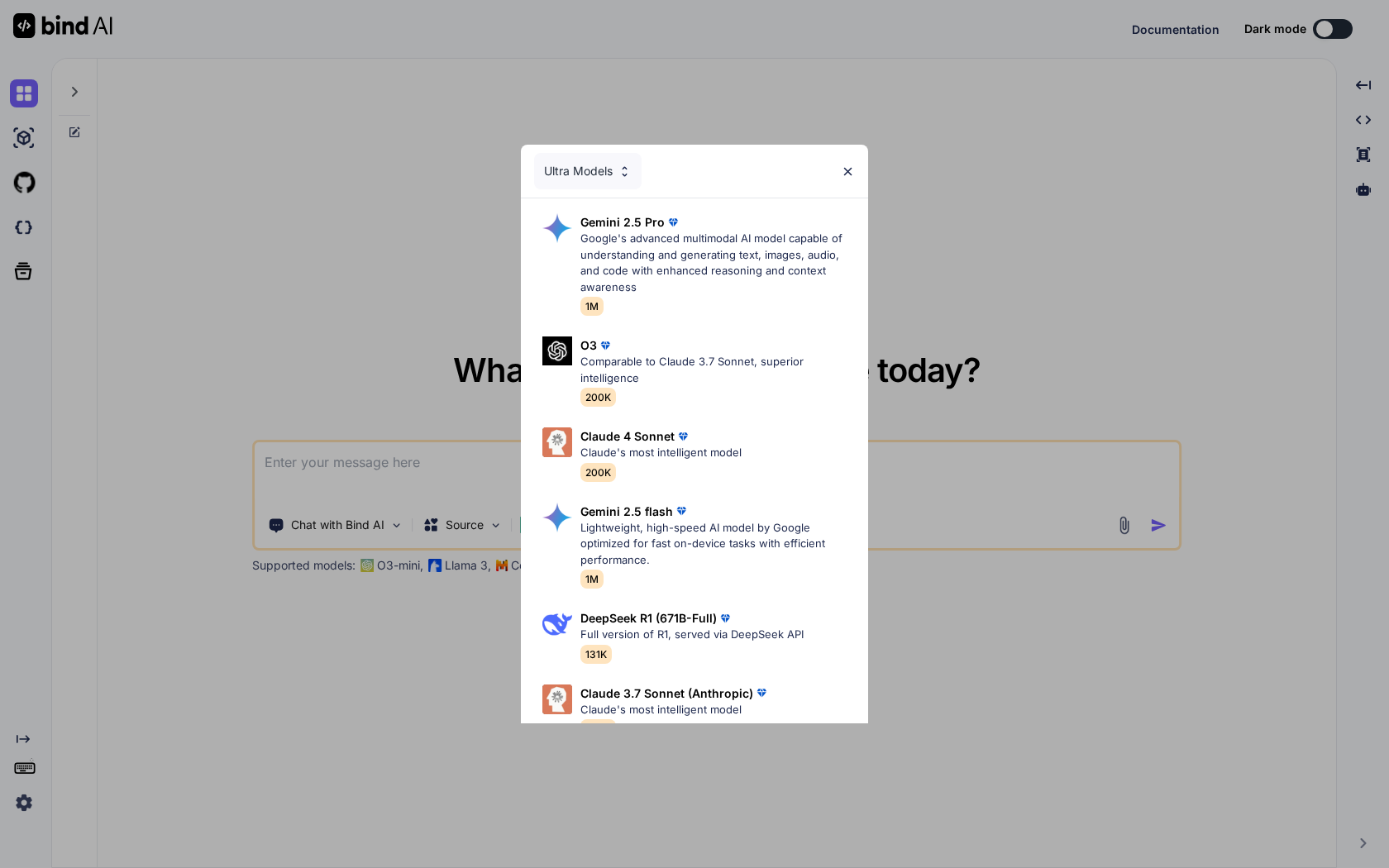 click on "Ultra Models Gemini 2.5 Pro Google's advanced multimodal AI model capable of understanding and generating text, images, audio, and code with enhanced reasoning and context awareness 1M O3 Comparable to Claude 3.7 Sonnet, superior intelligence 200K Claude 4 Sonnet Claude's most intelligent model 200K Gemini 2.5 flash Lightweight, high-speed AI model by Google optimized for fast on-device tasks with efficient performance. 1M DeepSeek R1 (671B-Full) Full version of R1, served via DeepSeek API 131K Claude 3.7 Sonnet (Anthropic) Claude's most intelligent model 200K O4 mini OpenAI's most advanced reasoning model series 200K DeepSeek R1 (70B-Distill US Hosted) Reasoning at 1000 tokens/second, beats GPT-o1 & Claude 3.5 Sonnet 128k" at bounding box center [694, 434] 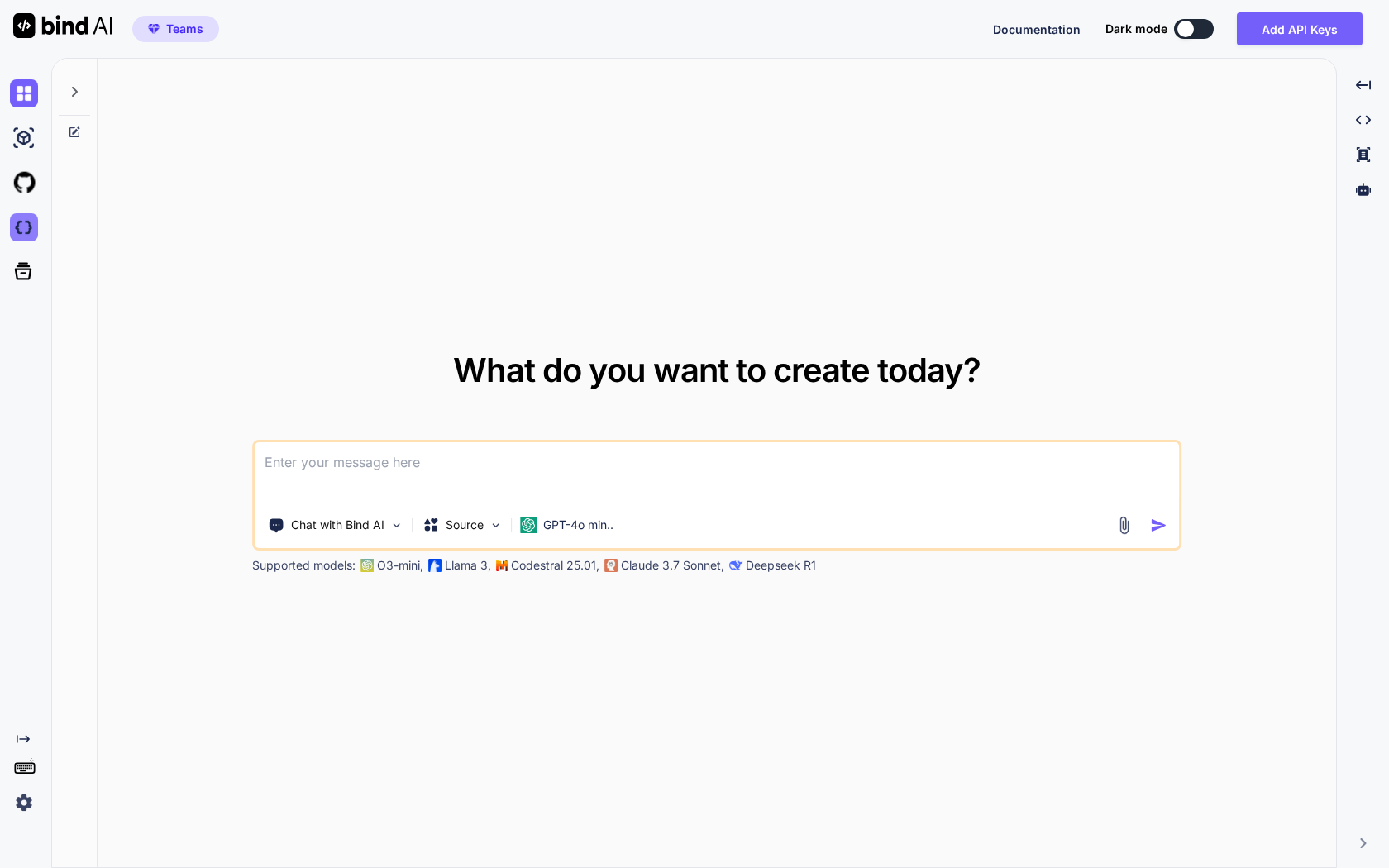 click at bounding box center (24, 227) 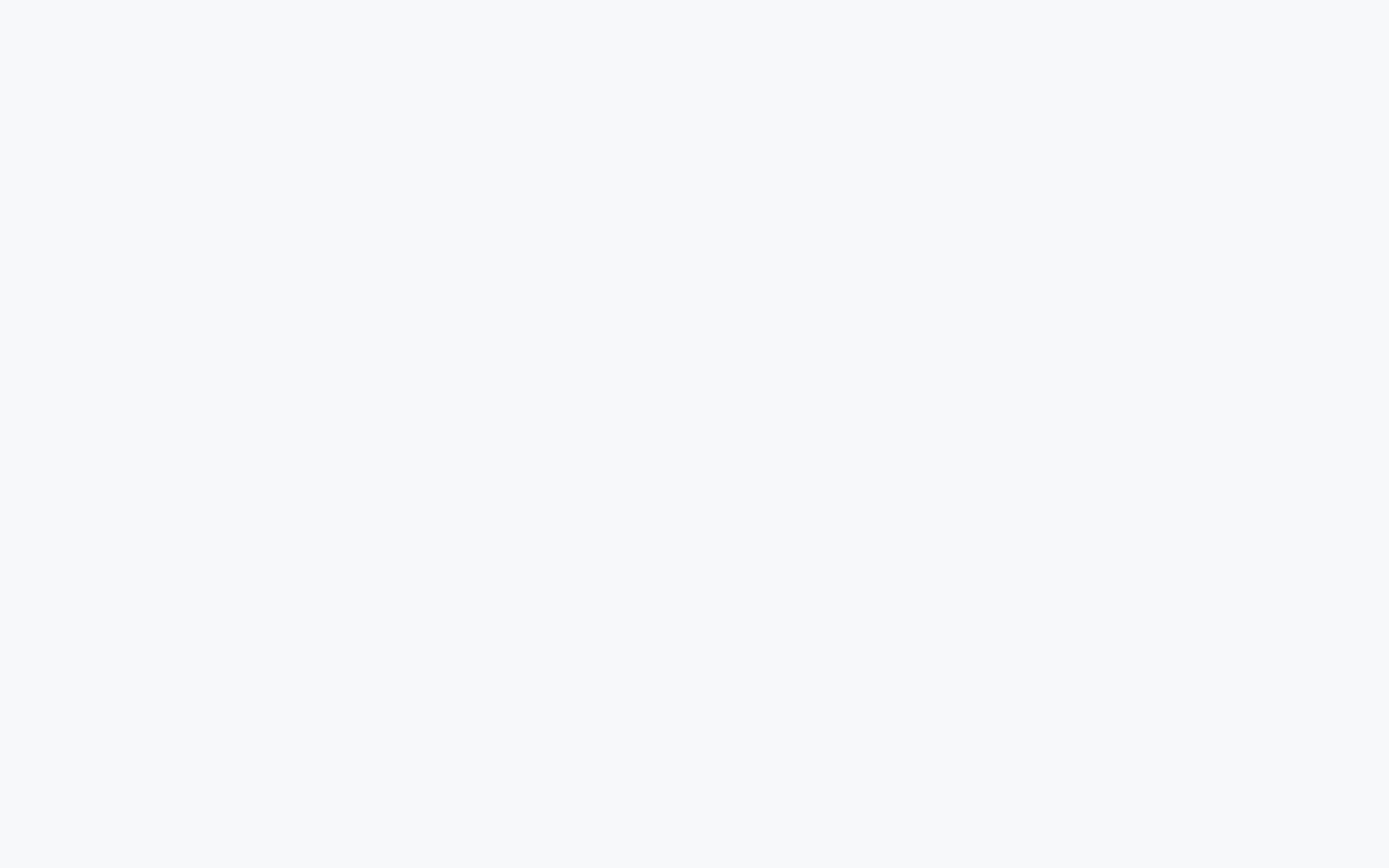 scroll, scrollTop: 0, scrollLeft: 0, axis: both 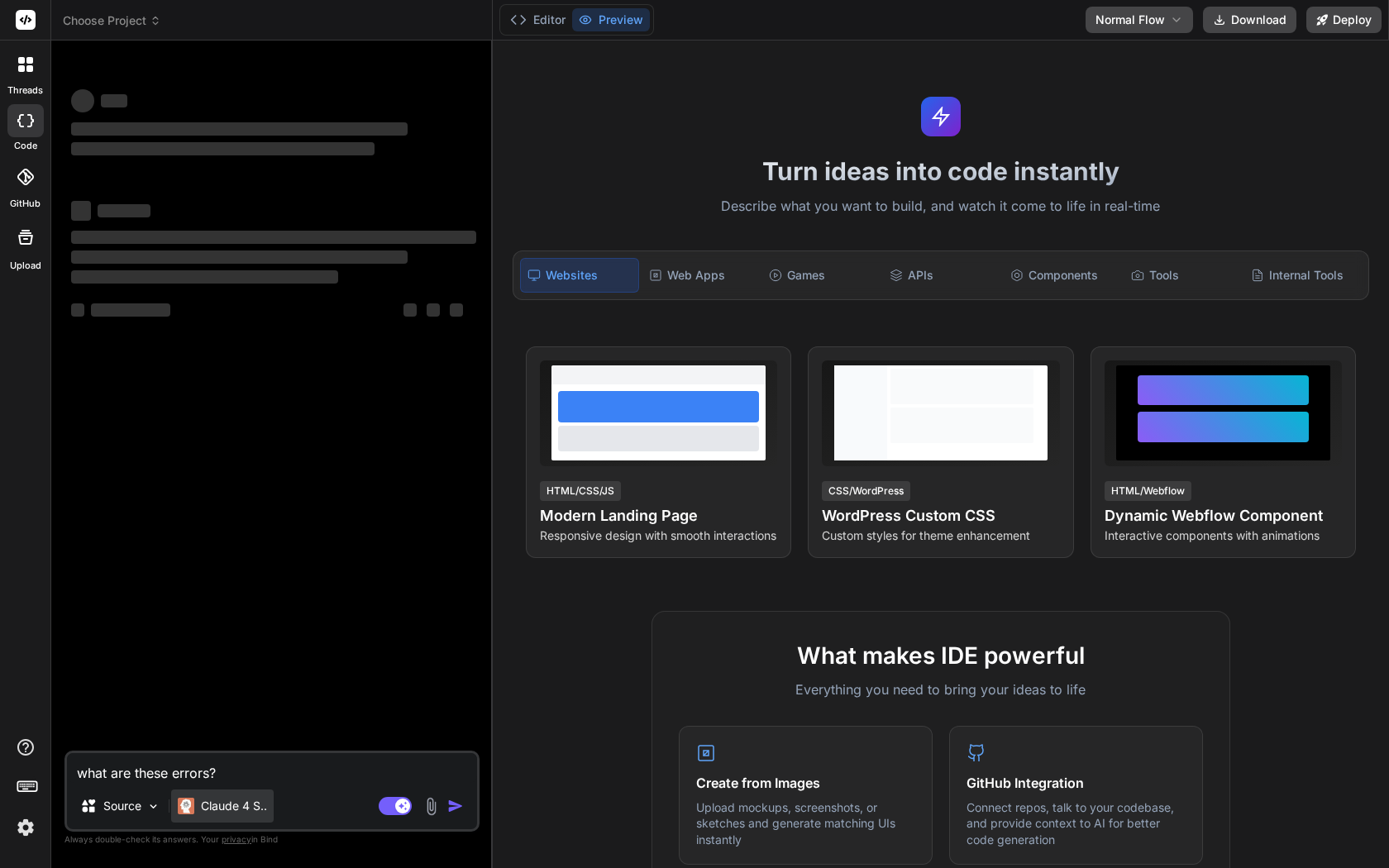 click on "Claude 4 S.." at bounding box center (234, 806) 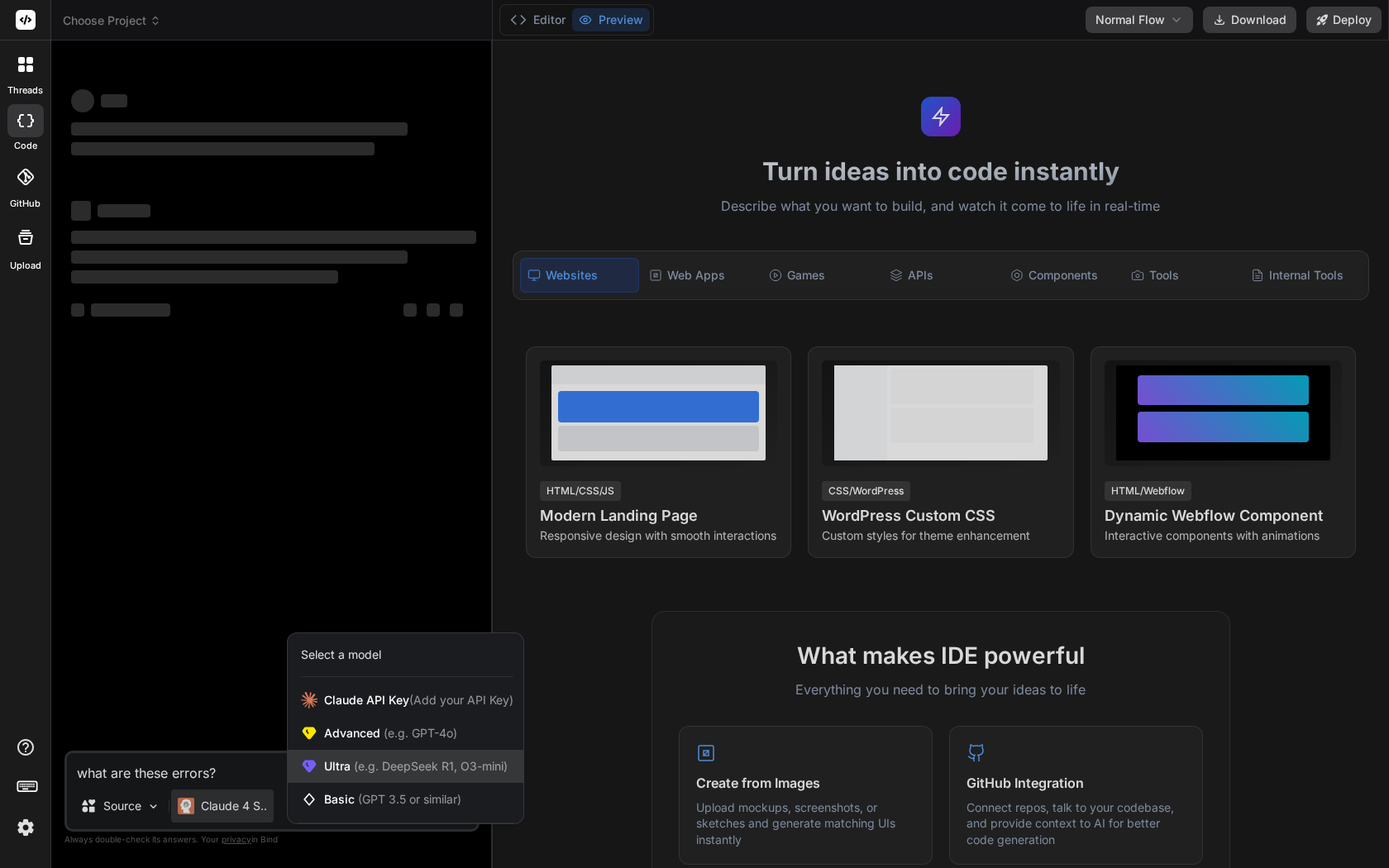 click on "Ultra     (e.g. DeepSeek R1, O3-mini)" at bounding box center [405, 766] 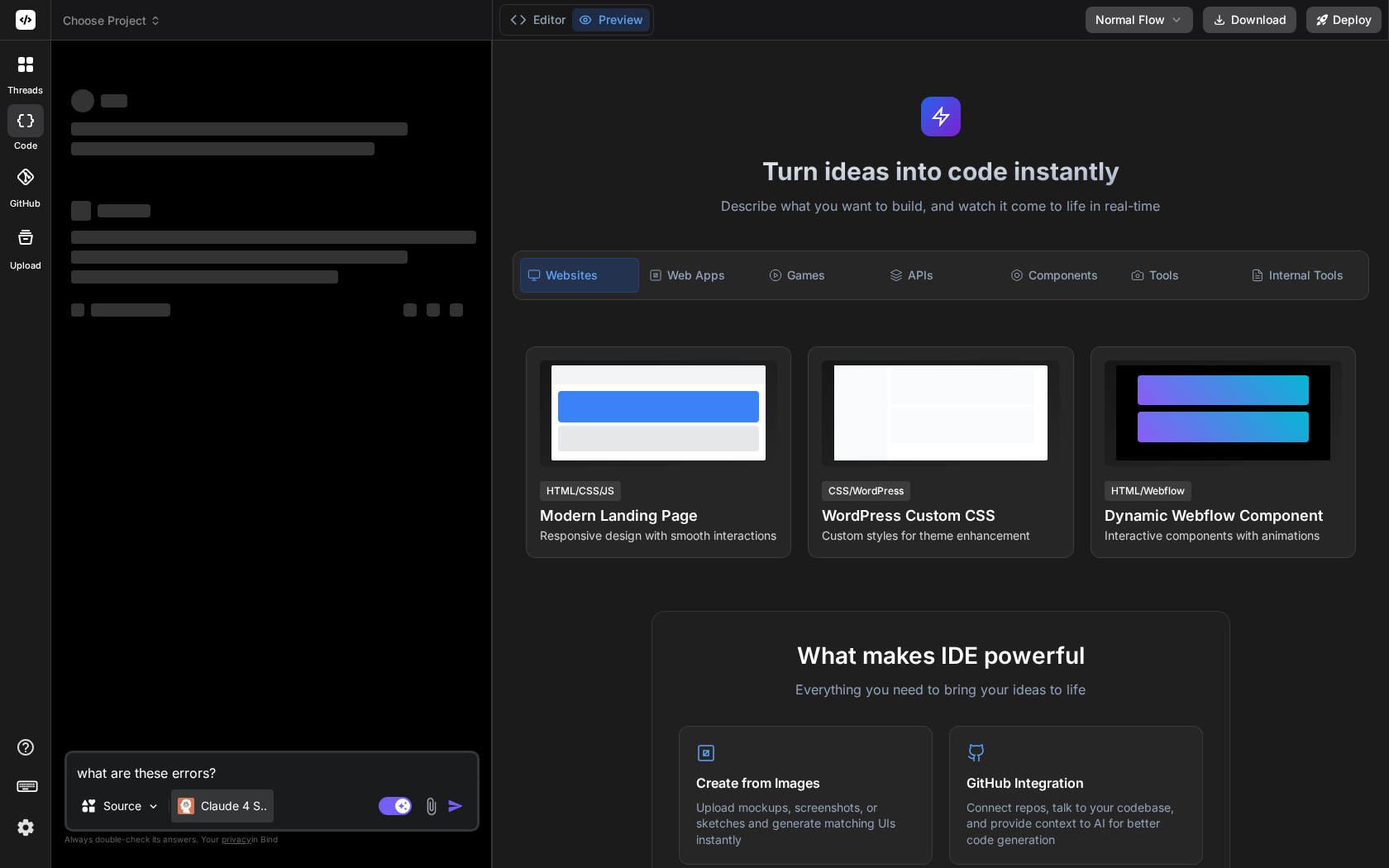 click on "Claude 4 S.." at bounding box center (234, 806) 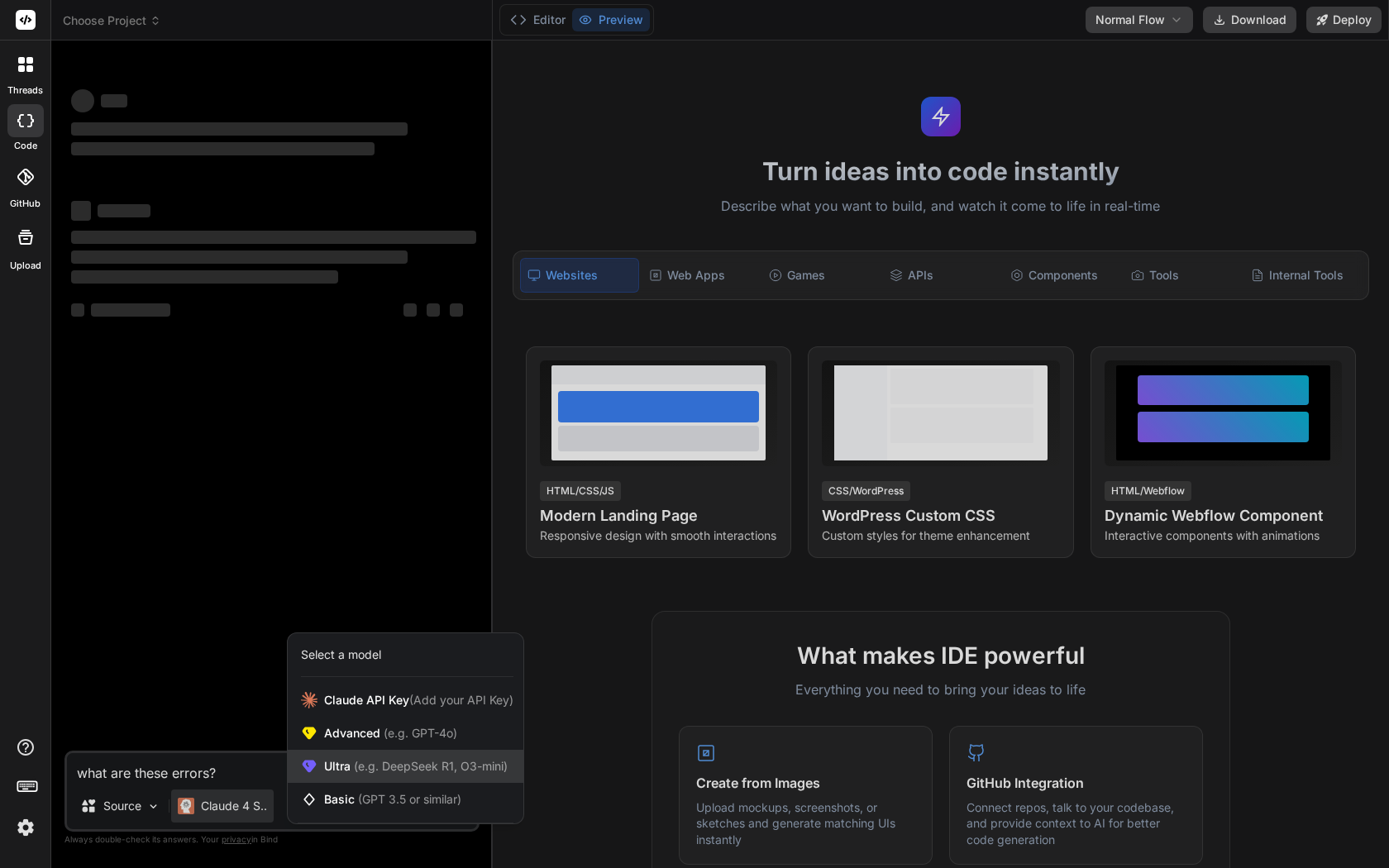 click on "(e.g. DeepSeek R1, O3-mini)" at bounding box center [429, 765] 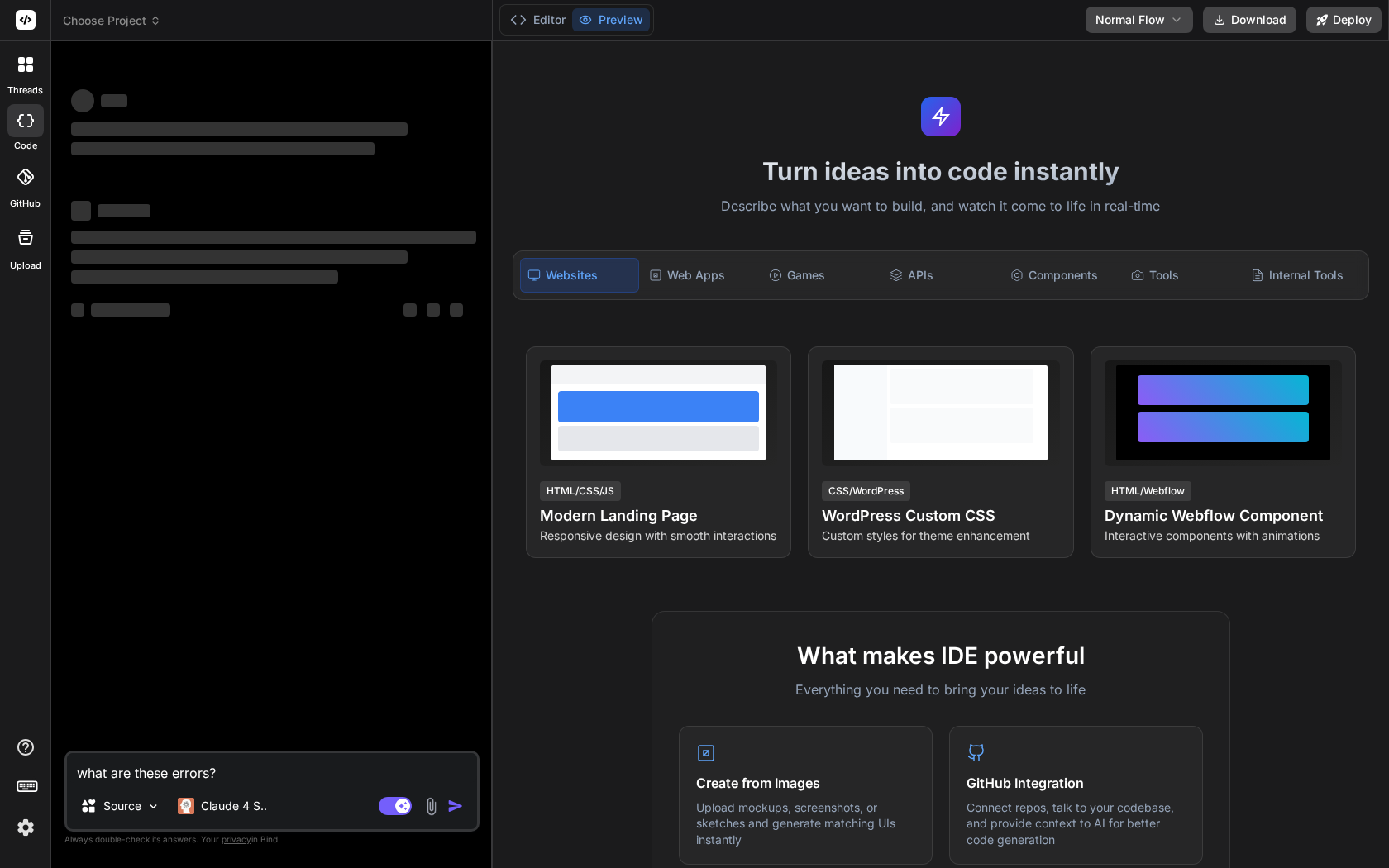 type on "x" 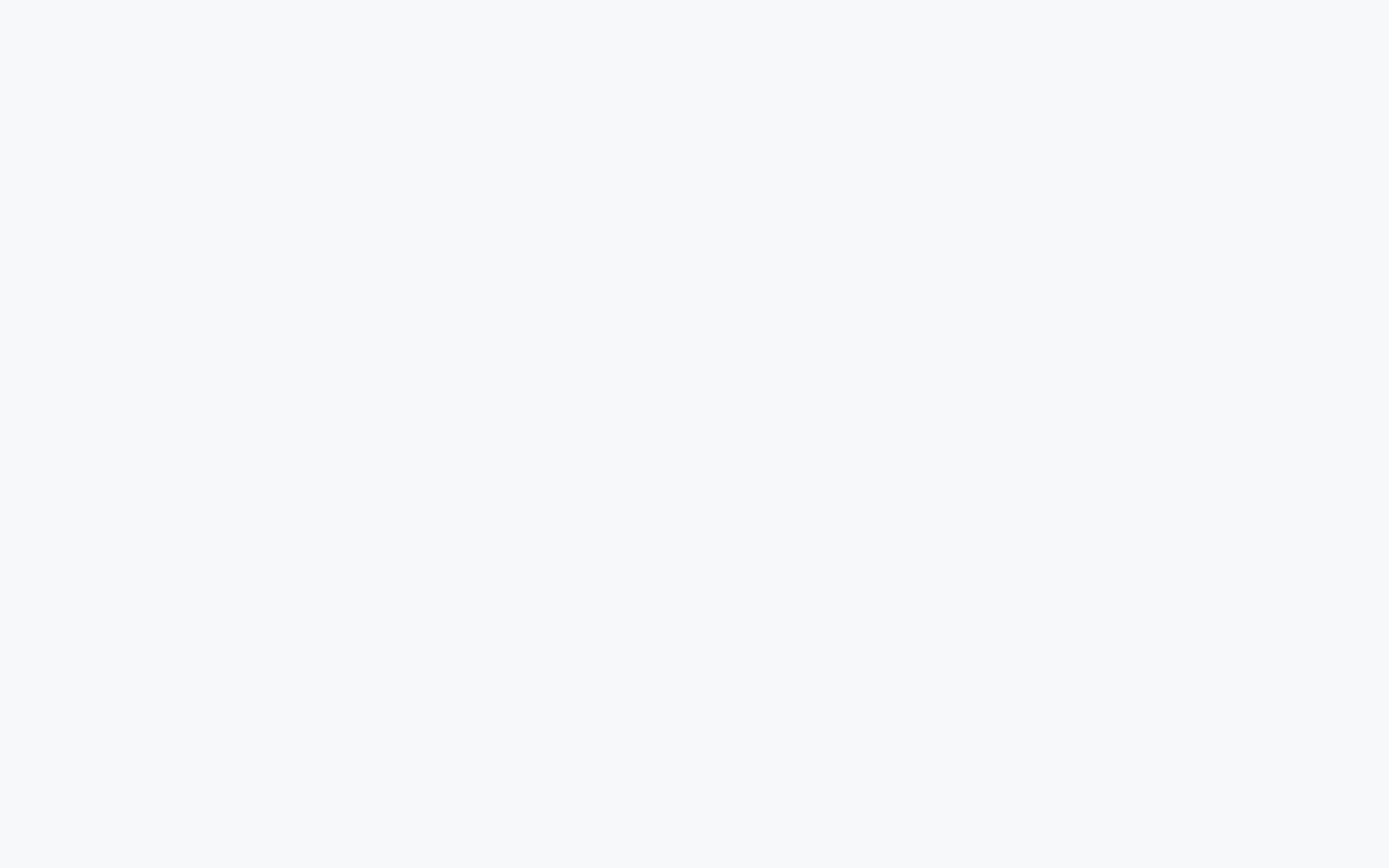 scroll, scrollTop: 0, scrollLeft: 0, axis: both 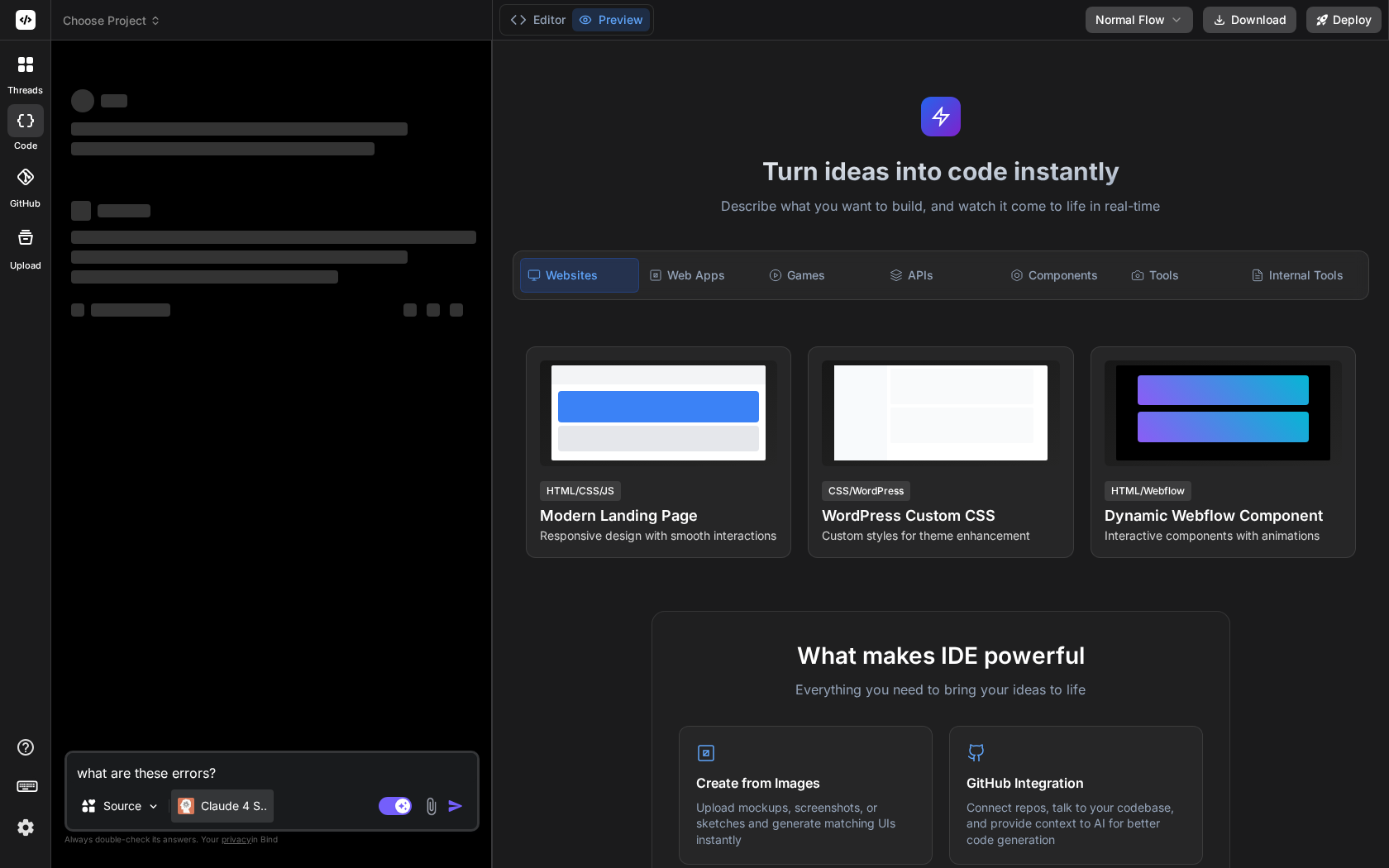 click on "Claude 4 S.." at bounding box center (234, 806) 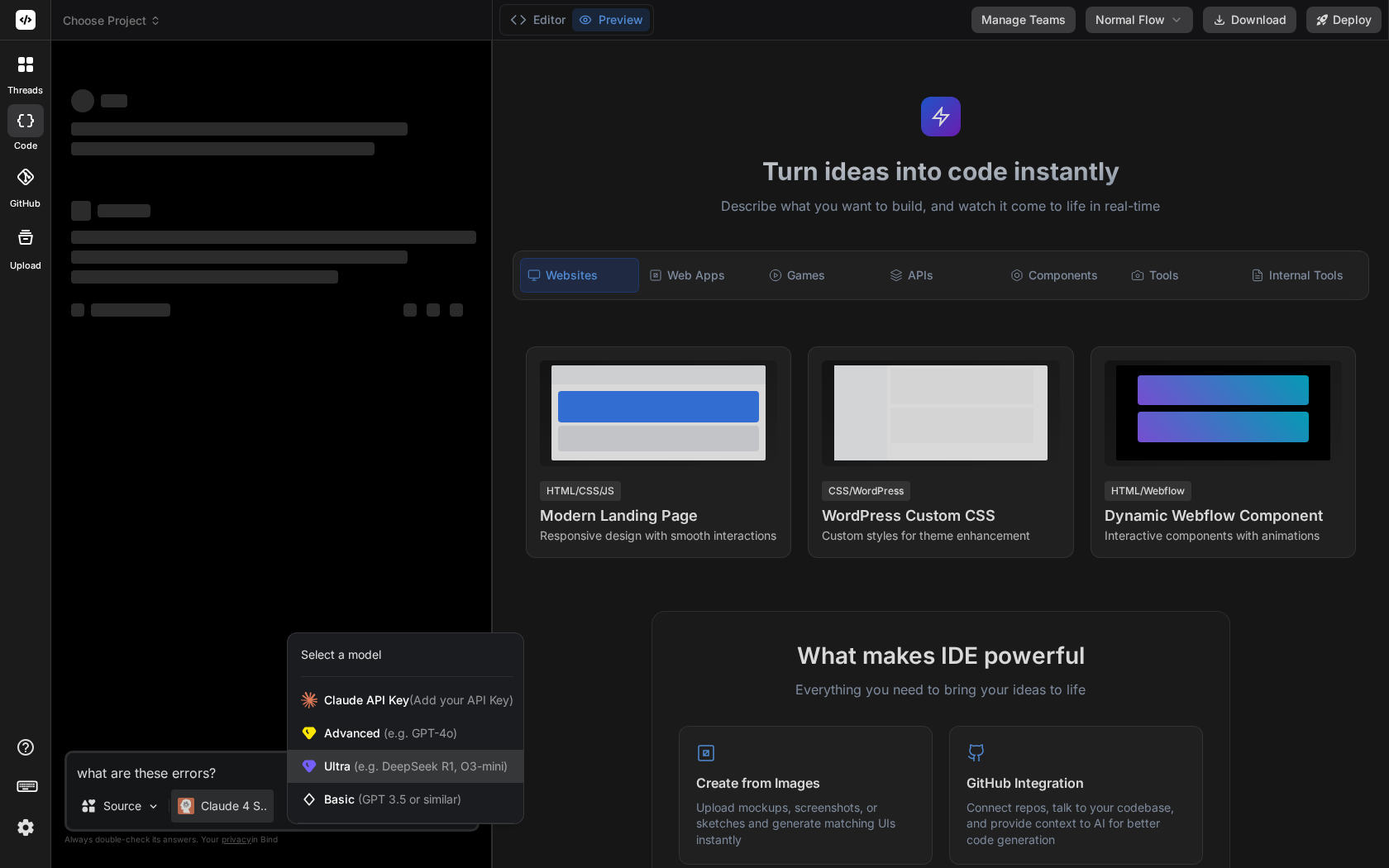click on "Ultra     (e.g. DeepSeek R1, O3-mini)" at bounding box center [416, 766] 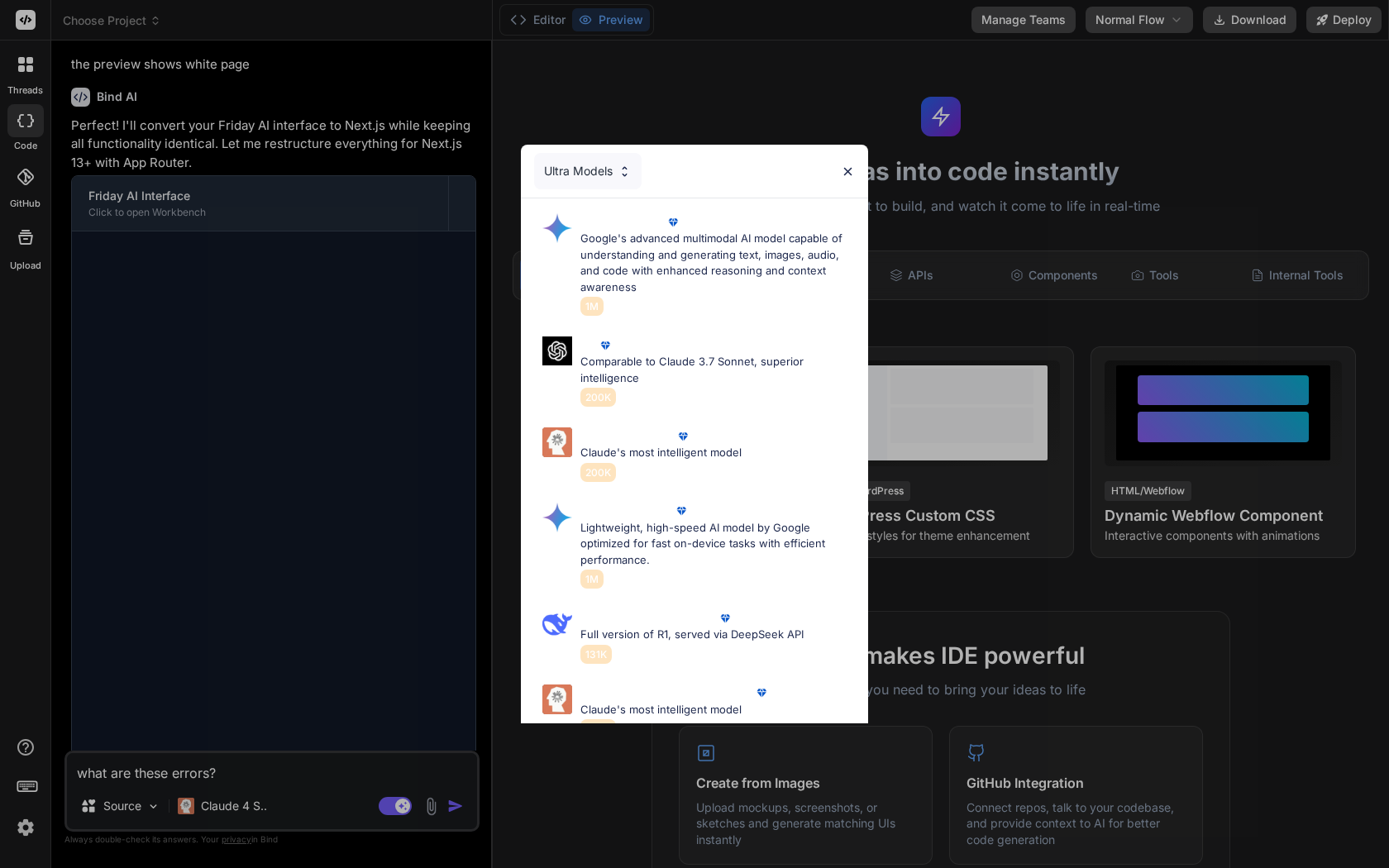 scroll, scrollTop: 4332, scrollLeft: 0, axis: vertical 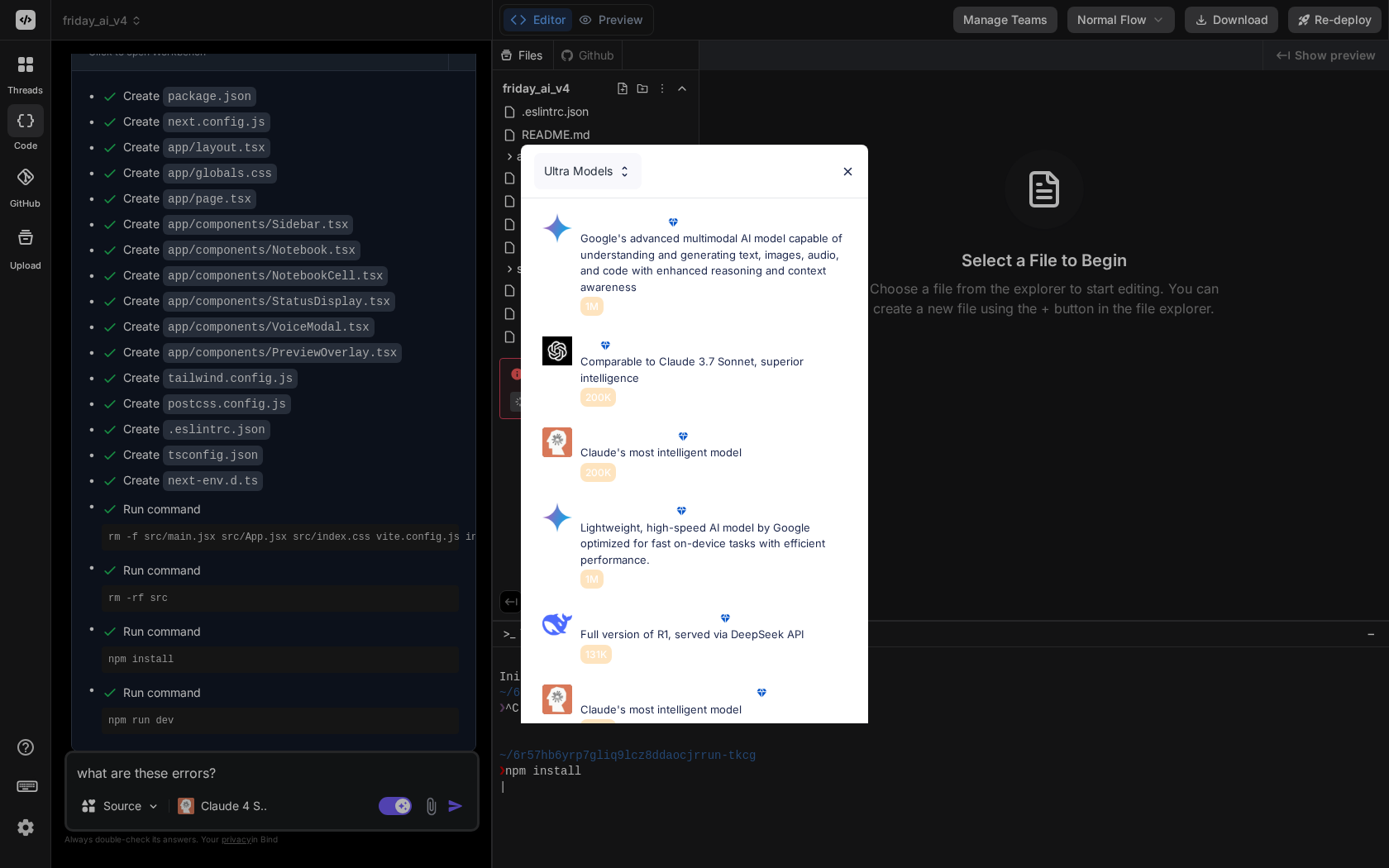 click on "Ultra Models Gemini 2.5 Pro Google's advanced multimodal AI model capable of understanding and generating text, images, audio, and code with enhanced reasoning and context awareness 1M O3 Comparable to Claude 3.7 Sonnet, superior intelligence 200K Claude 4 Sonnet Claude's most intelligent model 200K Gemini 2.5 flash Lightweight, high-speed AI model by Google optimized for fast on-device tasks with efficient performance. 1M DeepSeek R1 (671B-Full) Full version of R1, served via DeepSeek API 131K Claude 3.7 Sonnet (Anthropic) Claude's most intelligent model 200K O4 mini OpenAI's most advanced reasoning model series 200K DeepSeek R1 (70B-Distill US Hosted) Reasoning at 1000 tokens/second, beats GPT-o1 & Claude 3.5 Sonnet 128k" at bounding box center (694, 434) 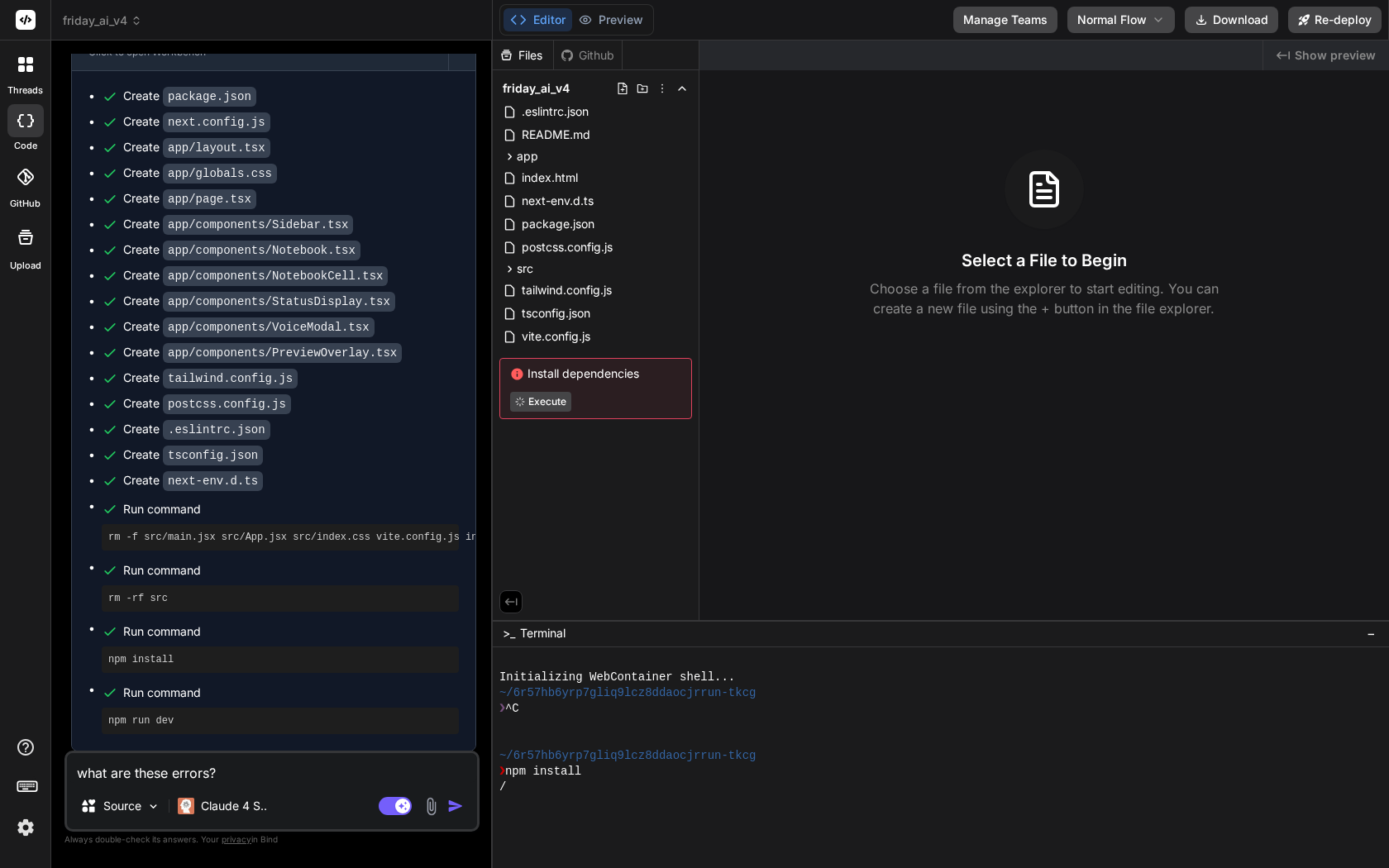 click on "what are these errors?" at bounding box center [272, 768] 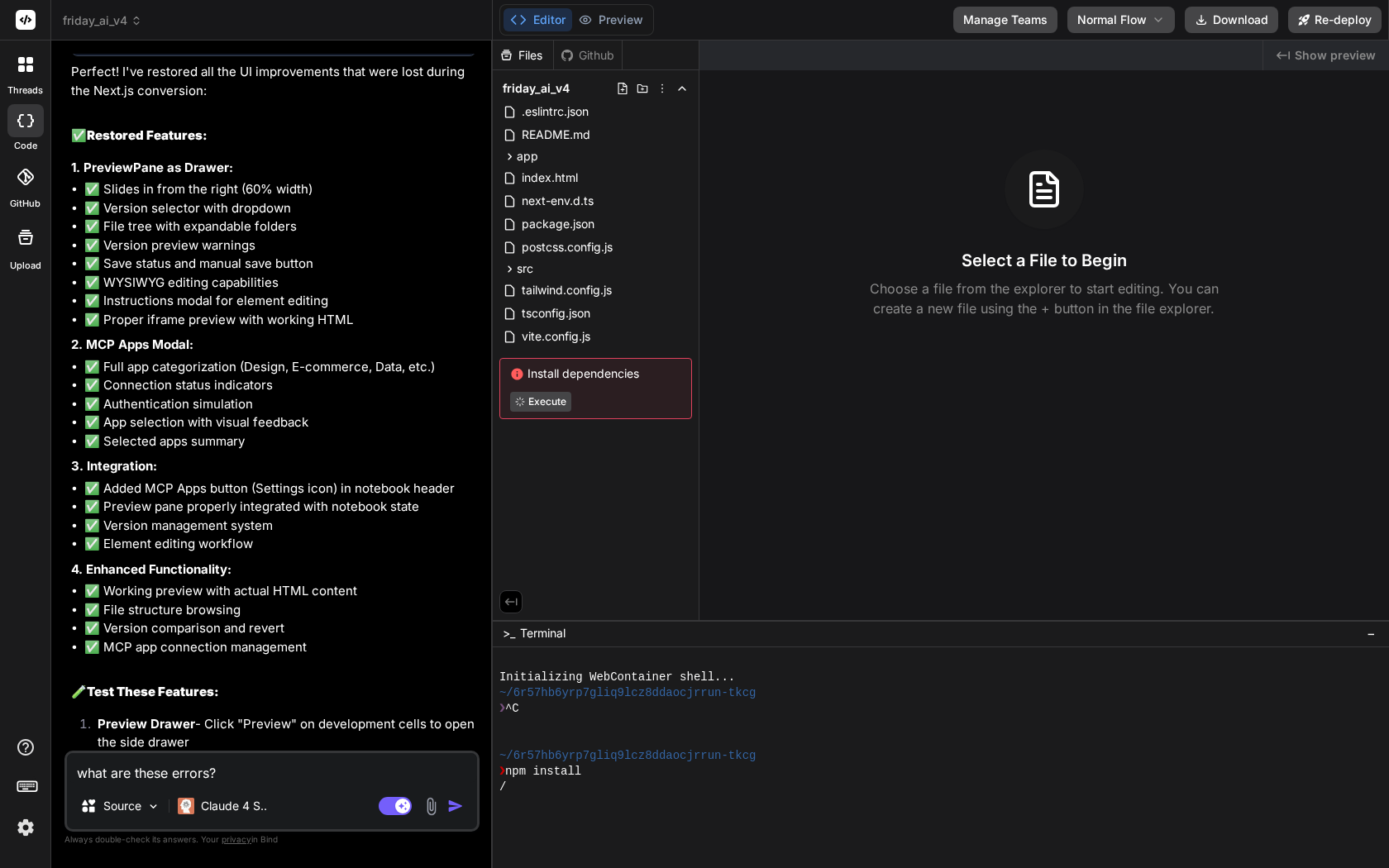 scroll, scrollTop: 13118, scrollLeft: 0, axis: vertical 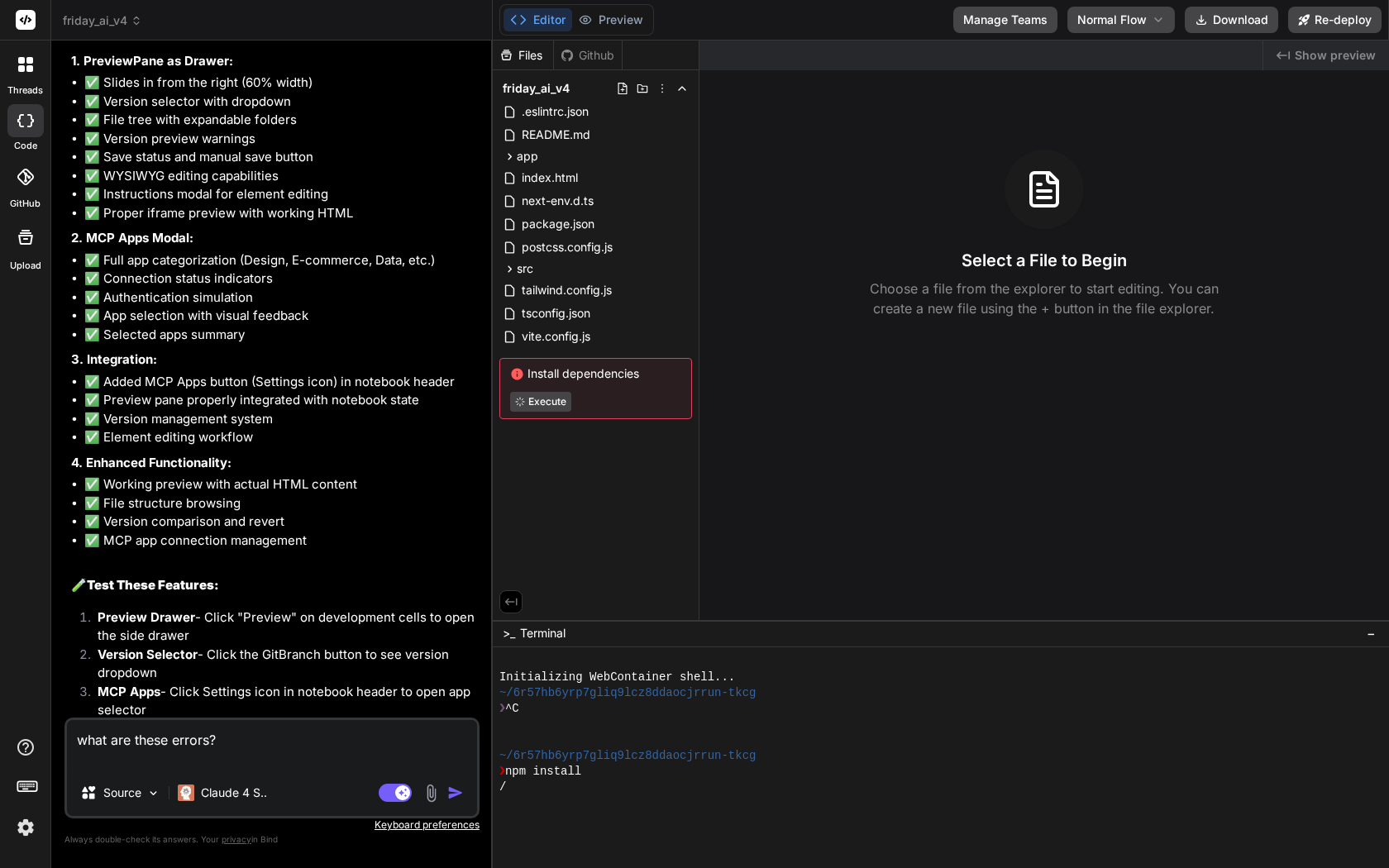 type on "x" 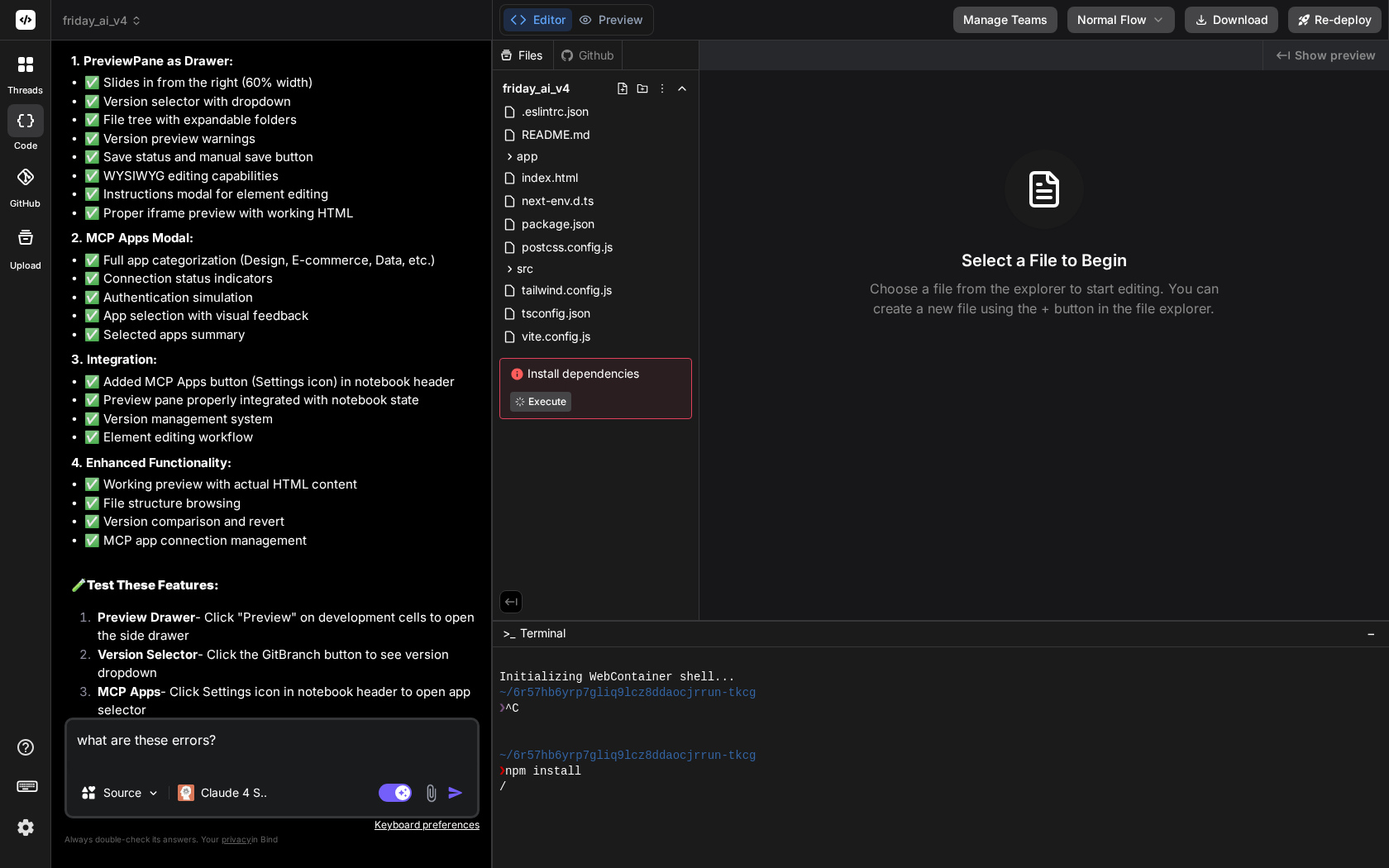 type on "what are these errors?" 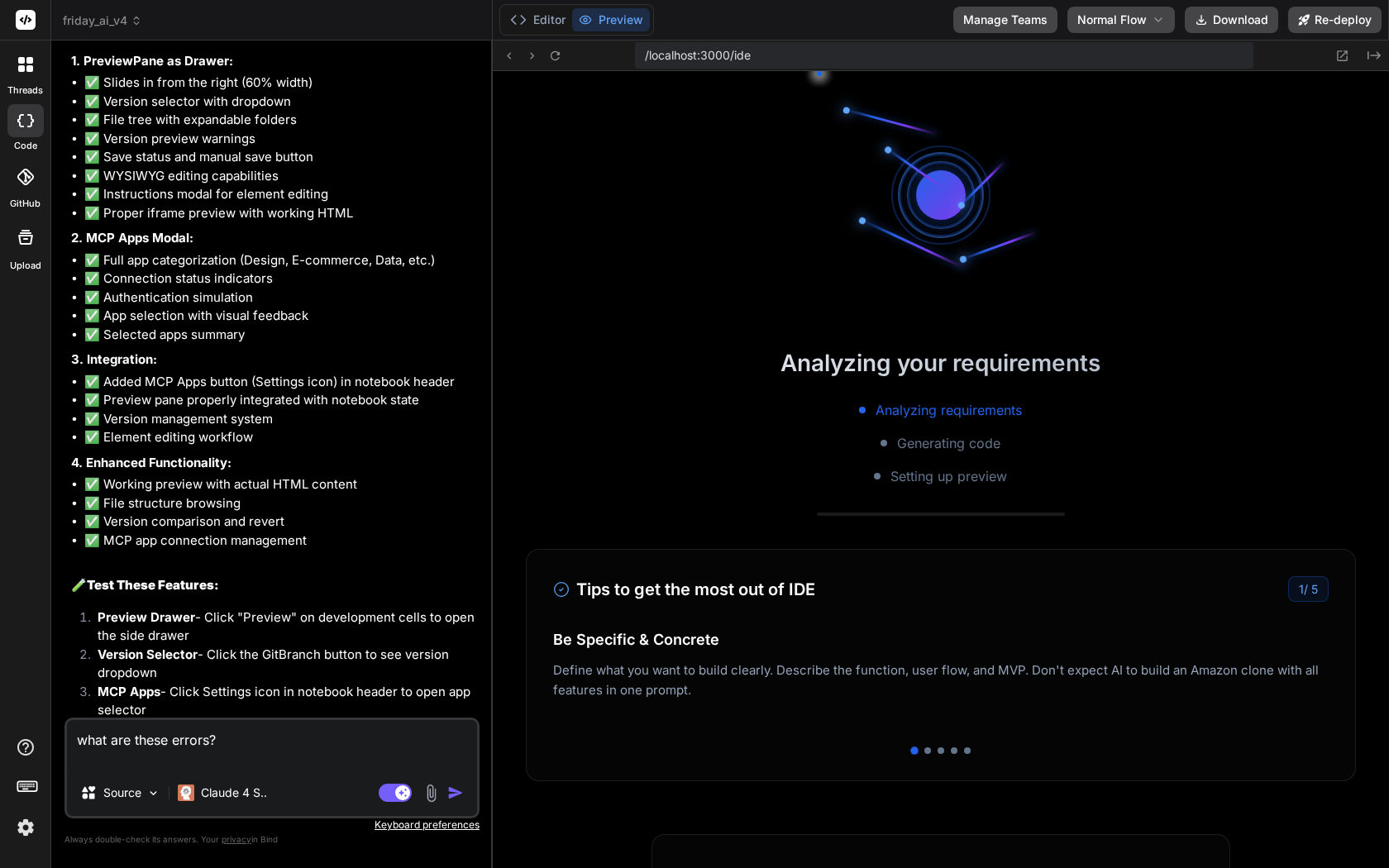 scroll, scrollTop: 125, scrollLeft: 0, axis: vertical 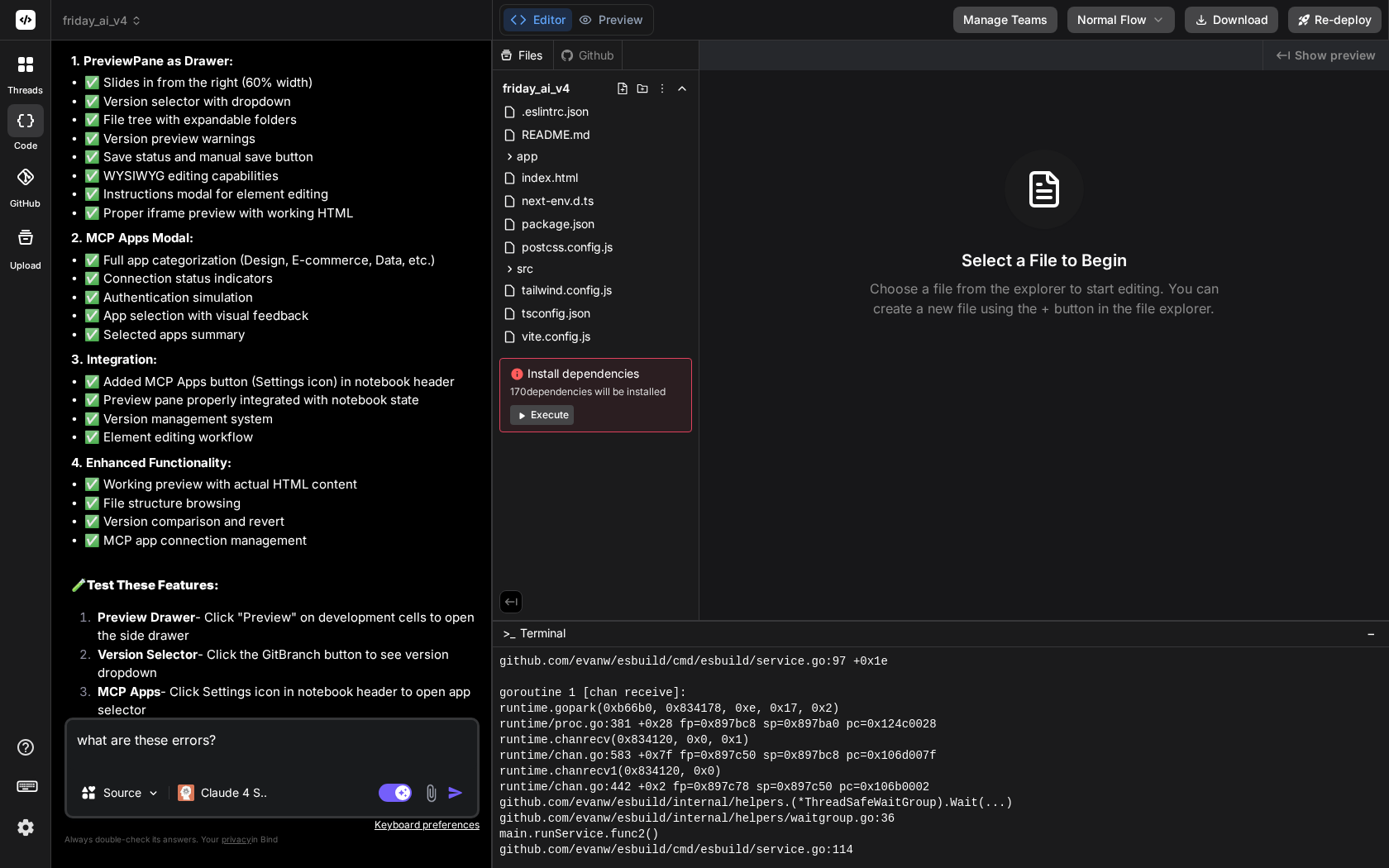 paste on "[Failed to load PostCSS config: Failed to load PostCSS config (searchPath: /[USER]): [Failed to load PostCSS config] Failed to load PostCSS config (searchPath: /[USER]): [ReferenceError] module is not defined in ES module scope
This file is being treated as an ES module because it has a '.js' file extension and '/[USER]/package.json' contains "type": "module". To treat it as a CommonJS script, rename it to use the '.cjs' file extension.
ReferenceError: module is not defined
at eval (file:///[USER]/postcss.config.js:10:1)
at Generator.next (<anonymous>)
at _0x370799 (https://[USER].w-corp-staticblitz.com/blitz.96435430.js:31:827521)
at _0x2193bc.run (https://[USER].w-corp-staticblitz.com/blitz.96435430.js:31:828286)
at _0x1b2515 (https://[USER].w-corp-staticblitz.com/b..." 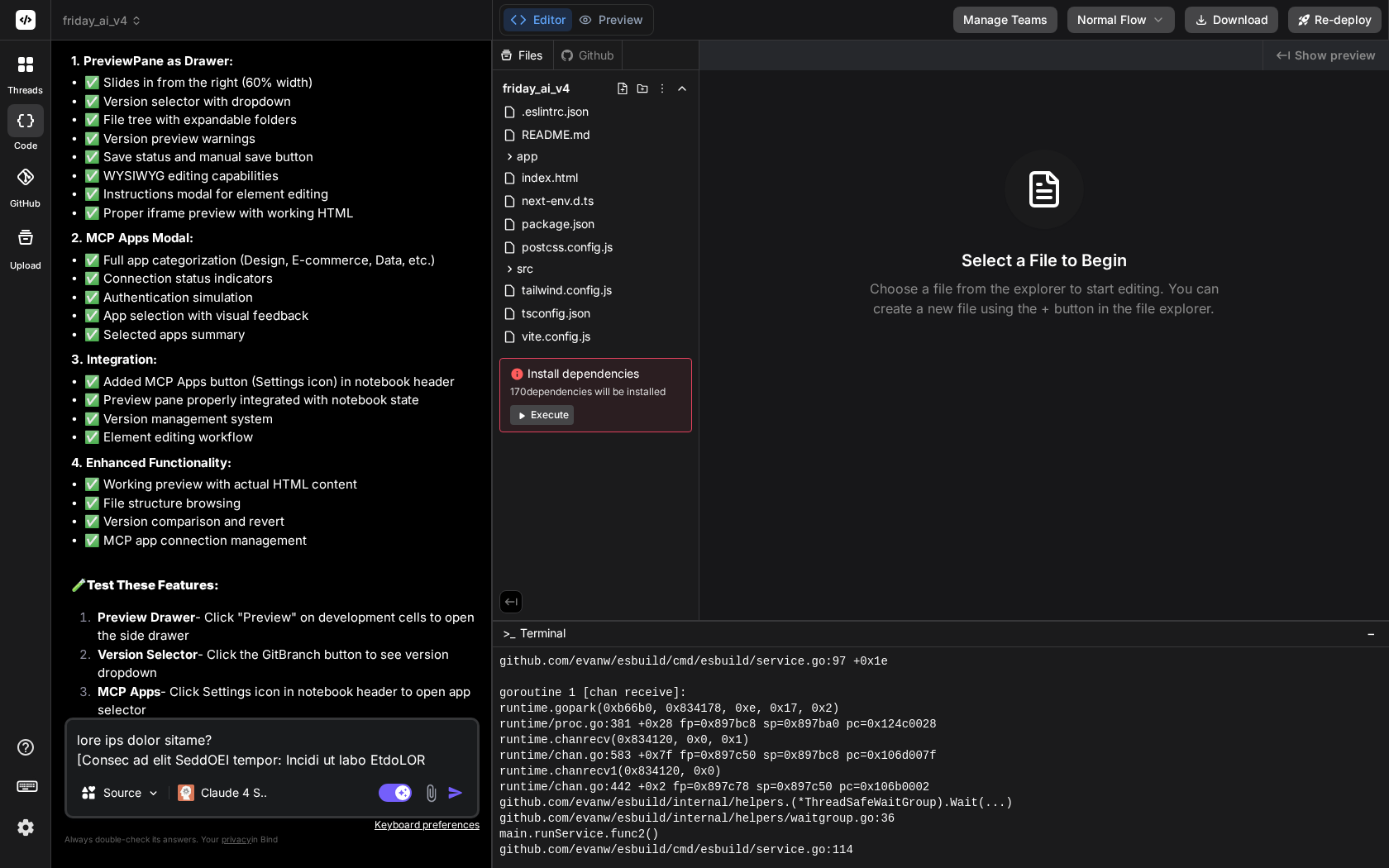 scroll, scrollTop: 1020, scrollLeft: 0, axis: vertical 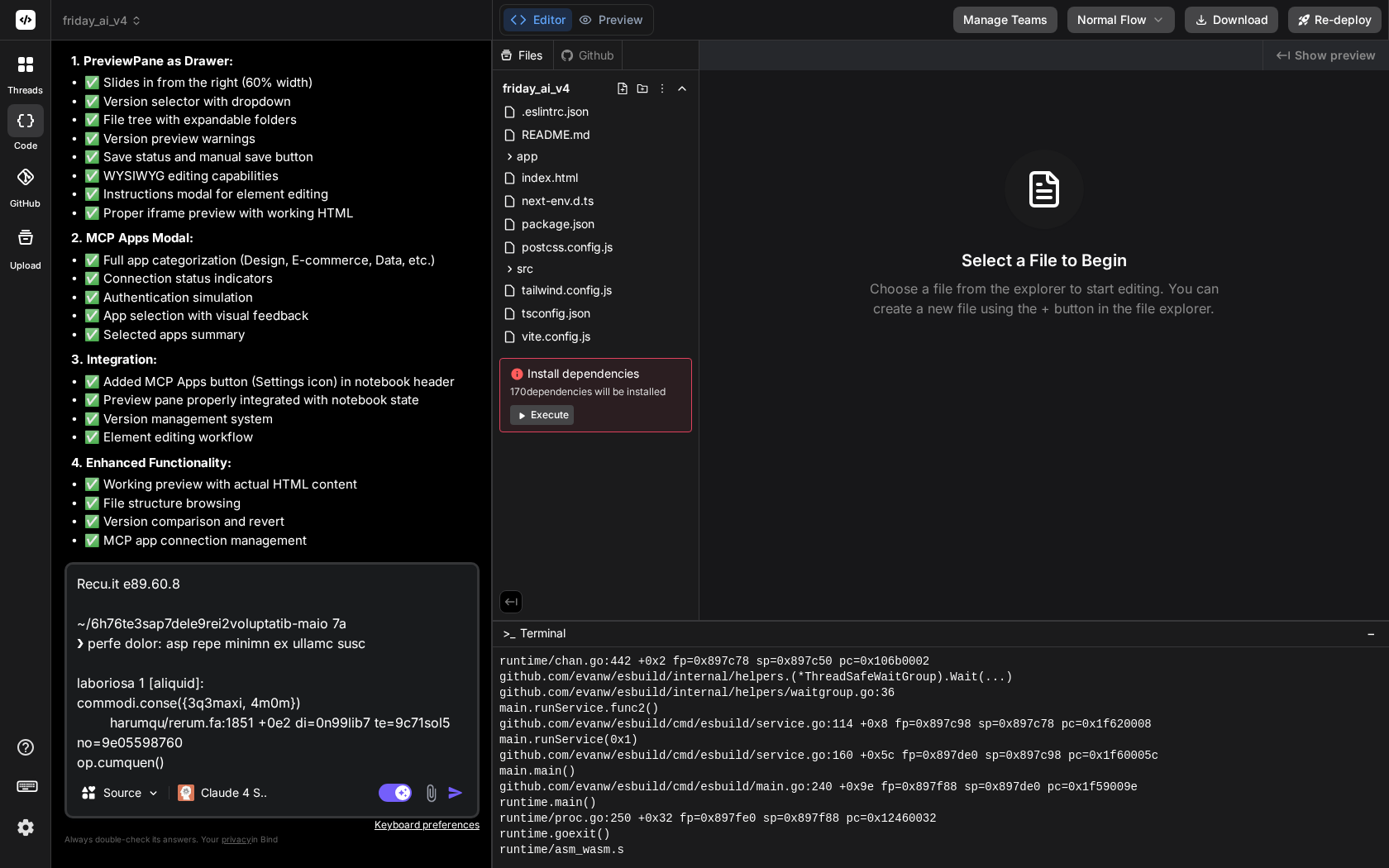 type on "what are these errors?
[Failed to load PostCSS config: Failed to load PostCSS config (searchPath: /[USER]): [Failed to load PostCSS config] Failed to load PostCSS config (searchPath: /[USER]): [ReferenceError] module is not defined in ES module scope
This file is being treated as an ES module because it has a '.js' file extension and '/[USER]/package.json' contains "type": "module". To treat it as a CommonJS script, rename it to use the '.cjs' file extension.
ReferenceError: module is not defined
at eval (file:///[USER]/postcss.config.js:10:1)
at Generator.next (<anonymous>)
at _0x370799 (https://[USER].w-corp-staticblitz.com/blitz.96435430.js:31:827521)
at _0x2193bc.run (https://[USER].w-corp-staticblitz.com/blitz.96435430.js:31:828286)
at _0x1b2515 (https://[USER].w..." 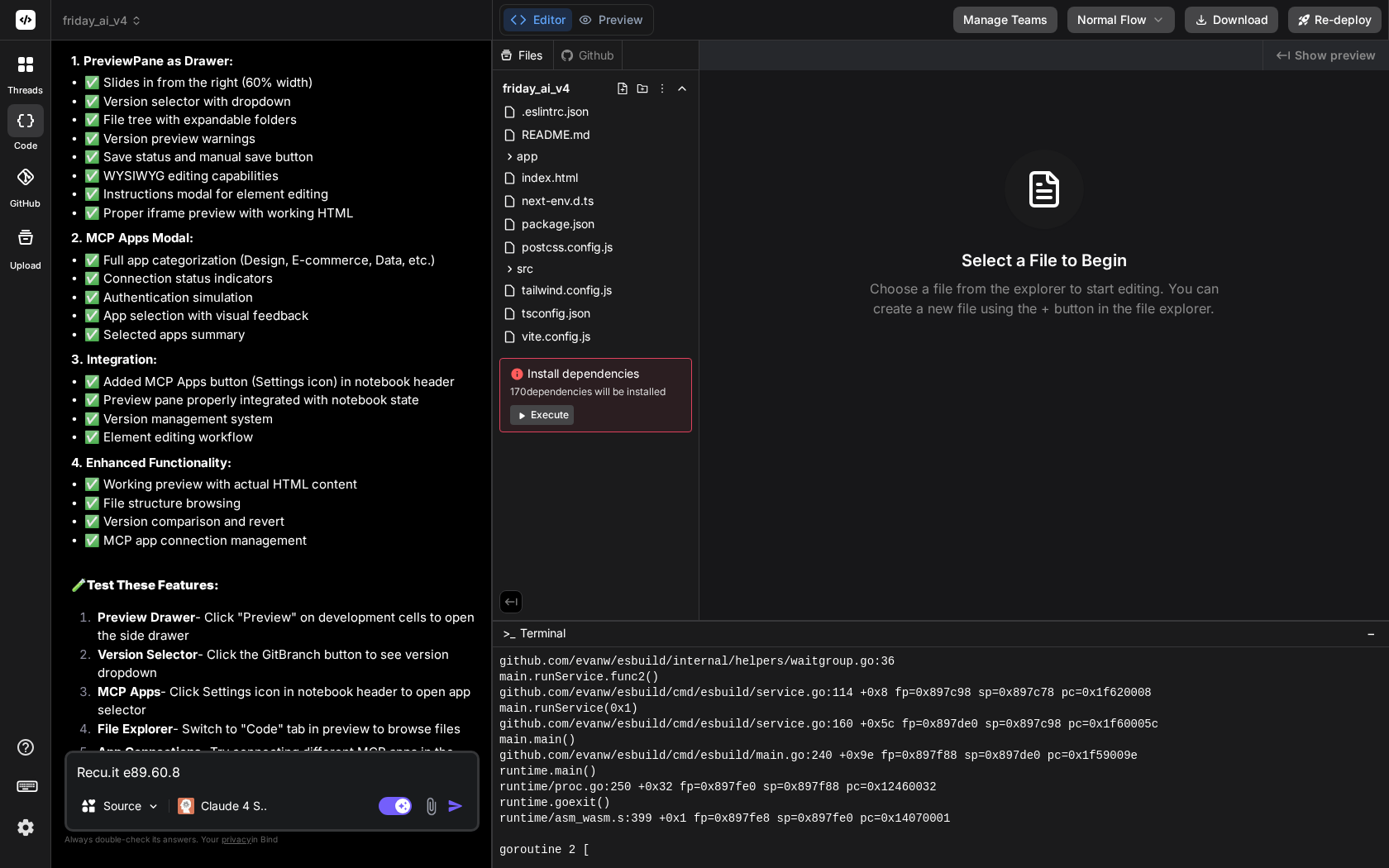 scroll, scrollTop: 1193, scrollLeft: 0, axis: vertical 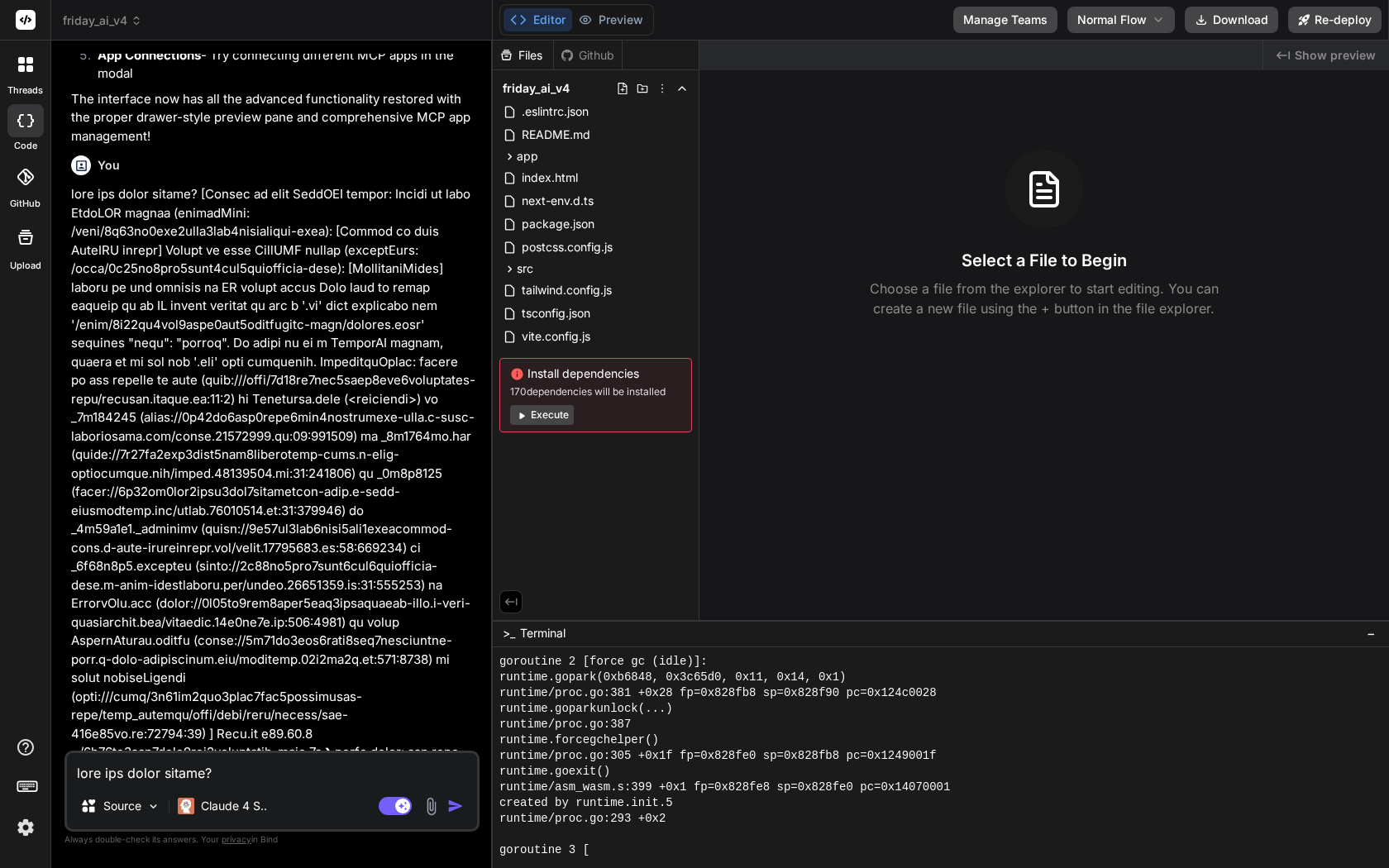 type on "x" 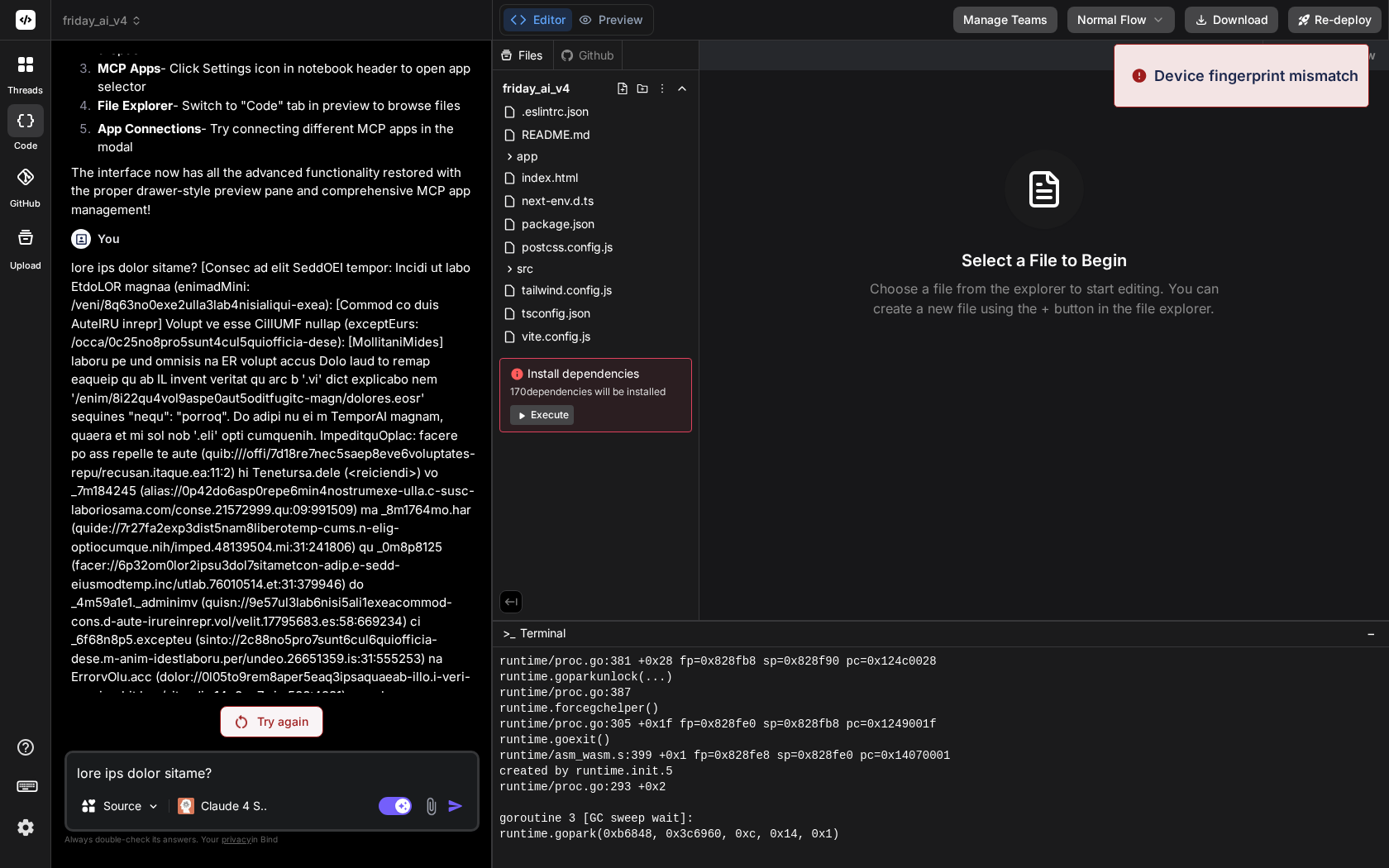 scroll, scrollTop: 1397, scrollLeft: 0, axis: vertical 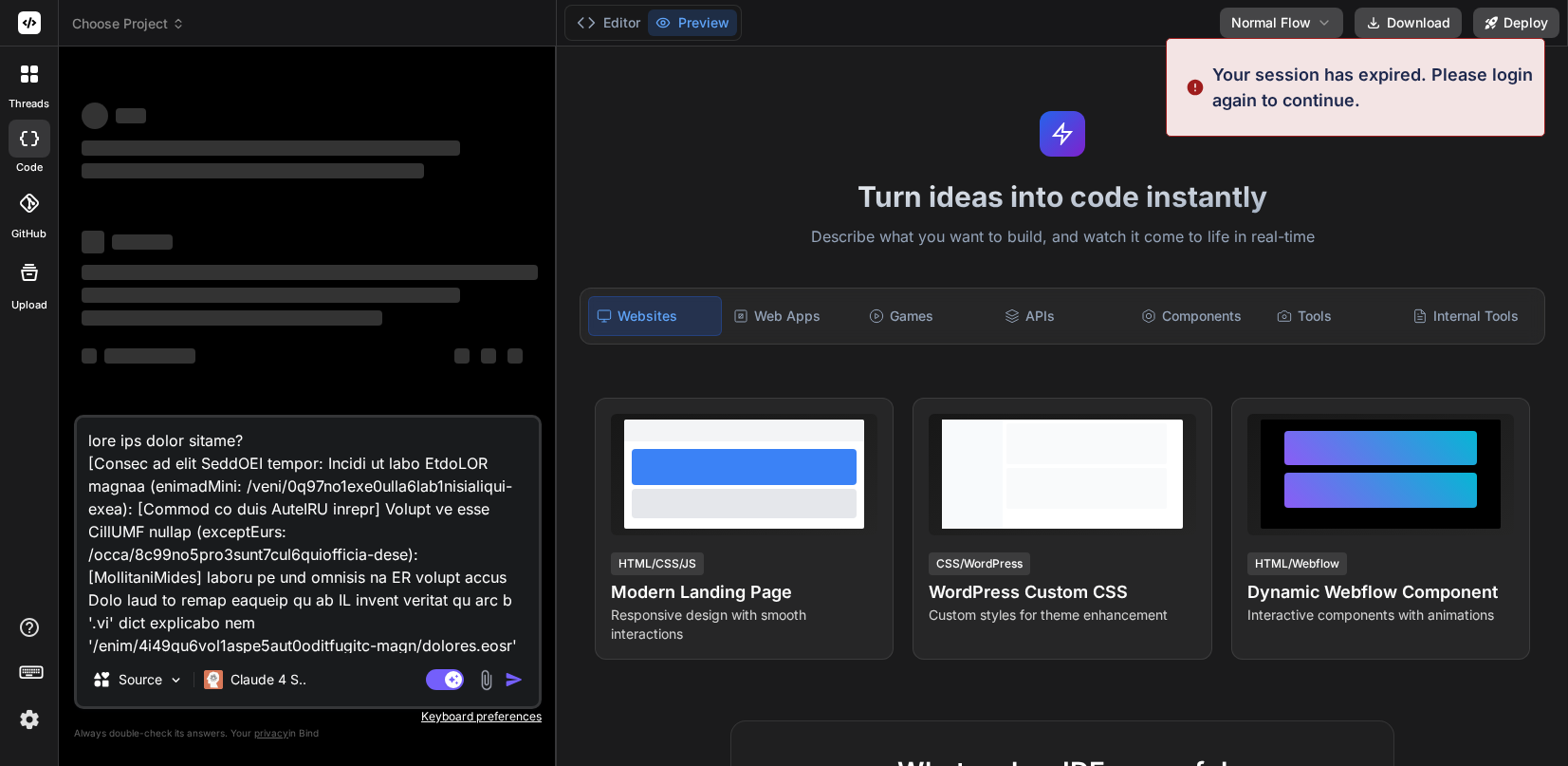 type on "x" 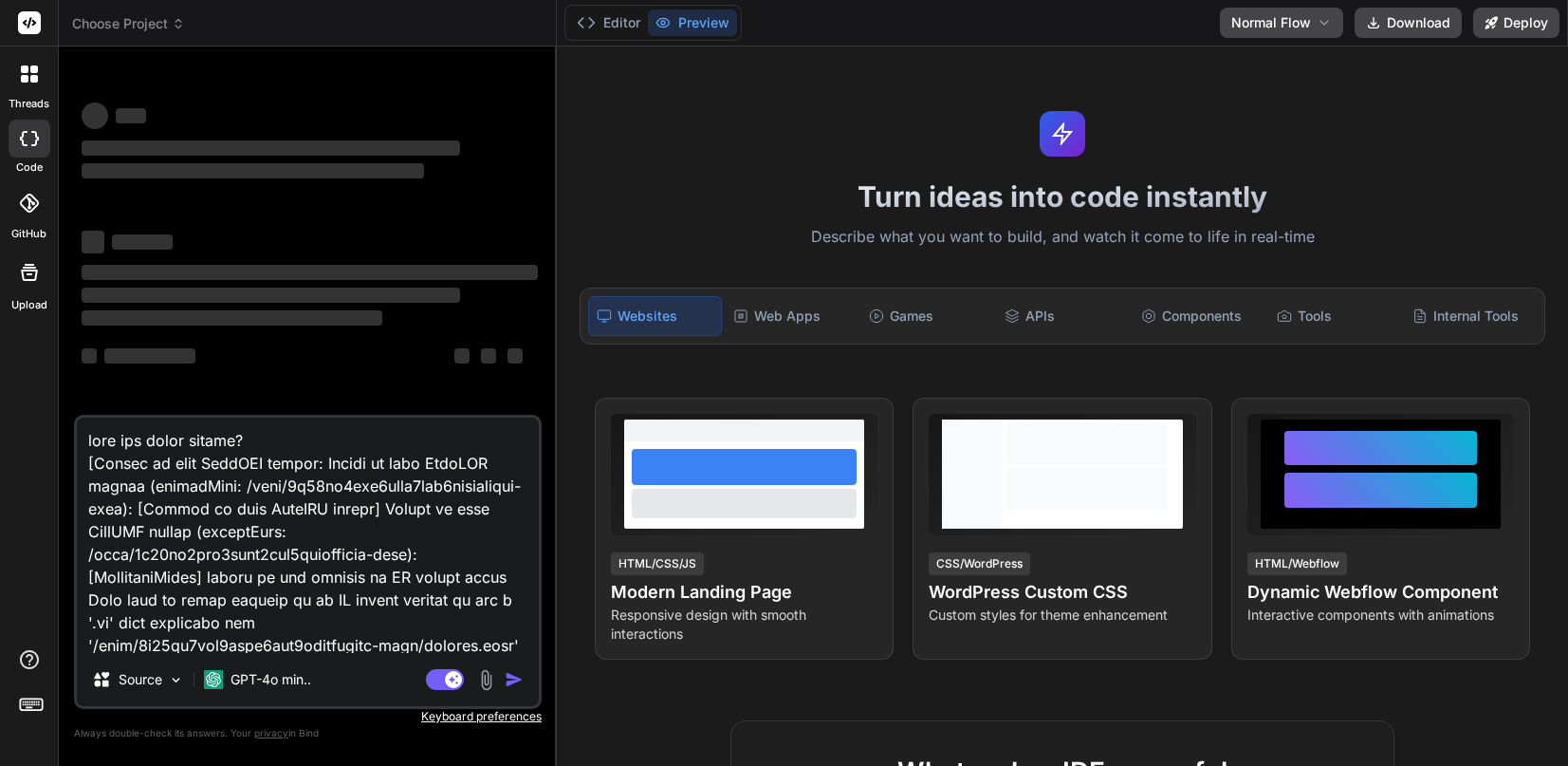 scroll, scrollTop: 0, scrollLeft: 0, axis: both 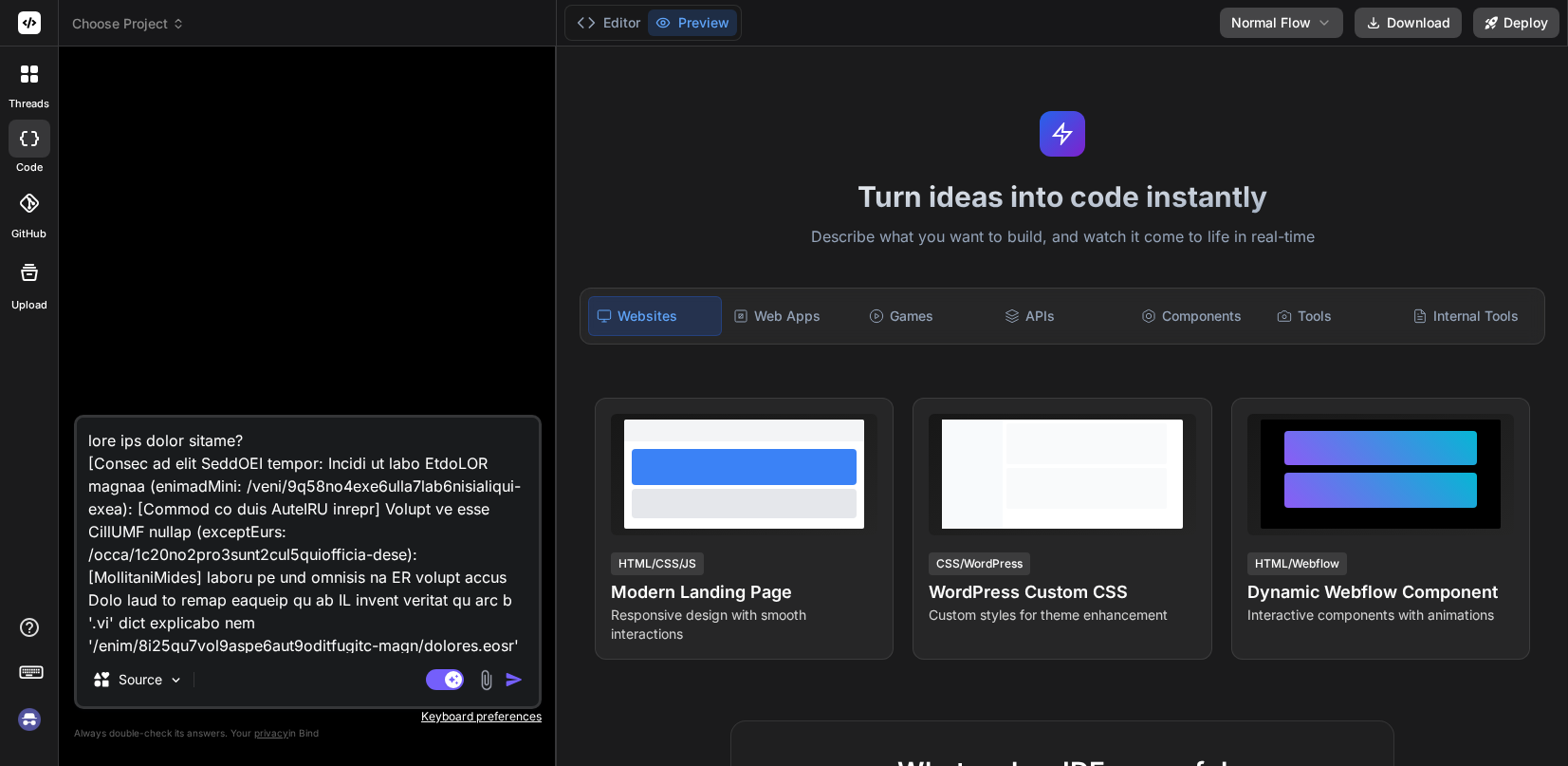 click at bounding box center [29, 719] 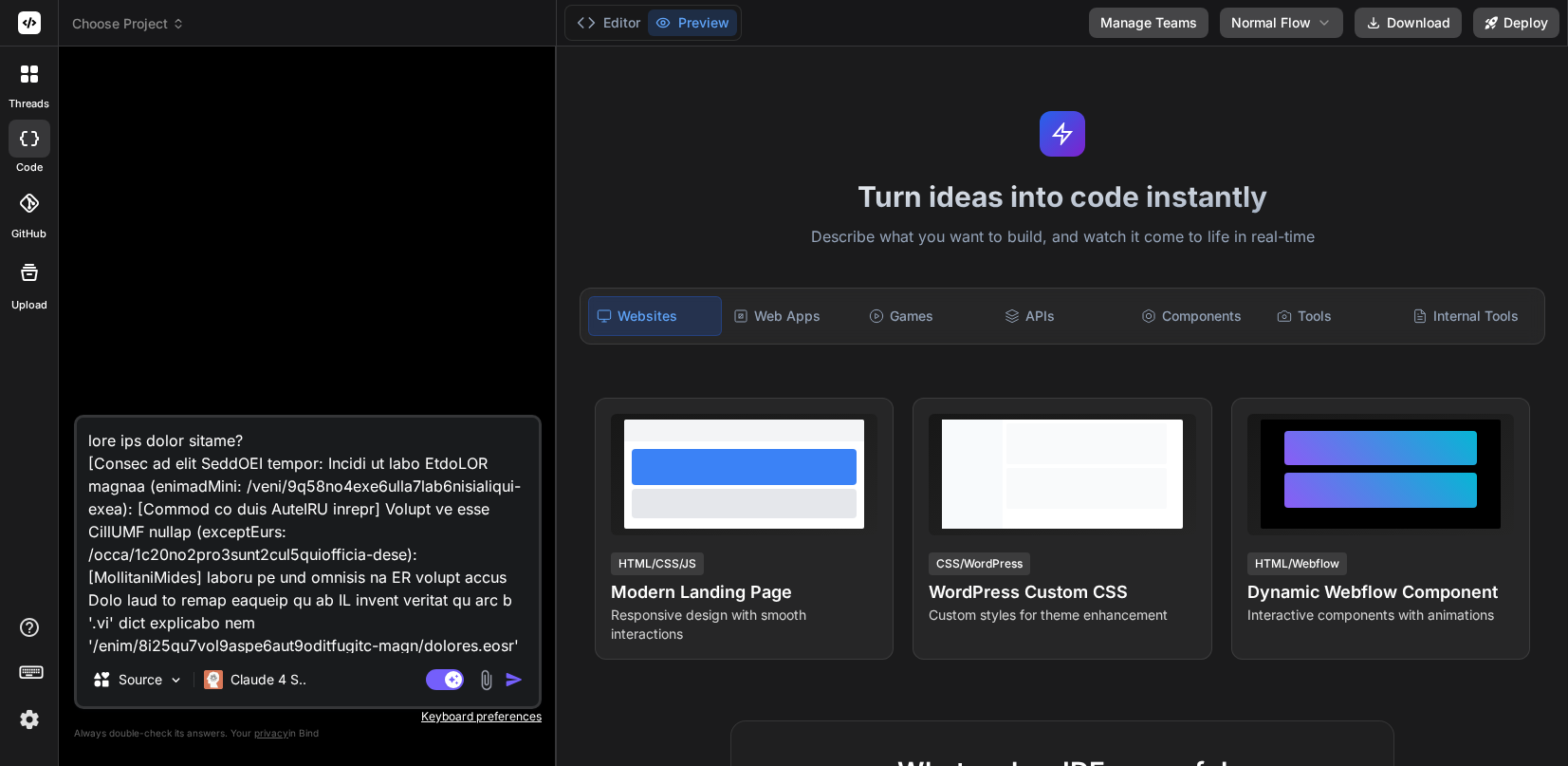 click on "Choose Project Created with Pixso." at bounding box center [307, 23] 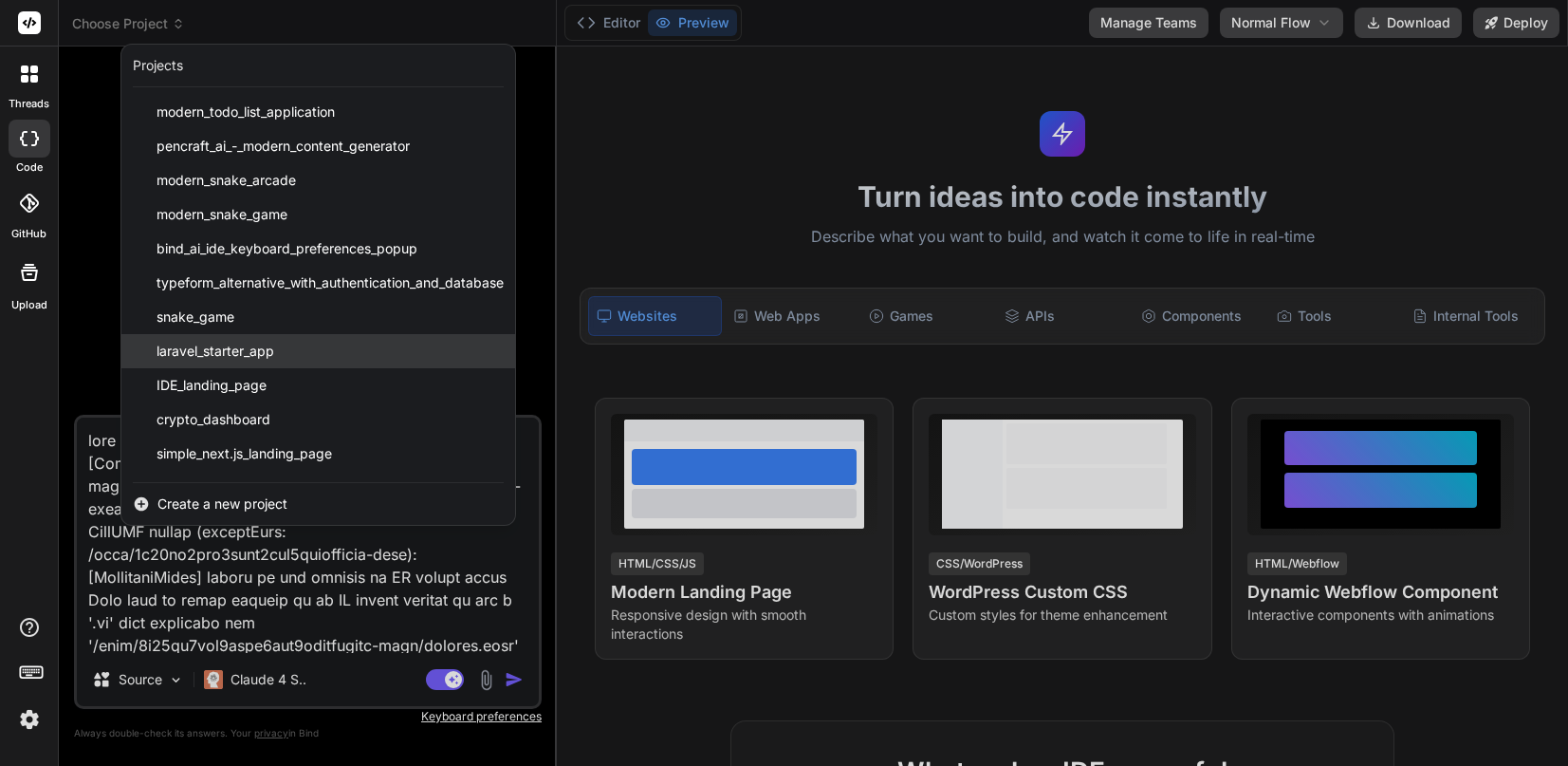 scroll, scrollTop: 680, scrollLeft: 0, axis: vertical 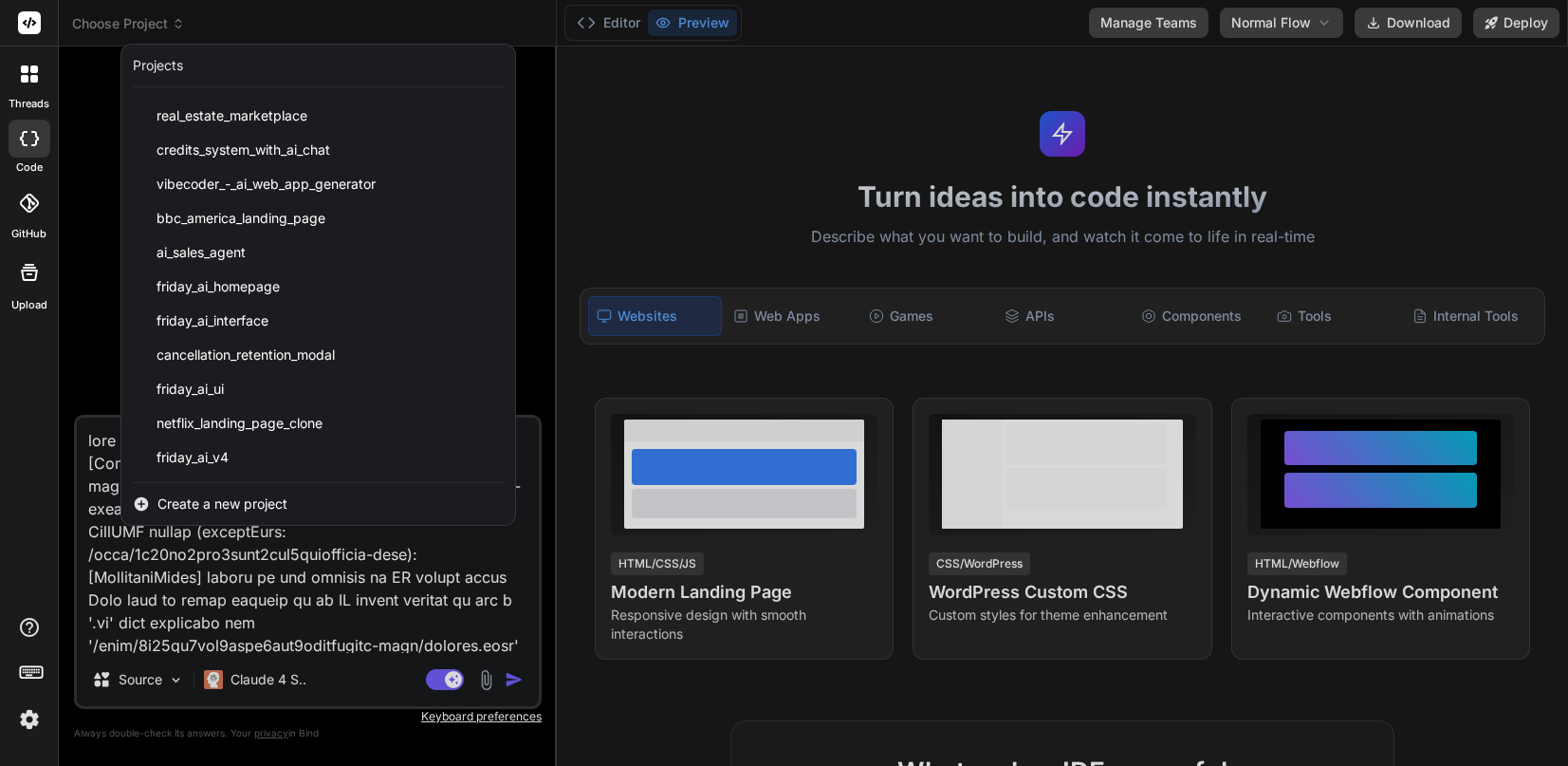 click at bounding box center (29, 74) 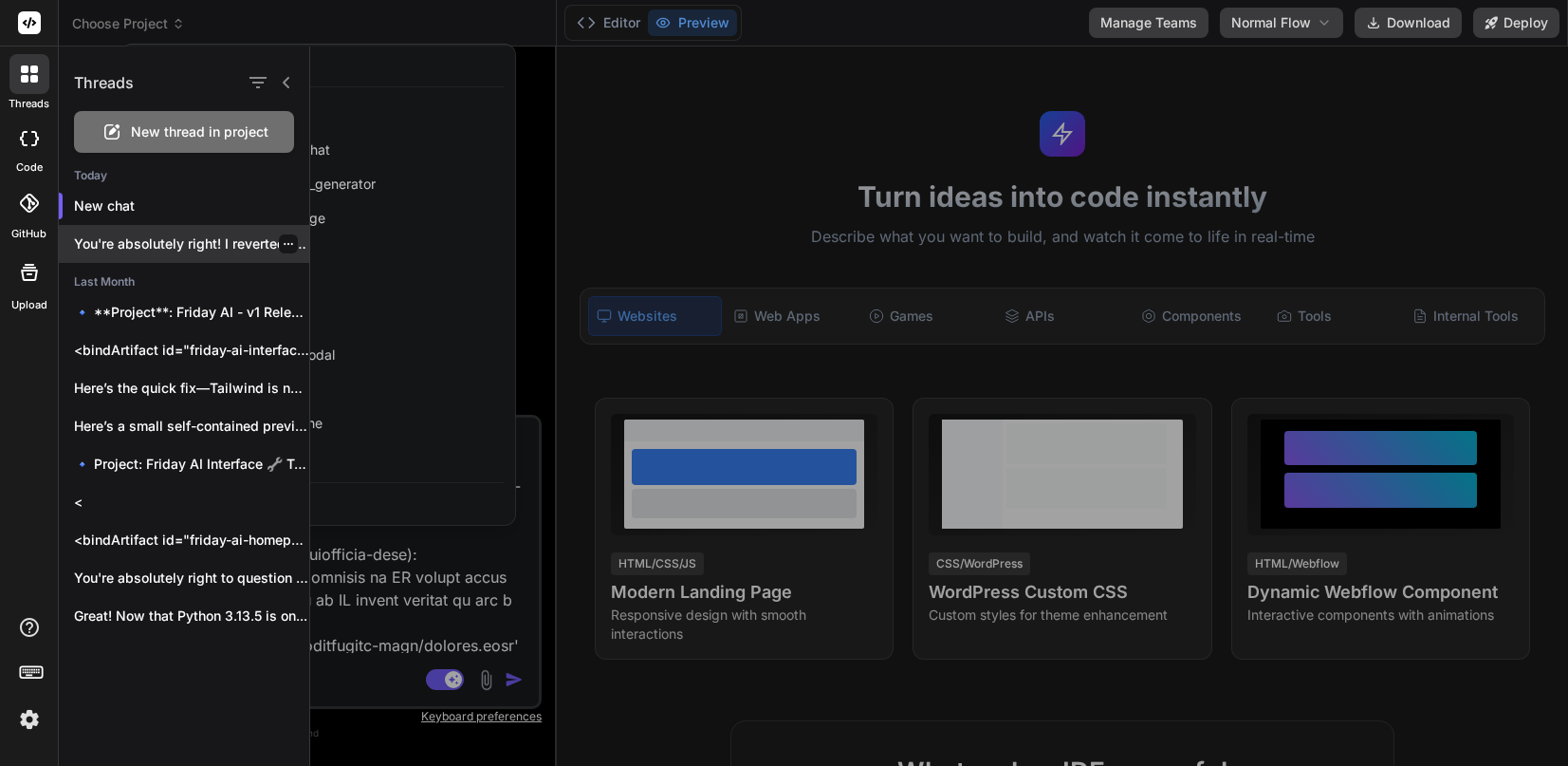 click on "You're absolutely right! I reverted those important..." at bounding box center (192, 244) 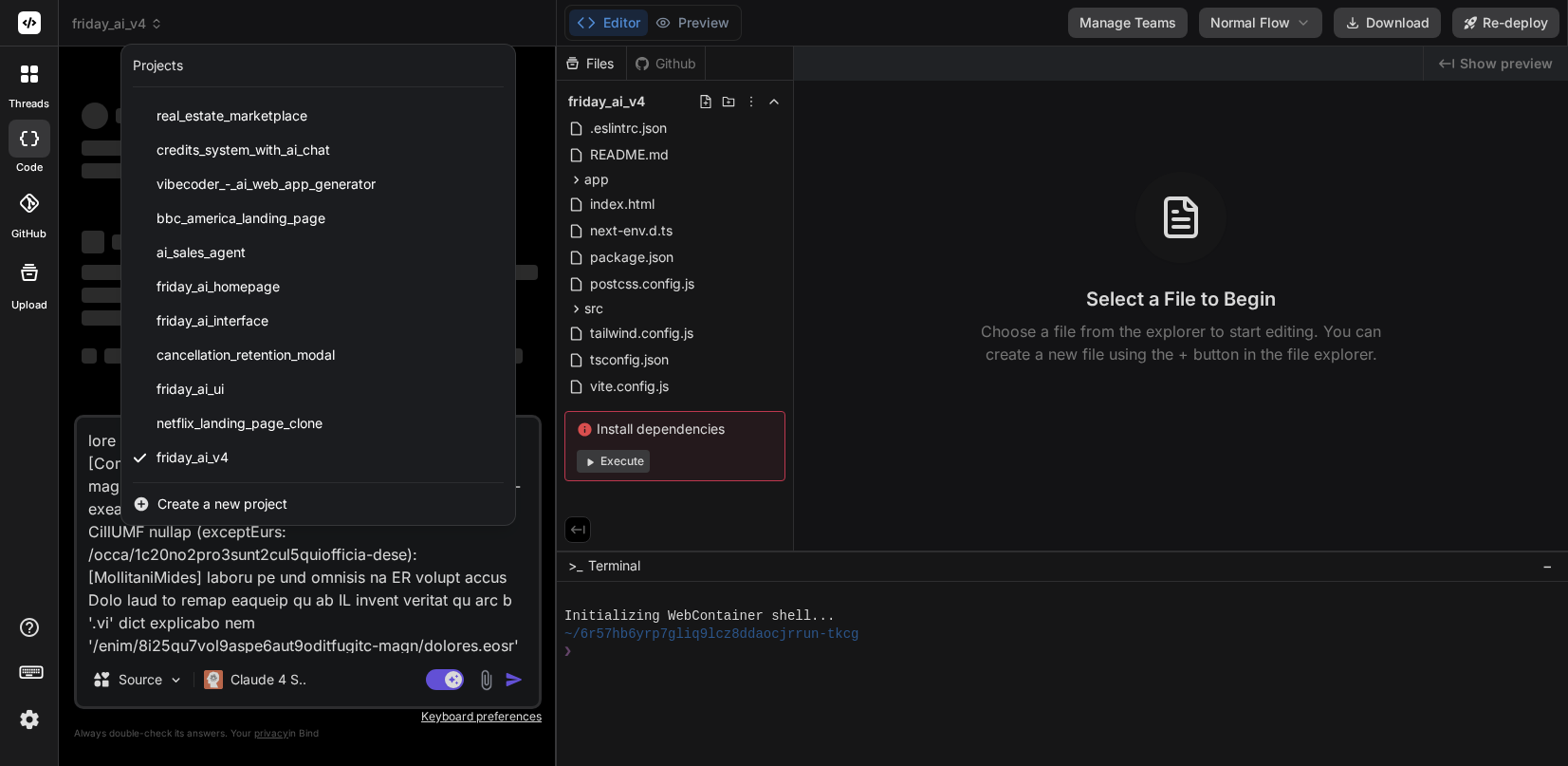 click at bounding box center (784, 383) 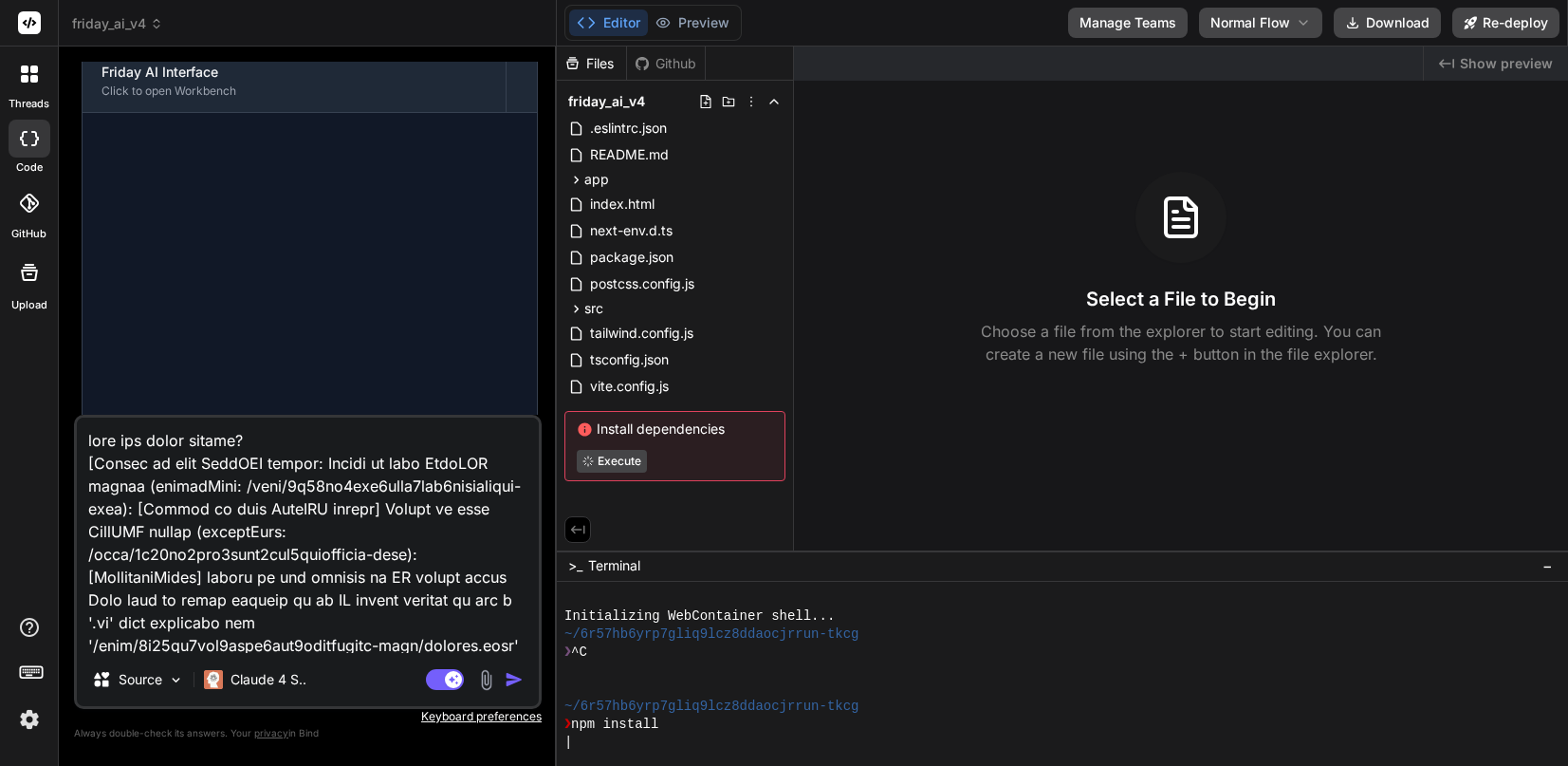 scroll, scrollTop: 4990, scrollLeft: 0, axis: vertical 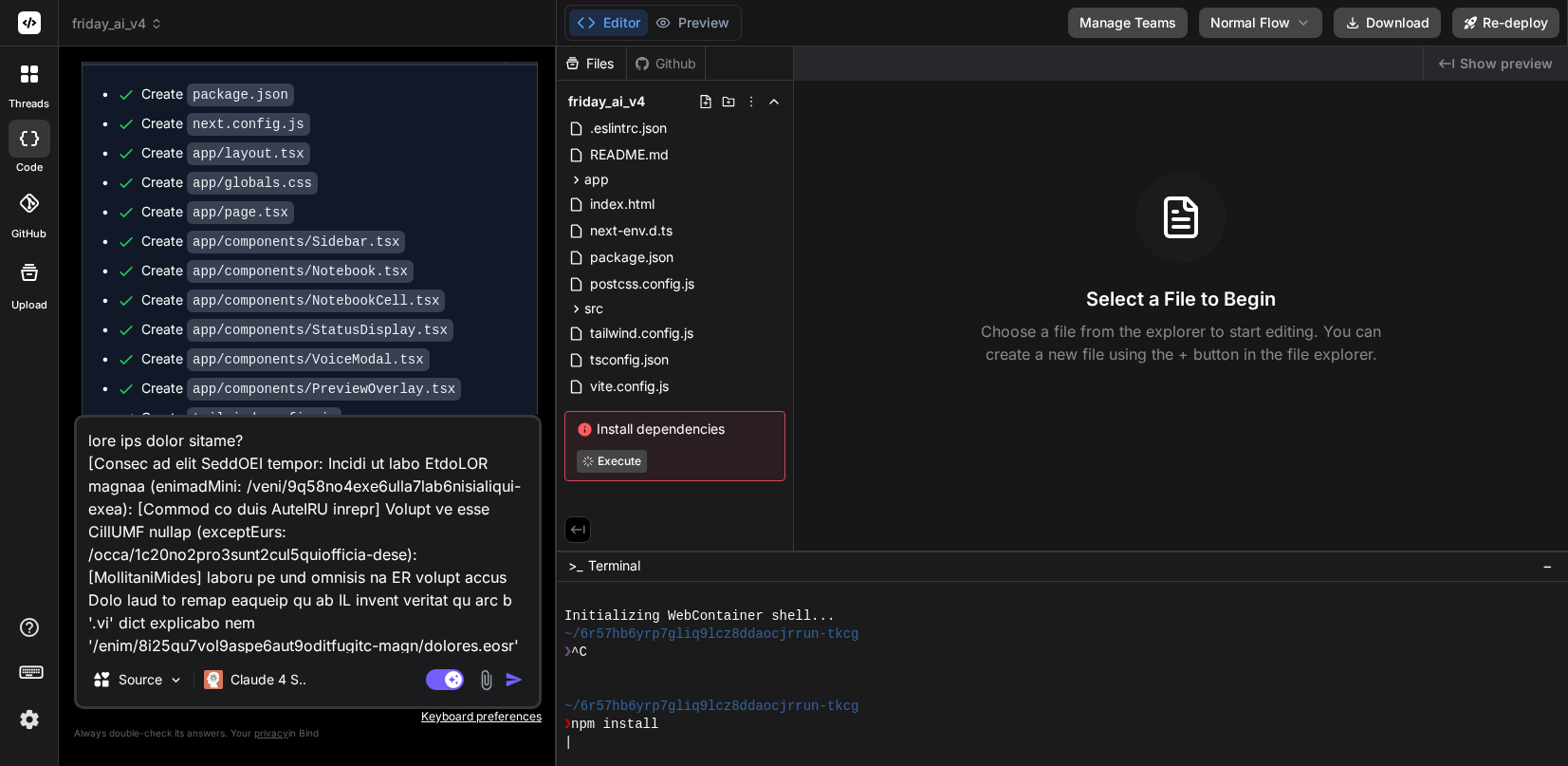 click on "friday_ai_v4" at bounding box center (118, 24) 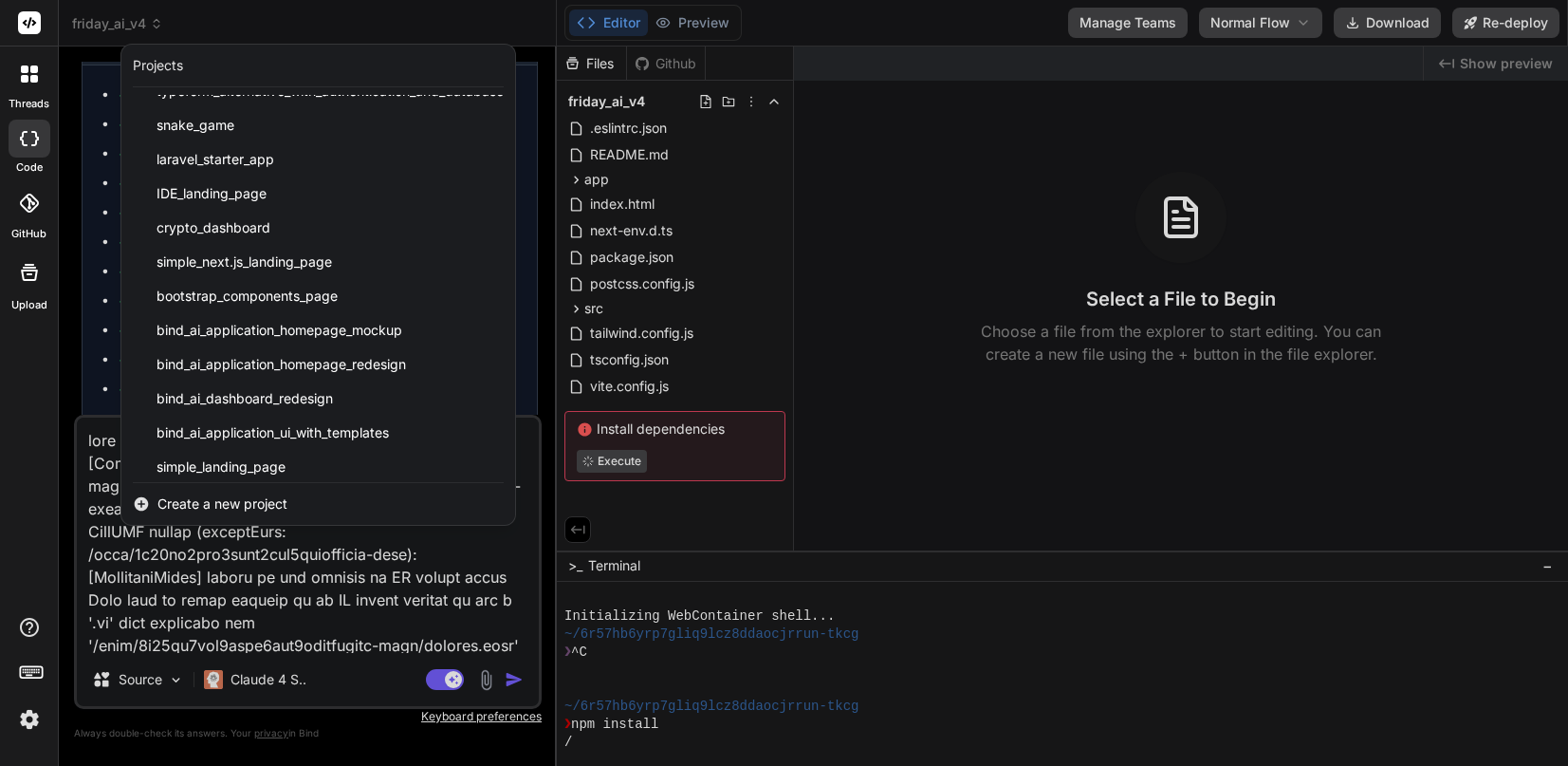 scroll, scrollTop: 680, scrollLeft: 0, axis: vertical 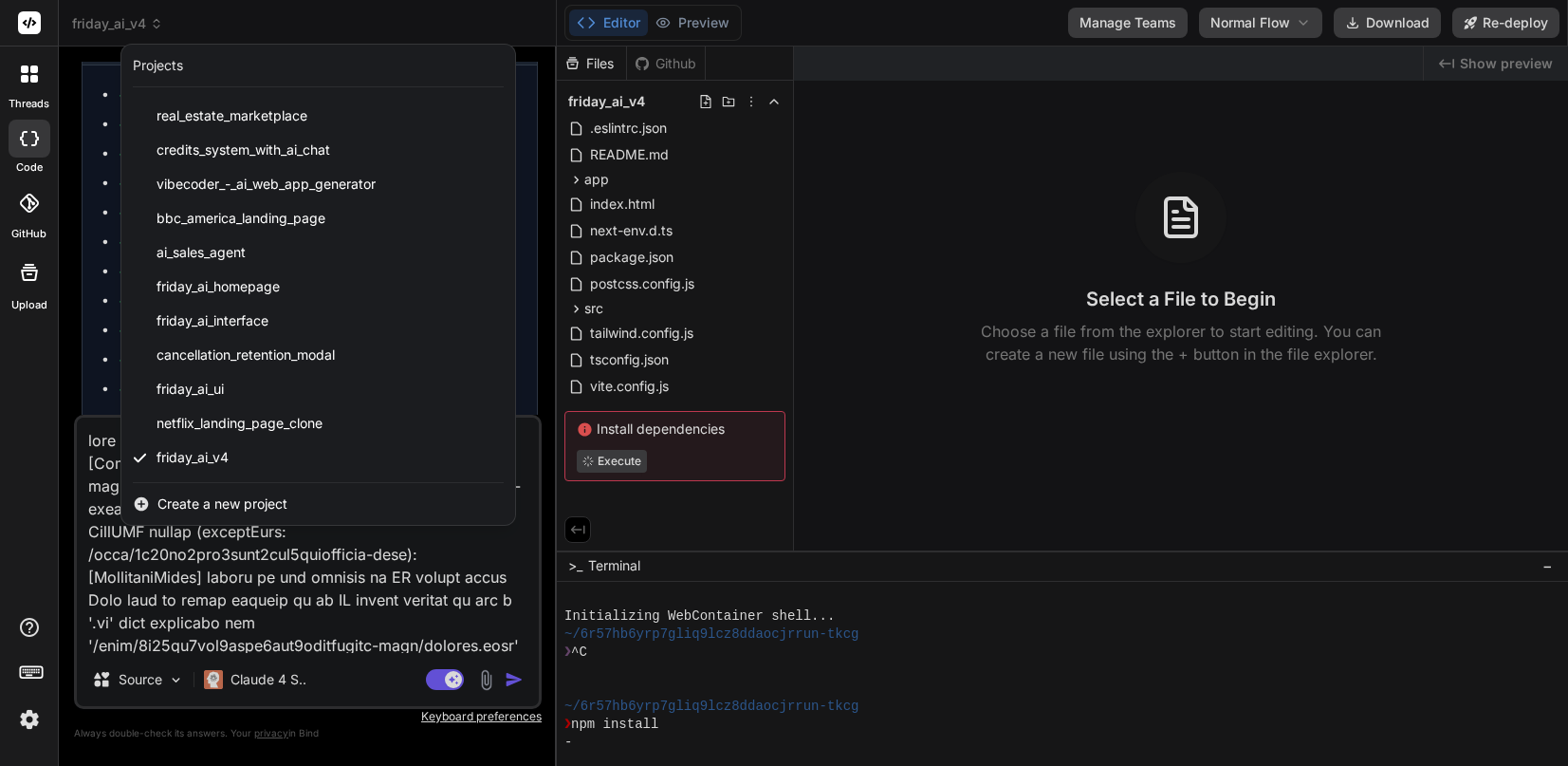 click at bounding box center (784, 383) 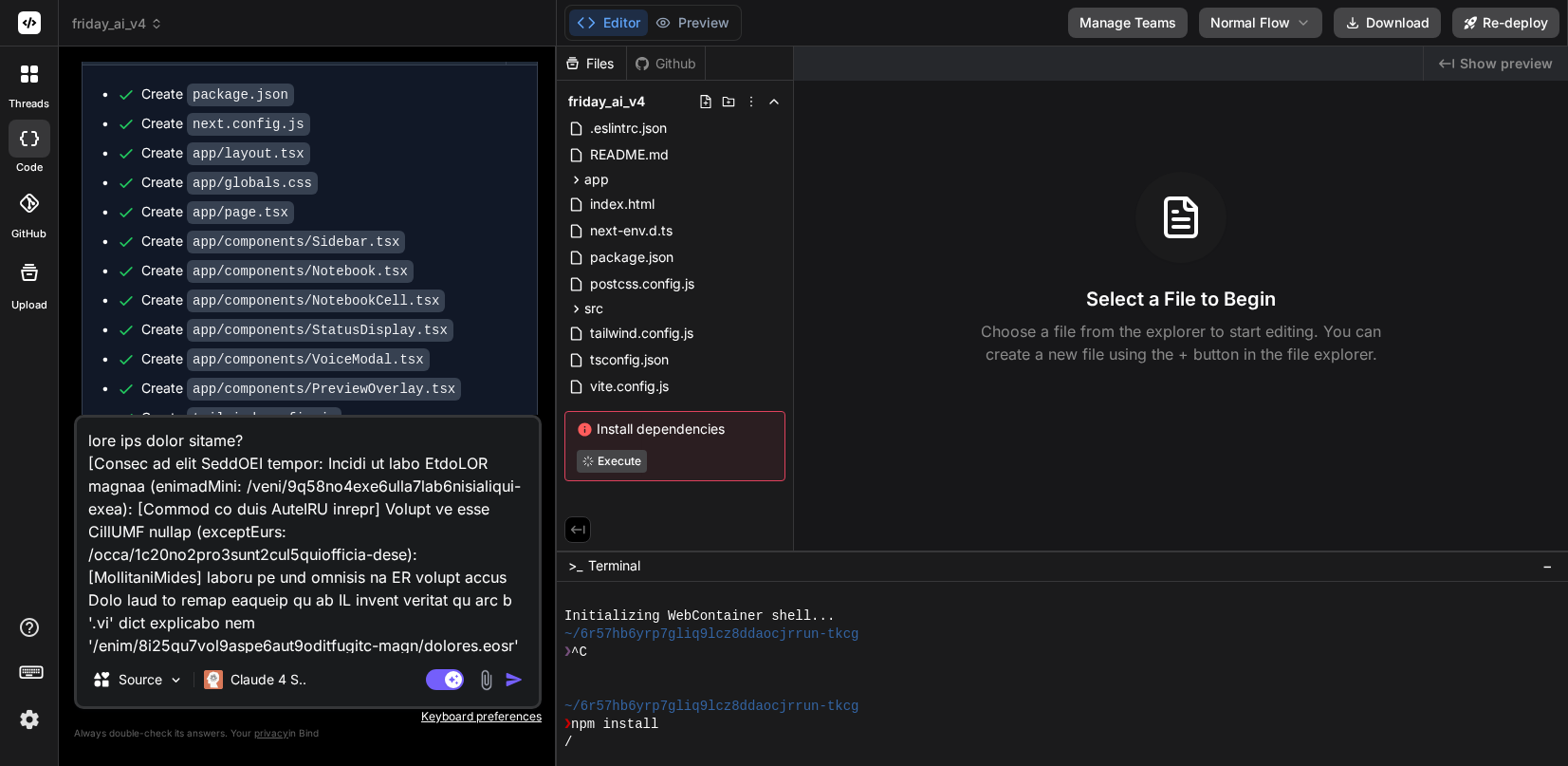click at bounding box center (29, 74) 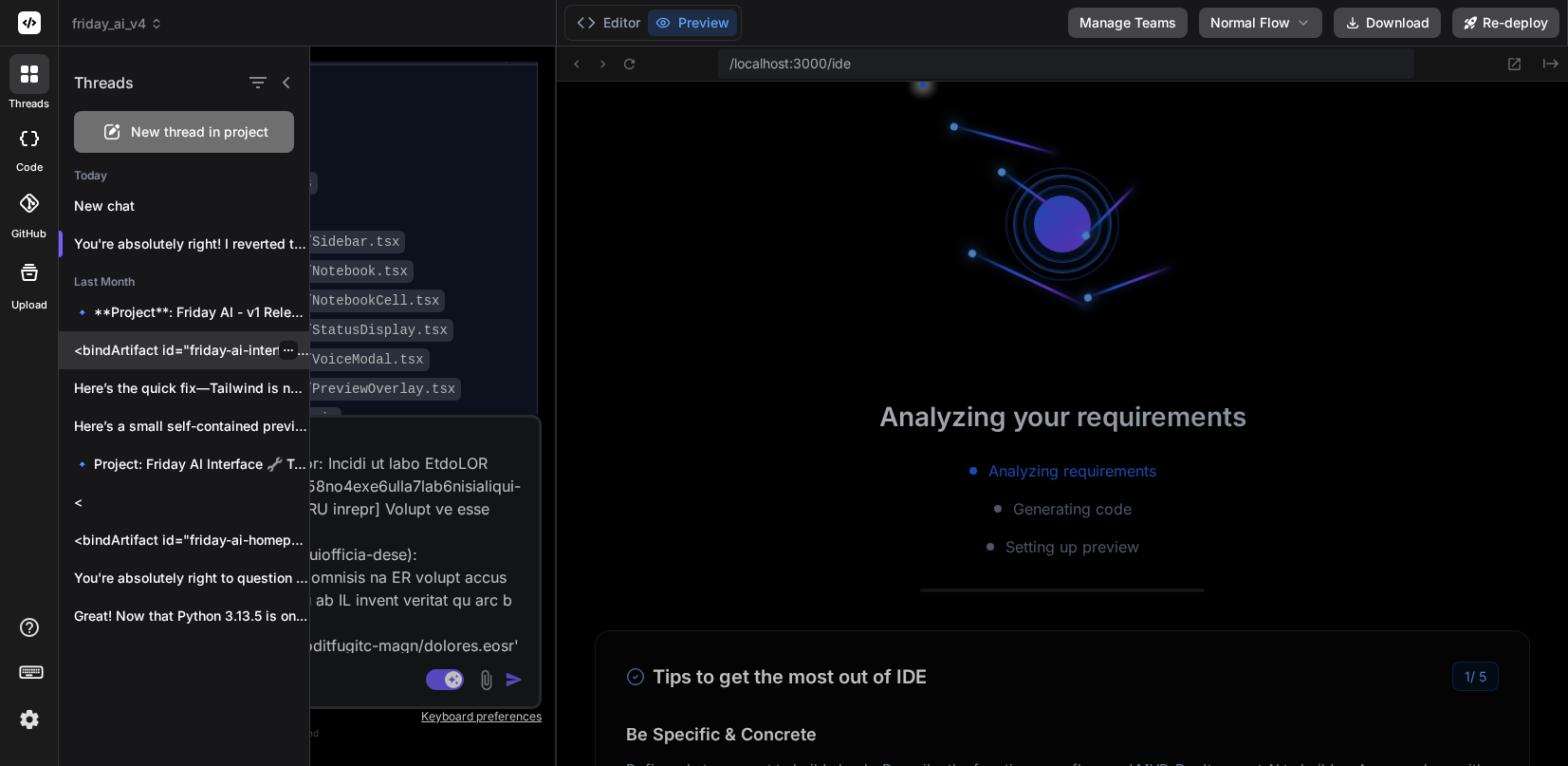 scroll, scrollTop: 215, scrollLeft: 0, axis: vertical 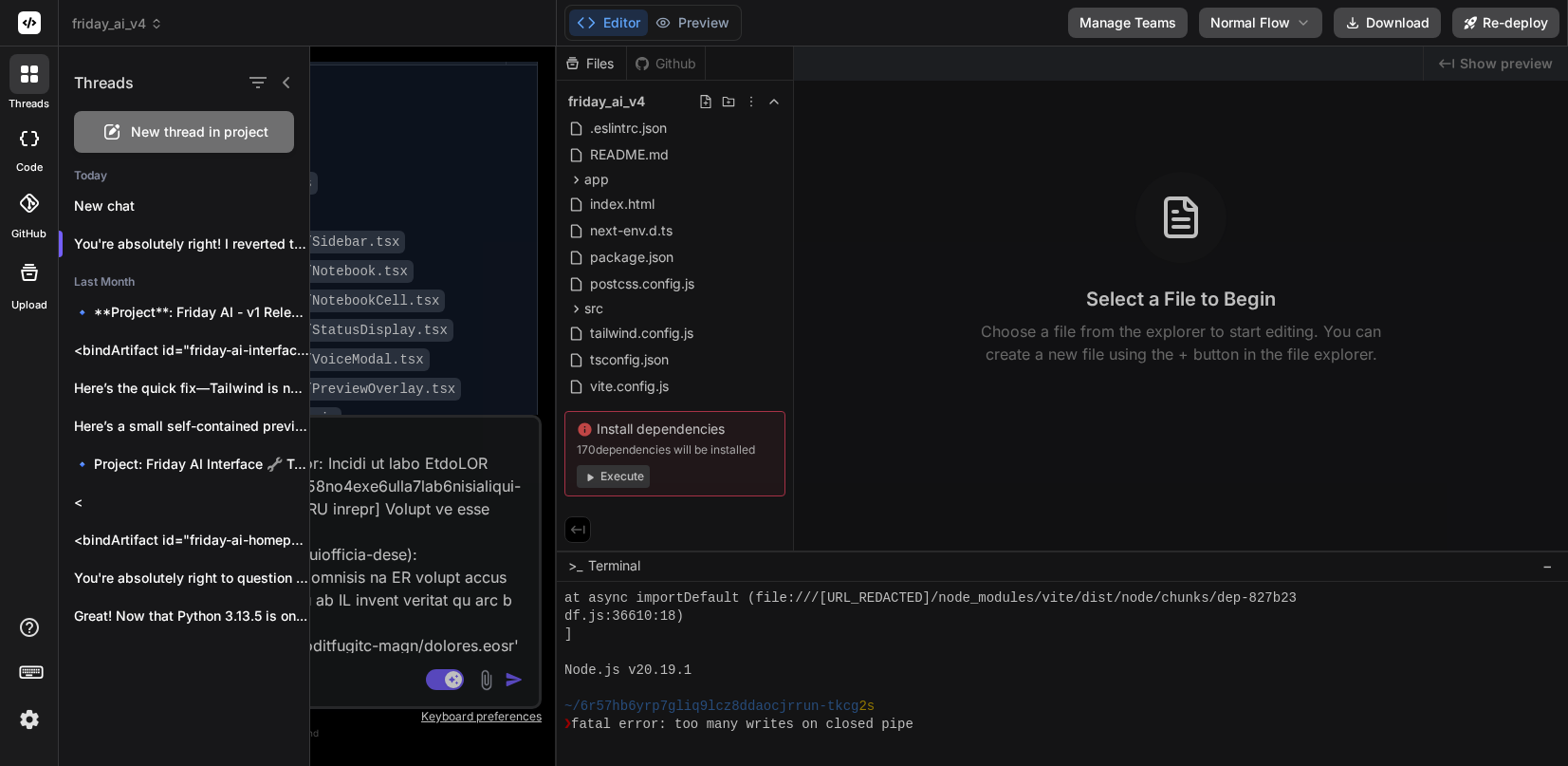 click 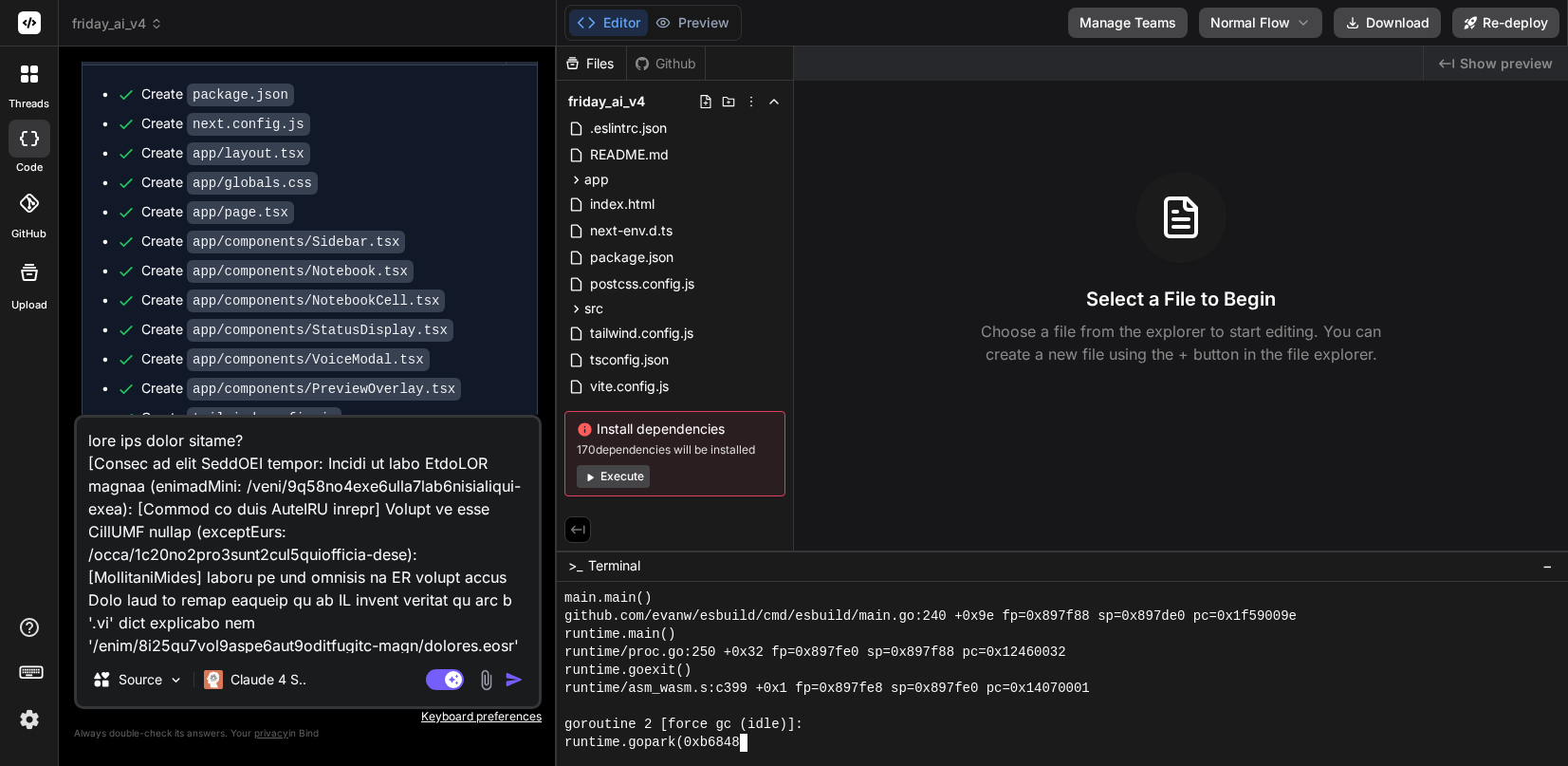 click on "runtime/asm_wasm.s:c399 +0x1 fp=0x897fe8 sp=0x897fe0 pc=0x14070001" at bounding box center (1052, 688) 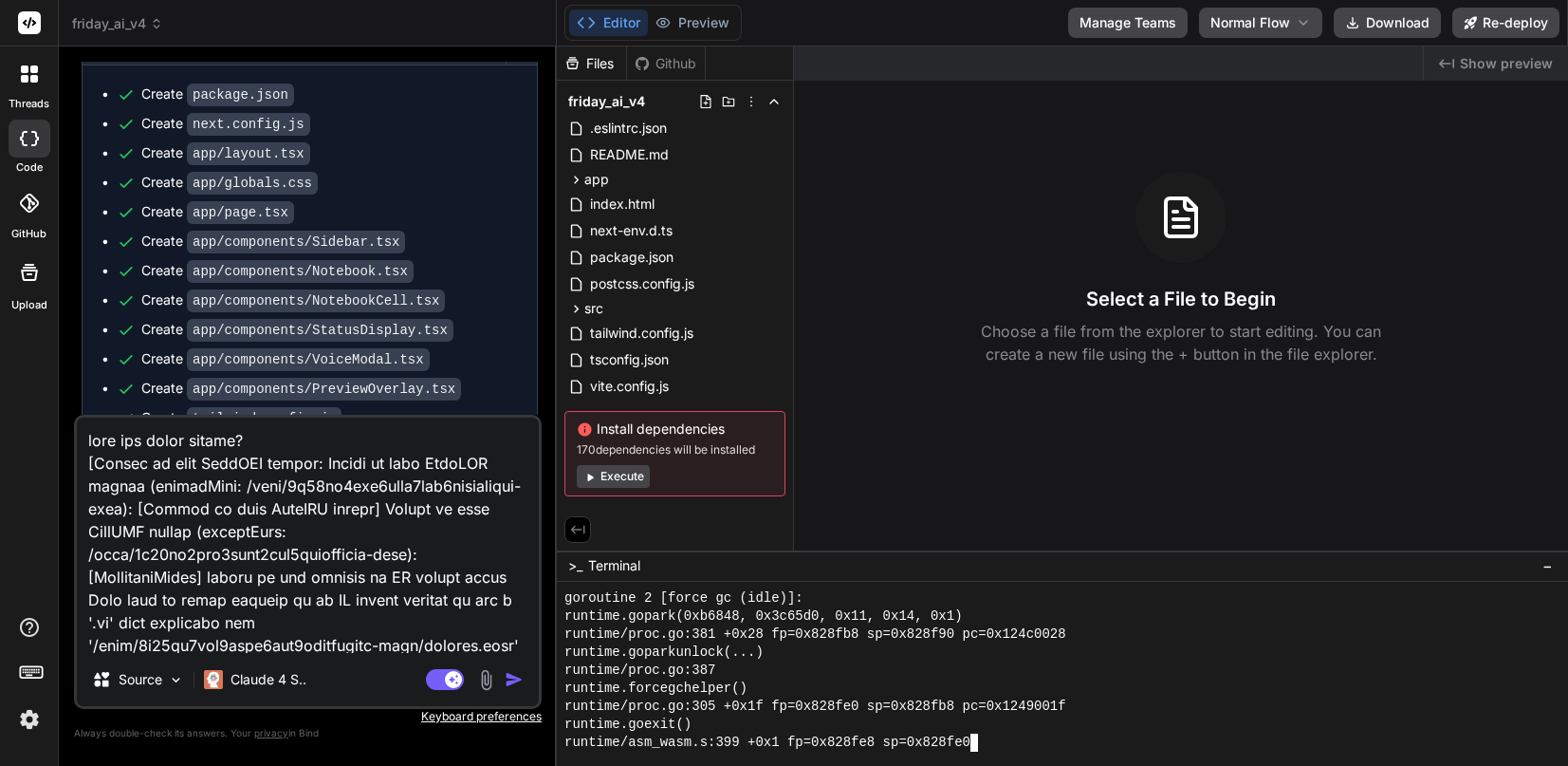 click on "runtime.goparkunlock(...)" at bounding box center [1052, 652] 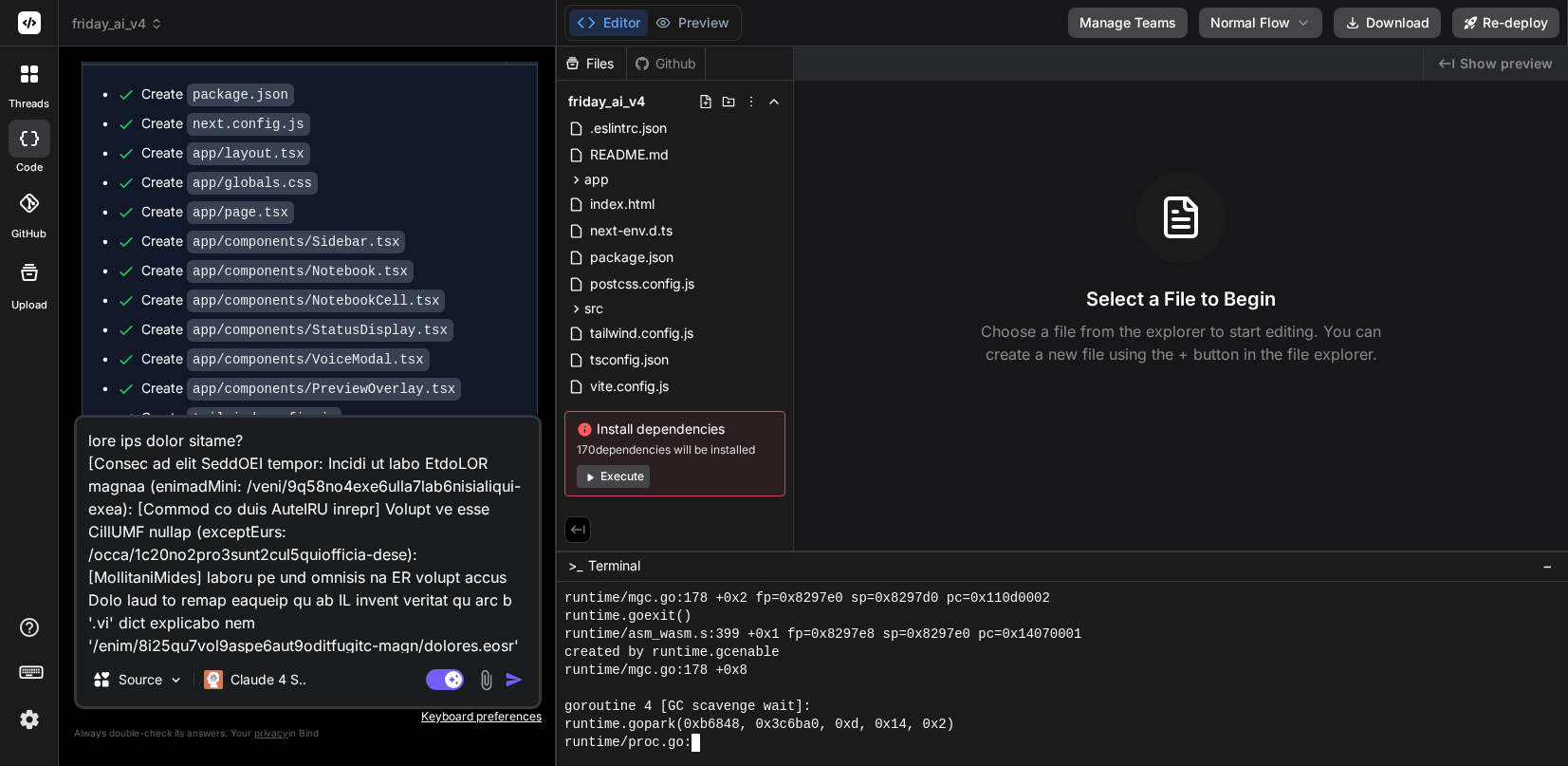 click on "created by runtime.gcenable" at bounding box center (1052, 652) 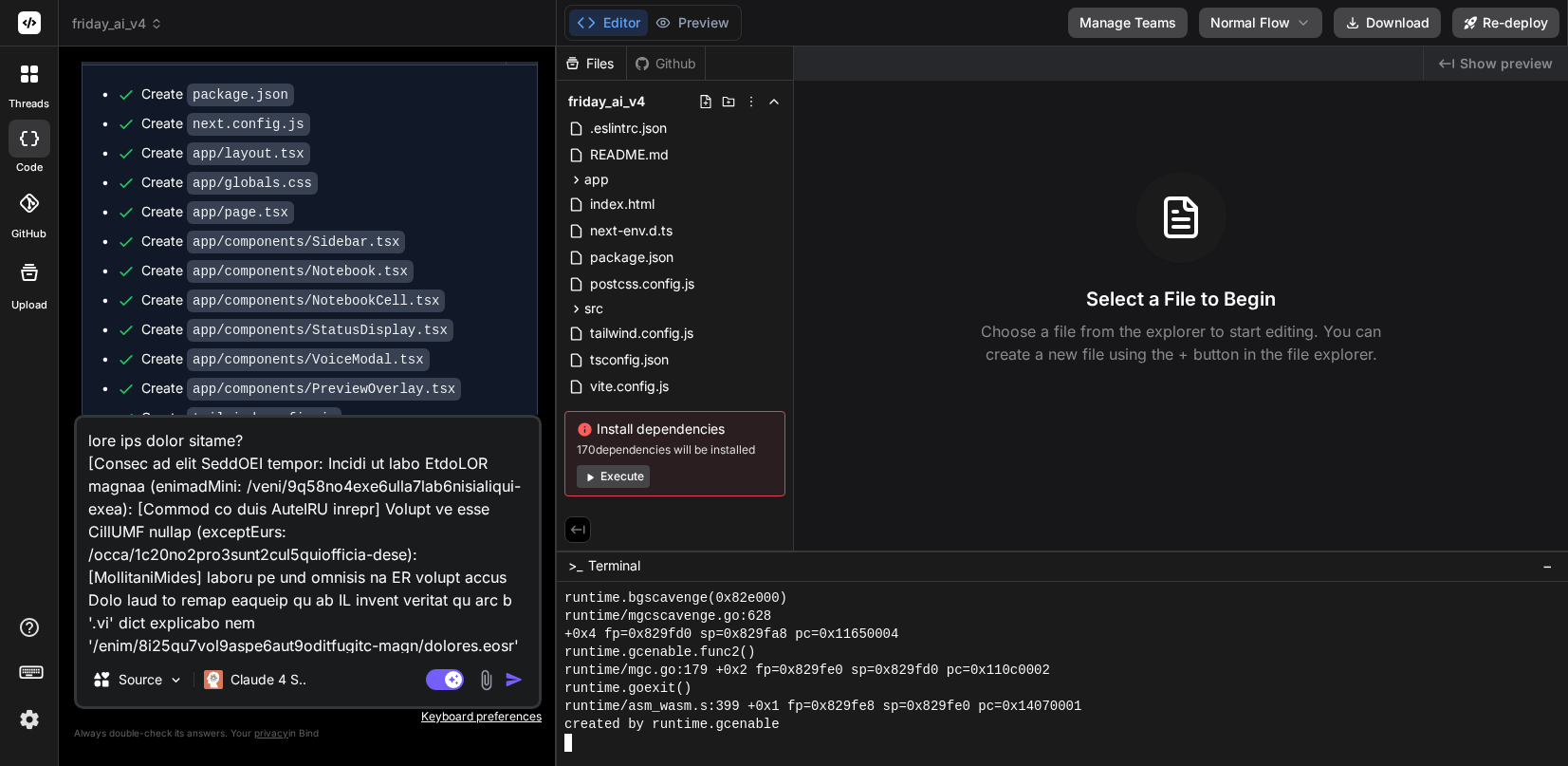 click at bounding box center [1052, 742] 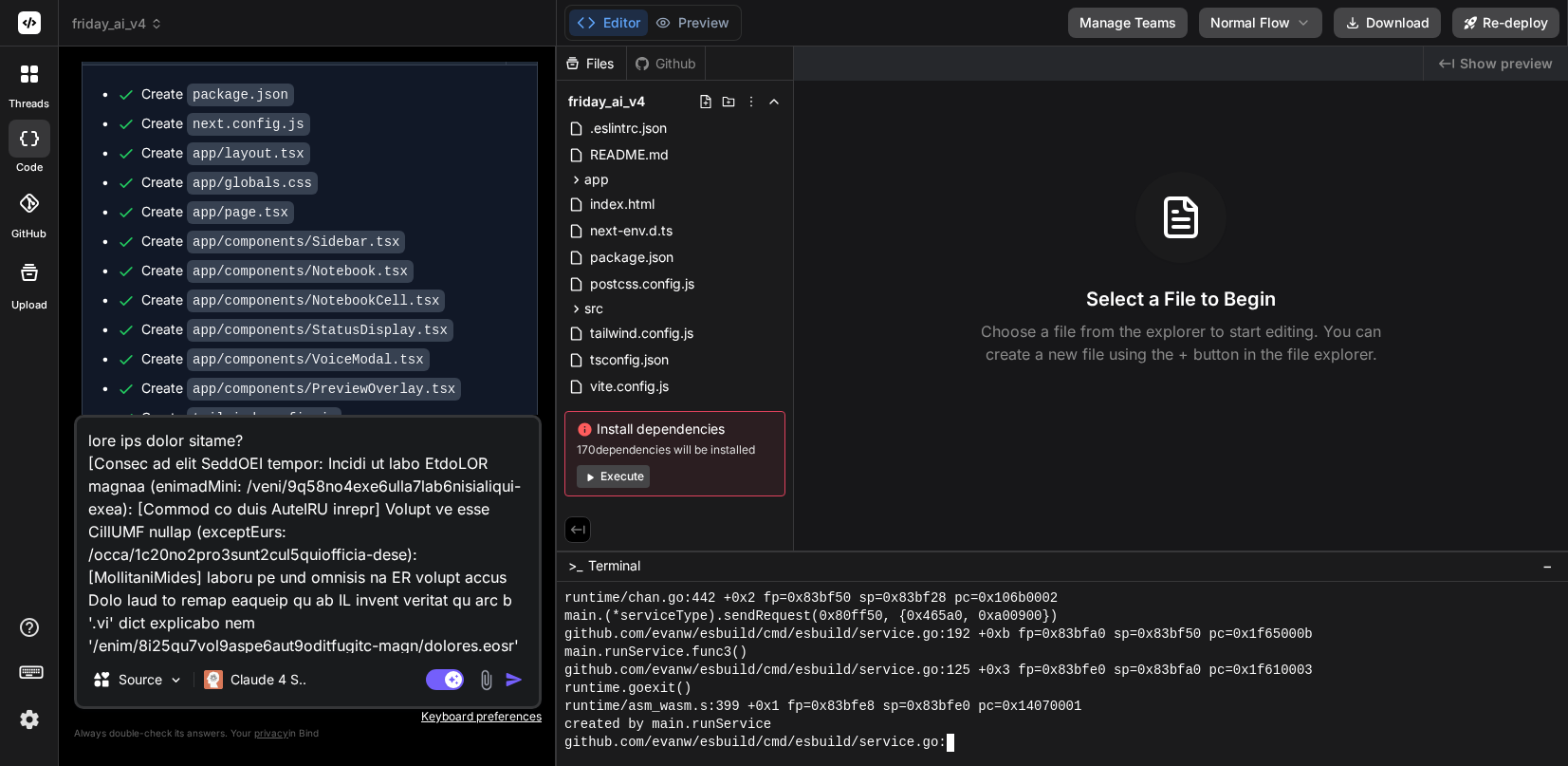 scroll, scrollTop: 3444, scrollLeft: 0, axis: vertical 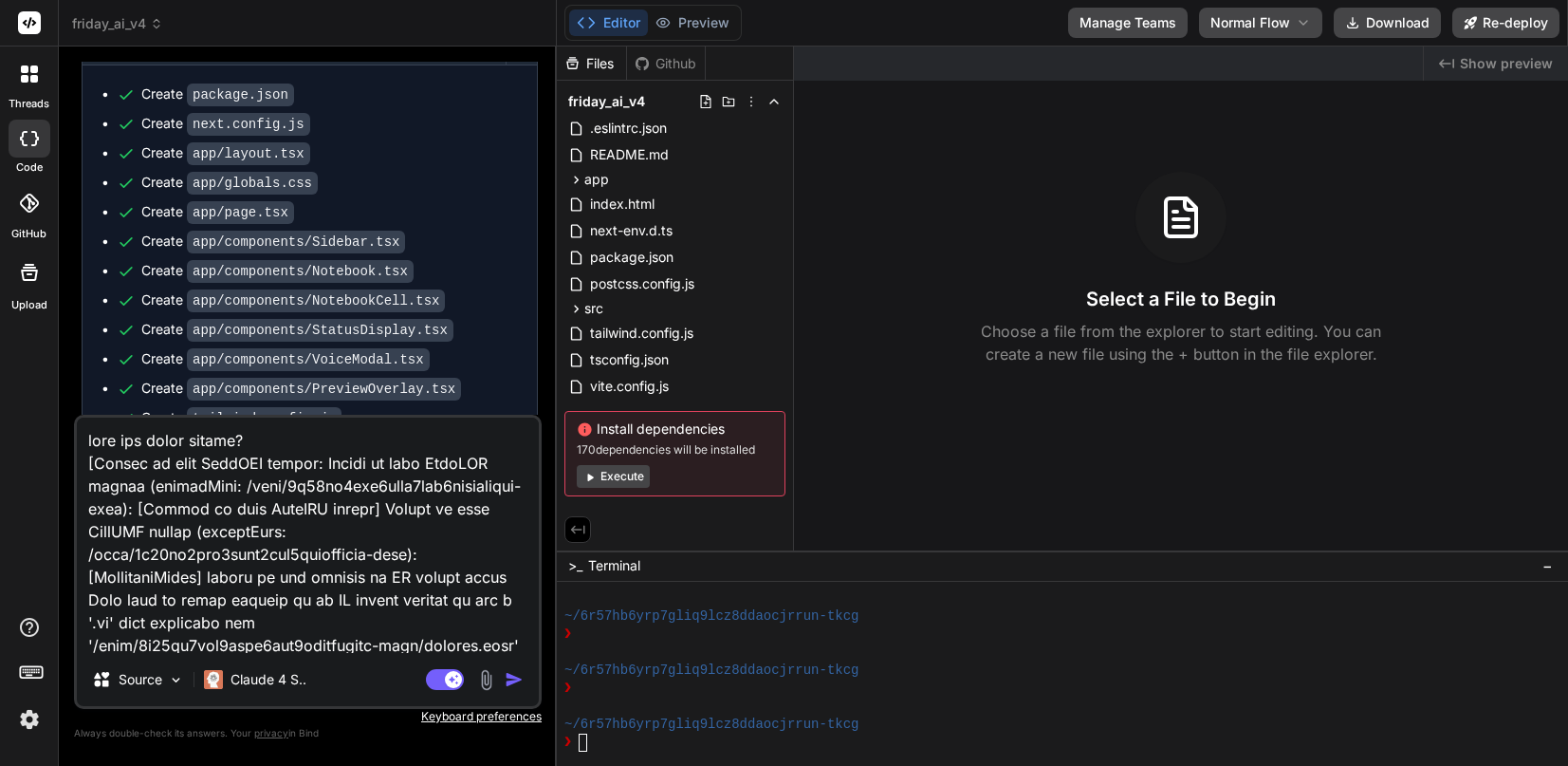 click at bounding box center (307, 535) 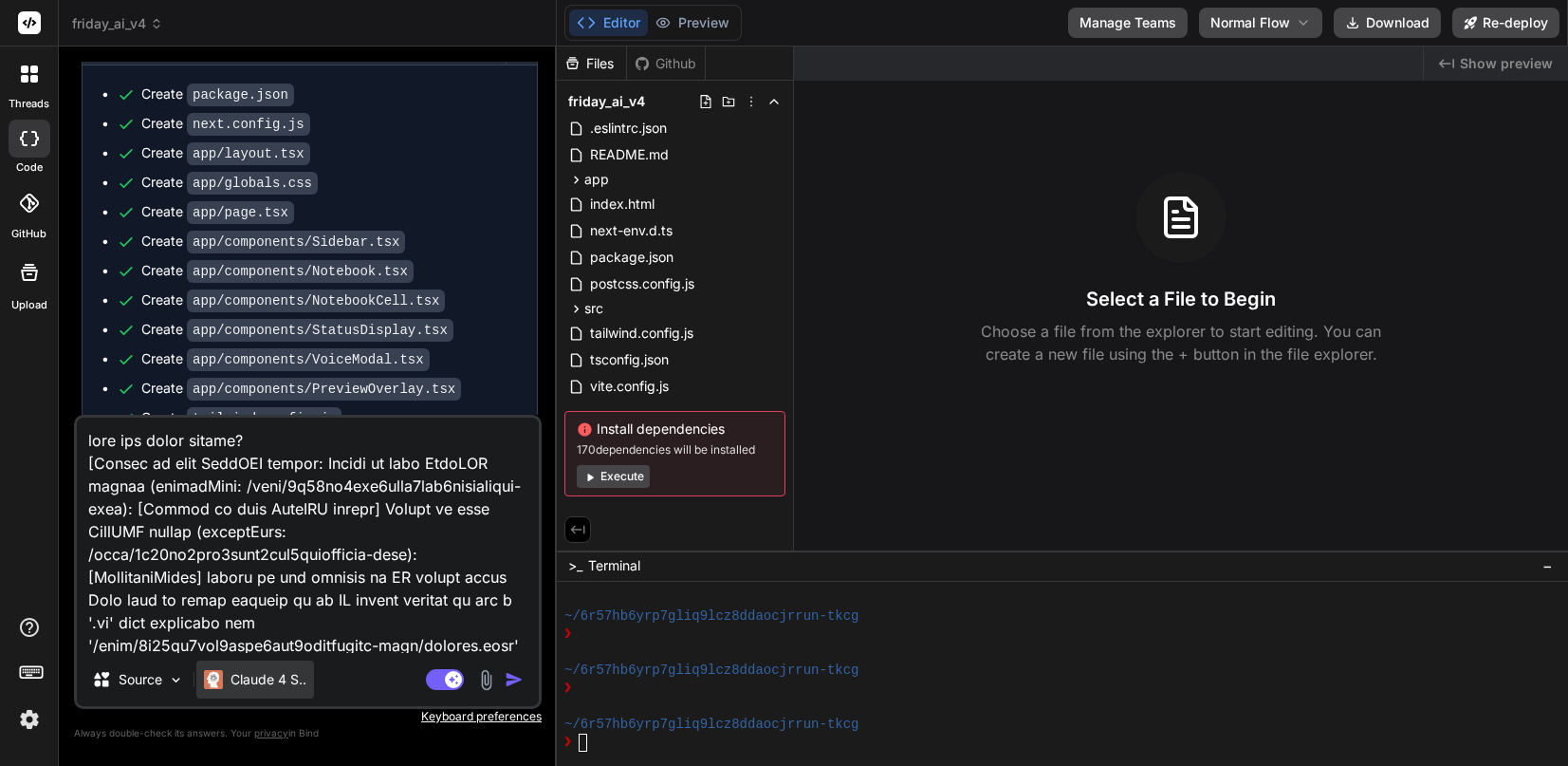 click on "Claude 4 S.." at bounding box center [268, 680] 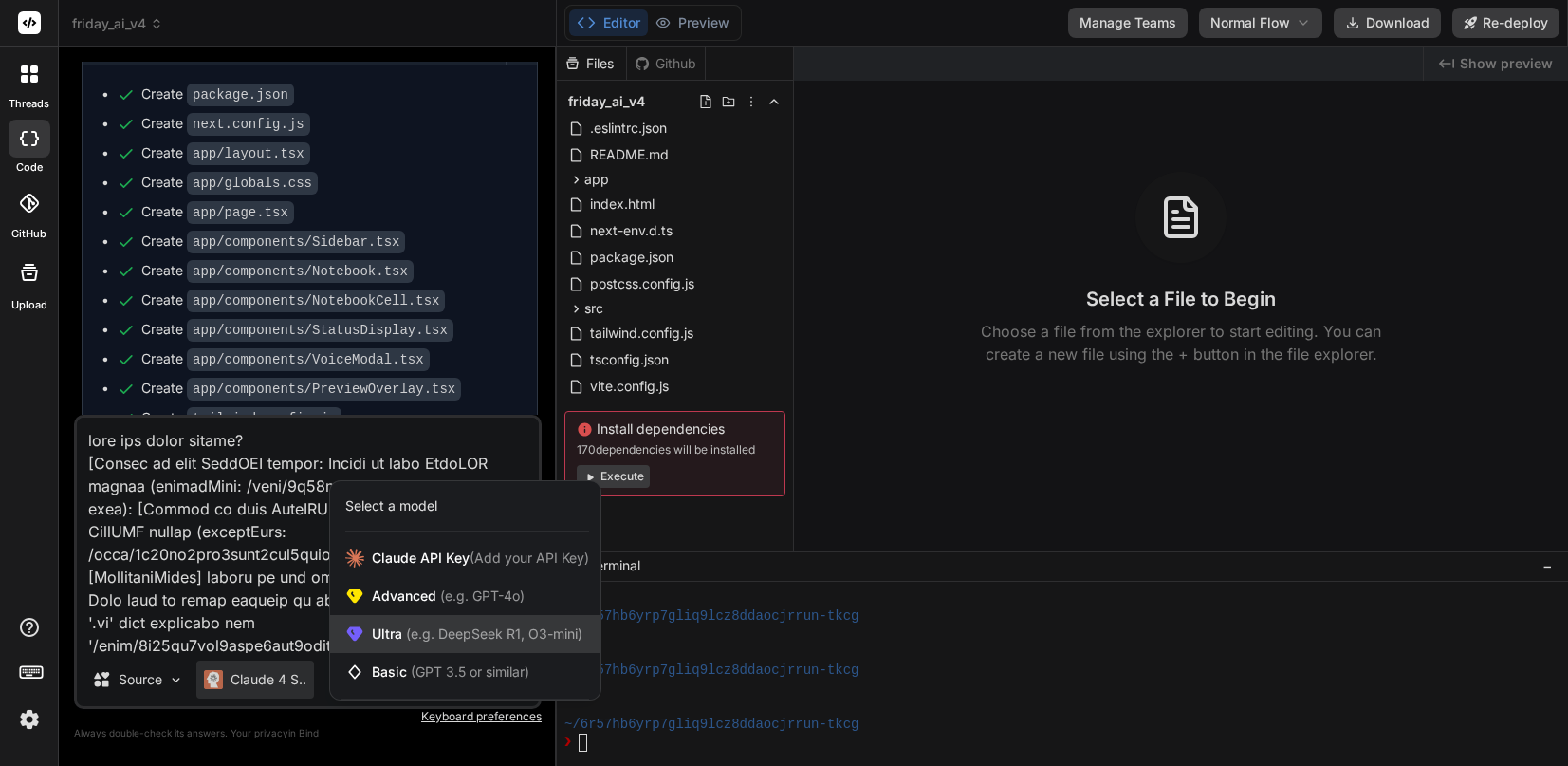 click on "(e.g. DeepSeek R1, O3-mini)" at bounding box center [492, 633] 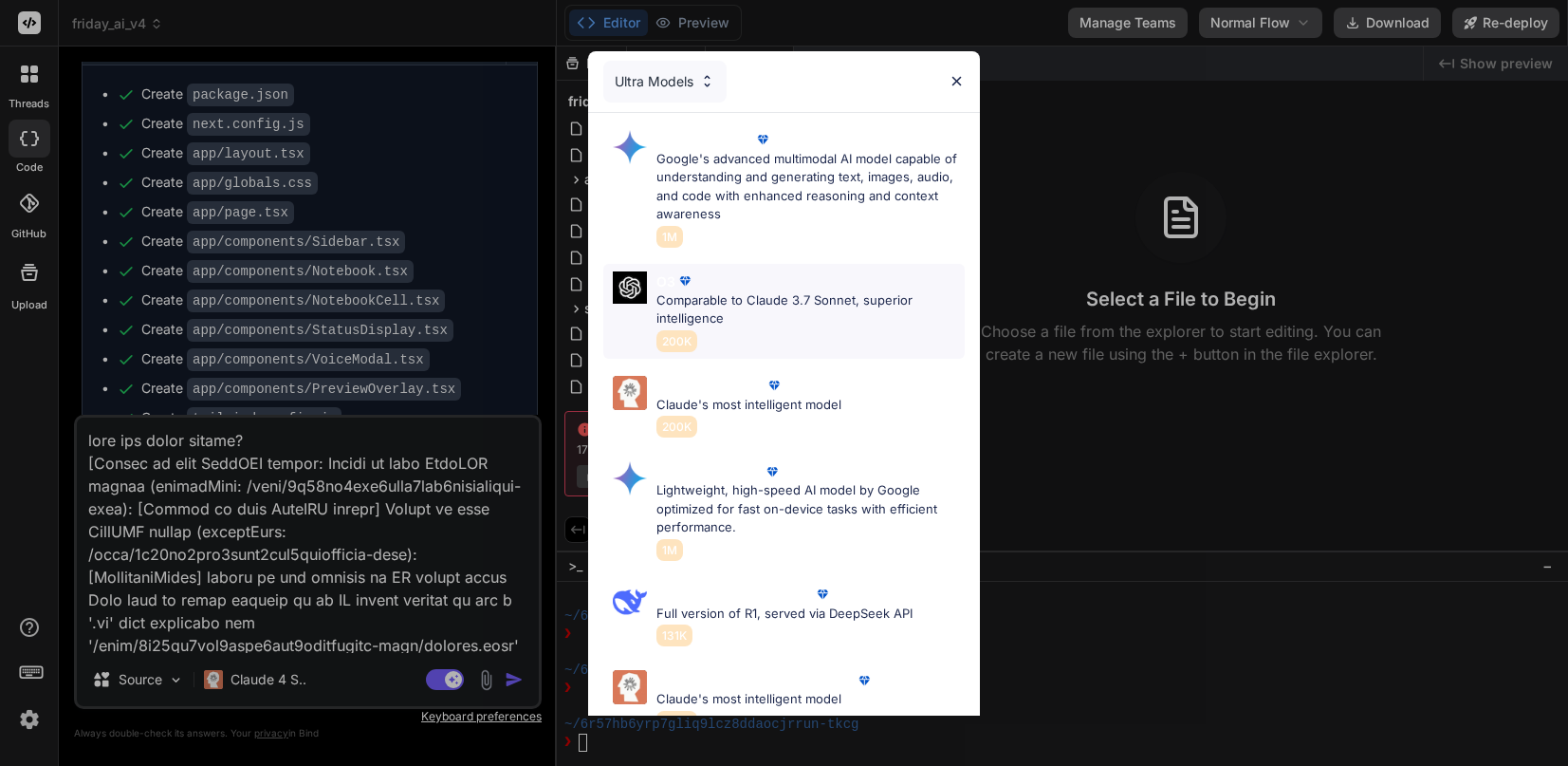 click on "O3 Comparable to Claude 3.7 Sonnet, superior intelligence 200K" at bounding box center (810, 311) 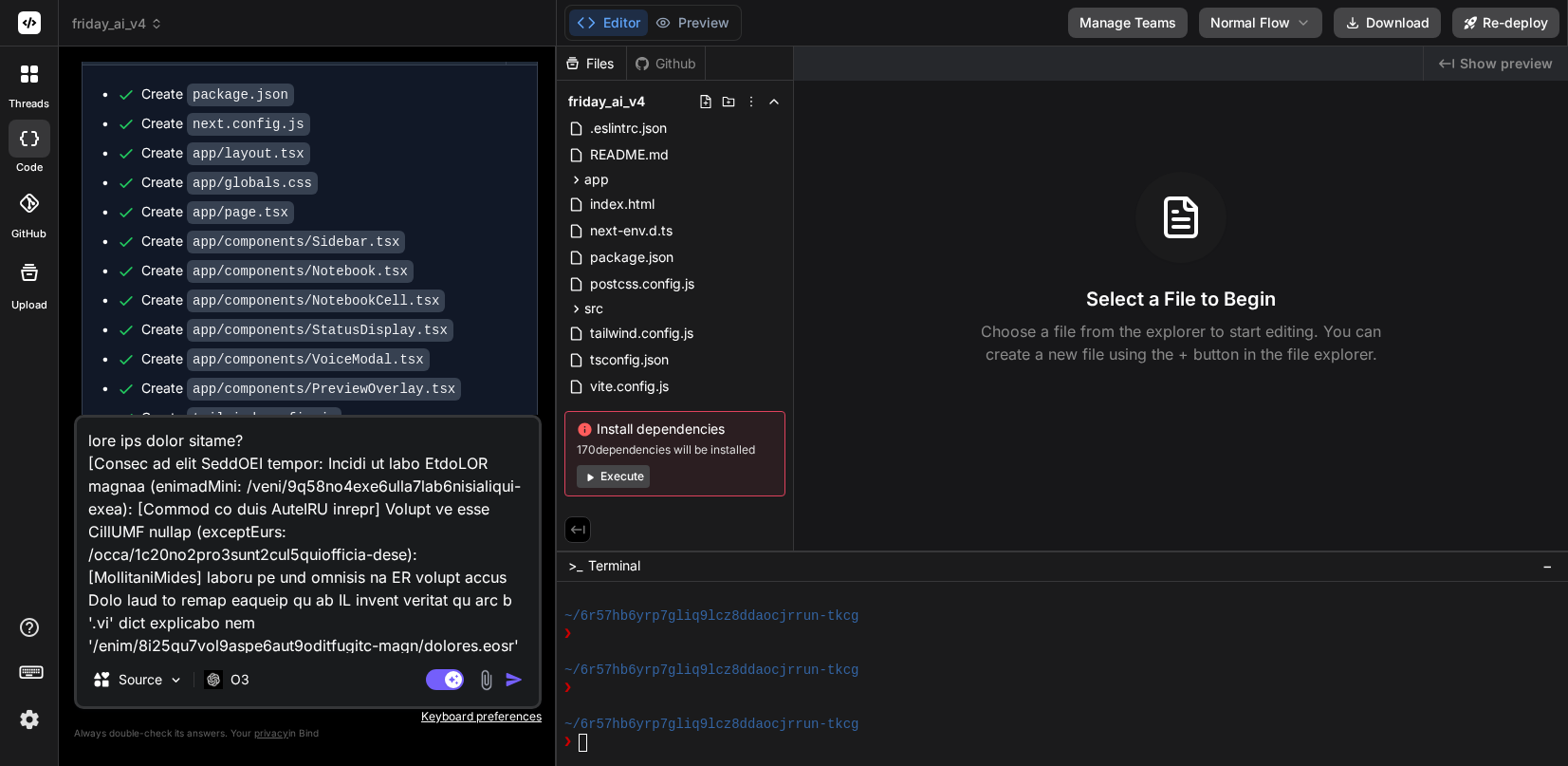 click at bounding box center (514, 680) 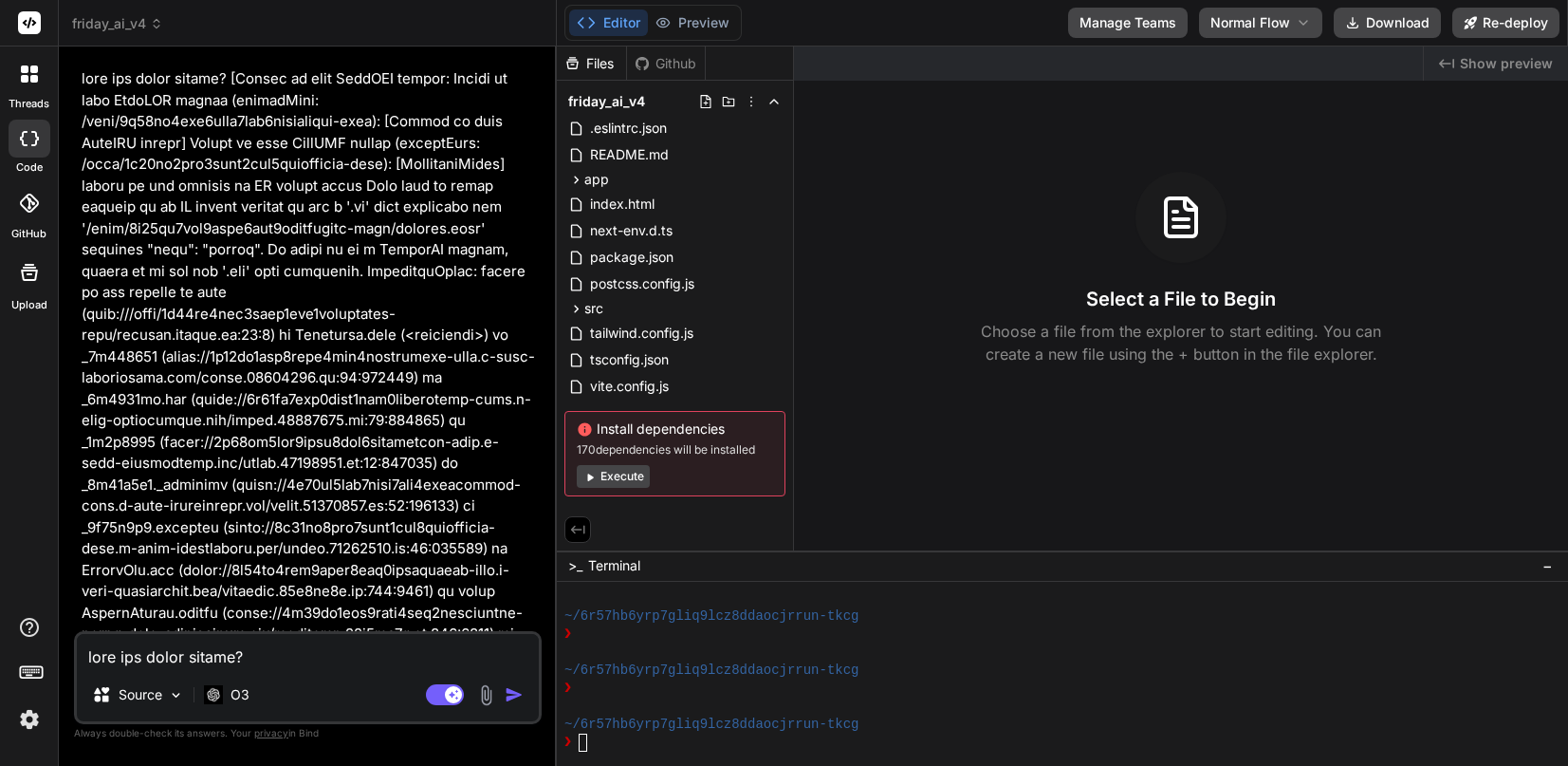scroll, scrollTop: 16509, scrollLeft: 0, axis: vertical 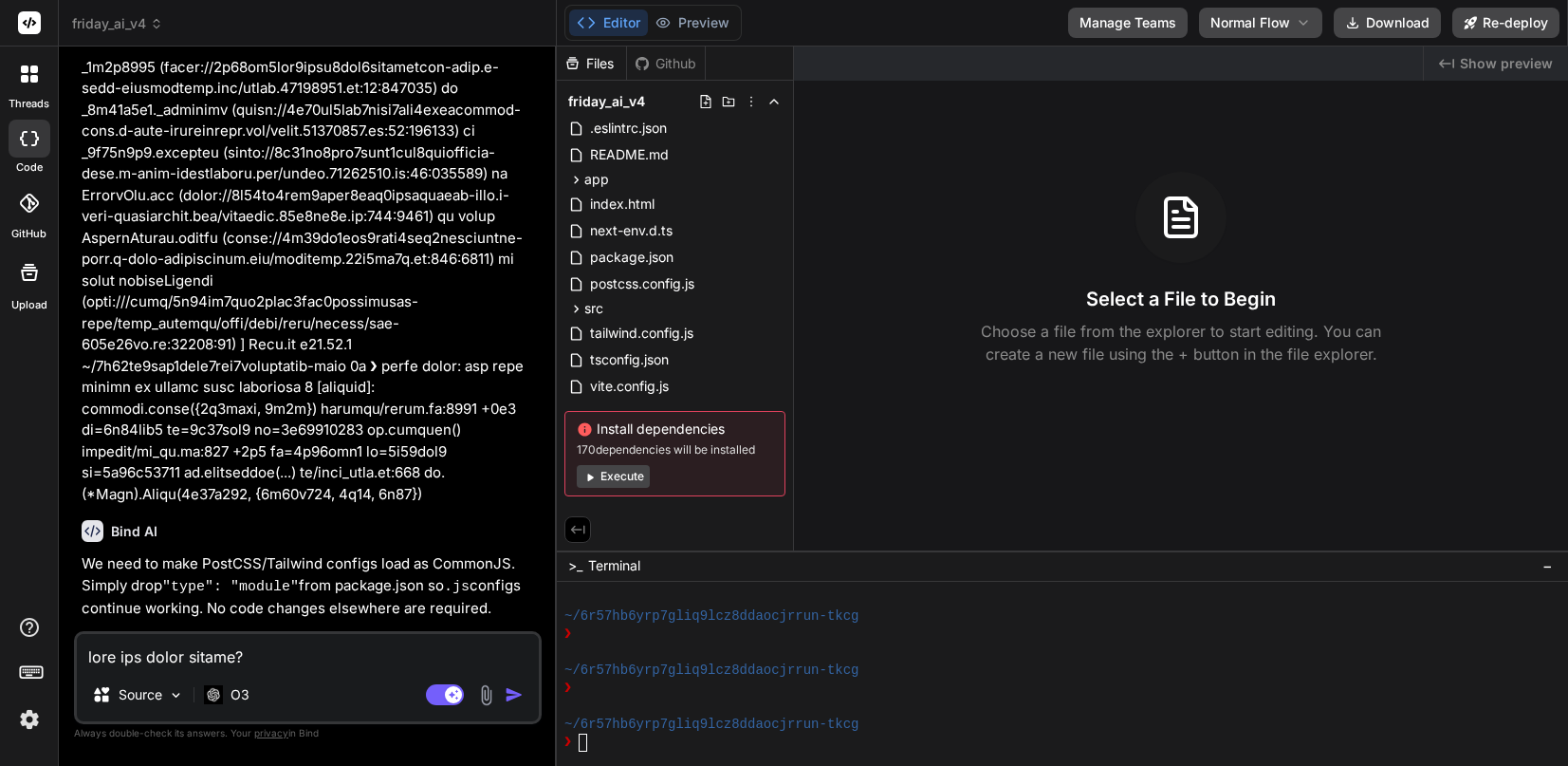 type on "x" 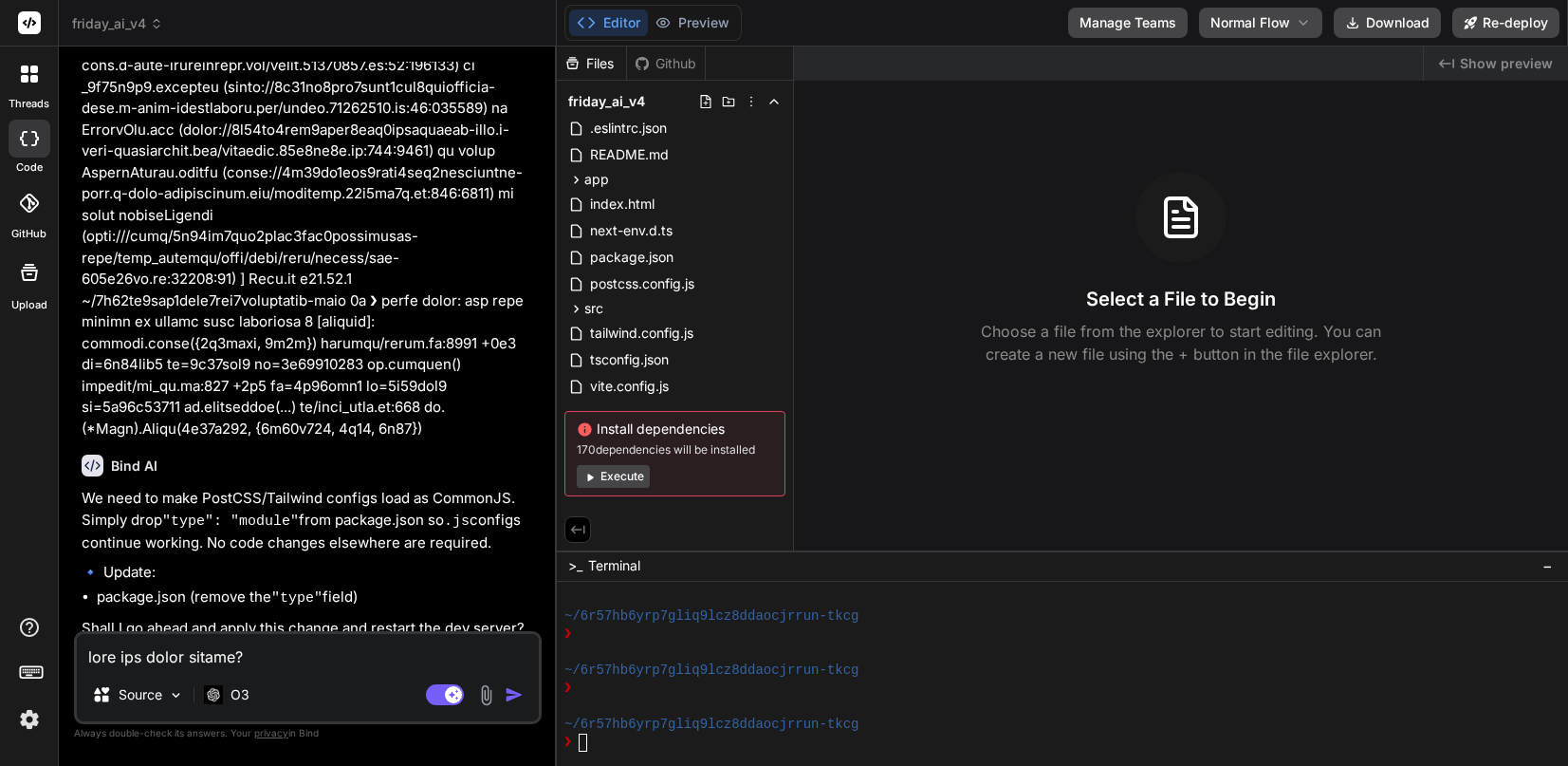 click at bounding box center (307, 651) 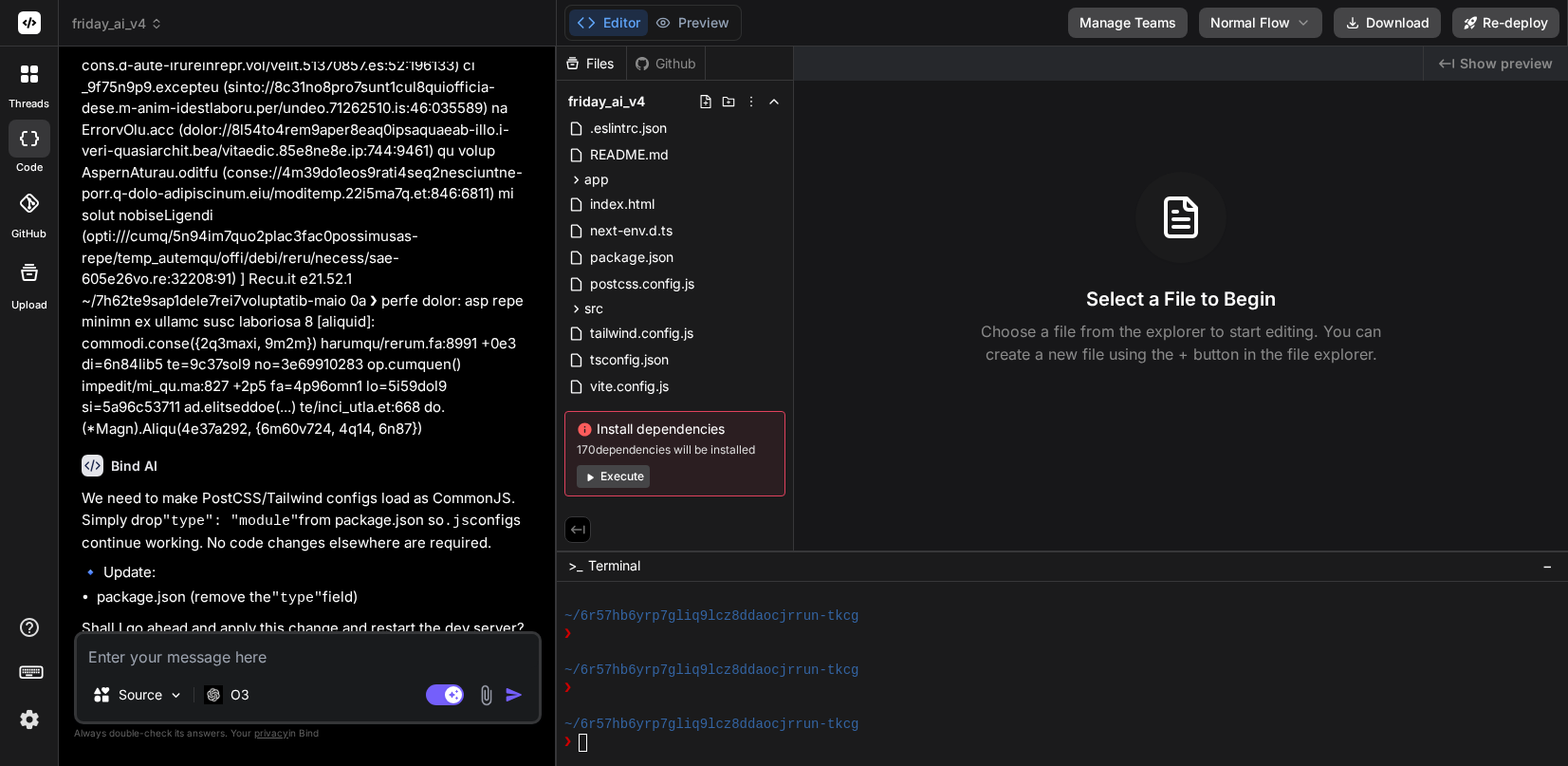 type on "y" 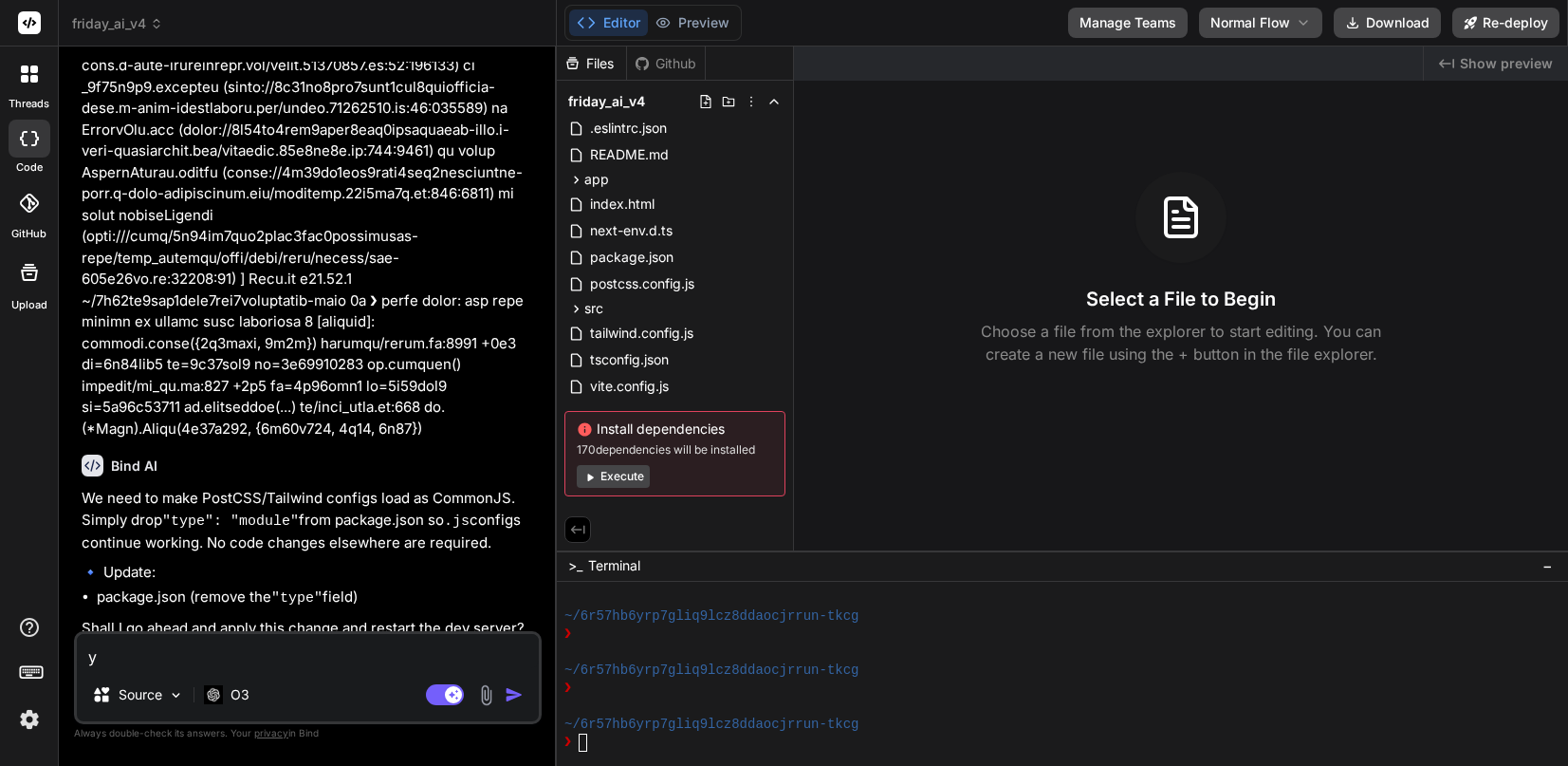 type on "ye" 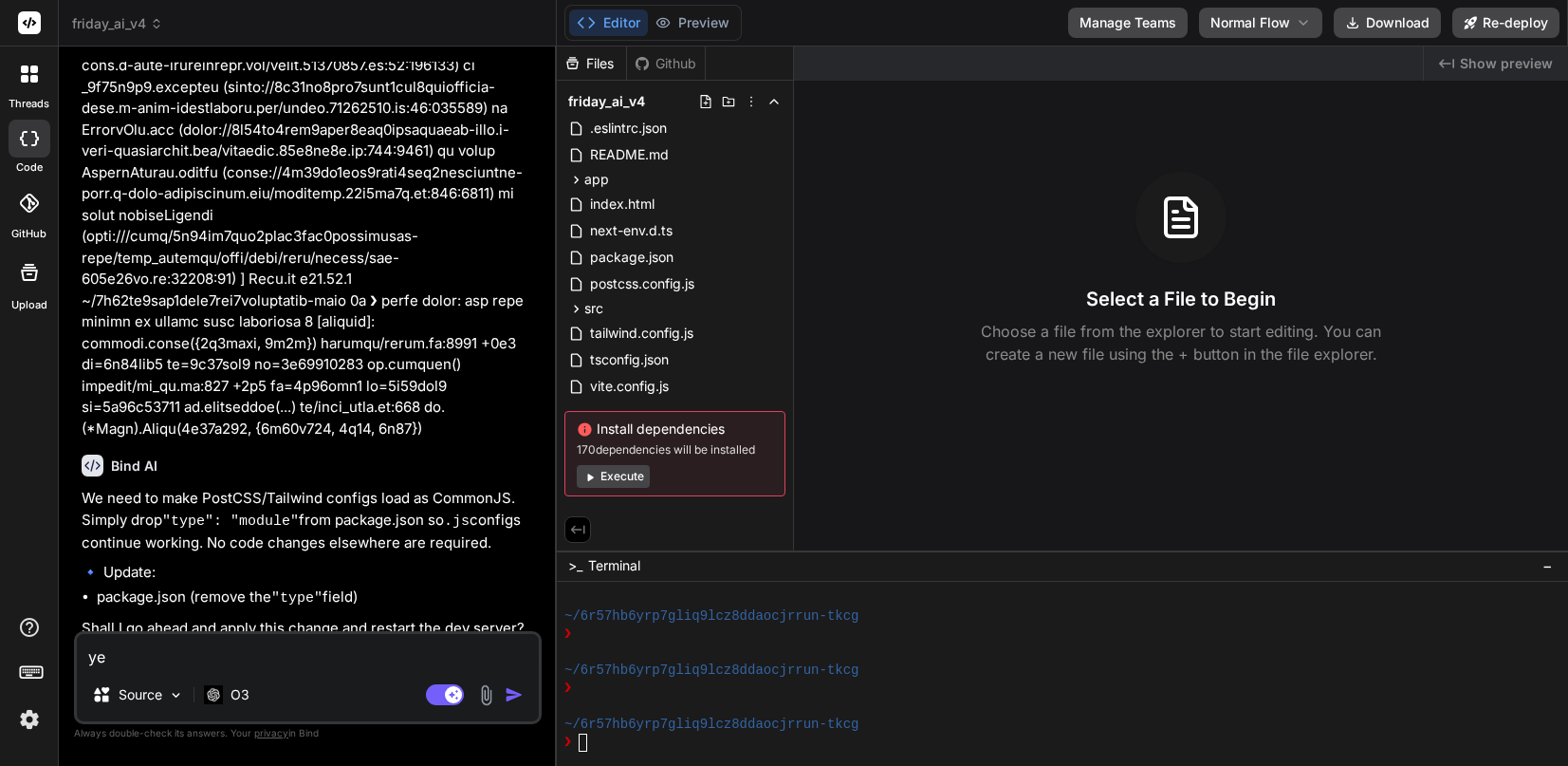type on "yes" 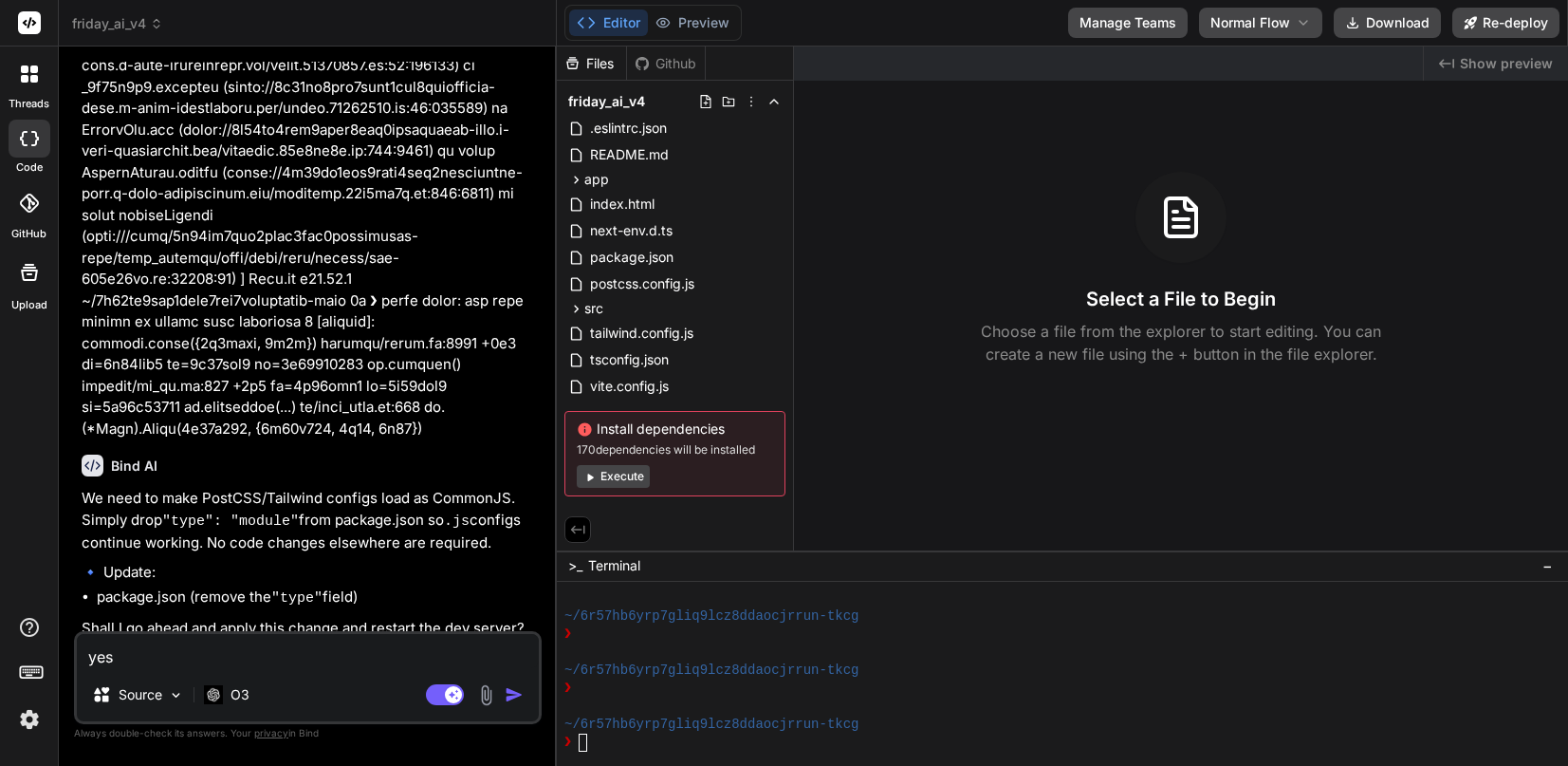 type on "x" 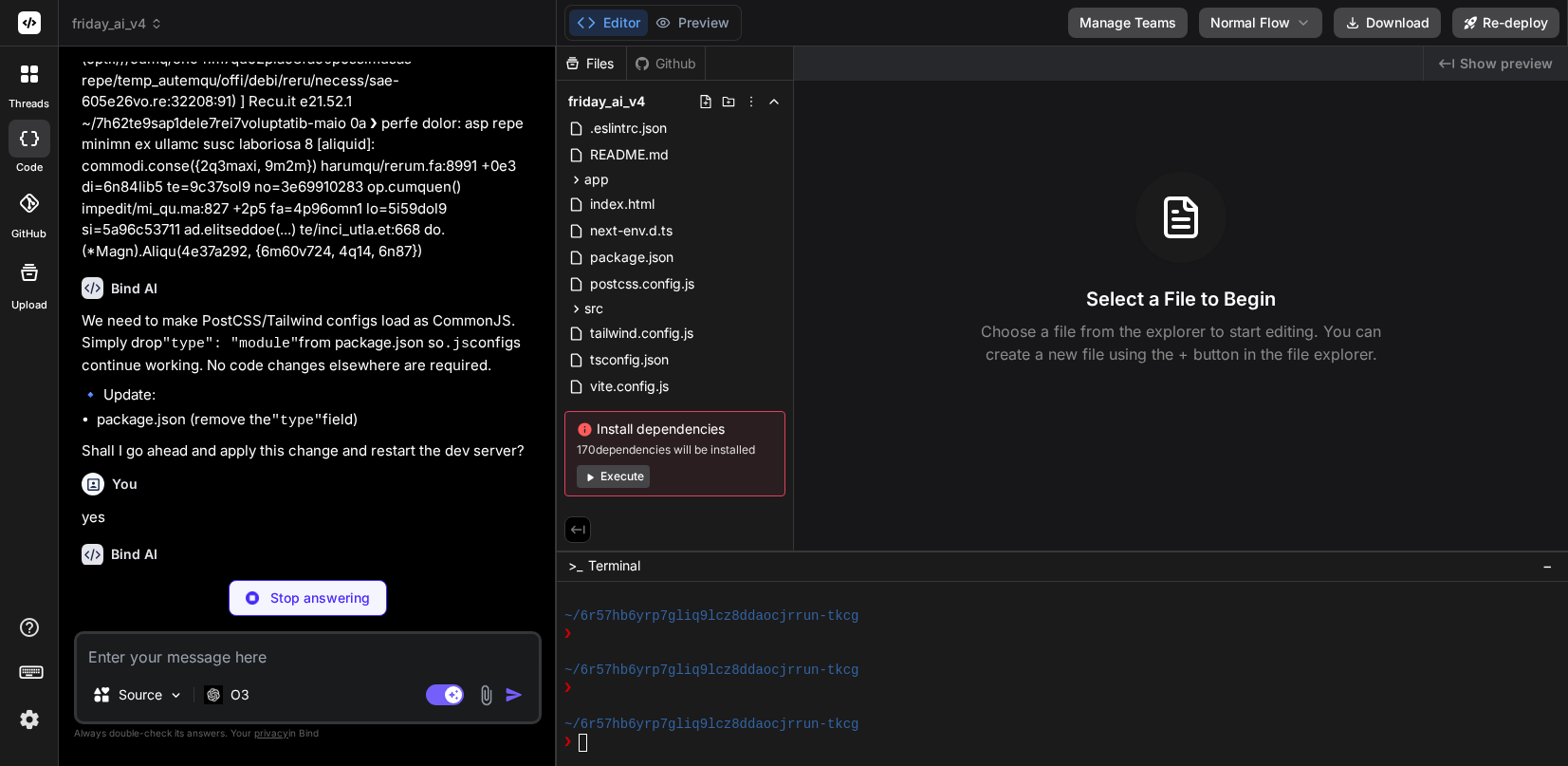 scroll, scrollTop: 16771, scrollLeft: 0, axis: vertical 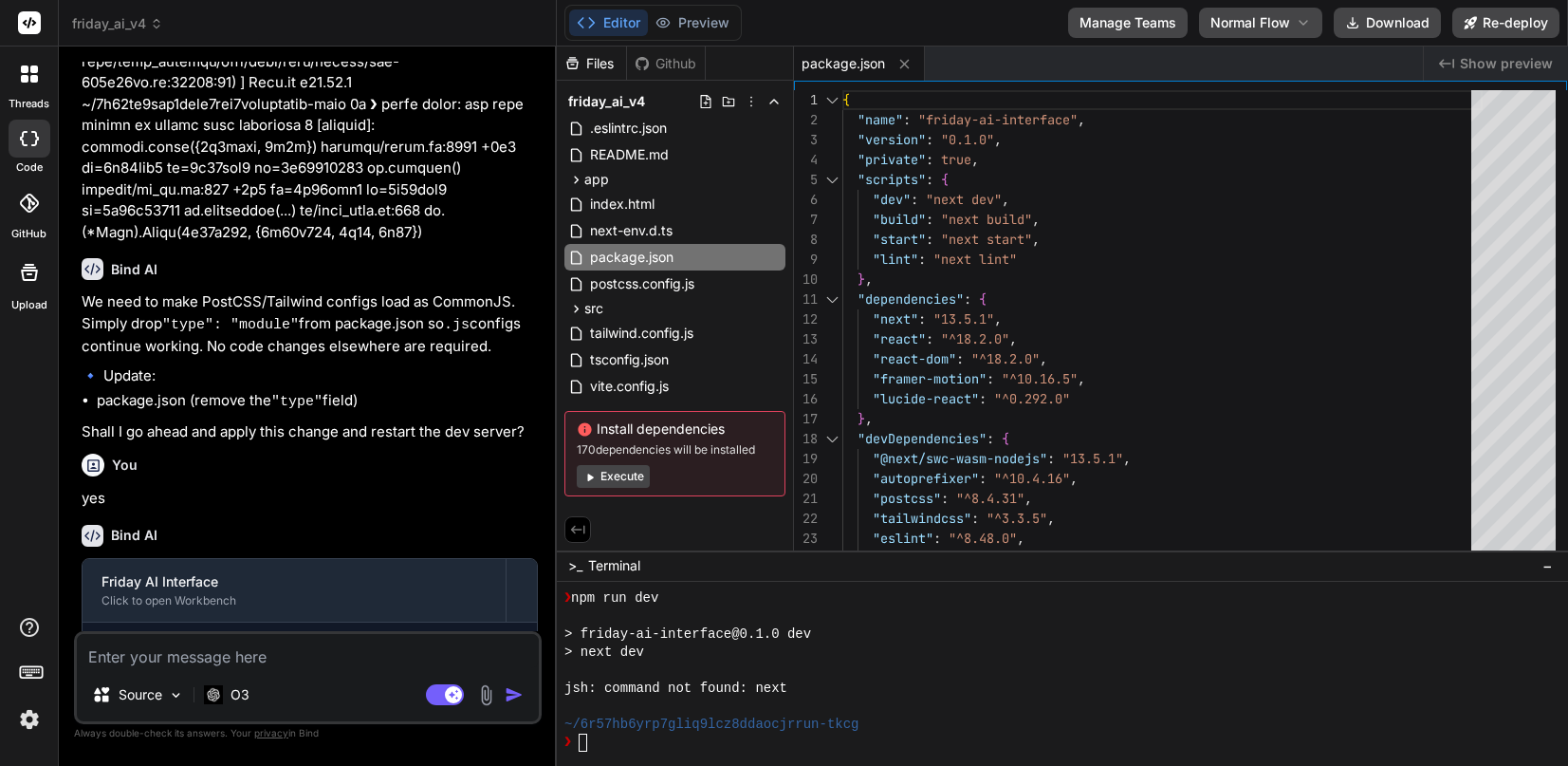type on "x" 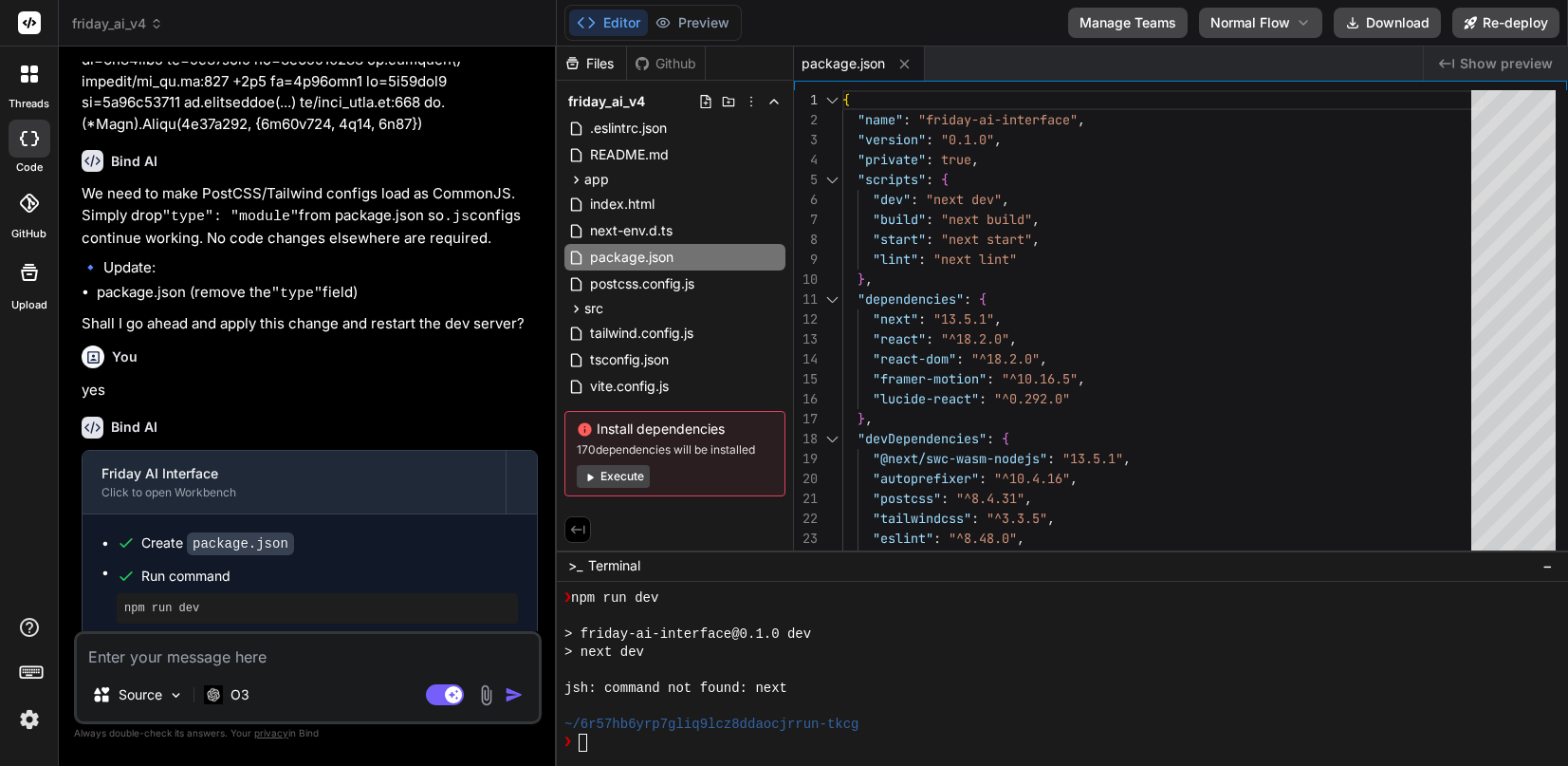 click at bounding box center (1052, 670) 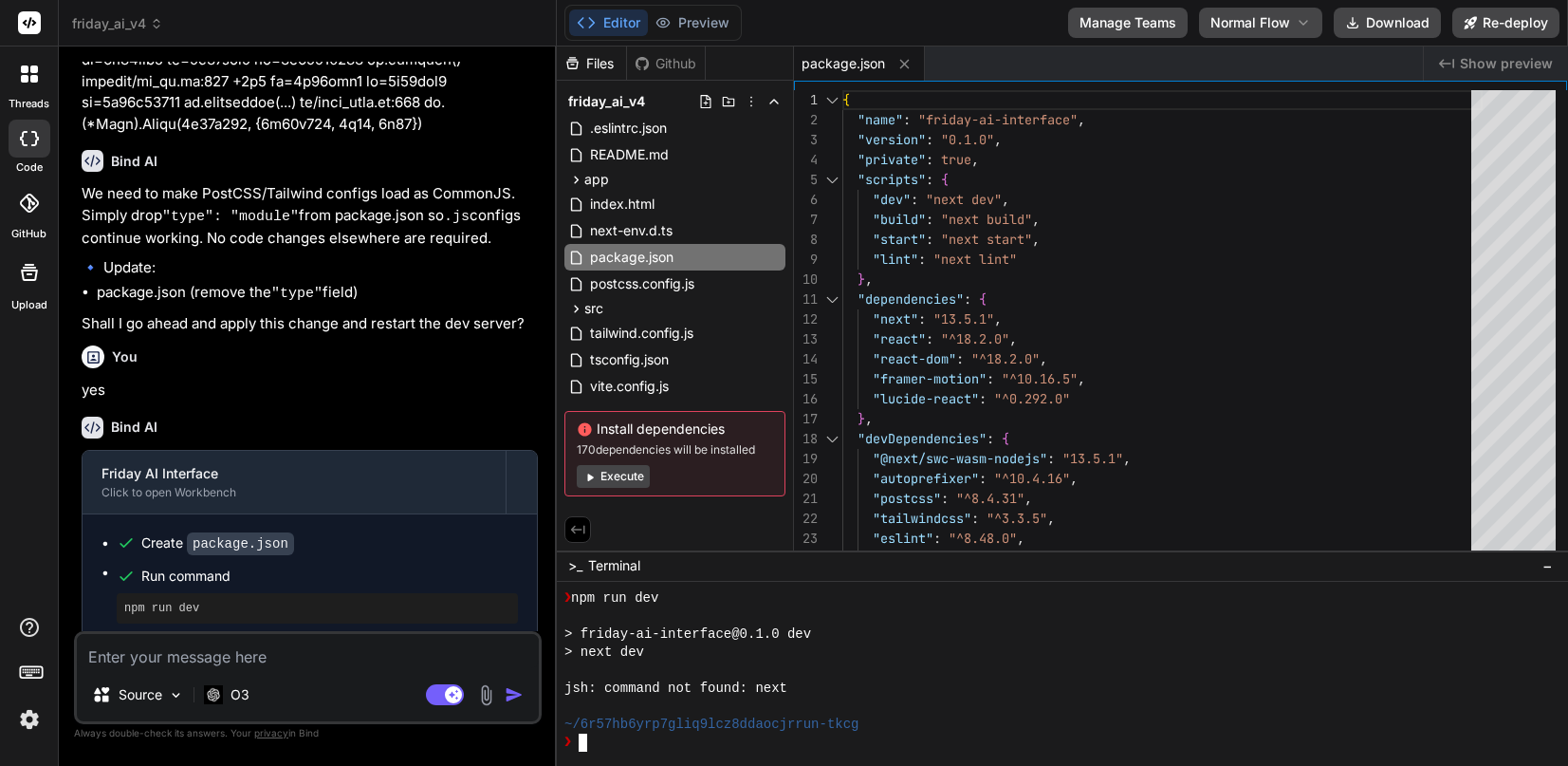 click on "❯" at bounding box center [1052, 742] 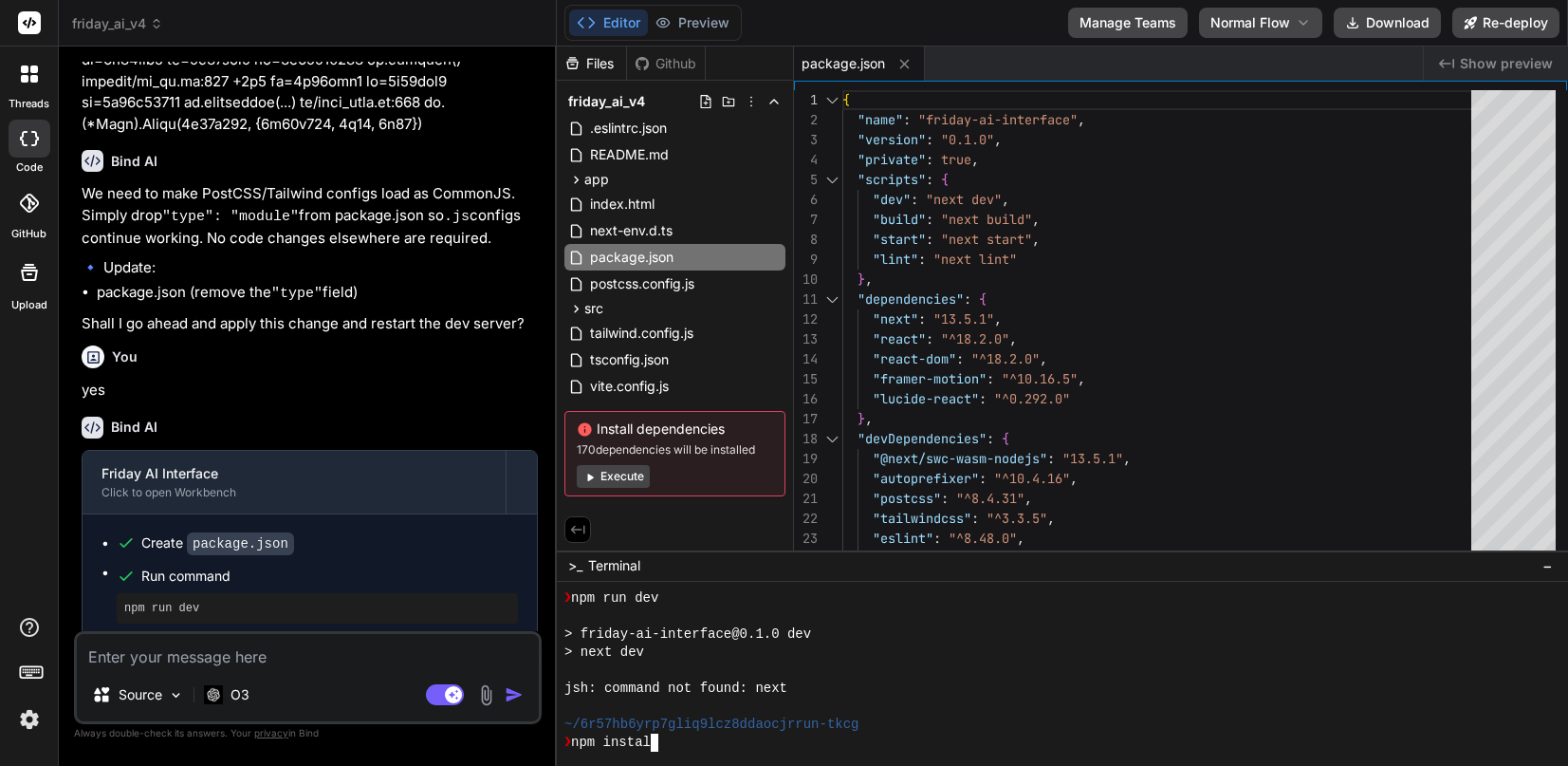 type 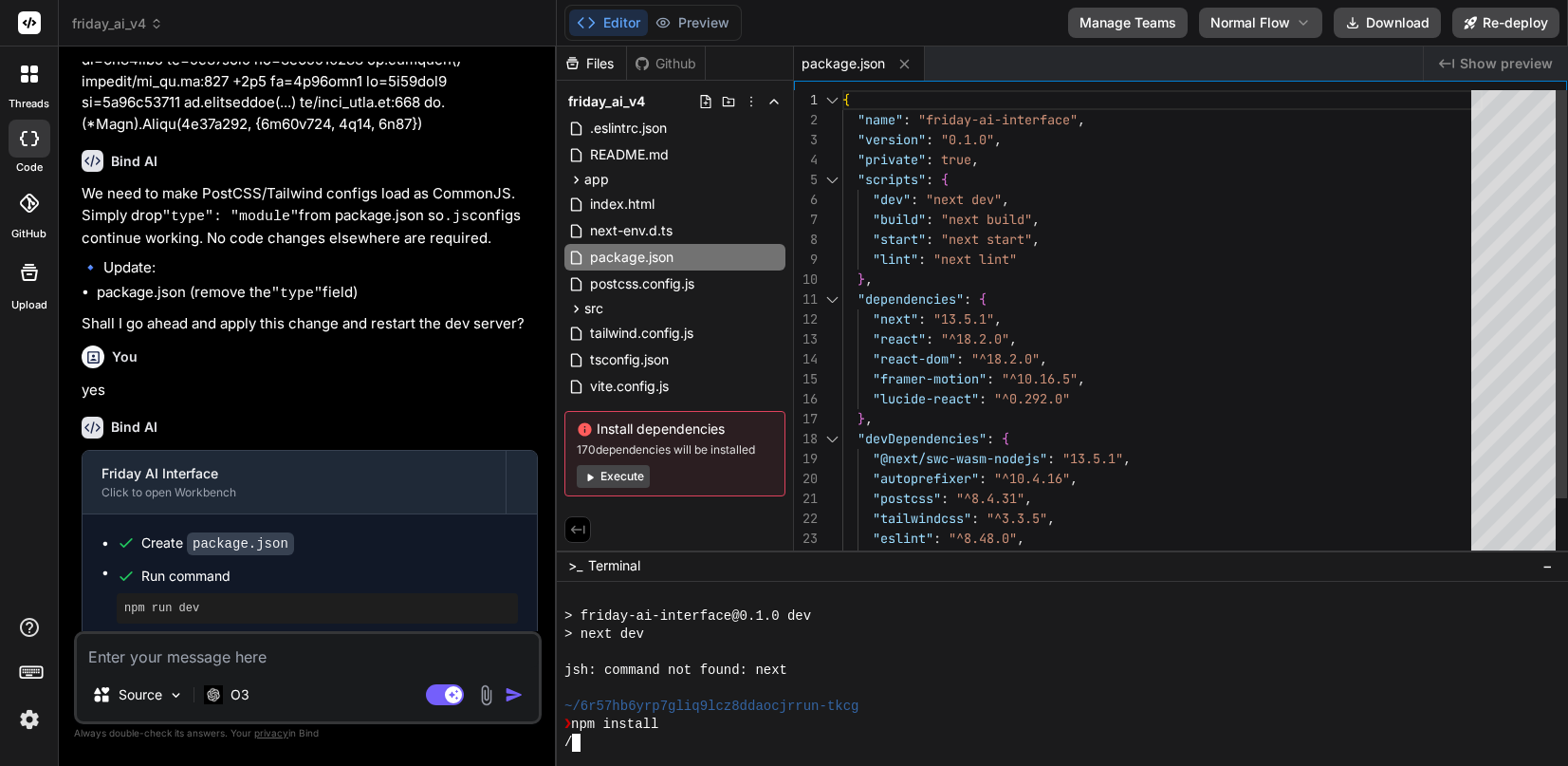 scroll, scrollTop: 3840, scrollLeft: 0, axis: vertical 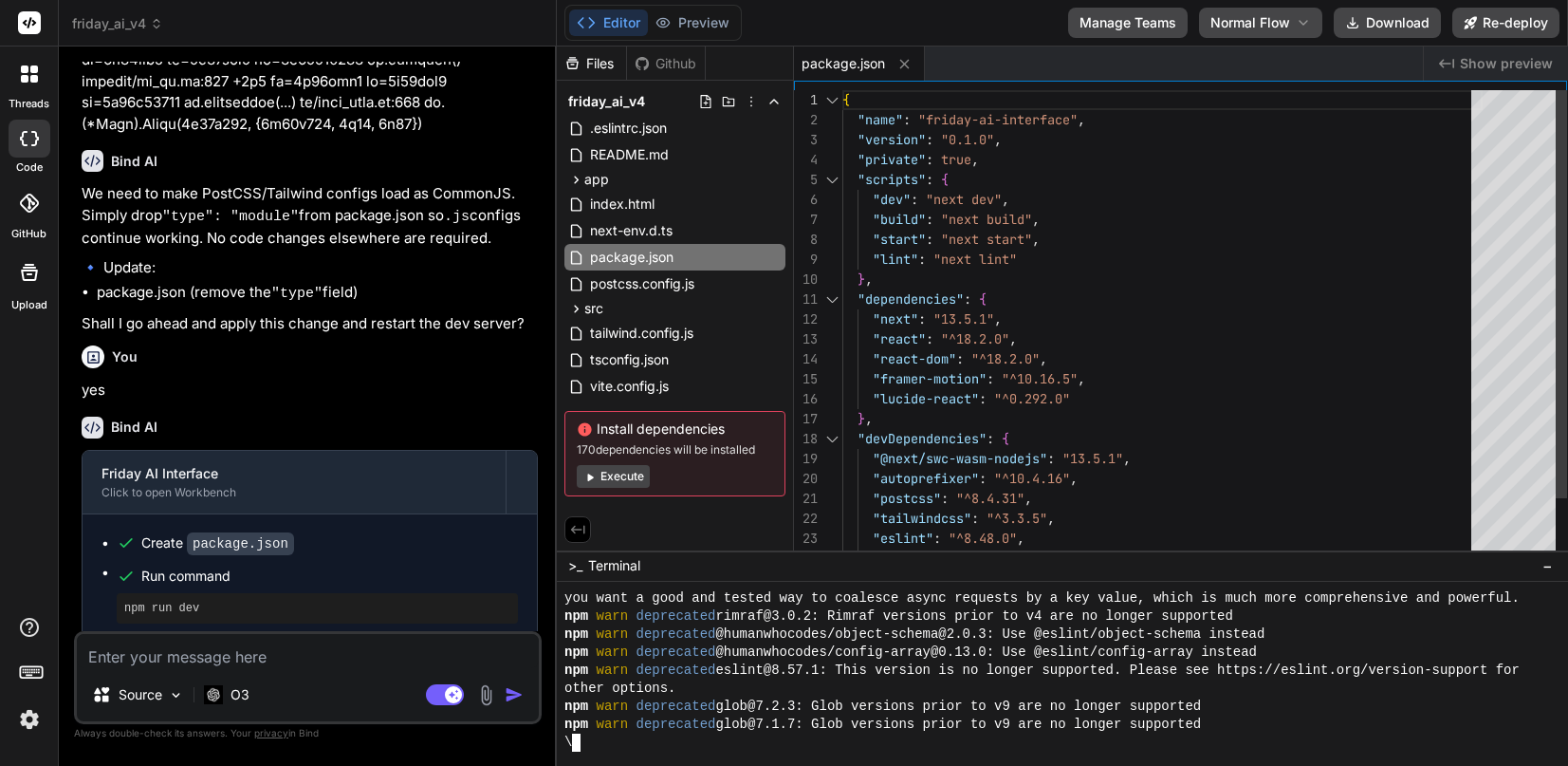 type on "x" 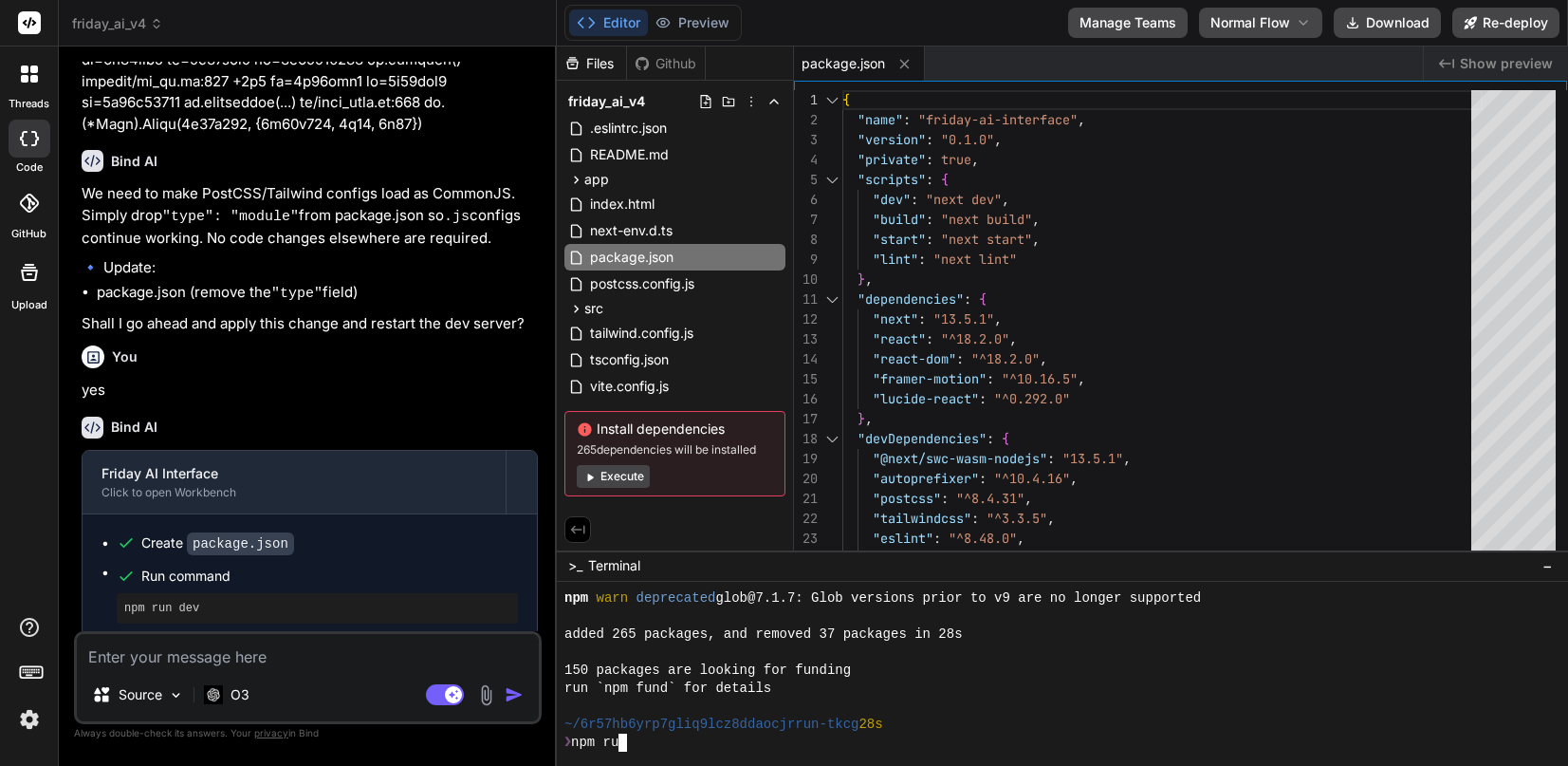 scroll, scrollTop: 0, scrollLeft: 0, axis: both 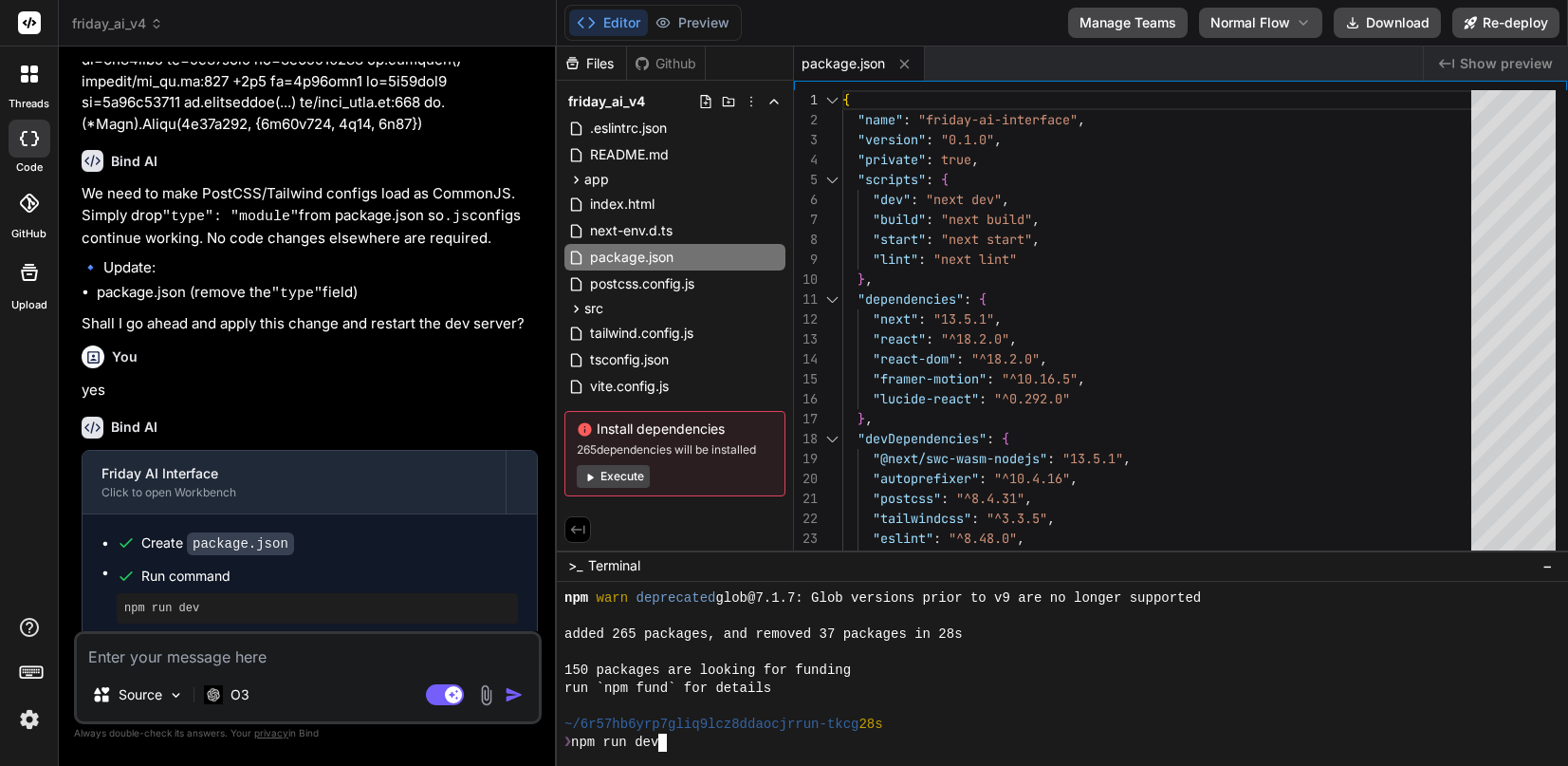 type 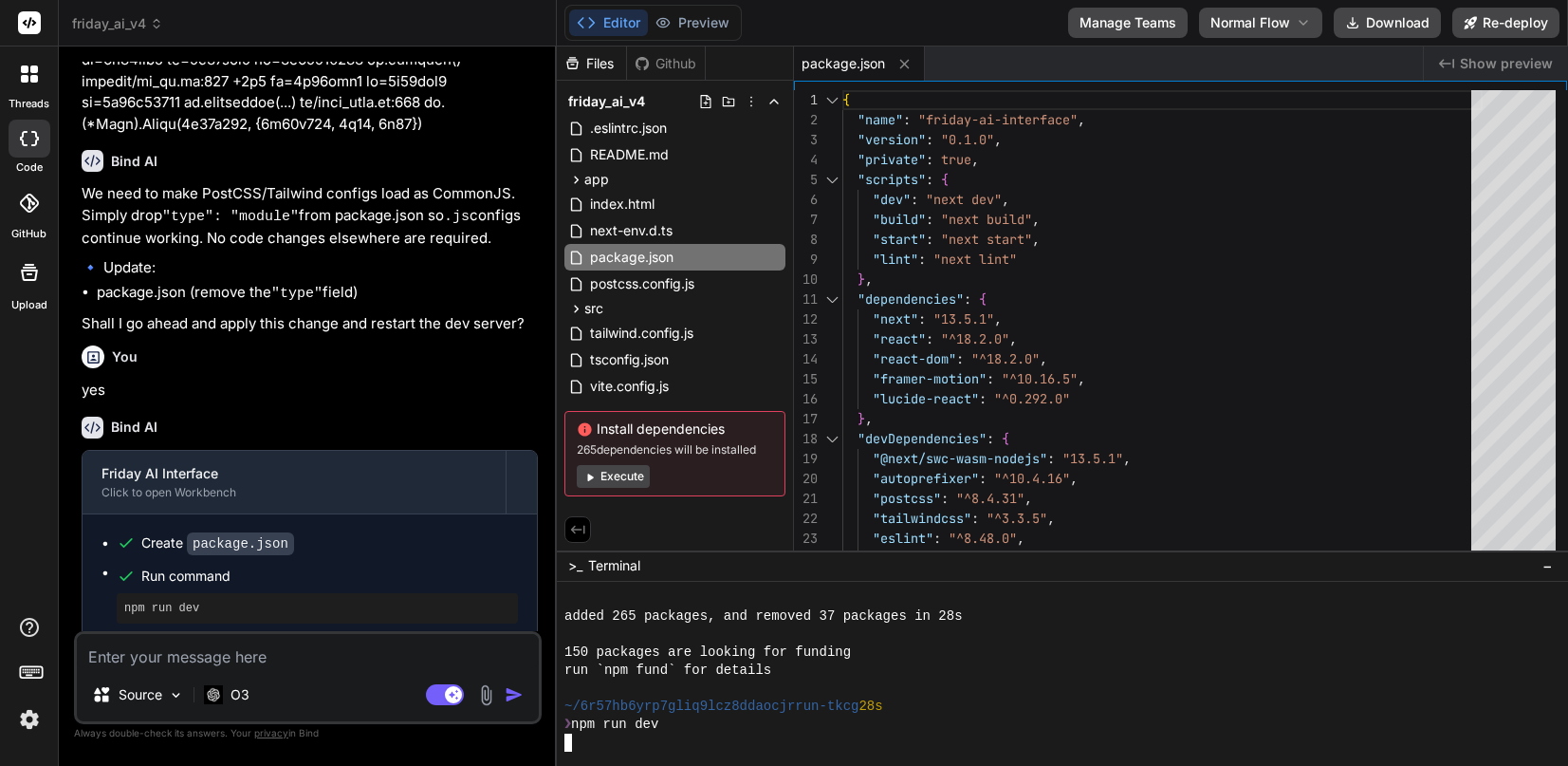scroll, scrollTop: 0, scrollLeft: 0, axis: both 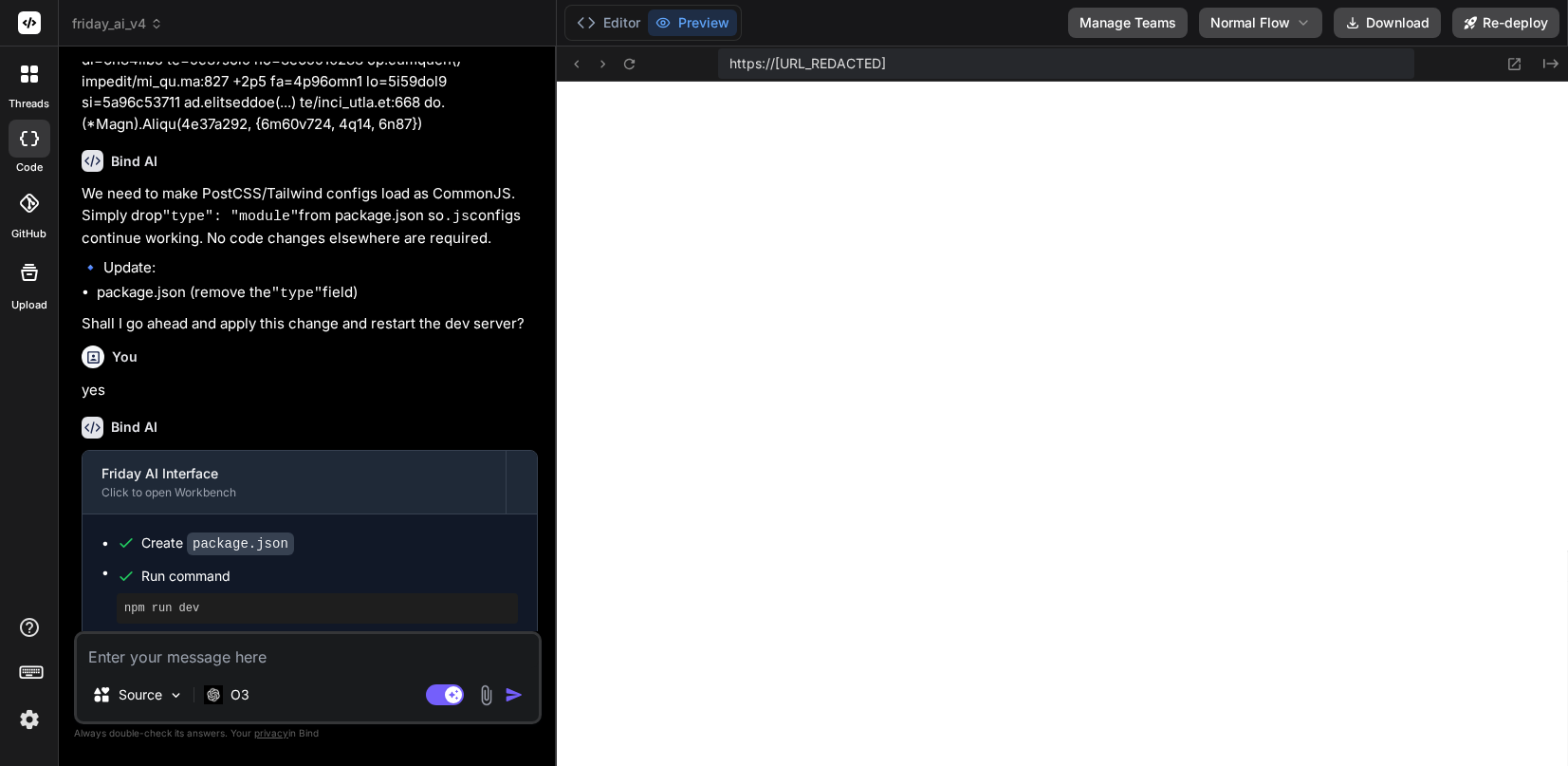 type on "x" 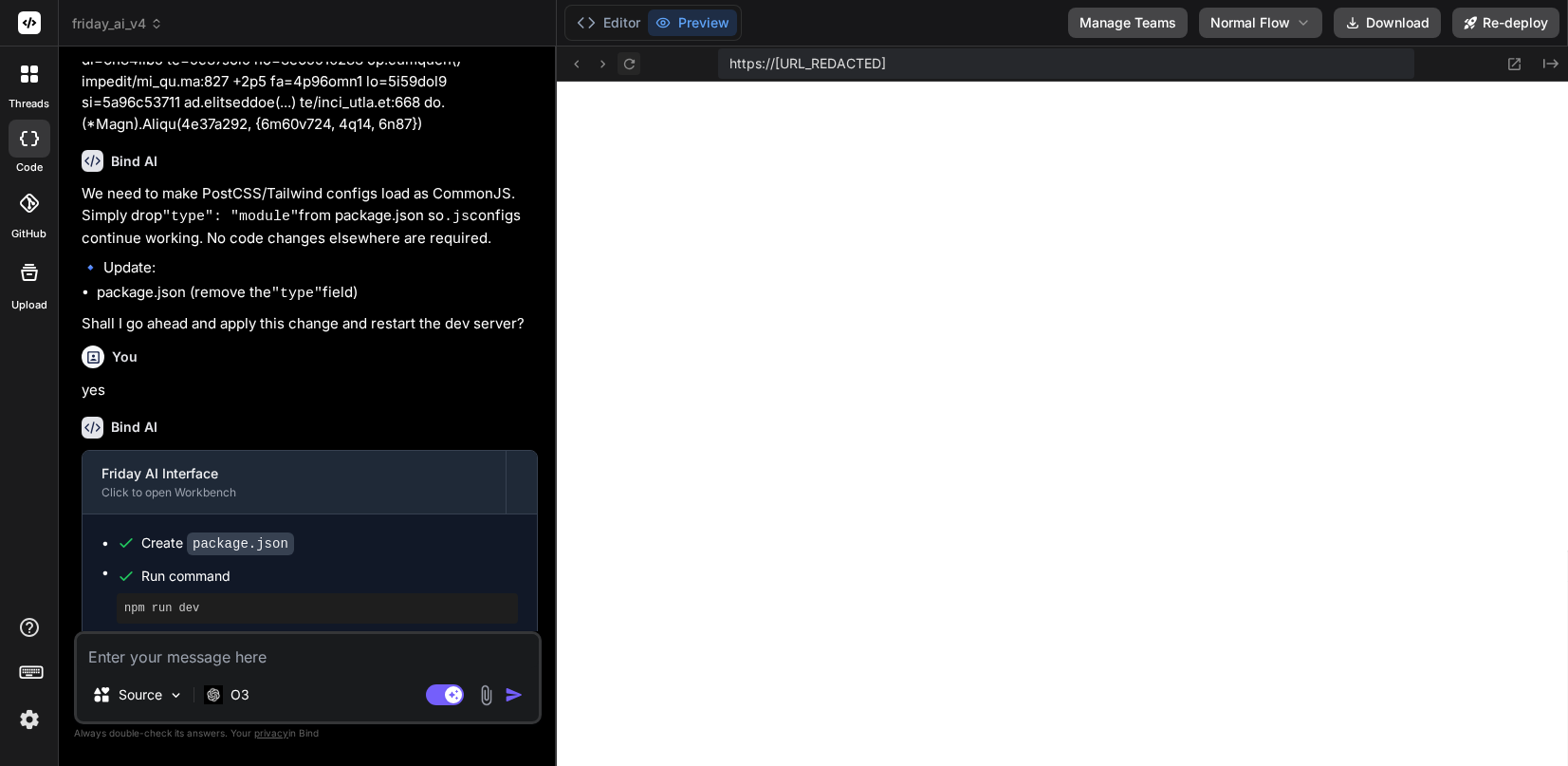 click 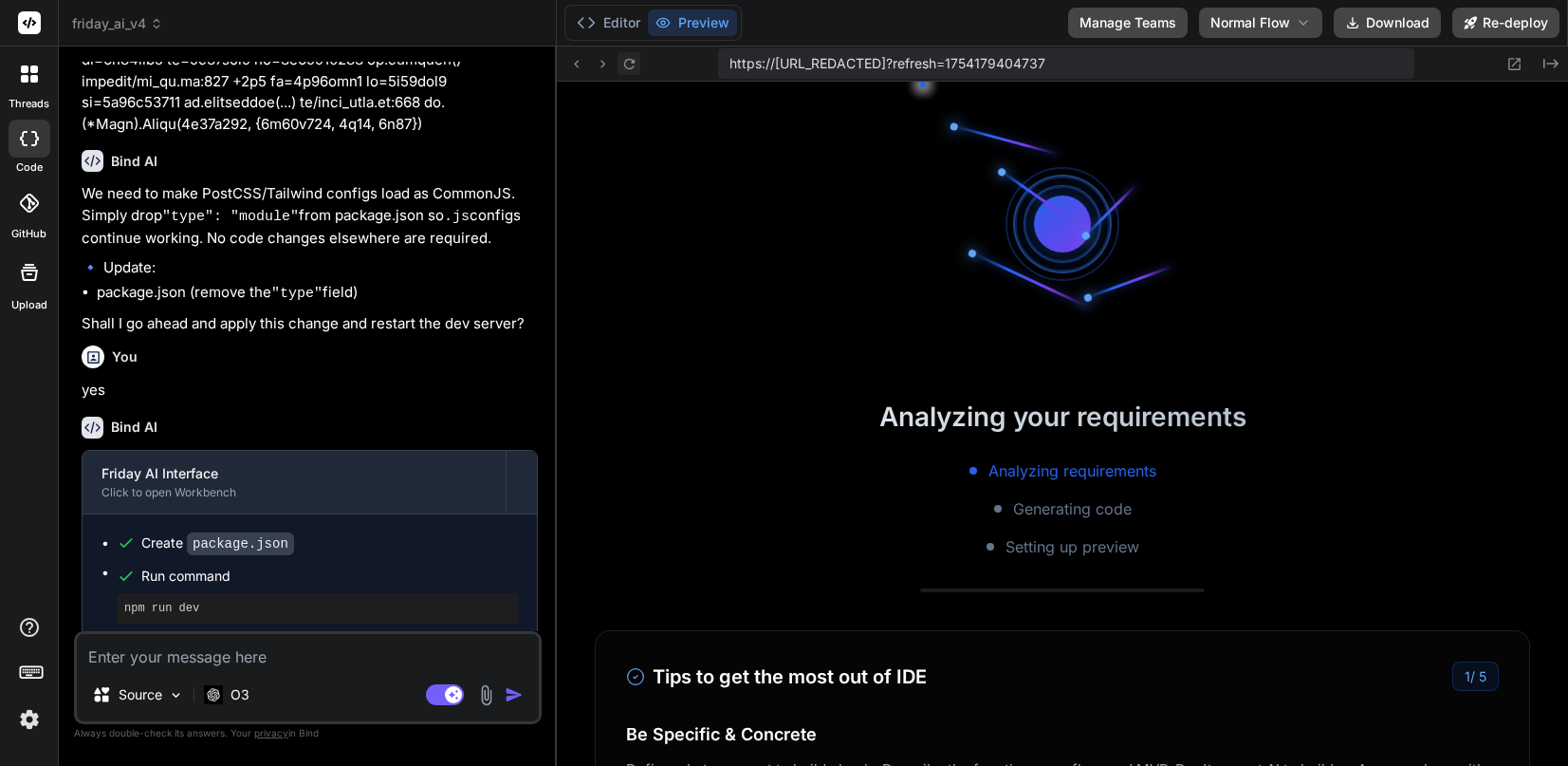 scroll, scrollTop: 4598, scrollLeft: 0, axis: vertical 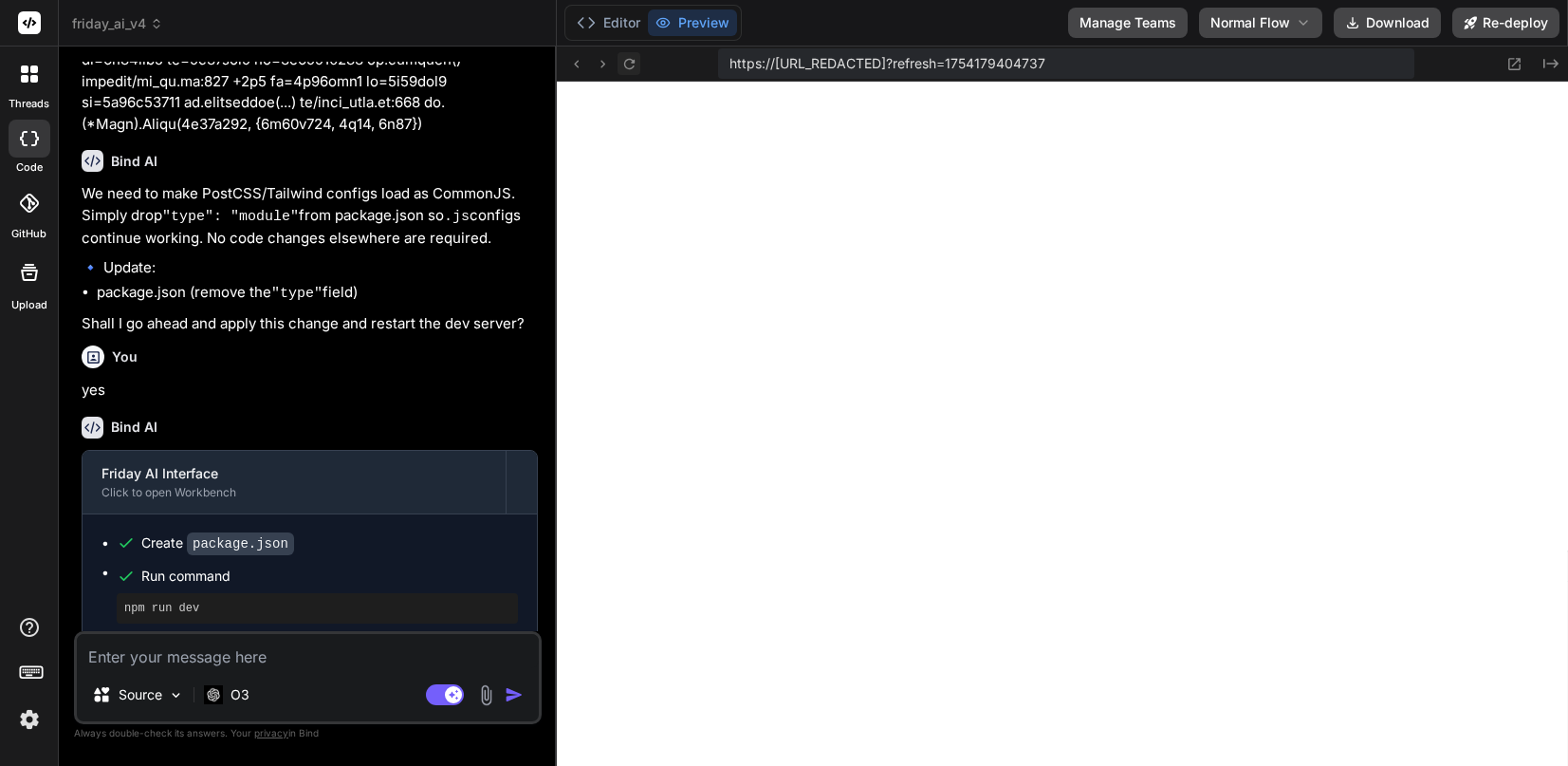 click 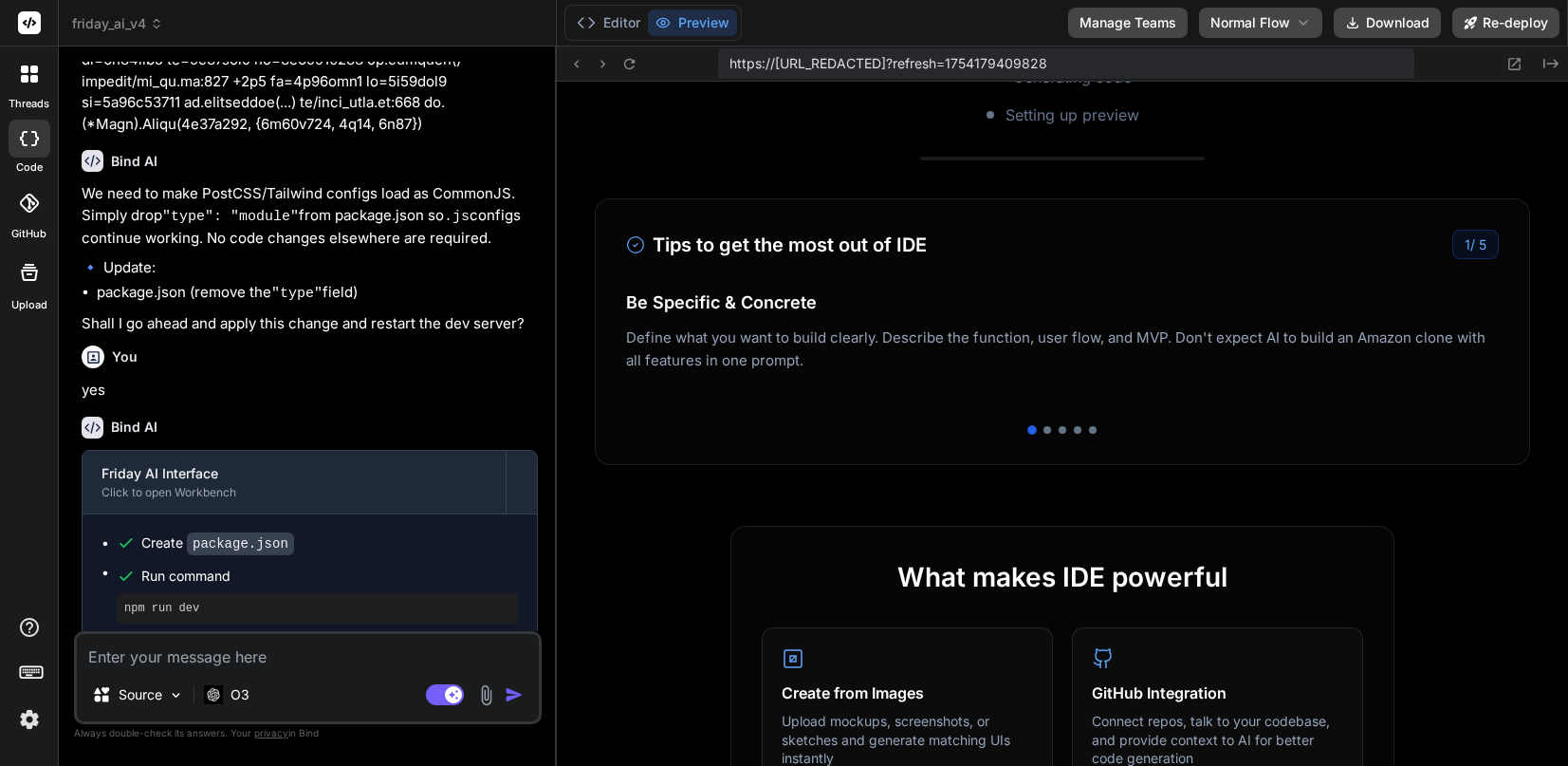 scroll, scrollTop: 457, scrollLeft: 0, axis: vertical 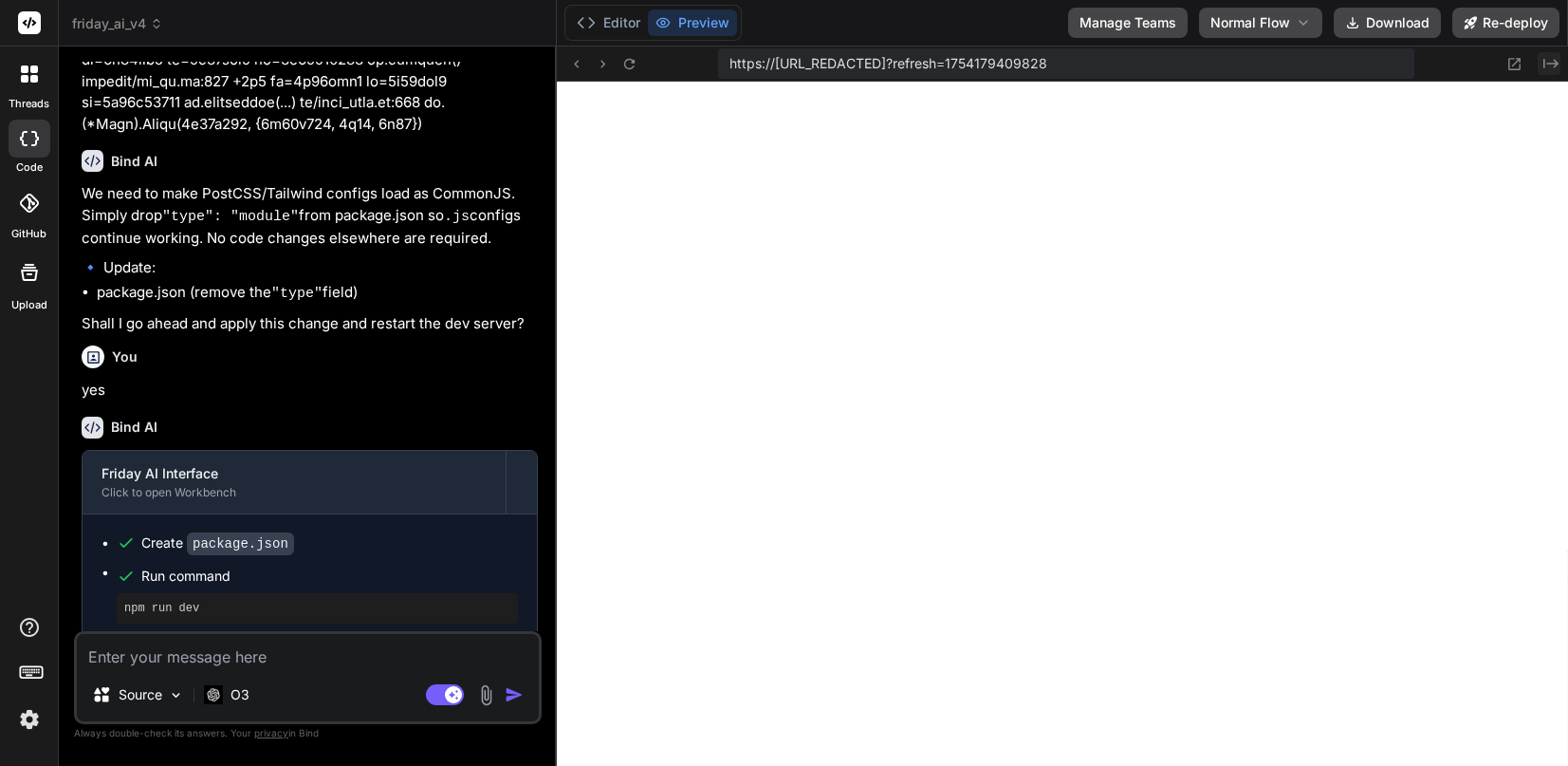 click on "Created with Pixso." 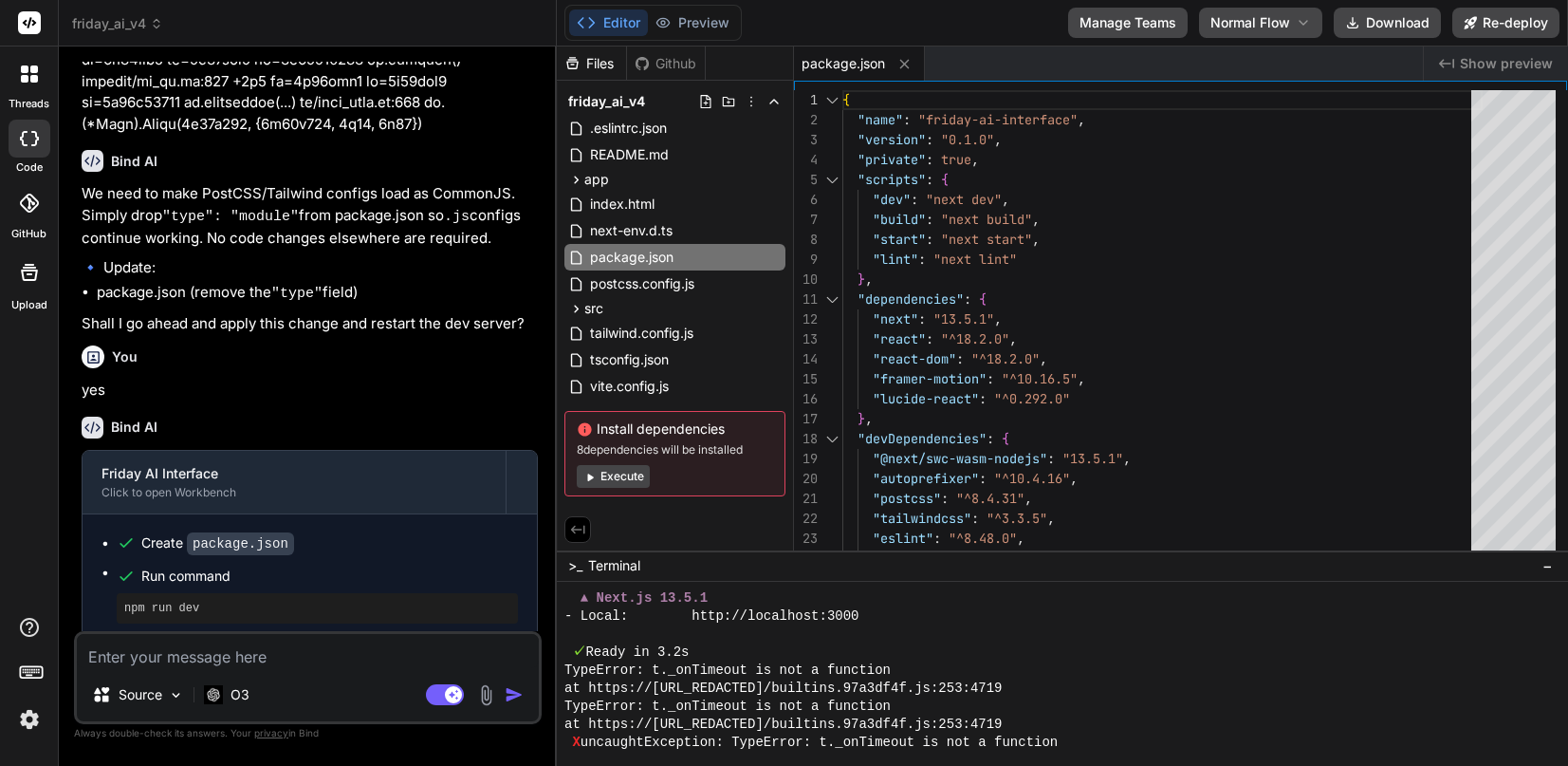 scroll, scrollTop: 4598, scrollLeft: 0, axis: vertical 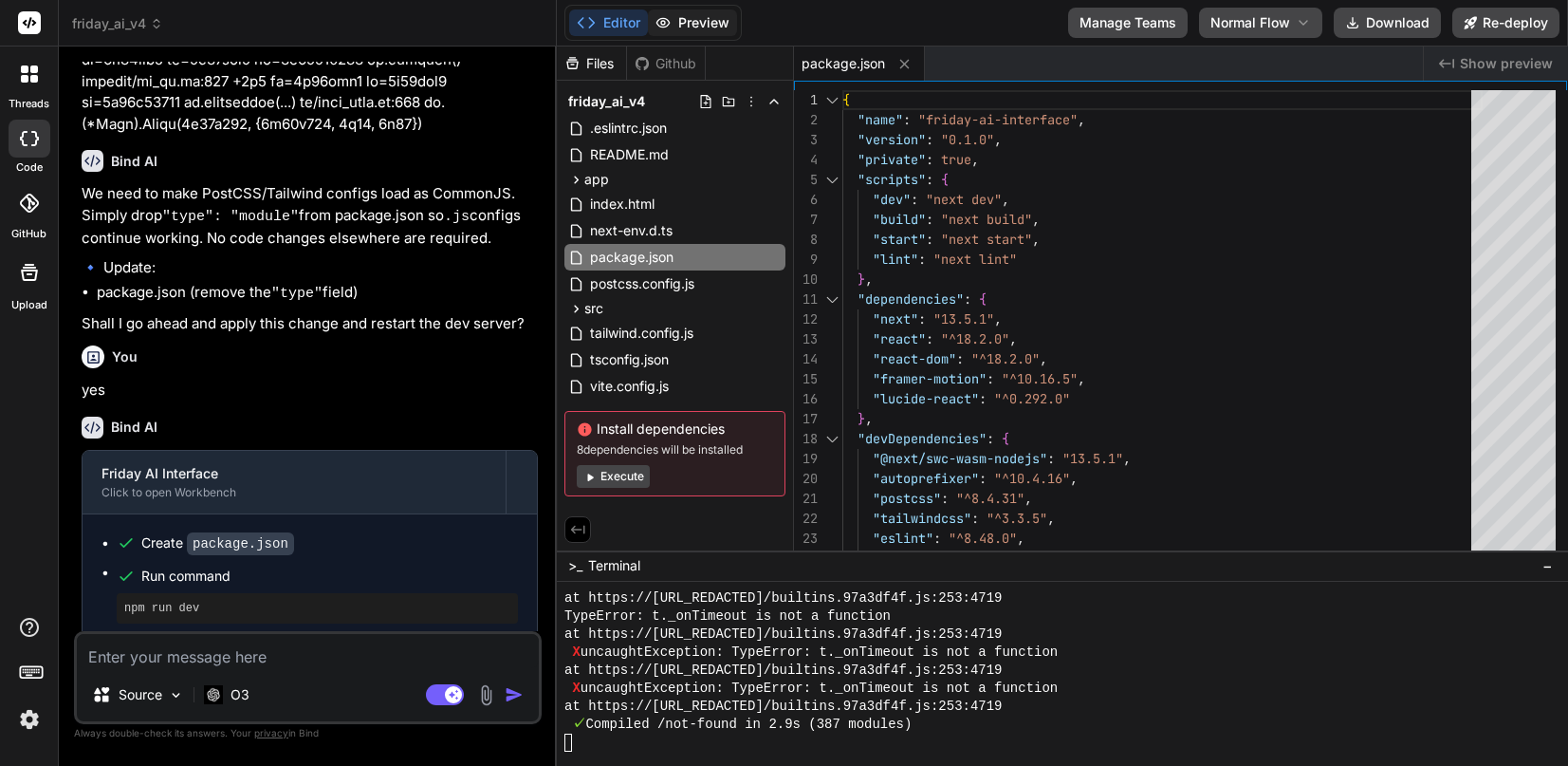 click on "Preview" at bounding box center (692, 23) 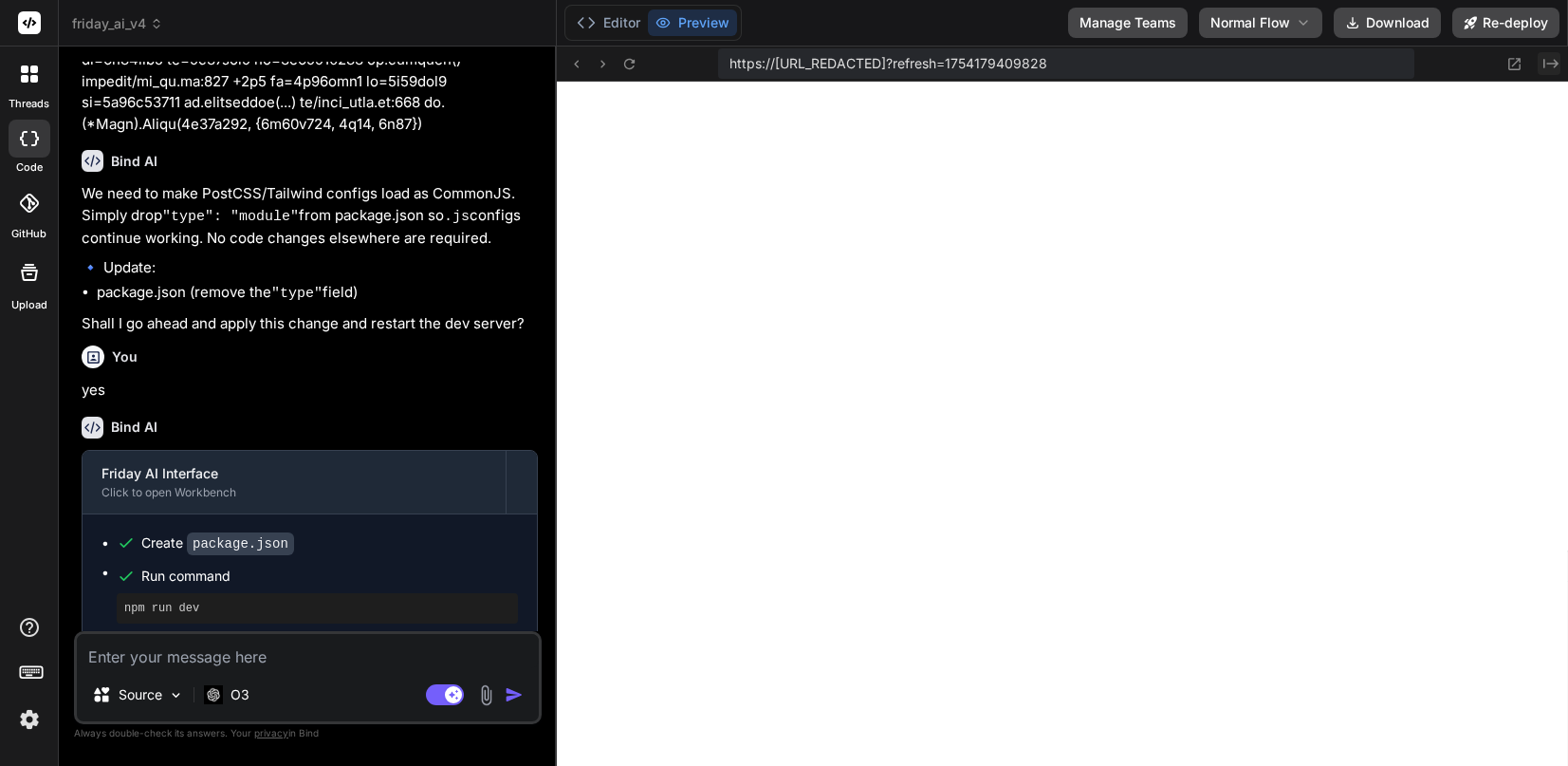 click on "Created with Pixso." 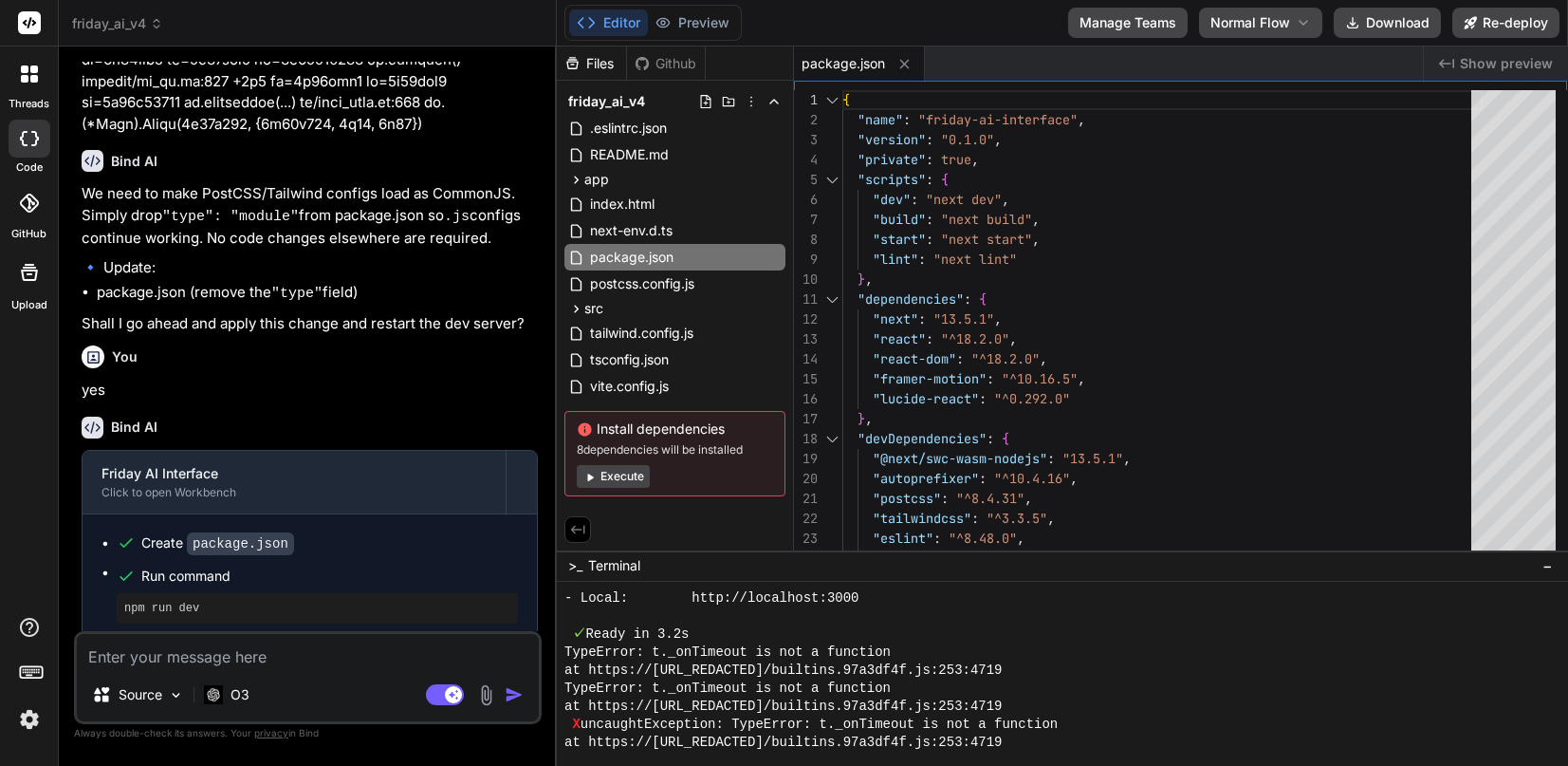 scroll, scrollTop: 4482, scrollLeft: 0, axis: vertical 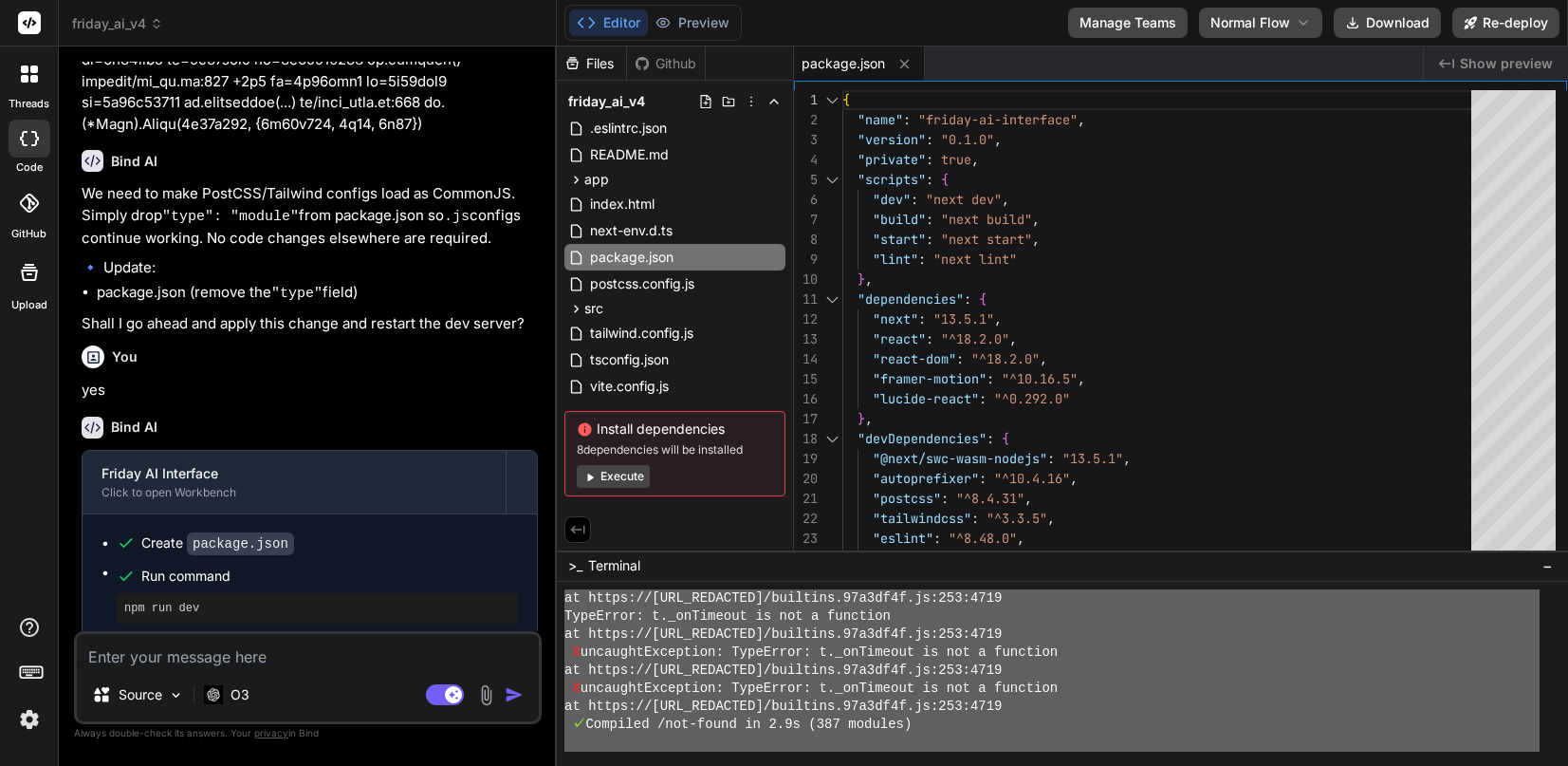 drag, startPoint x: 592, startPoint y: 615, endPoint x: 690, endPoint y: 804, distance: 212.89669 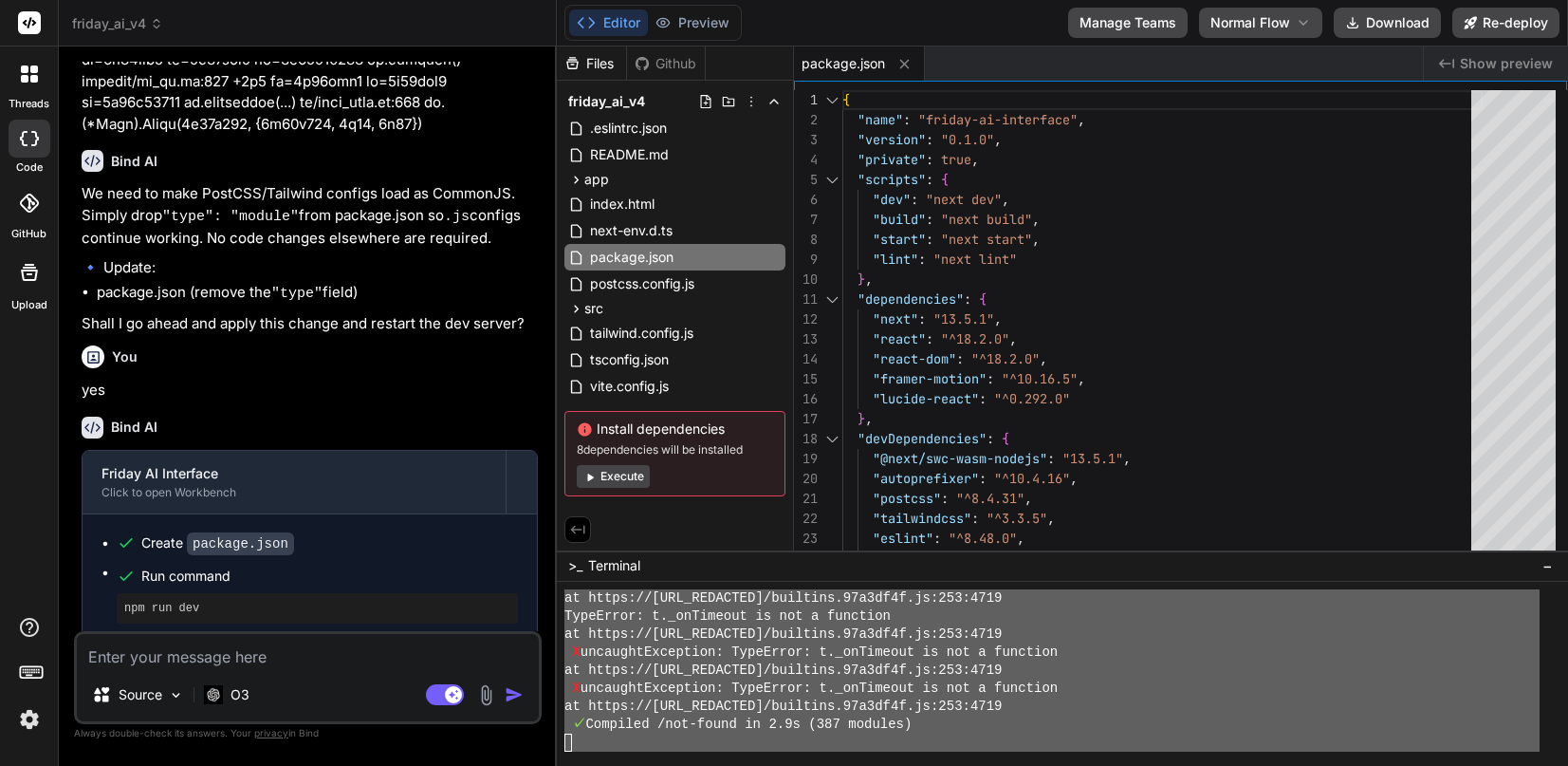 click at bounding box center (307, 651) 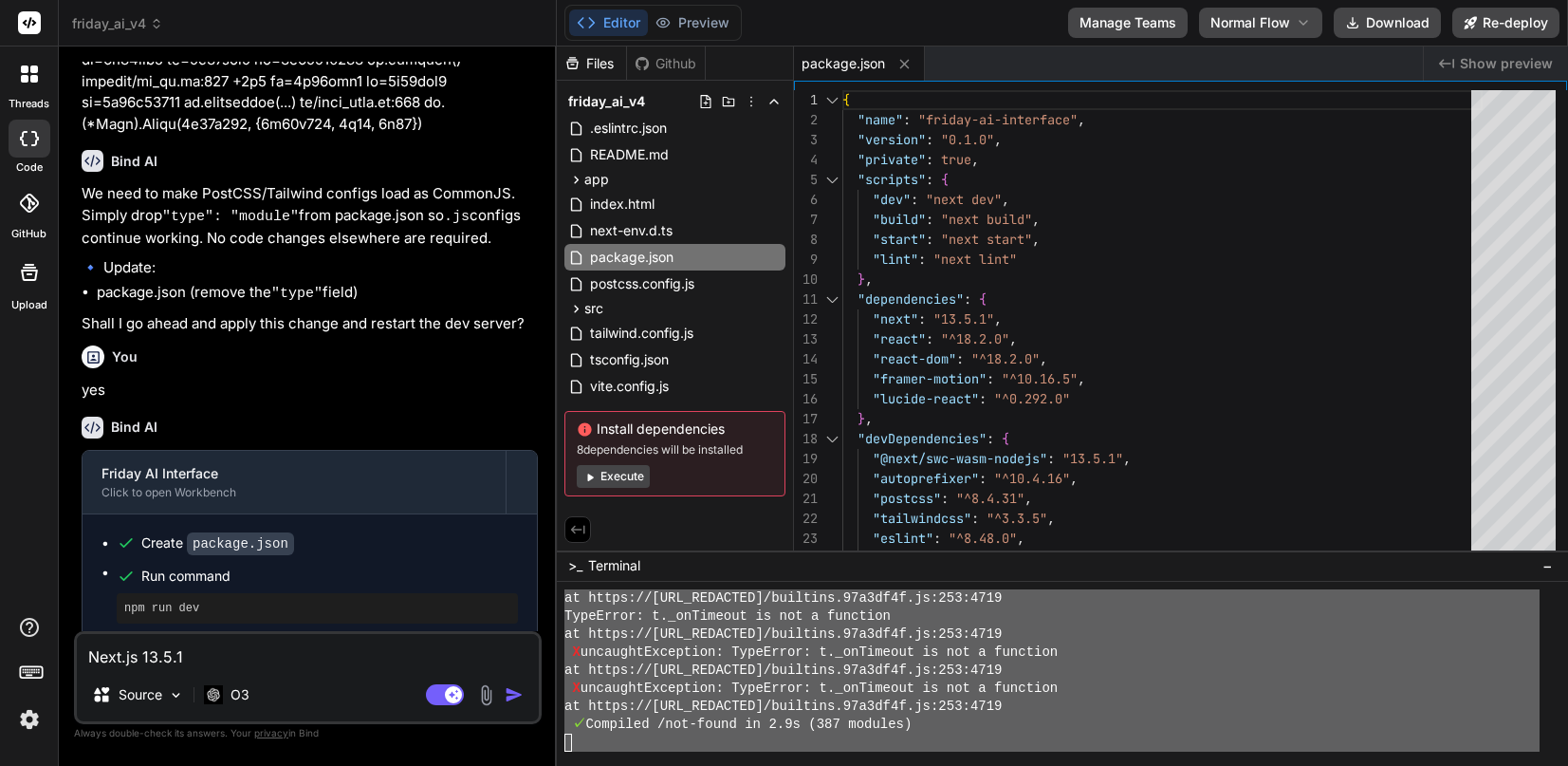 scroll, scrollTop: 229, scrollLeft: 0, axis: vertical 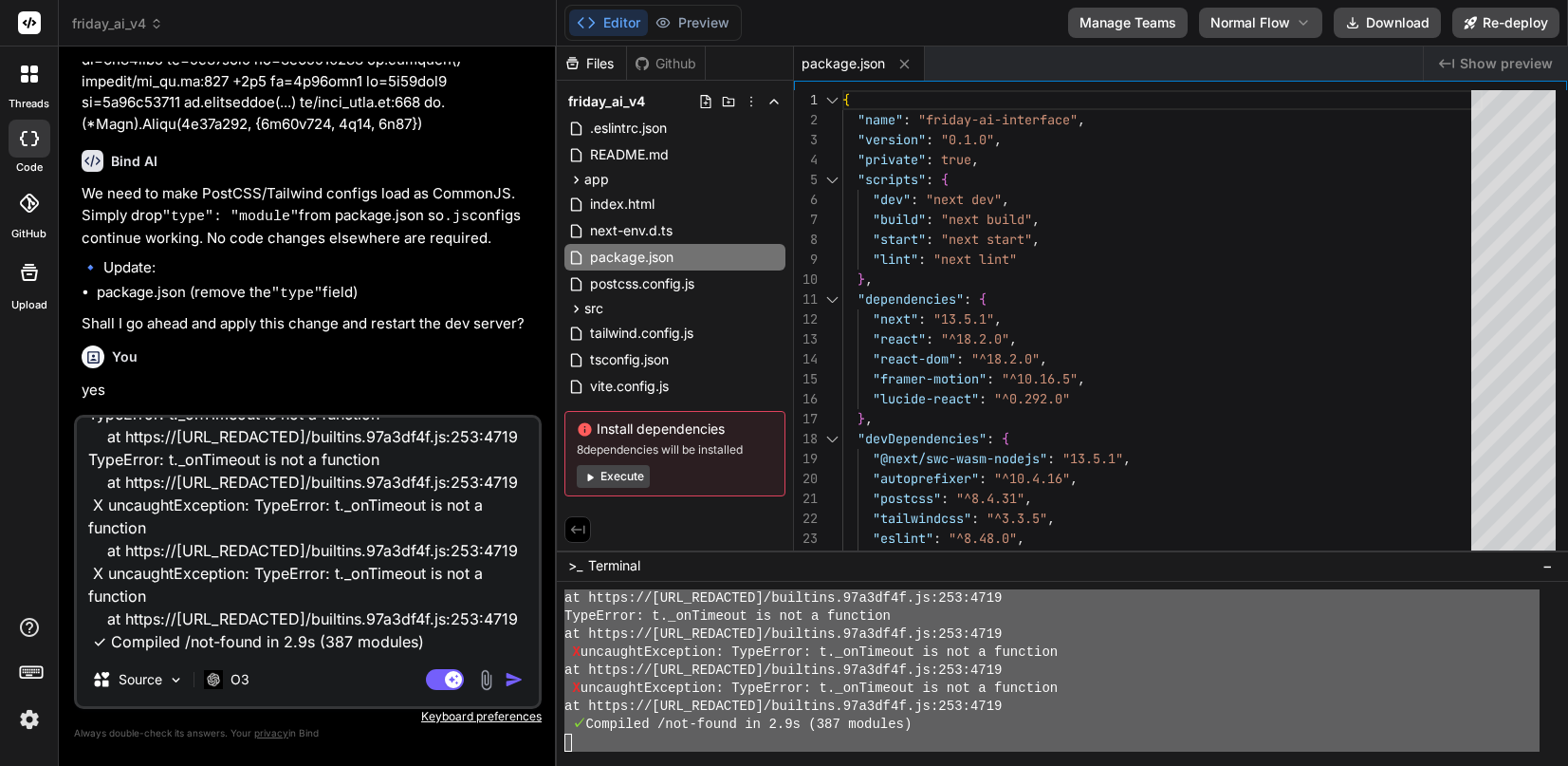 type on "x" 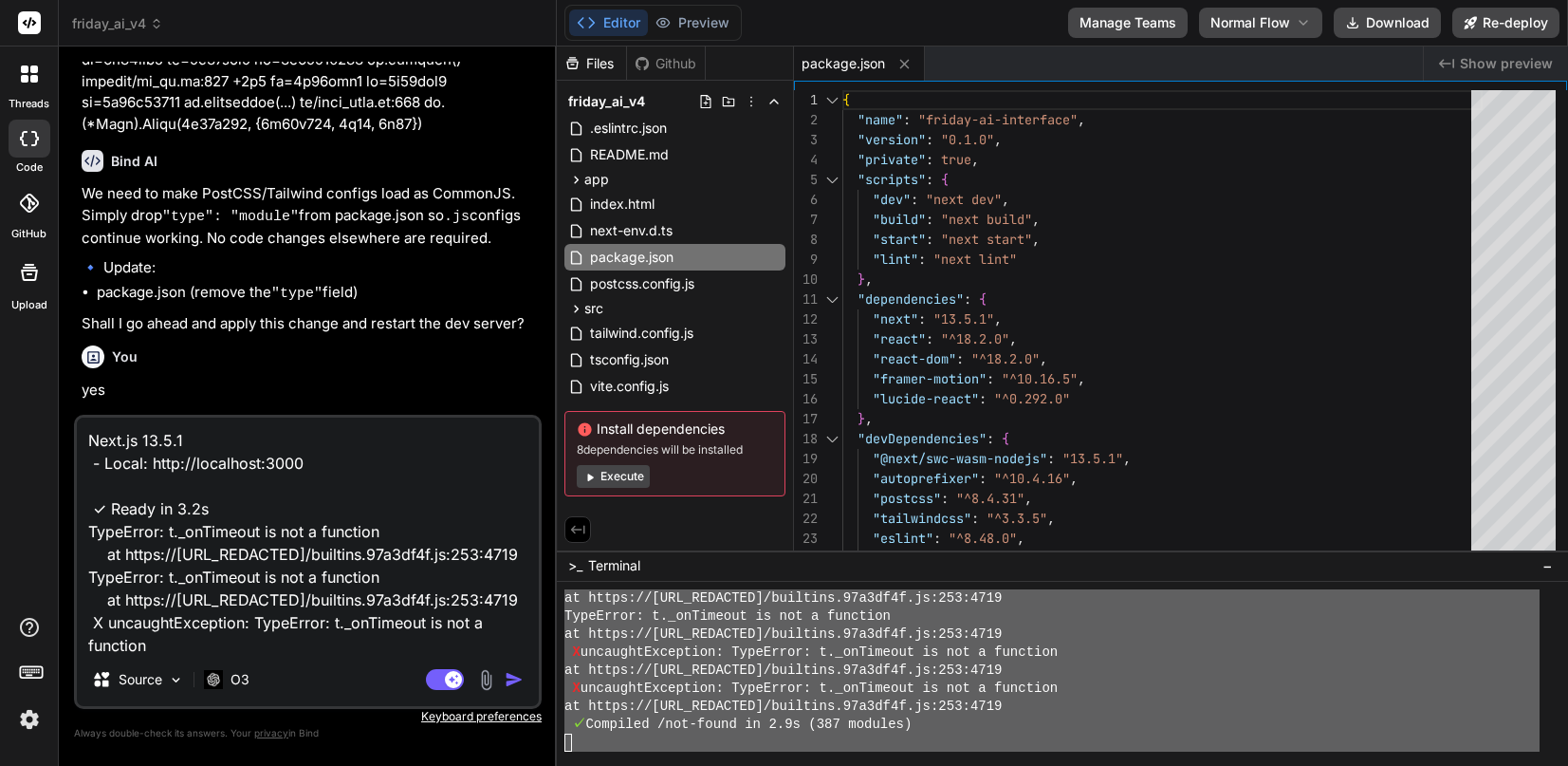 type 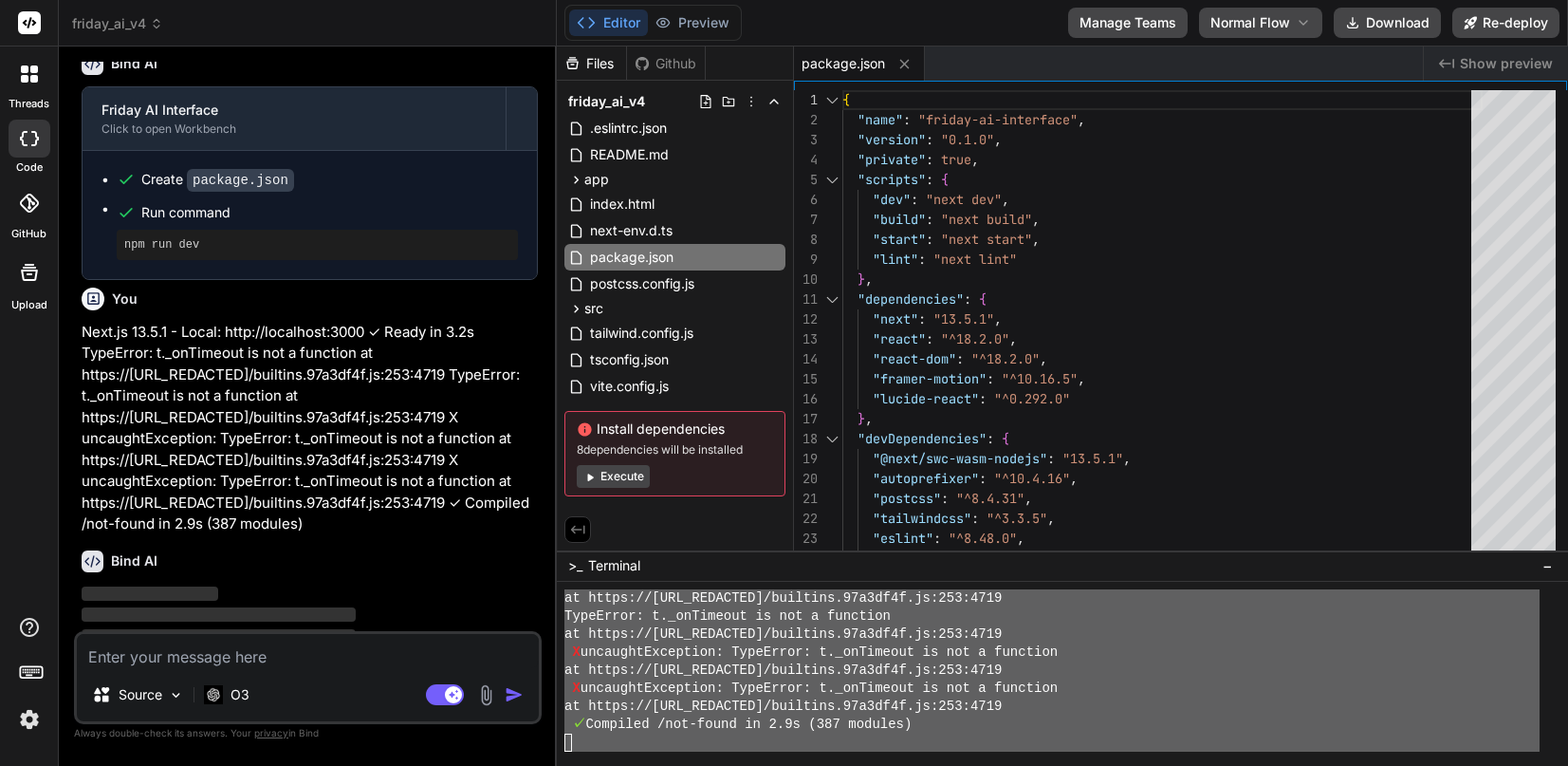 scroll, scrollTop: 17354, scrollLeft: 0, axis: vertical 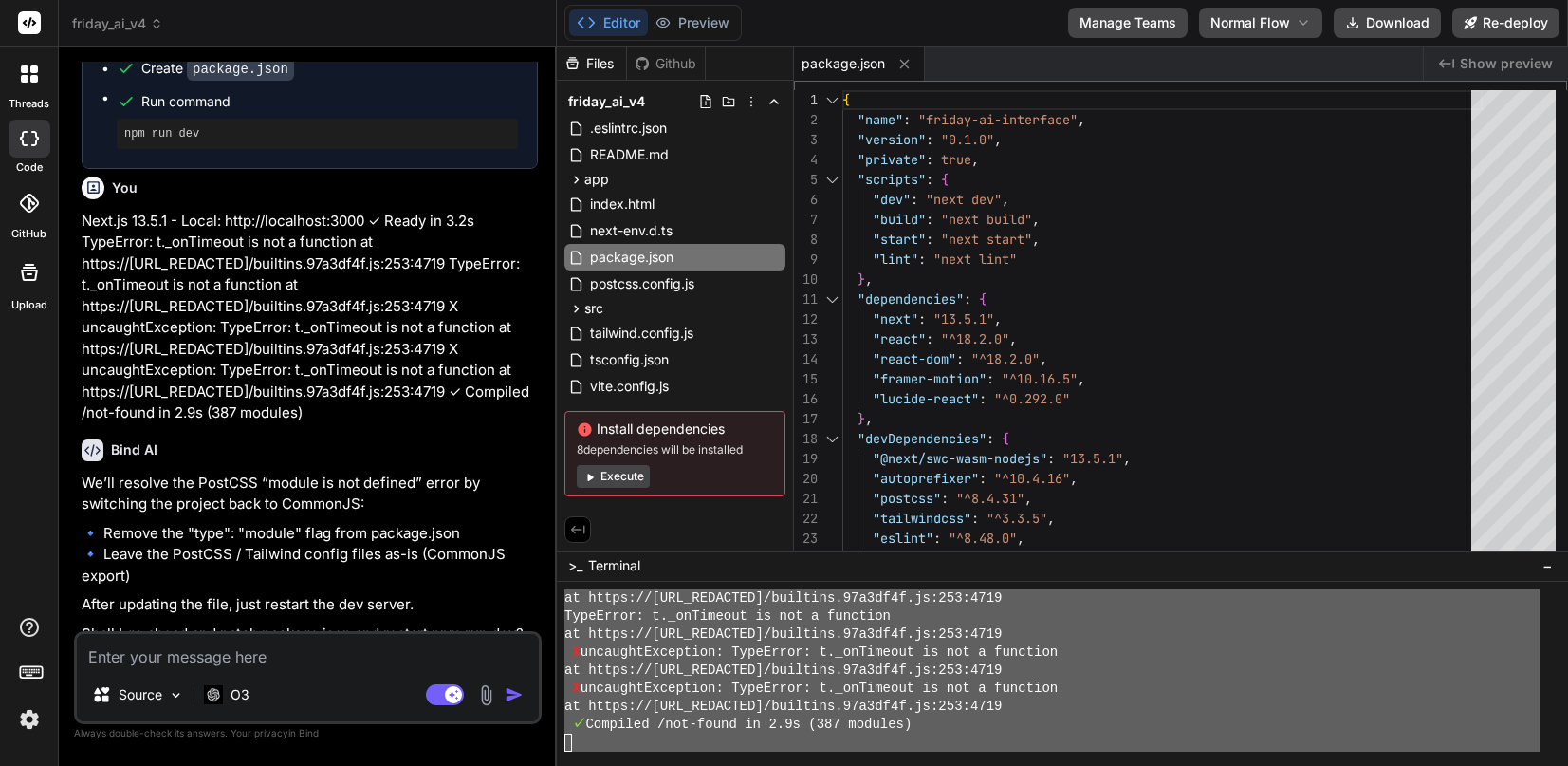 type on "x" 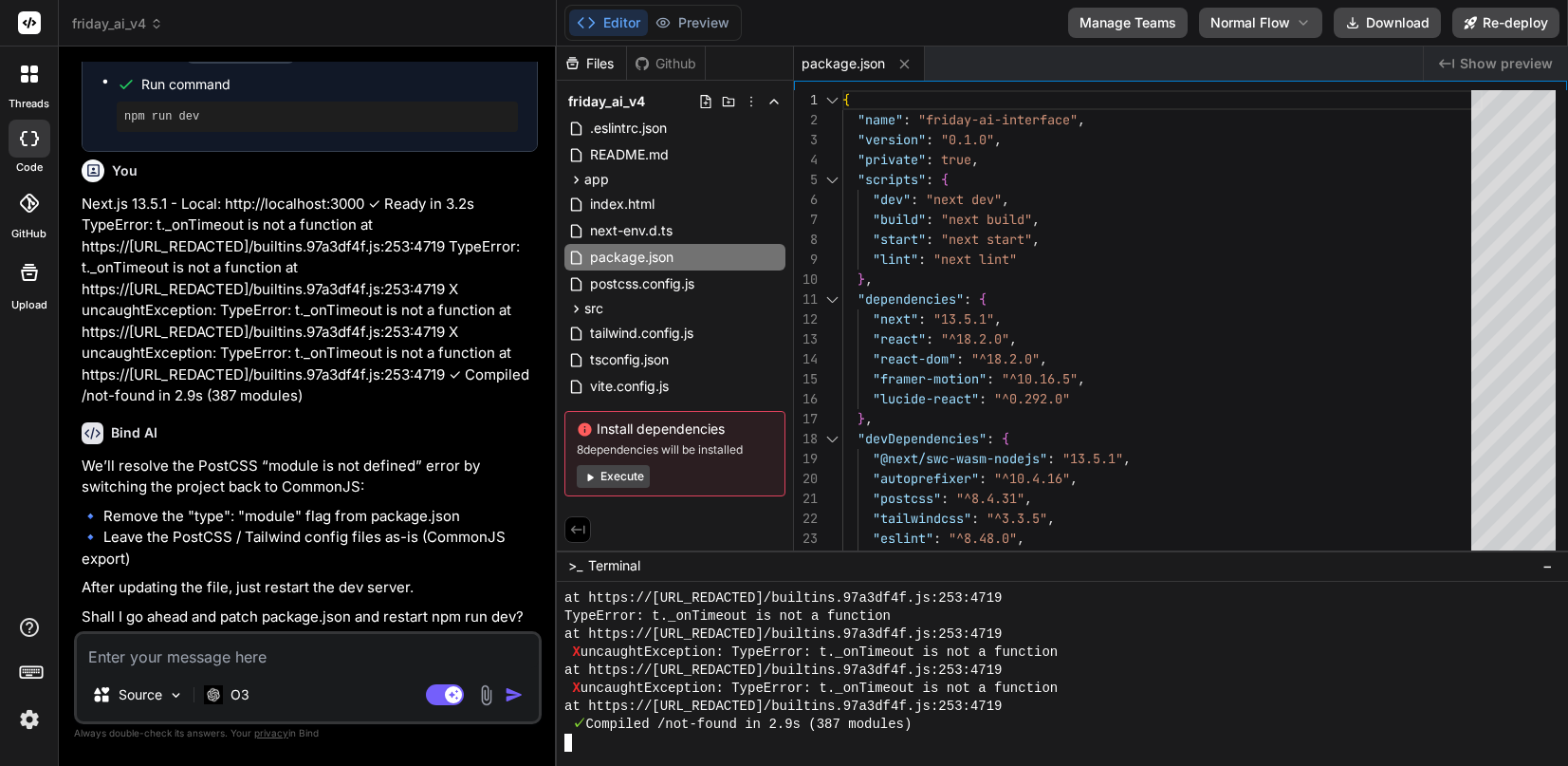 click at bounding box center [1052, 742] 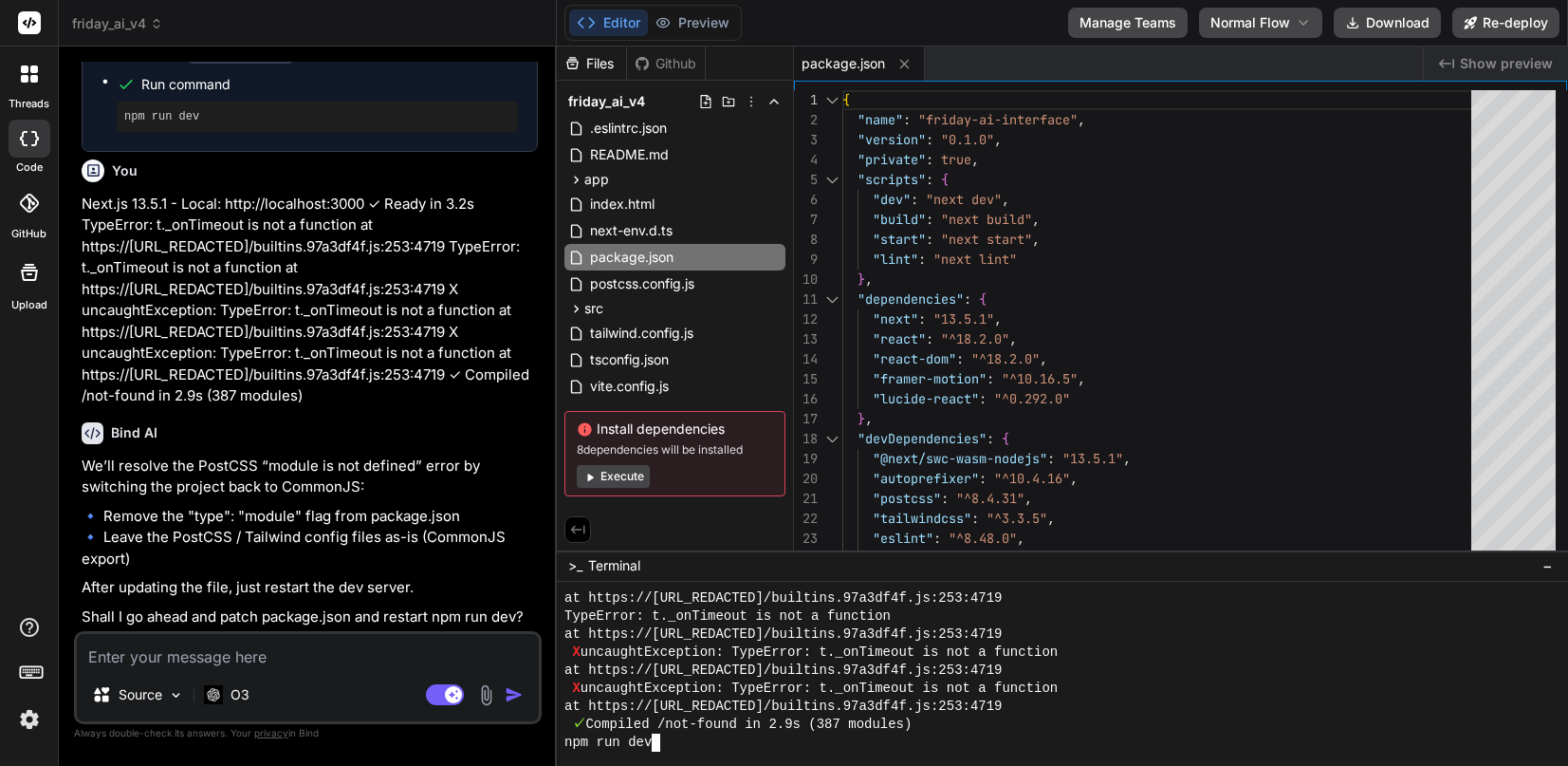 type 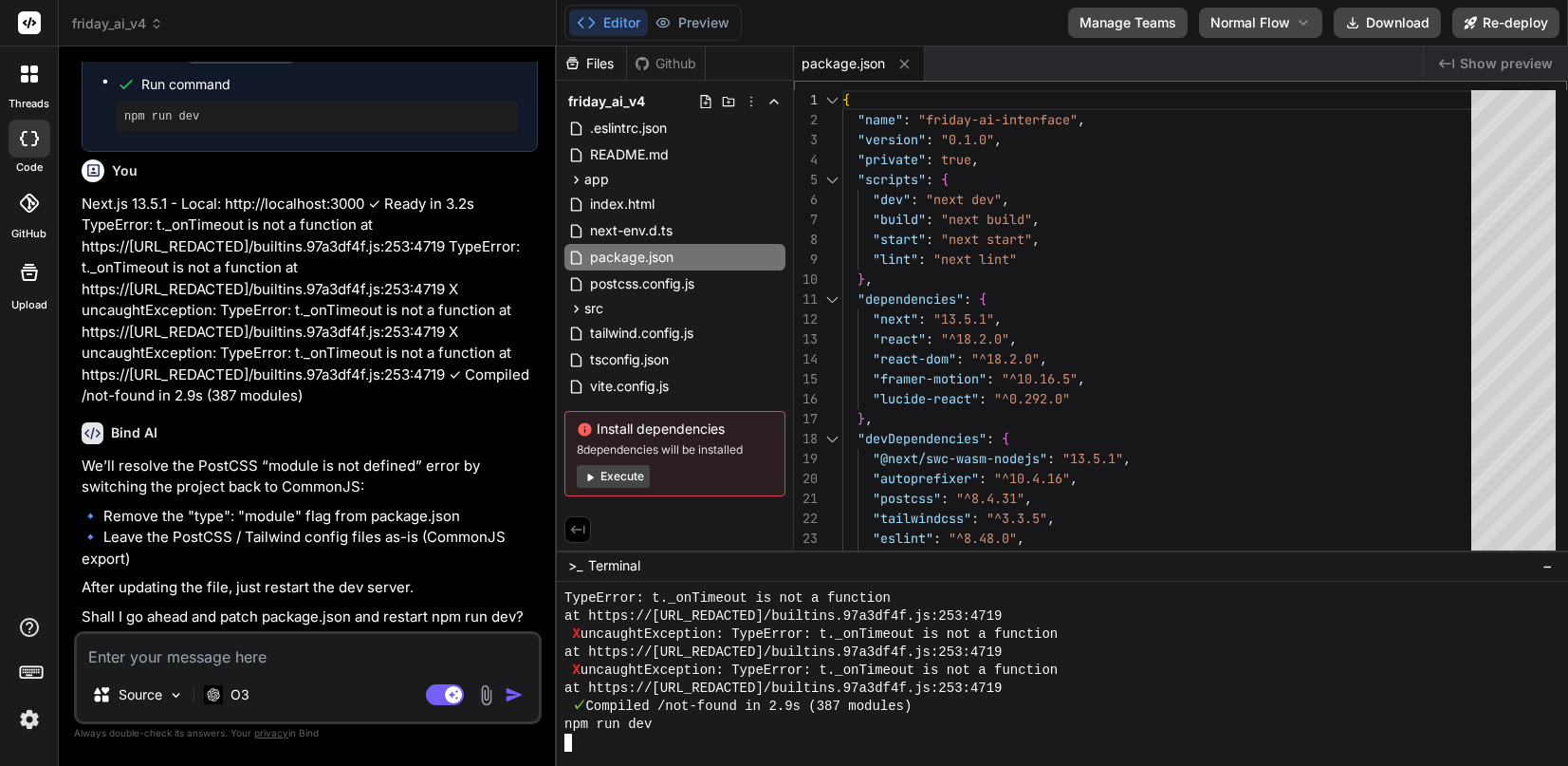 click at bounding box center [307, 651] 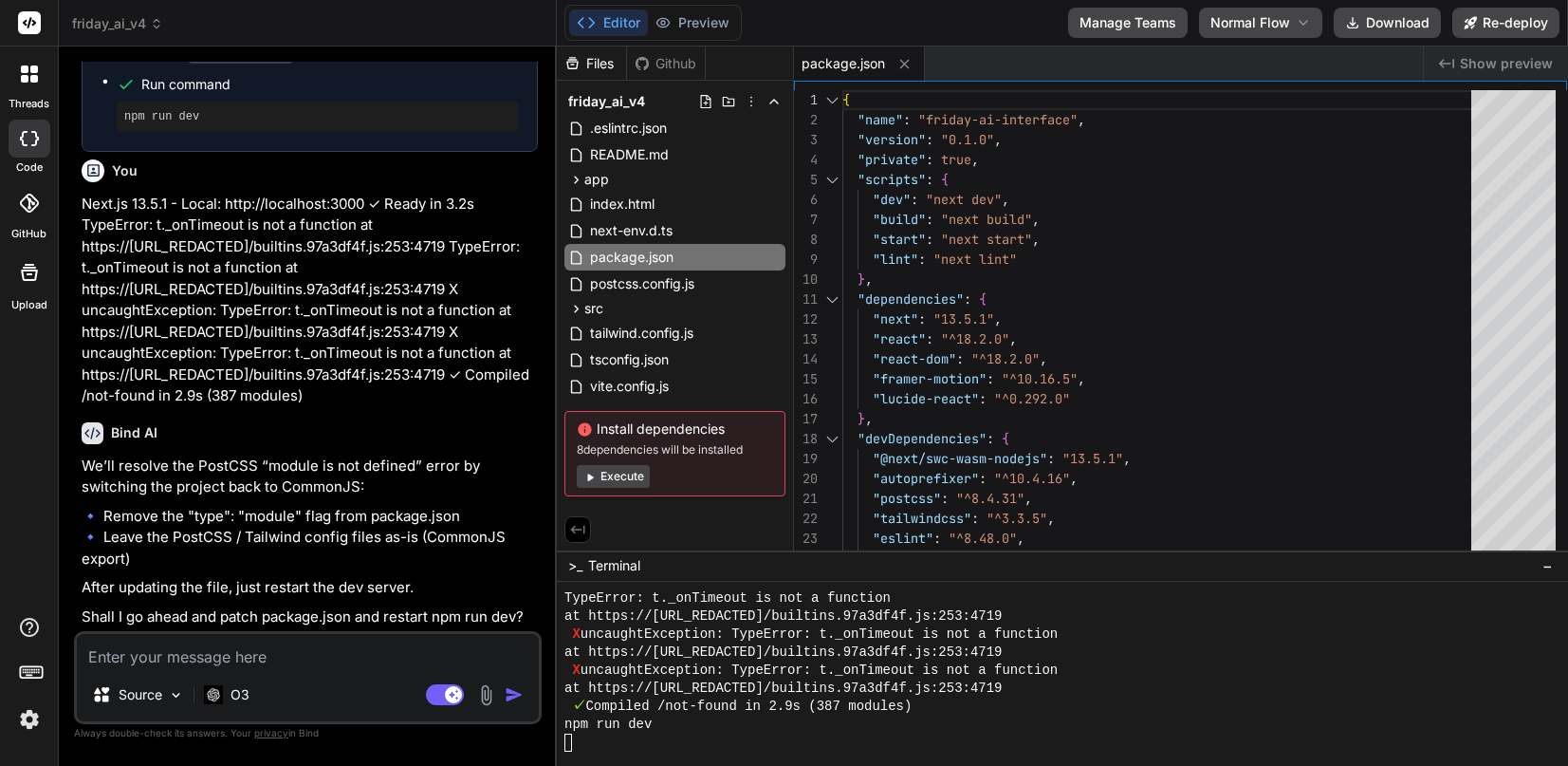 type on "y" 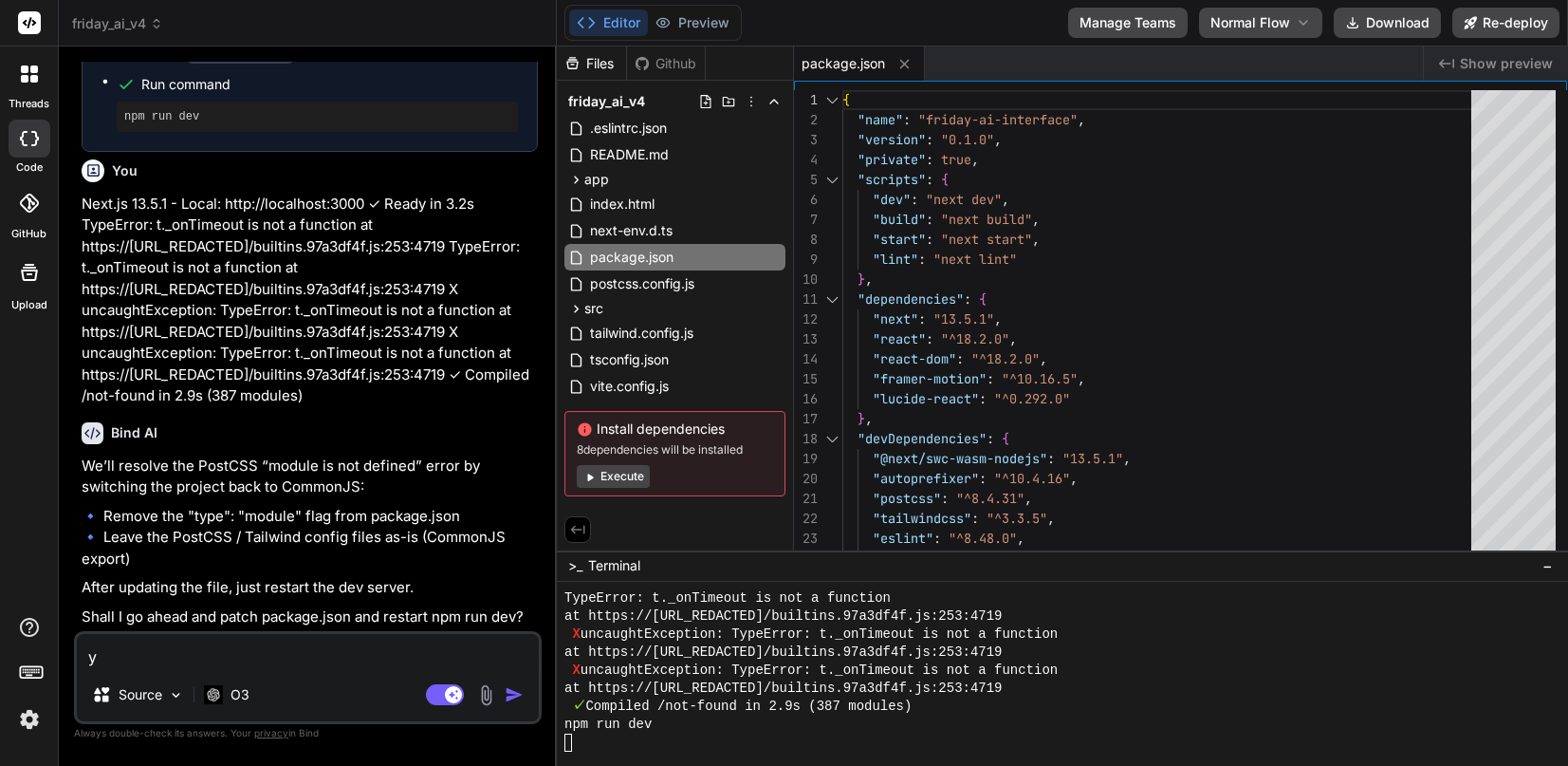 type on "ye" 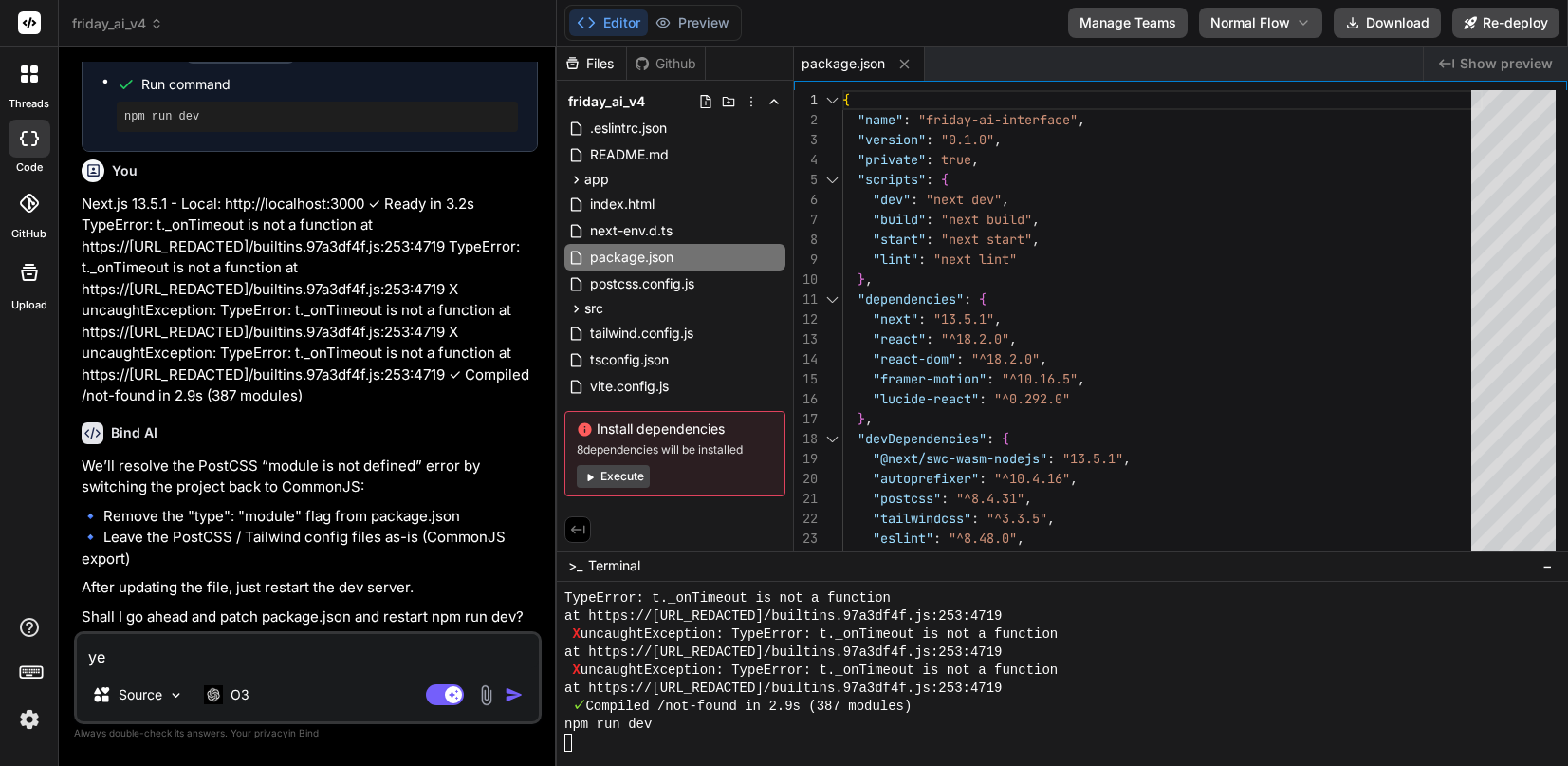 type on "yes" 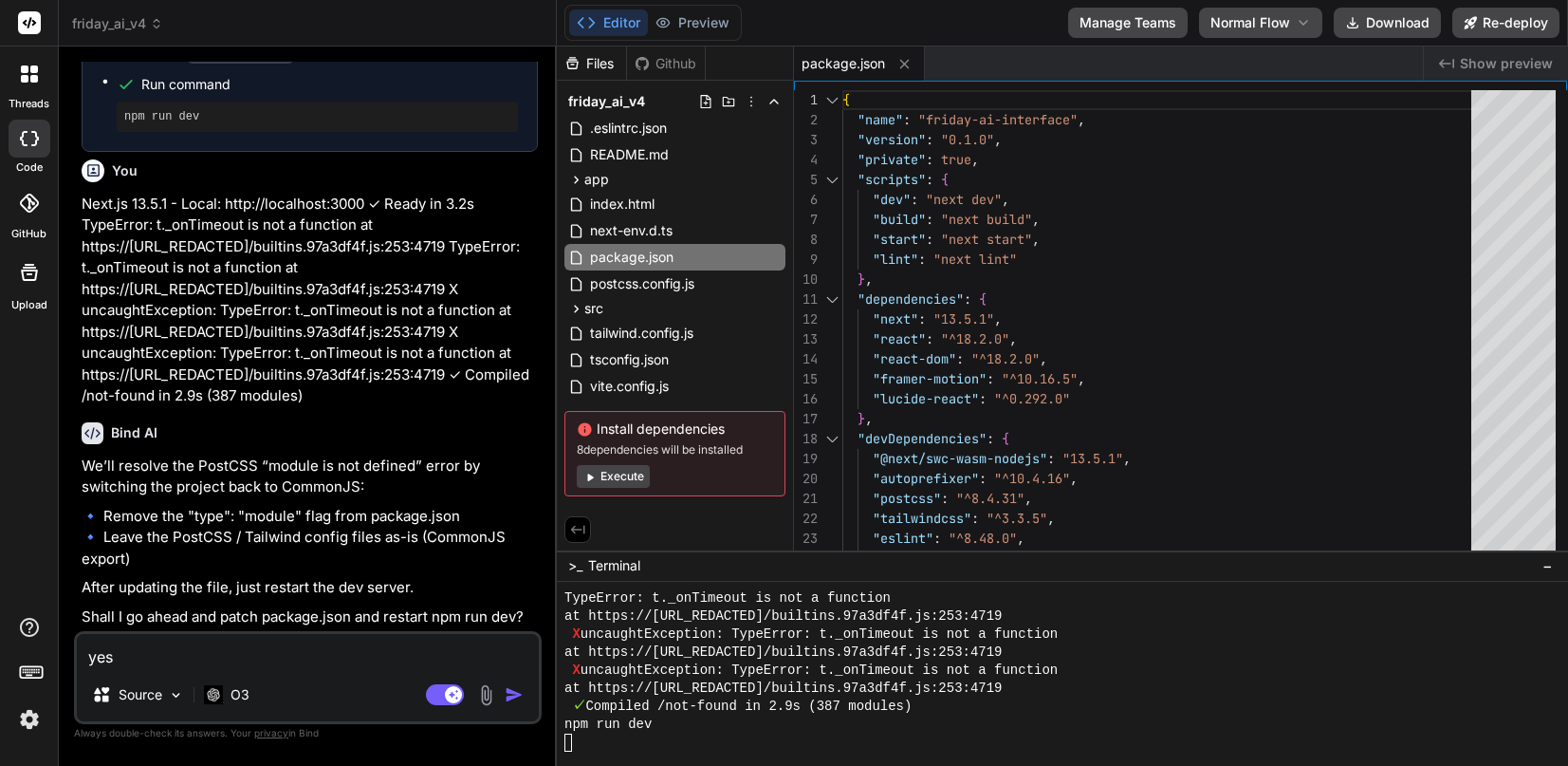 type on "x" 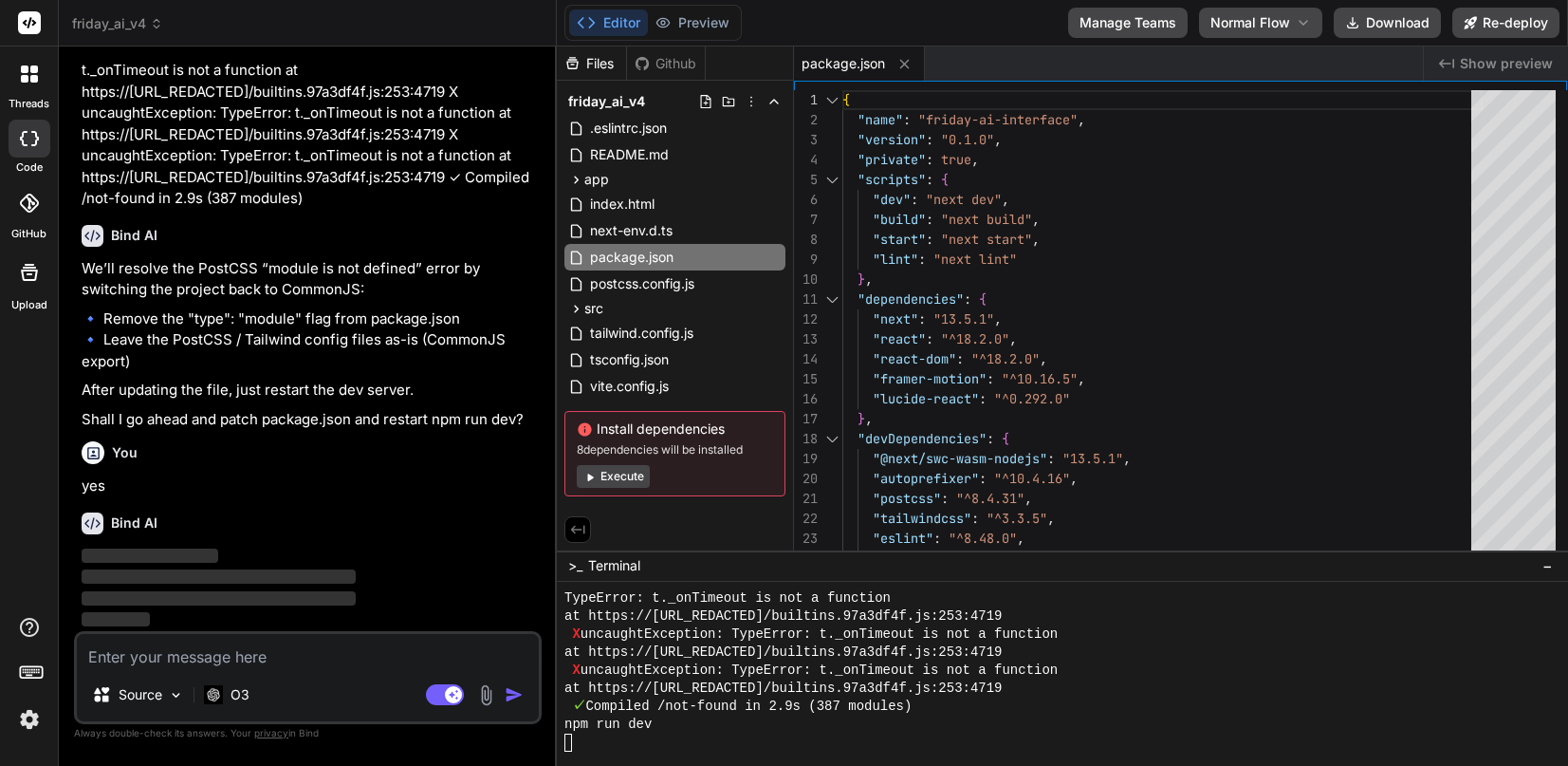 scroll, scrollTop: 17663, scrollLeft: 0, axis: vertical 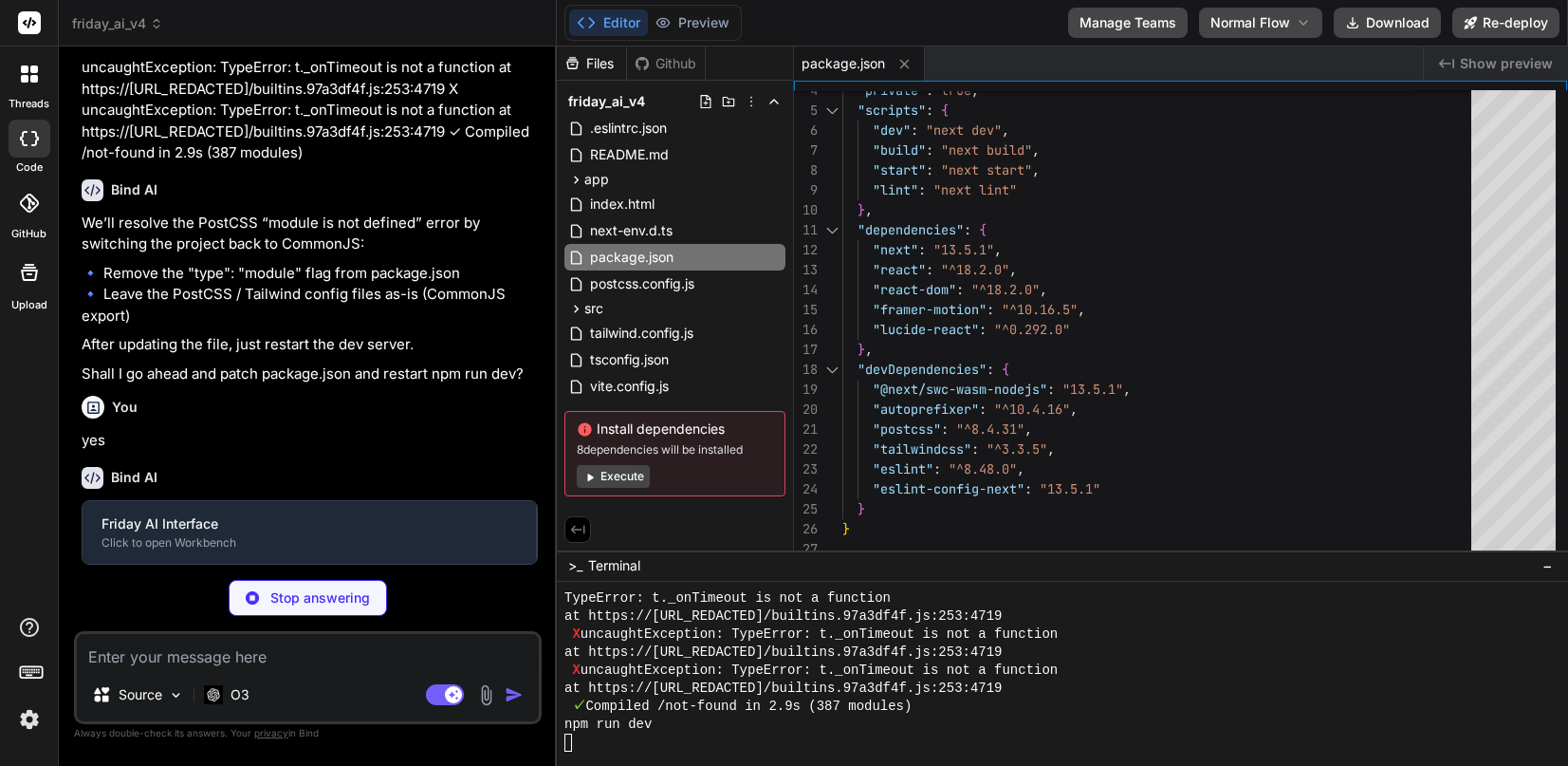 type on "x" 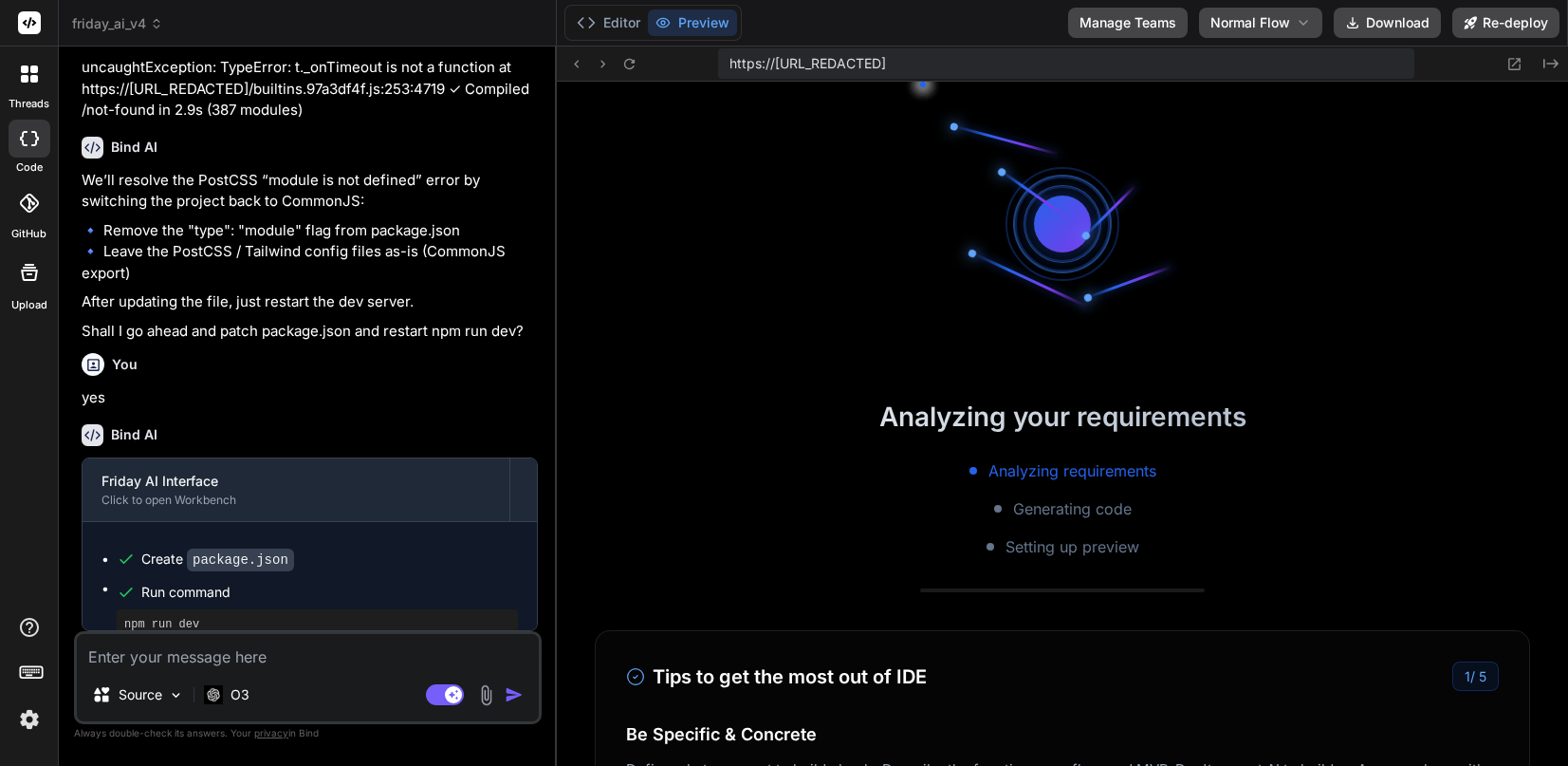 scroll, scrollTop: 120, scrollLeft: 0, axis: vertical 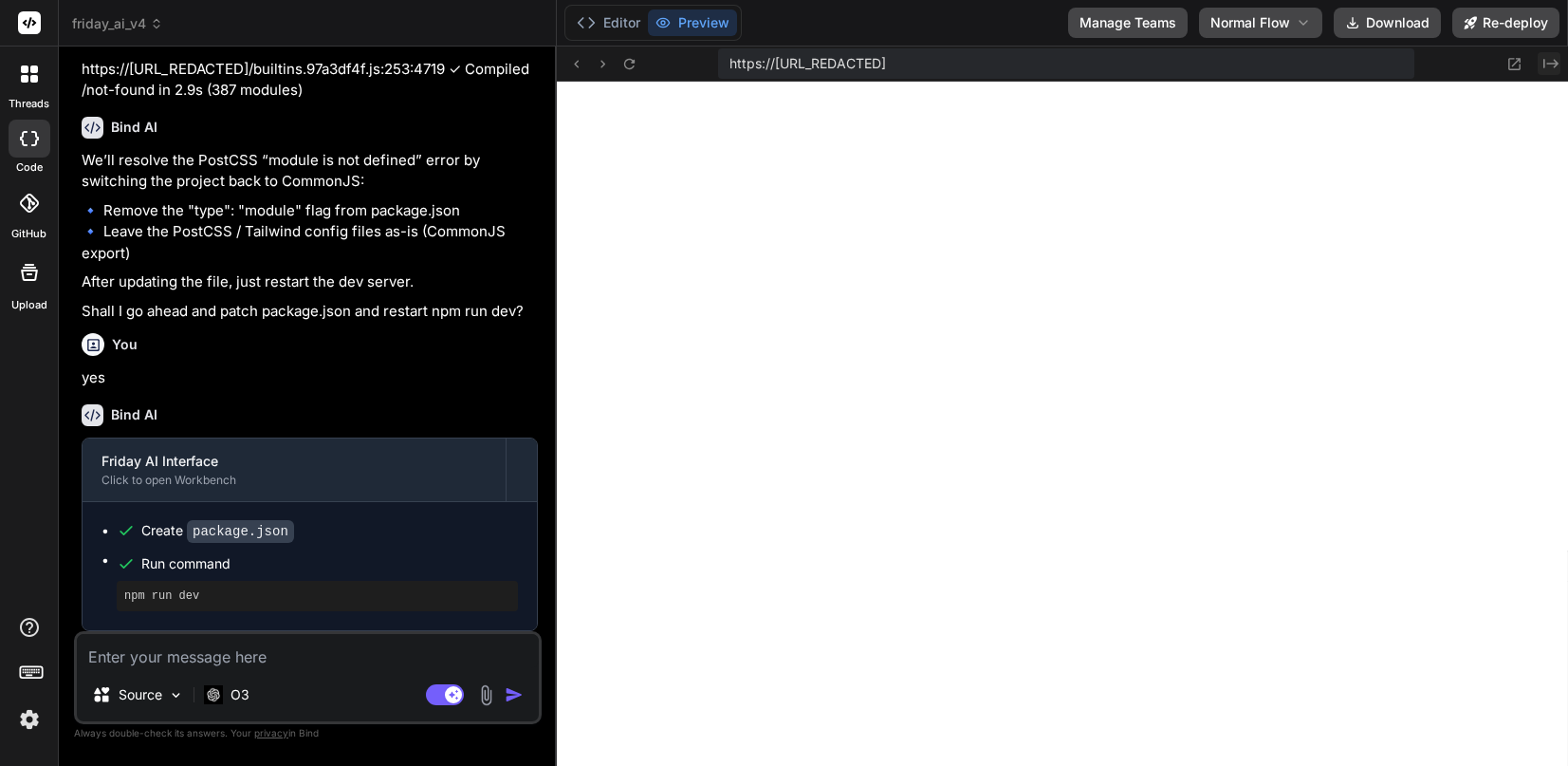 click 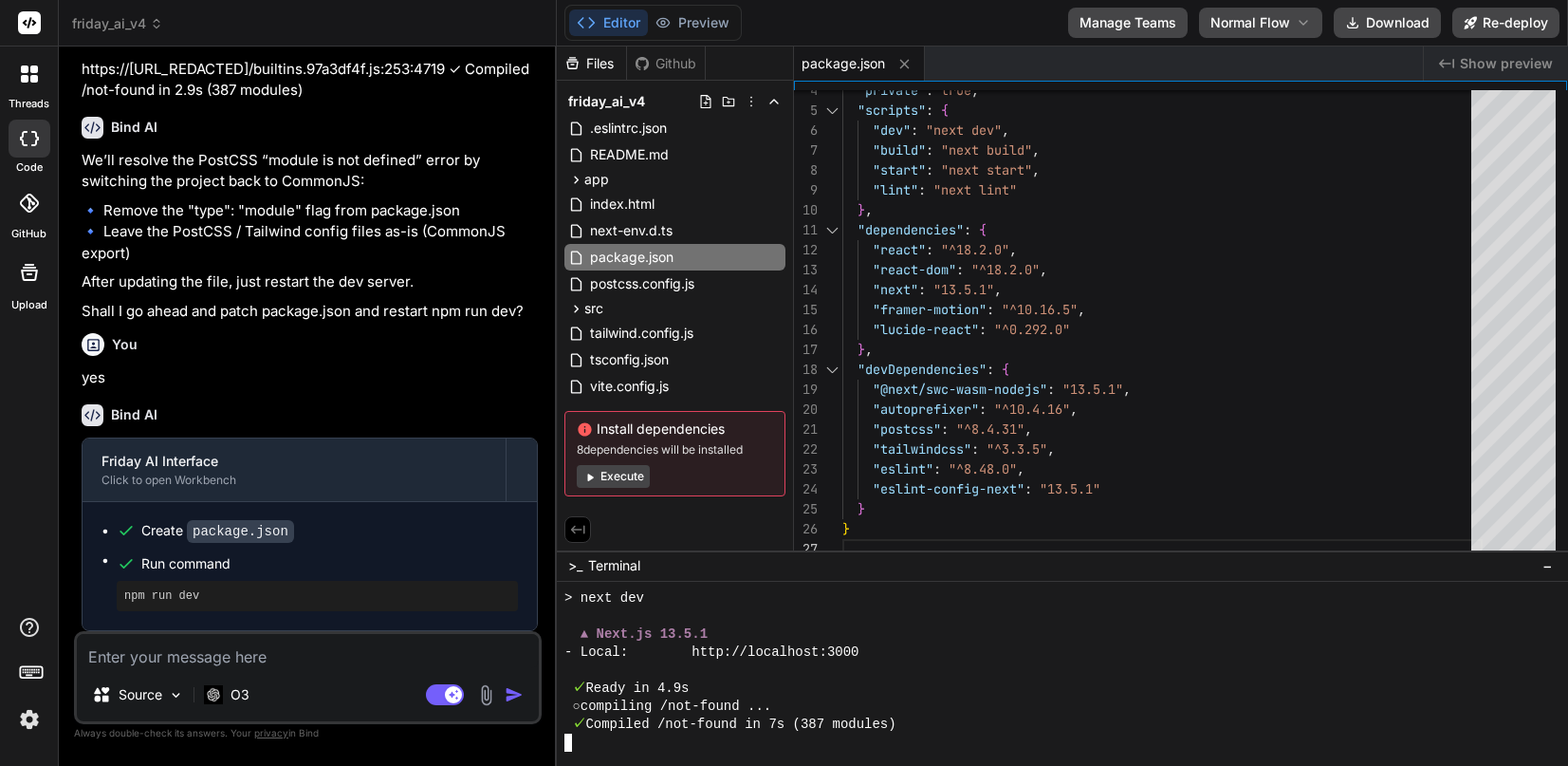 click on "✓ Ready in 4.9s" at bounding box center [1052, 688] 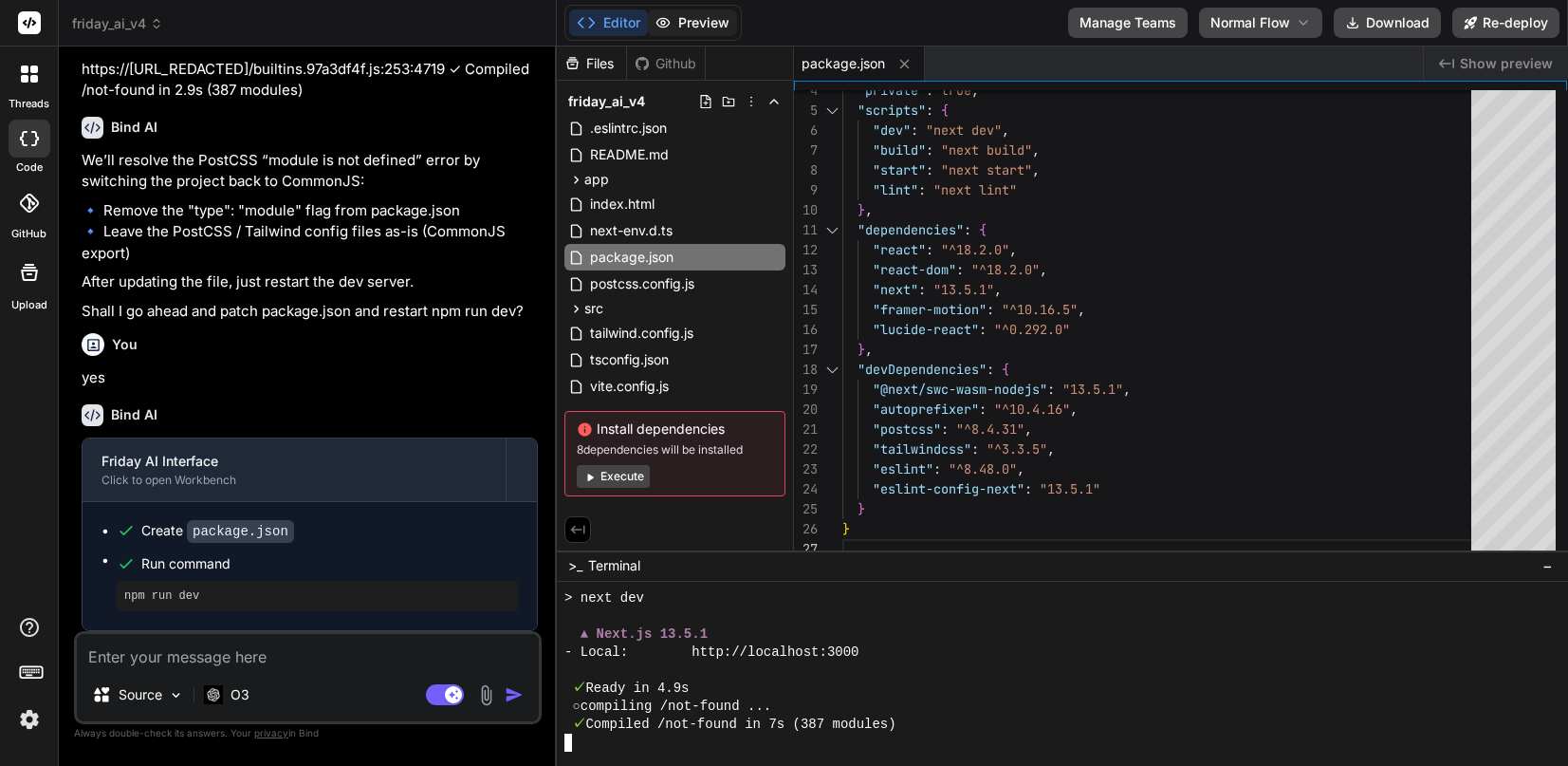 click on "Preview" at bounding box center (692, 23) 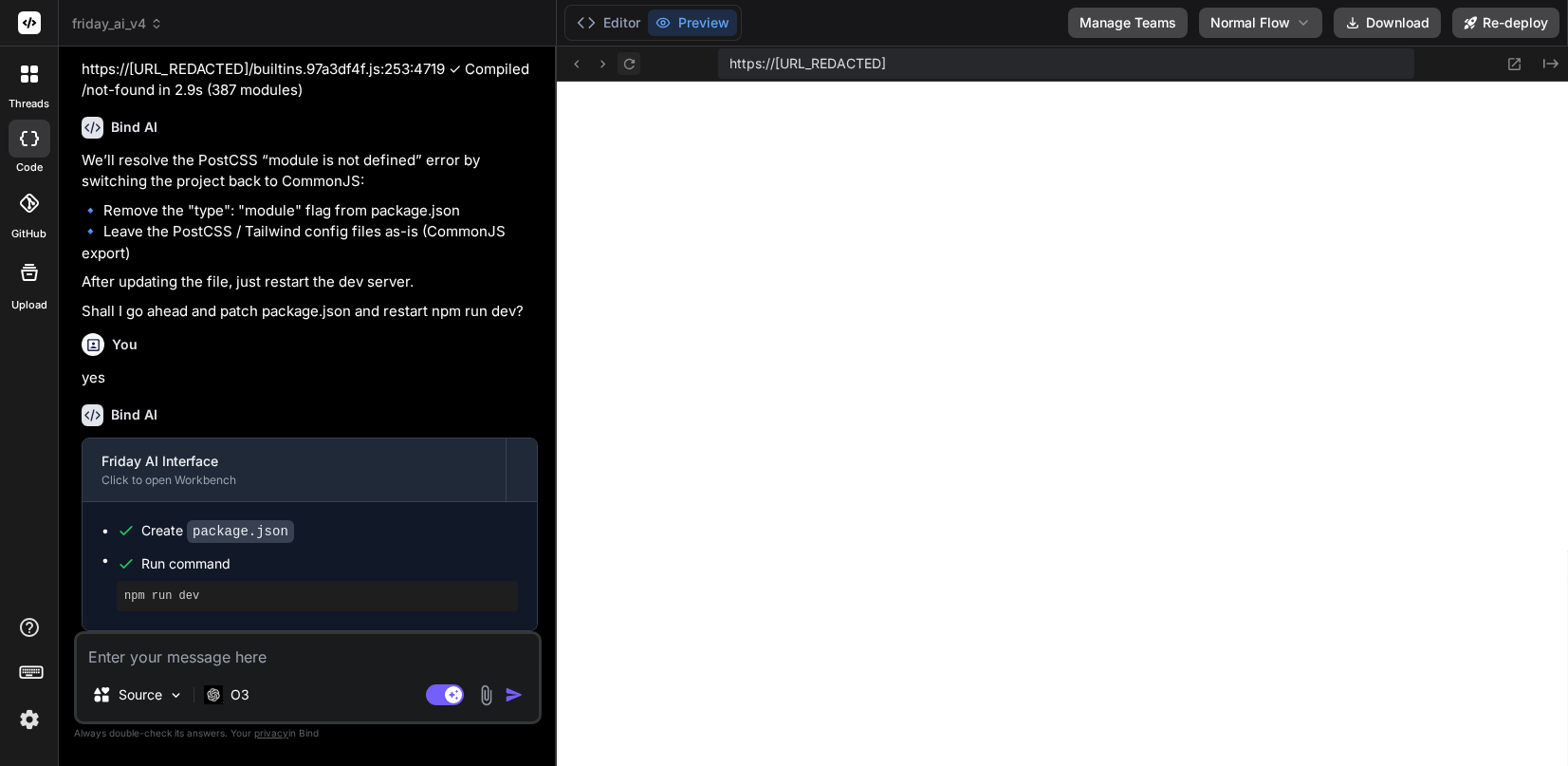 click 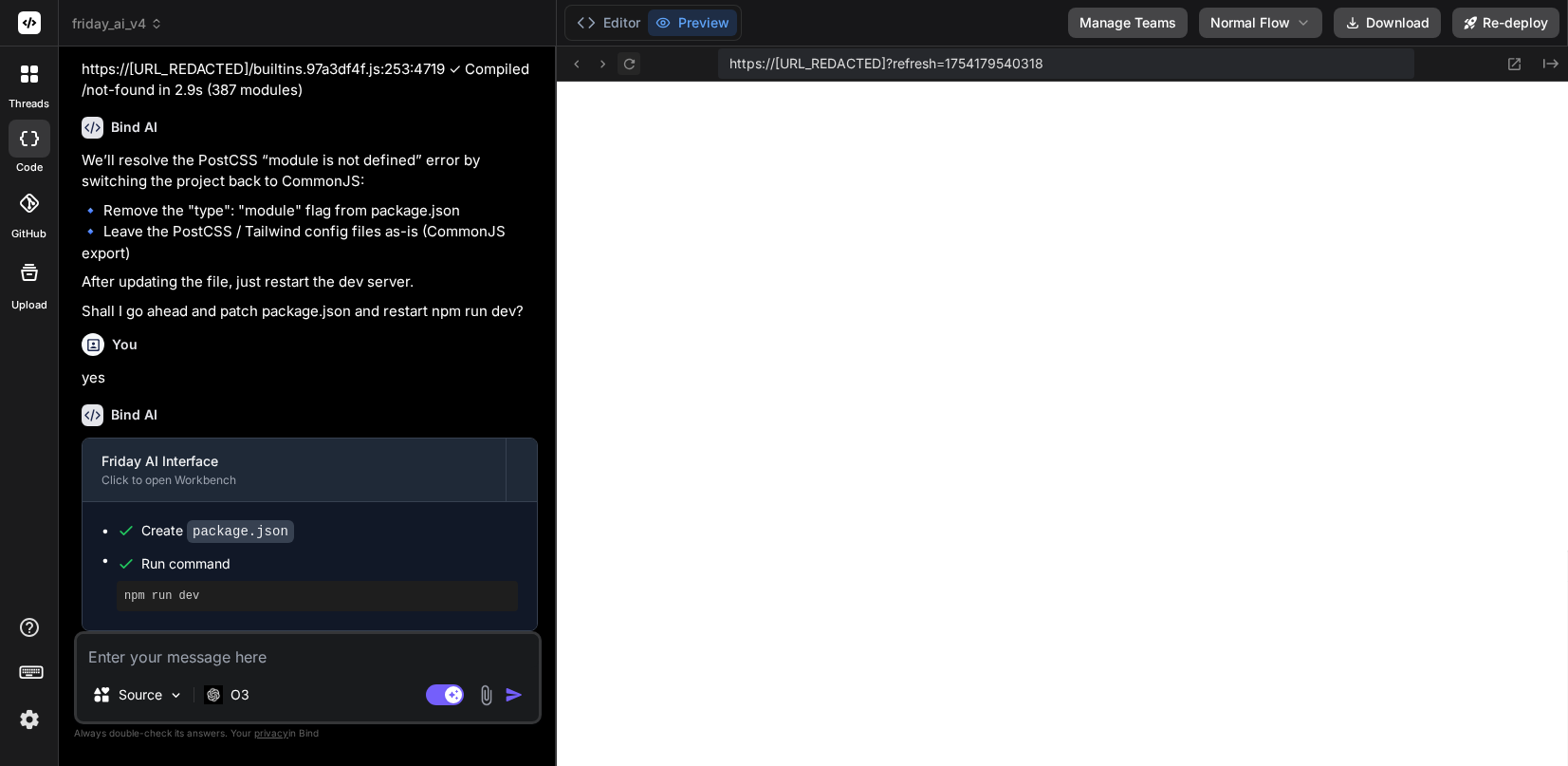 click 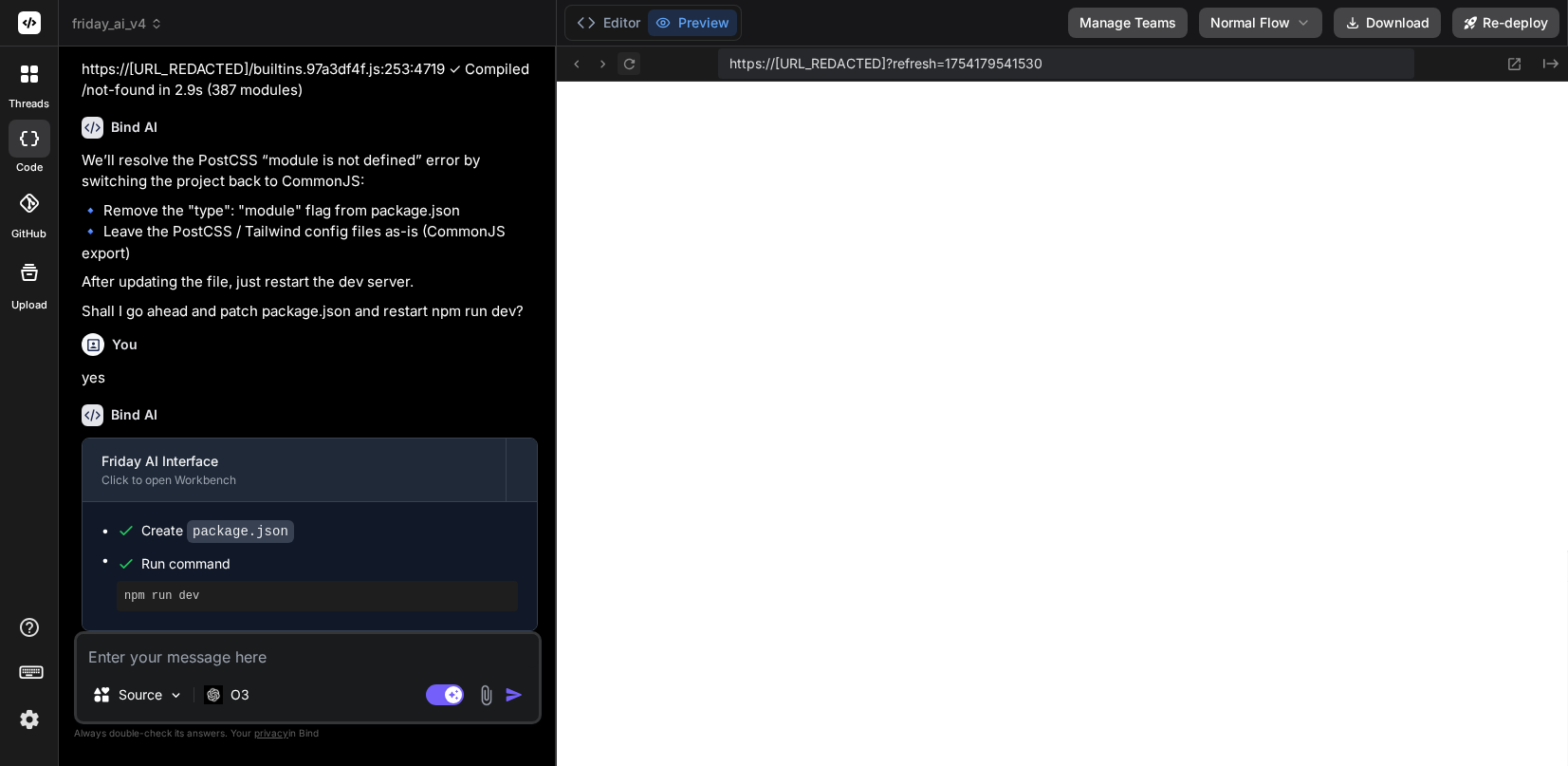 click 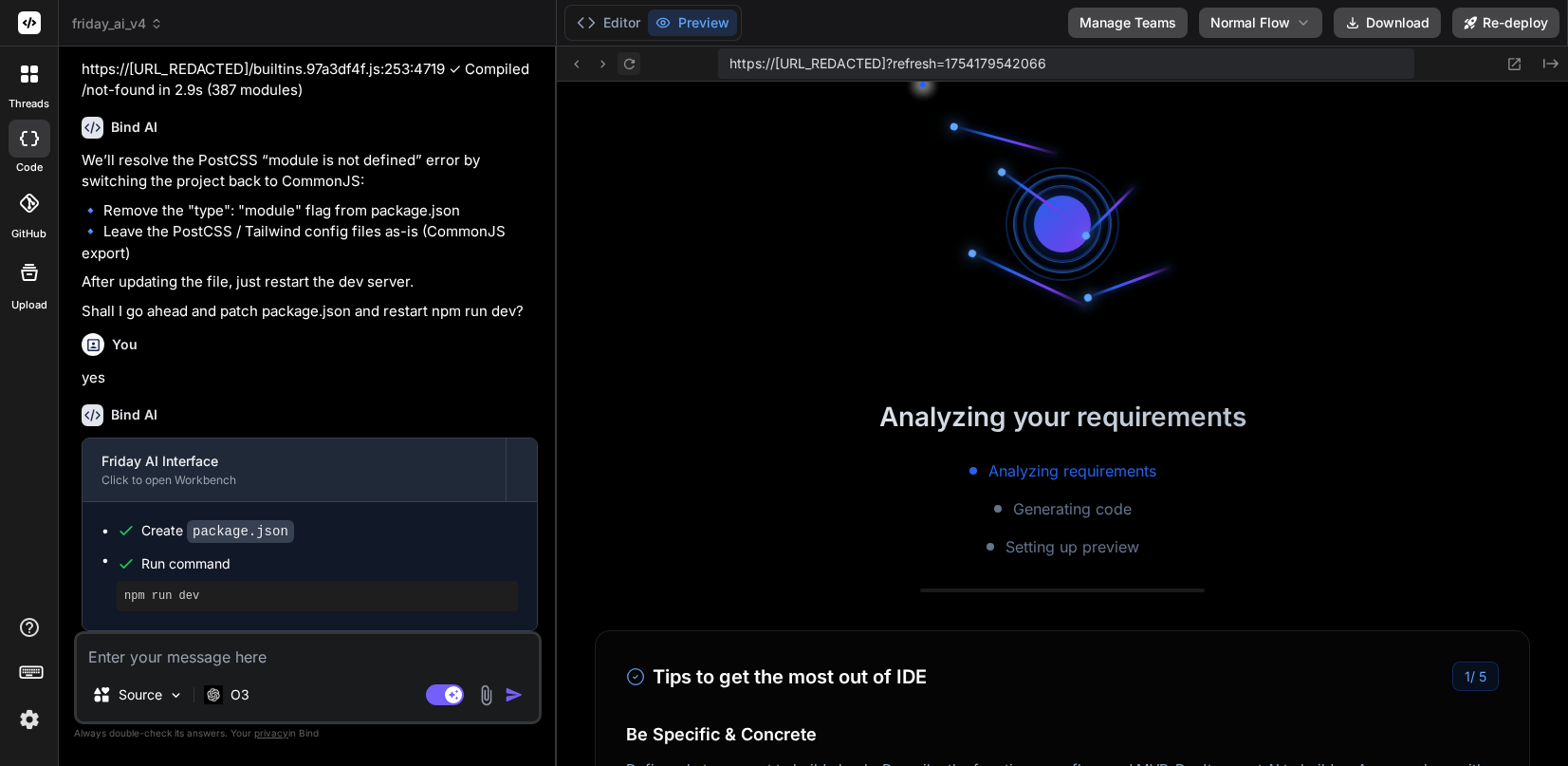 click 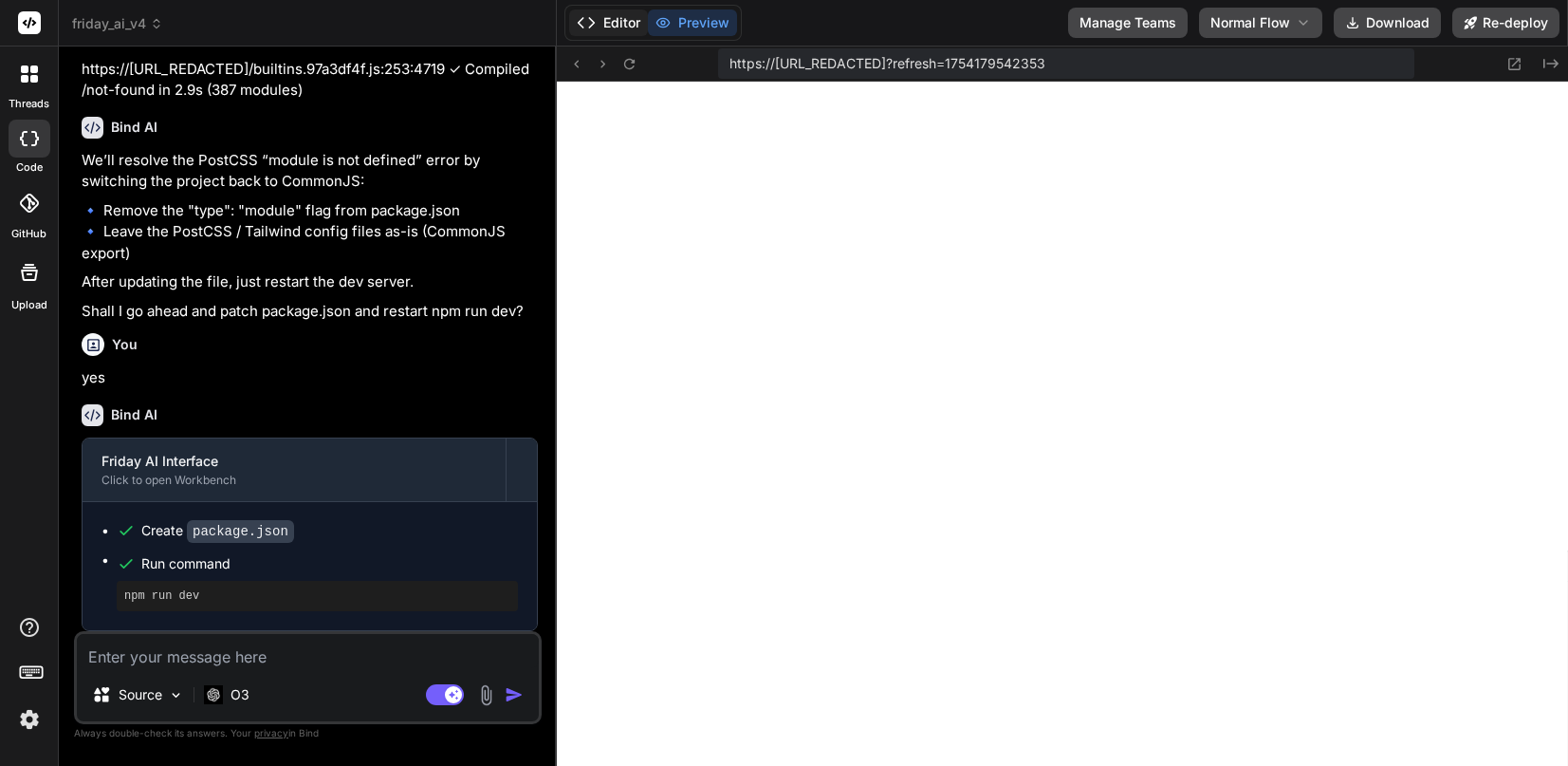 click on "Editor" at bounding box center [608, 23] 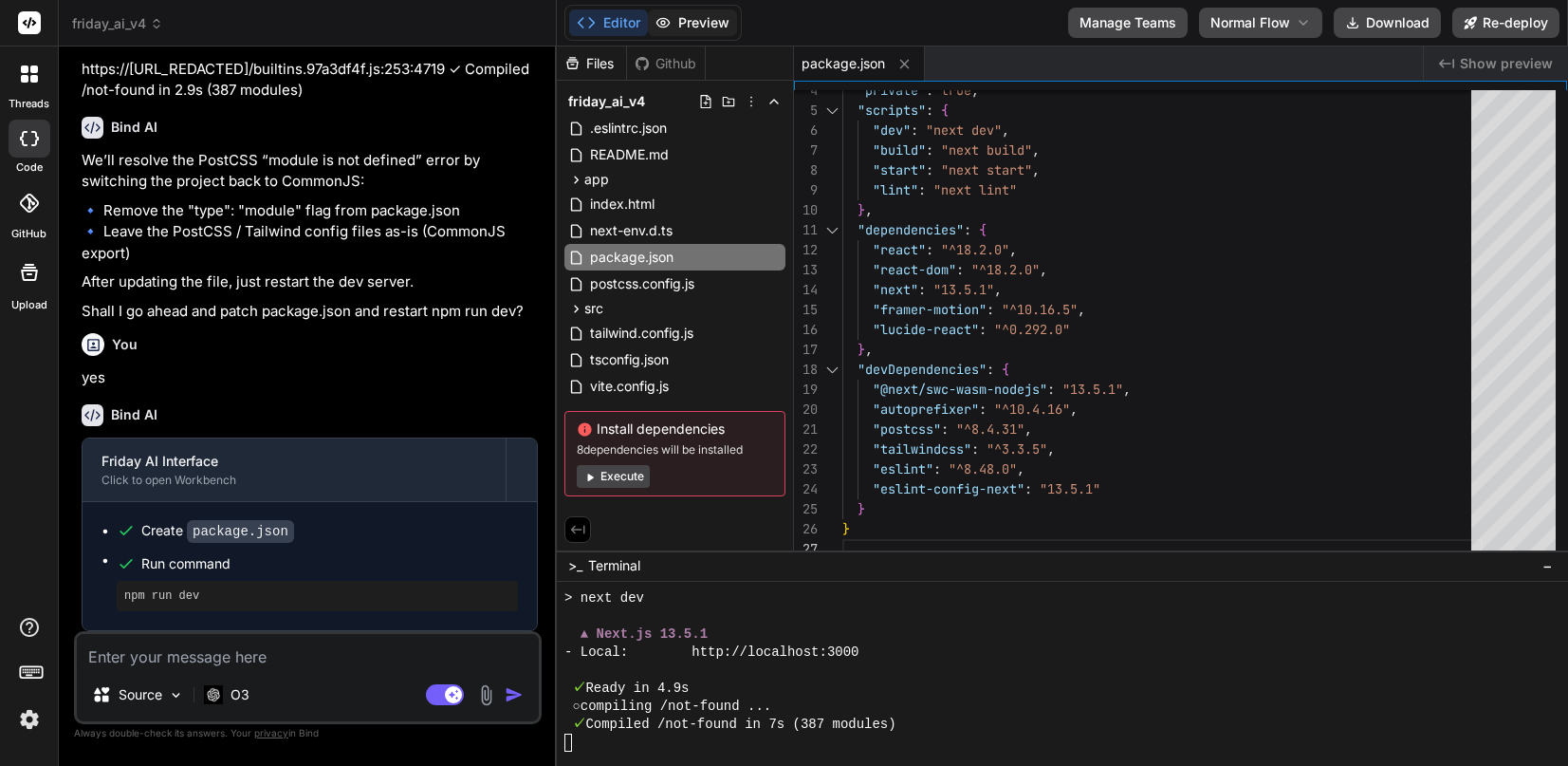 click on "Preview" at bounding box center [692, 23] 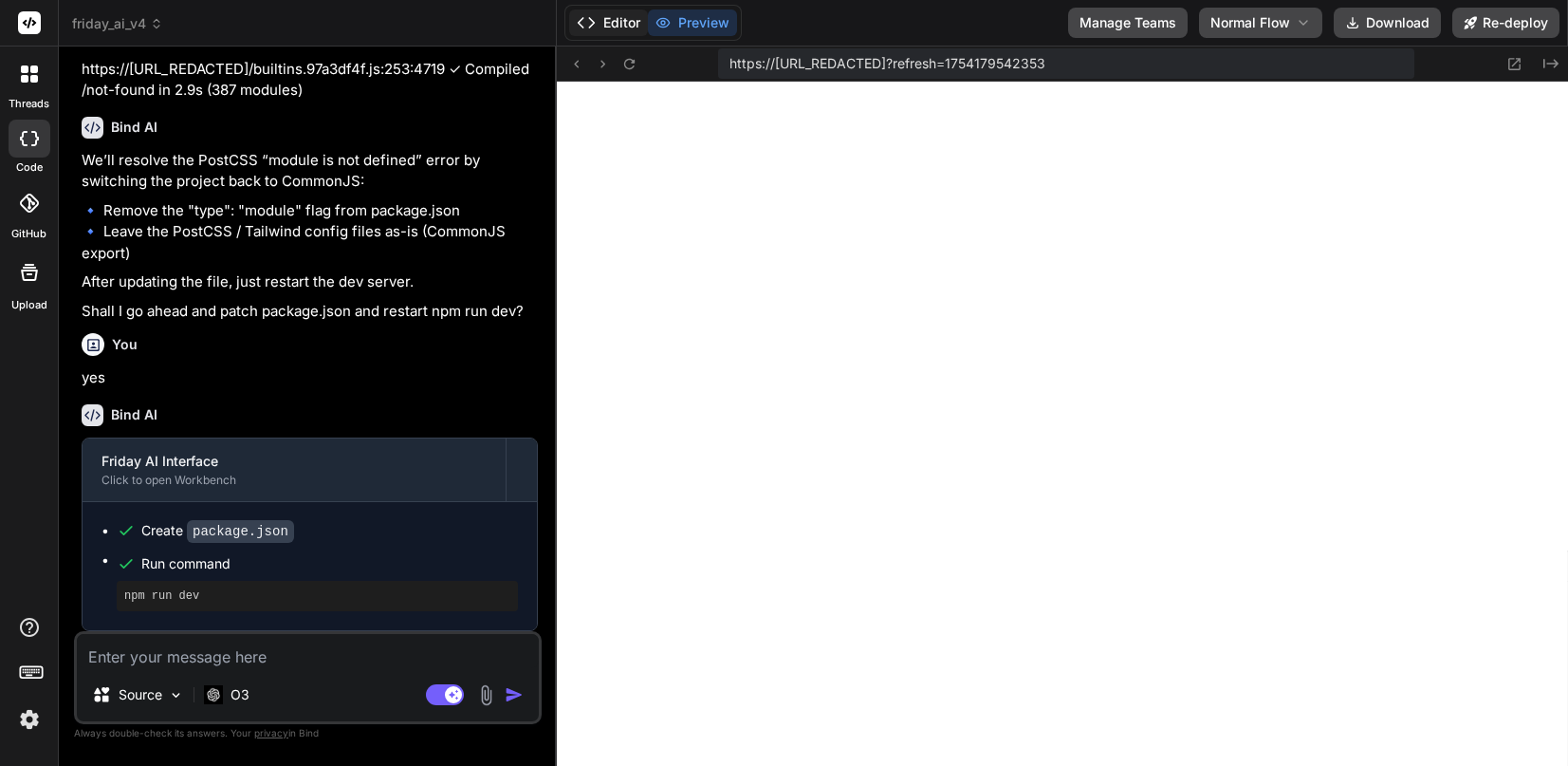 click on "Editor" at bounding box center (608, 23) 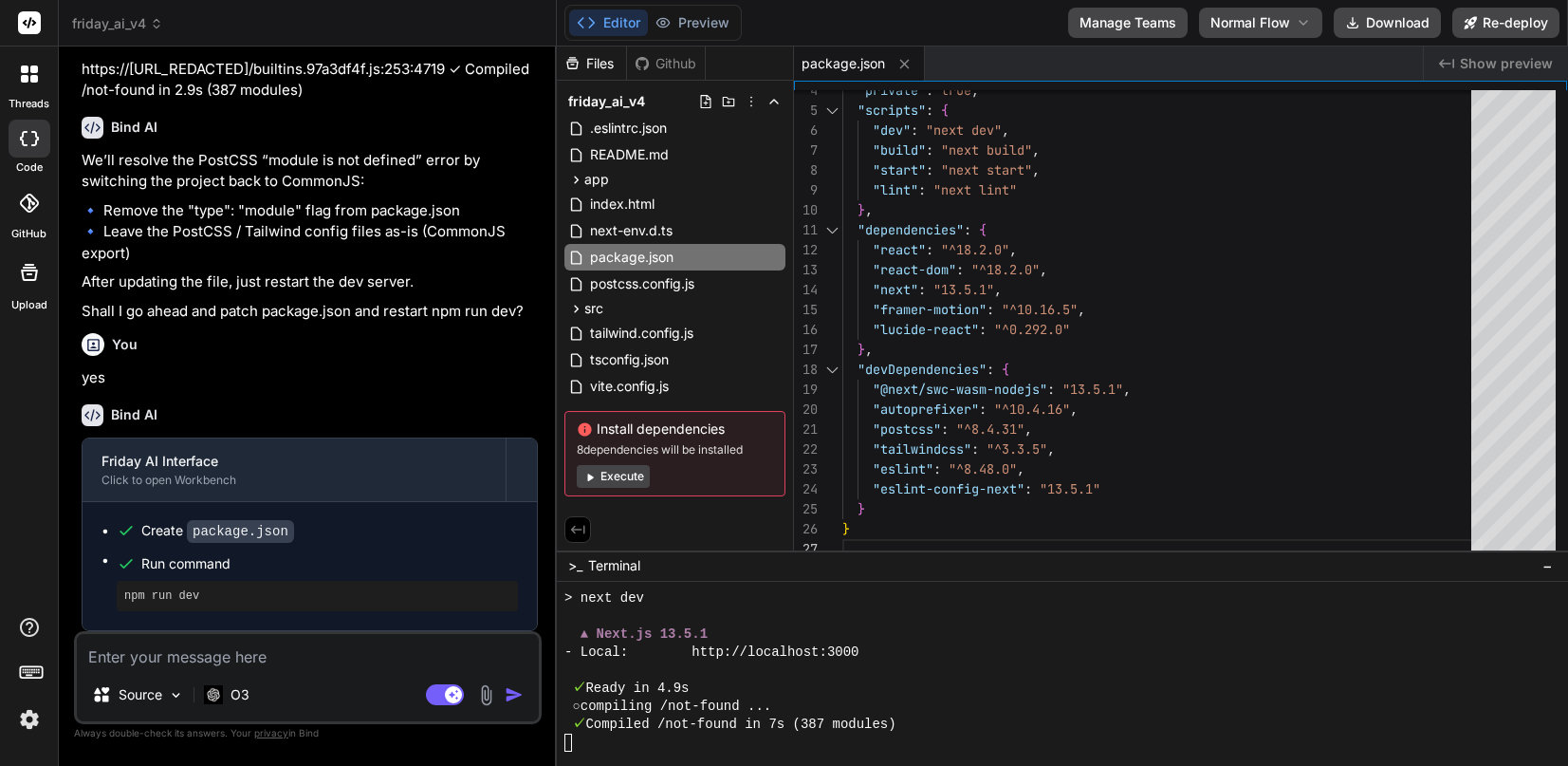 click on "Editor" at bounding box center (608, 23) 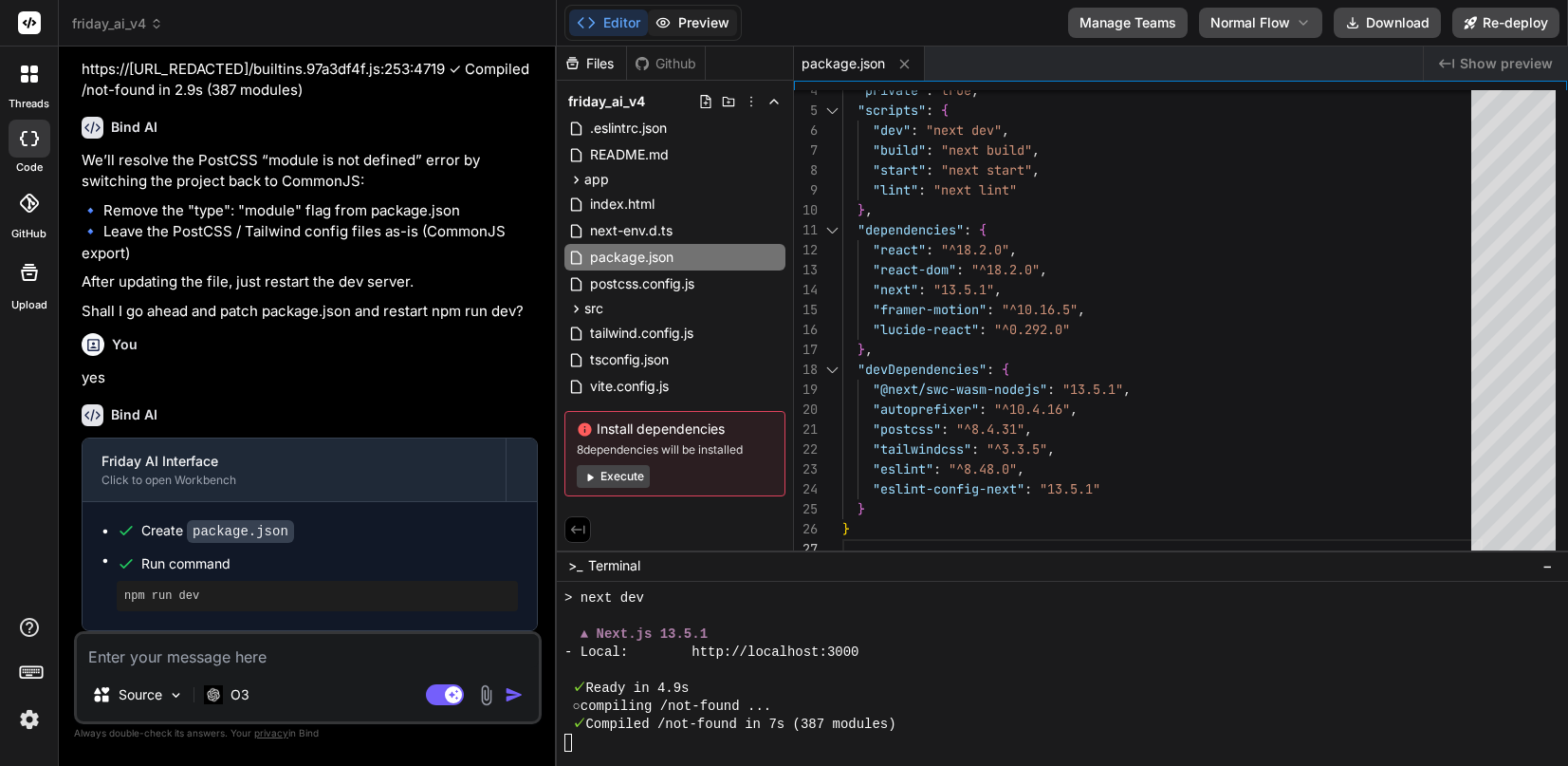 click on "Preview" at bounding box center (692, 23) 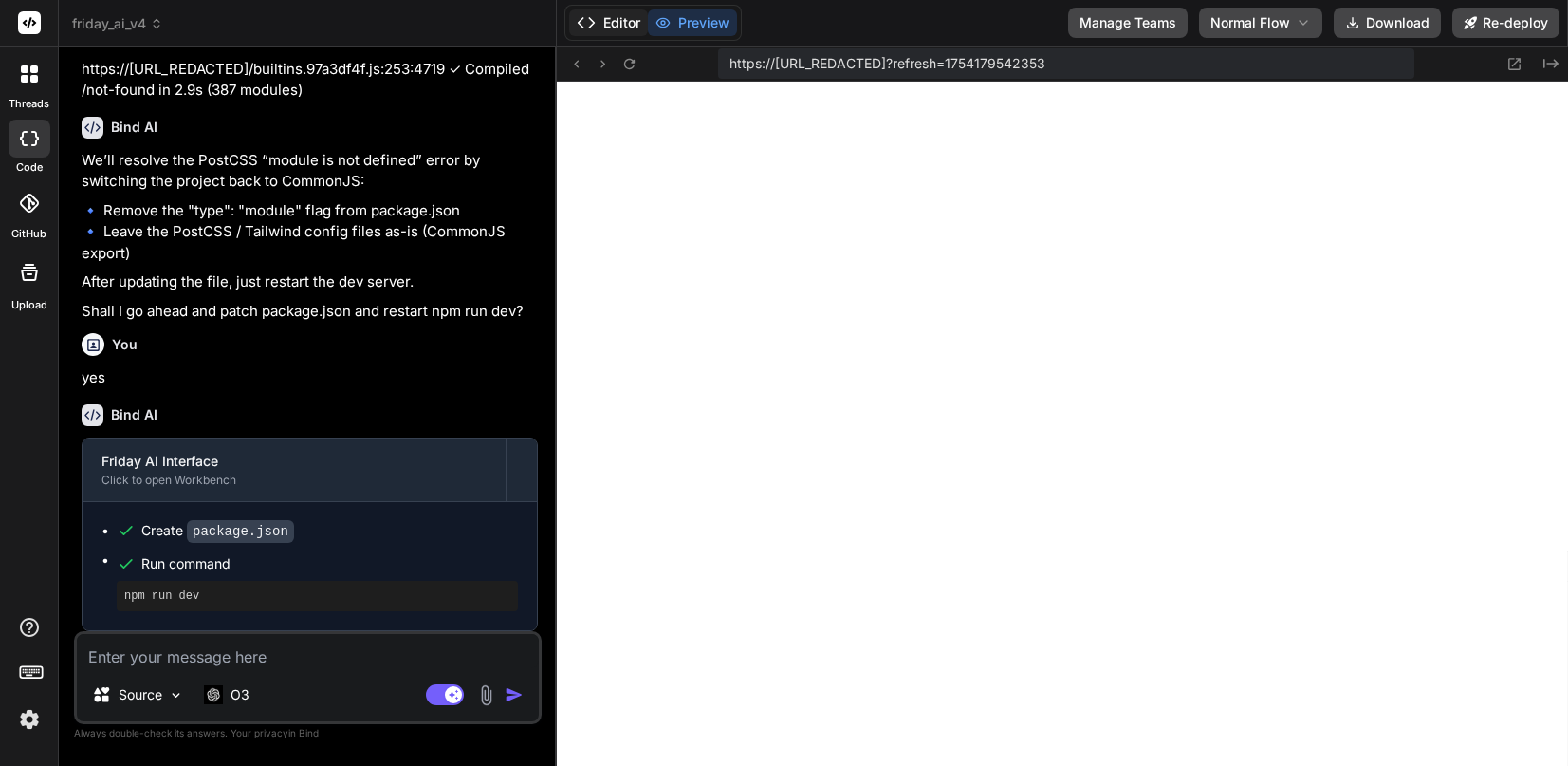 click on "Editor" at bounding box center [608, 23] 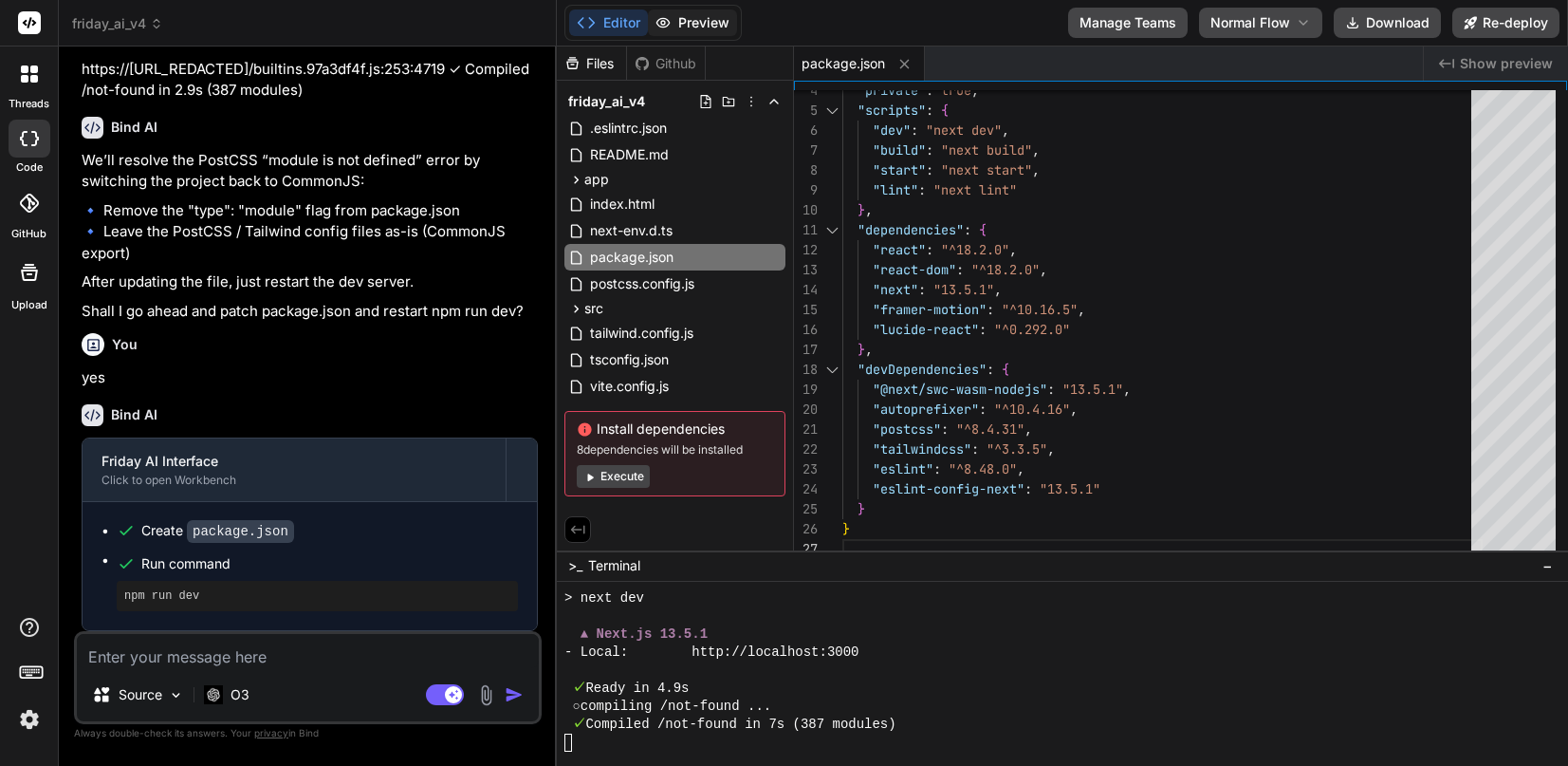 click on "Preview" at bounding box center (692, 23) 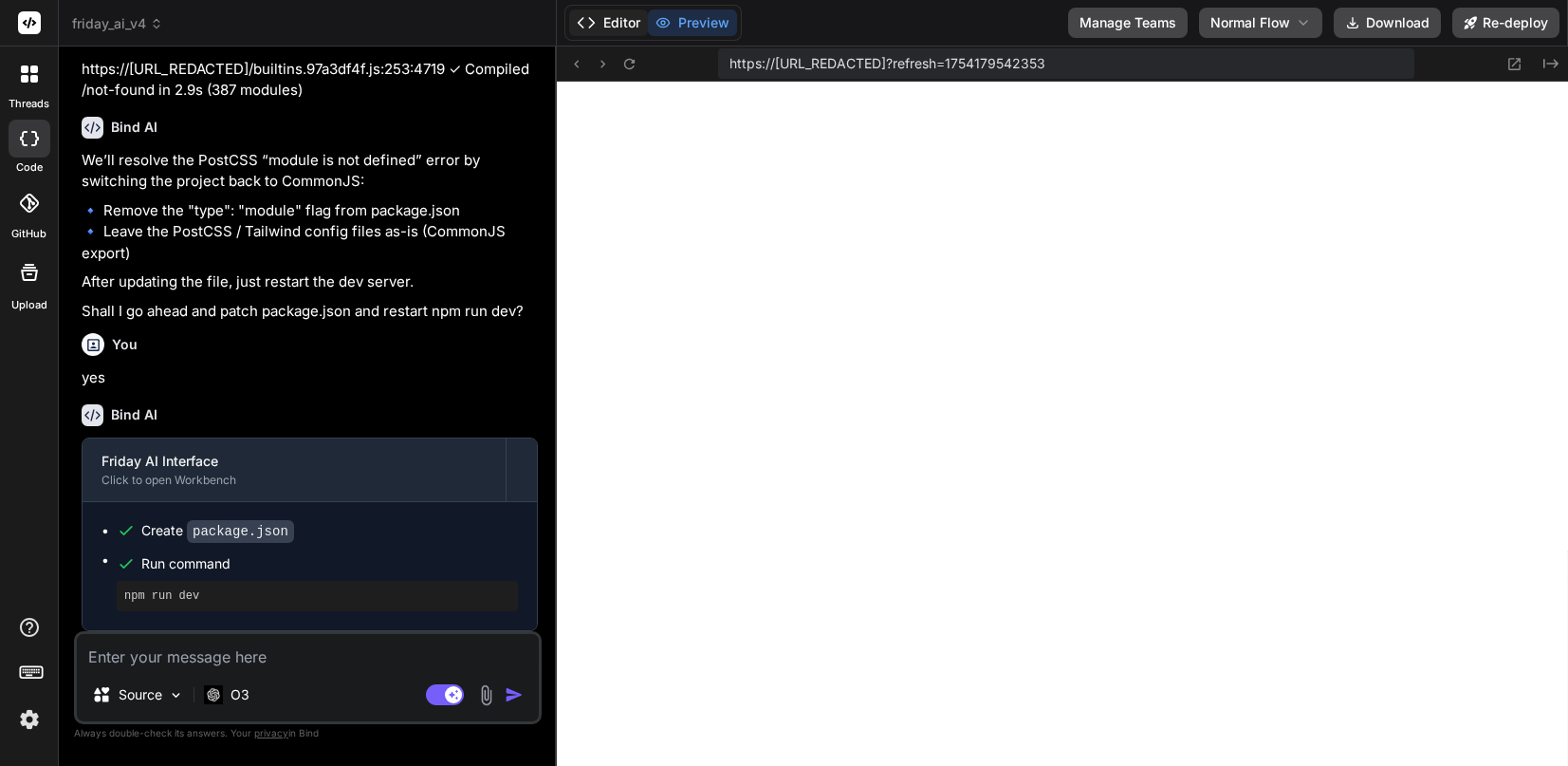 click on "Editor" at bounding box center [608, 23] 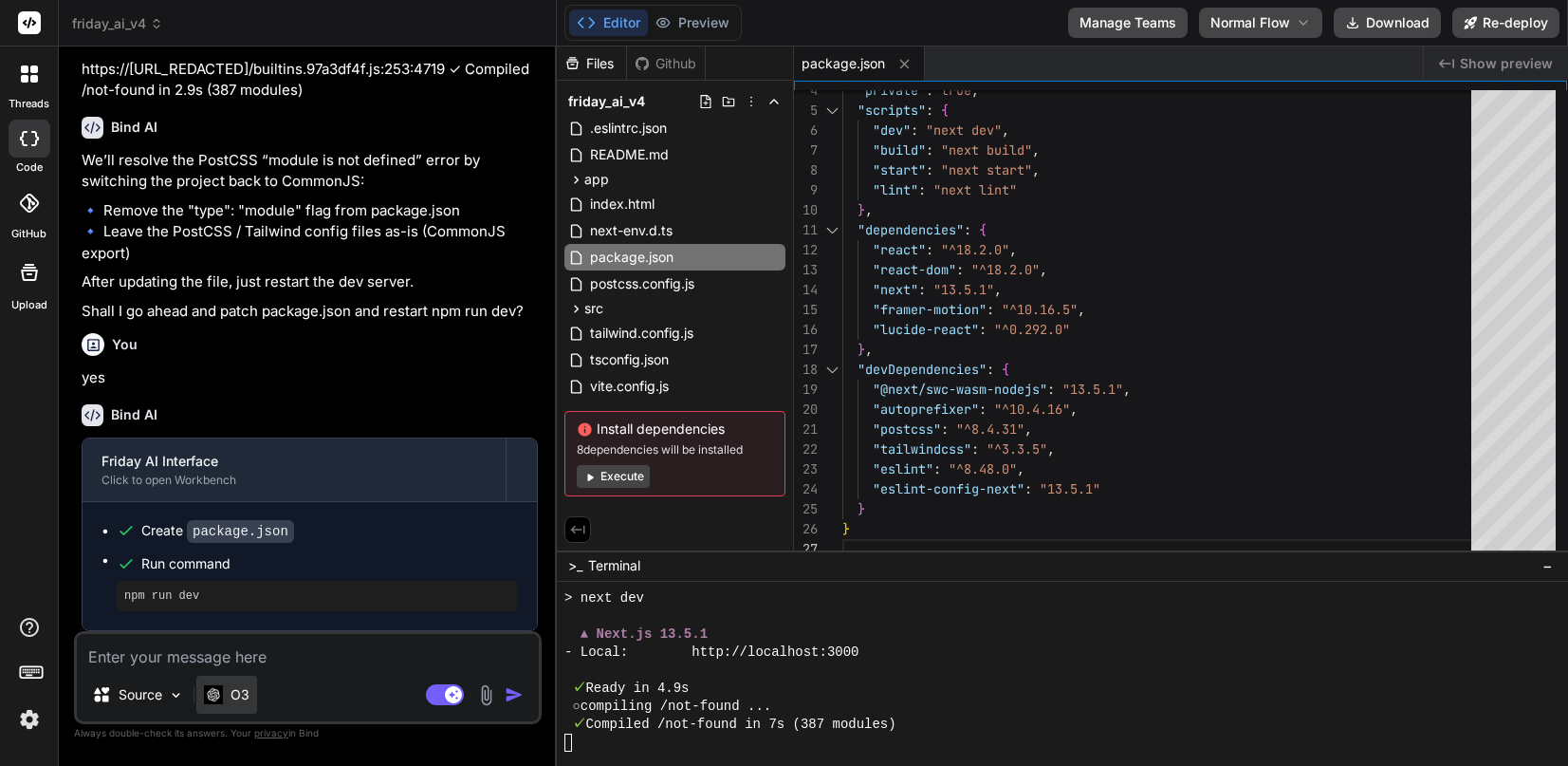 click on "O3" at bounding box center [240, 695] 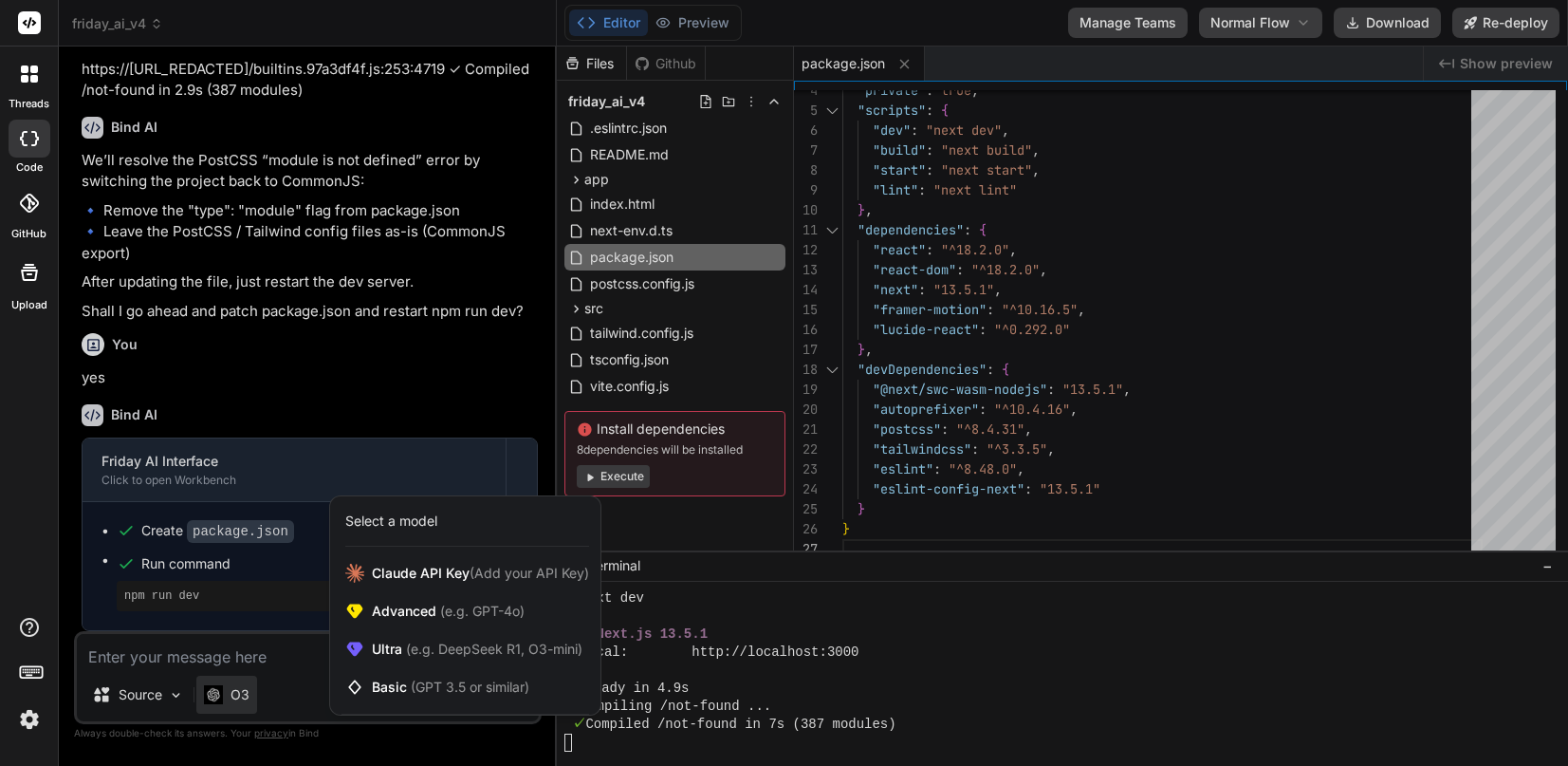 click at bounding box center (784, 383) 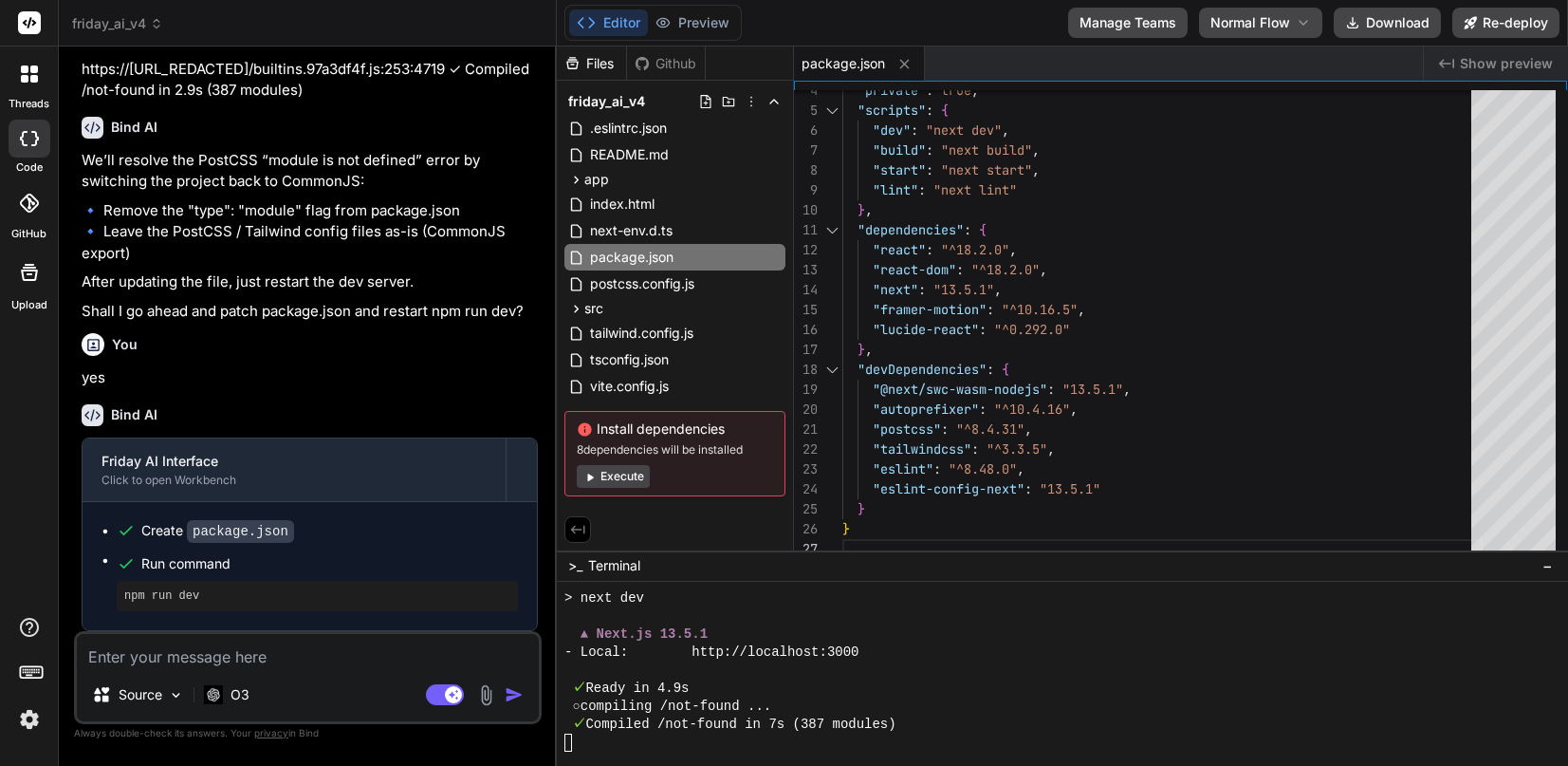 scroll, scrollTop: 17771, scrollLeft: 0, axis: vertical 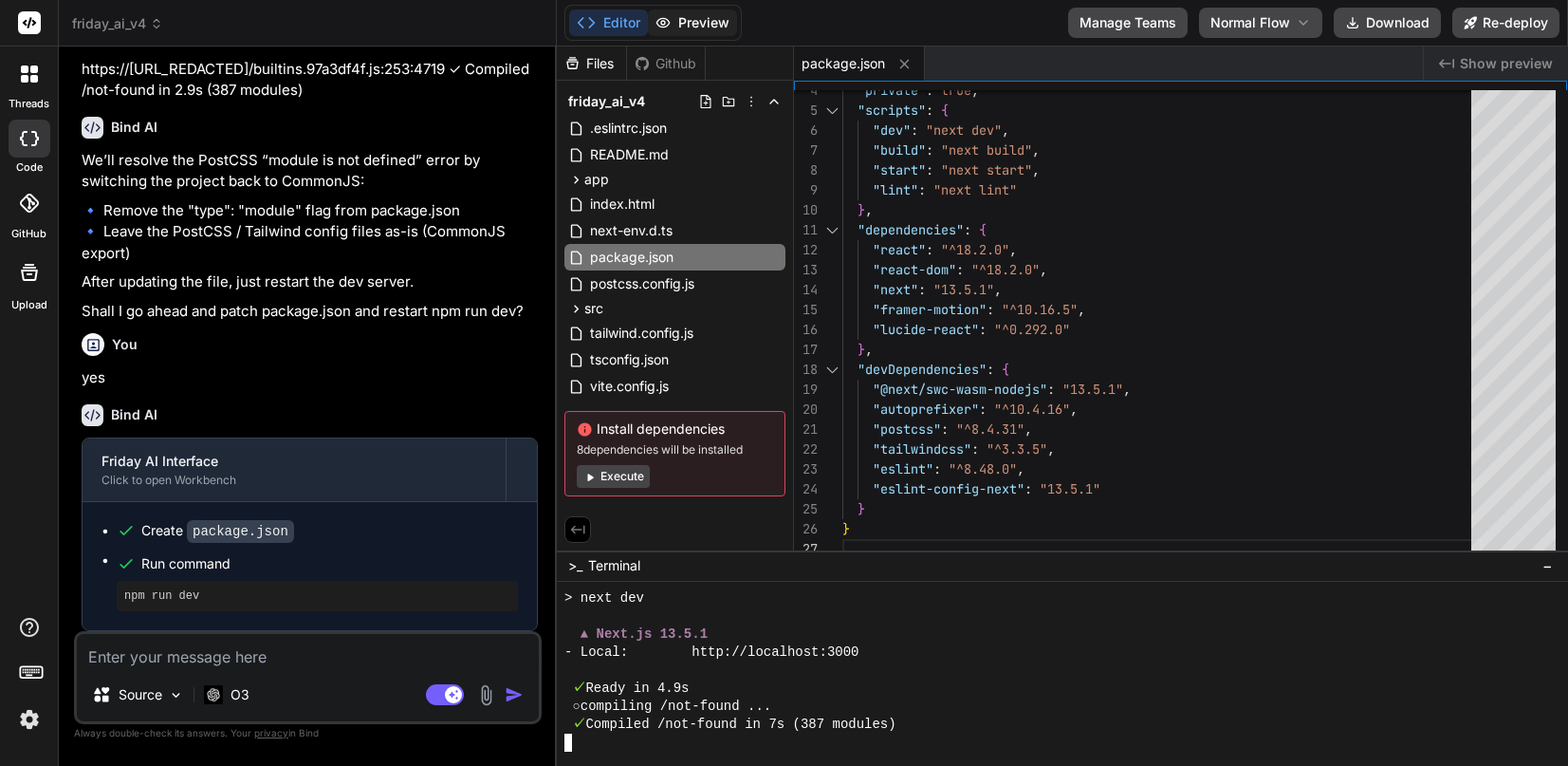 click on "Preview" at bounding box center (692, 23) 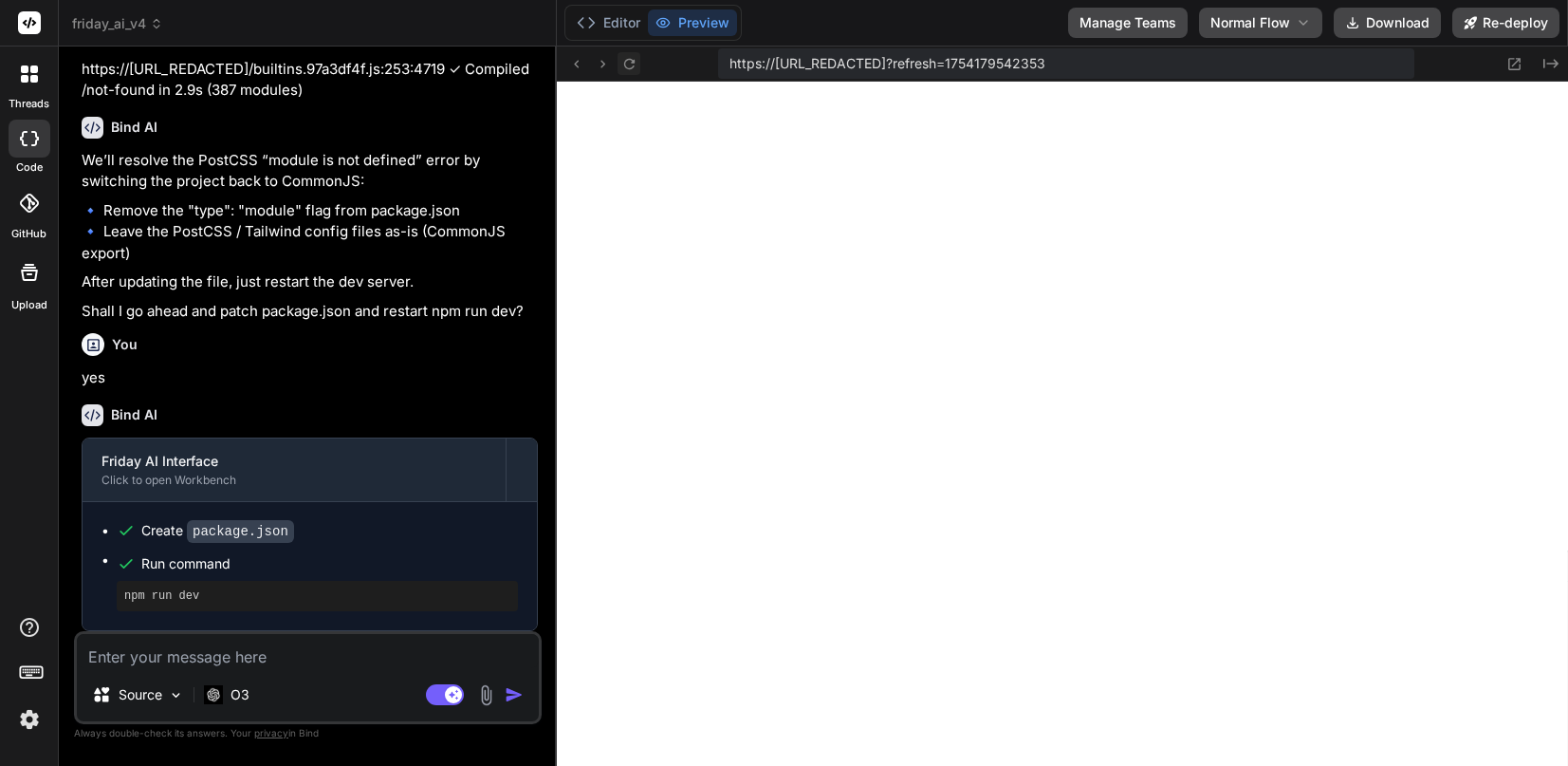 click 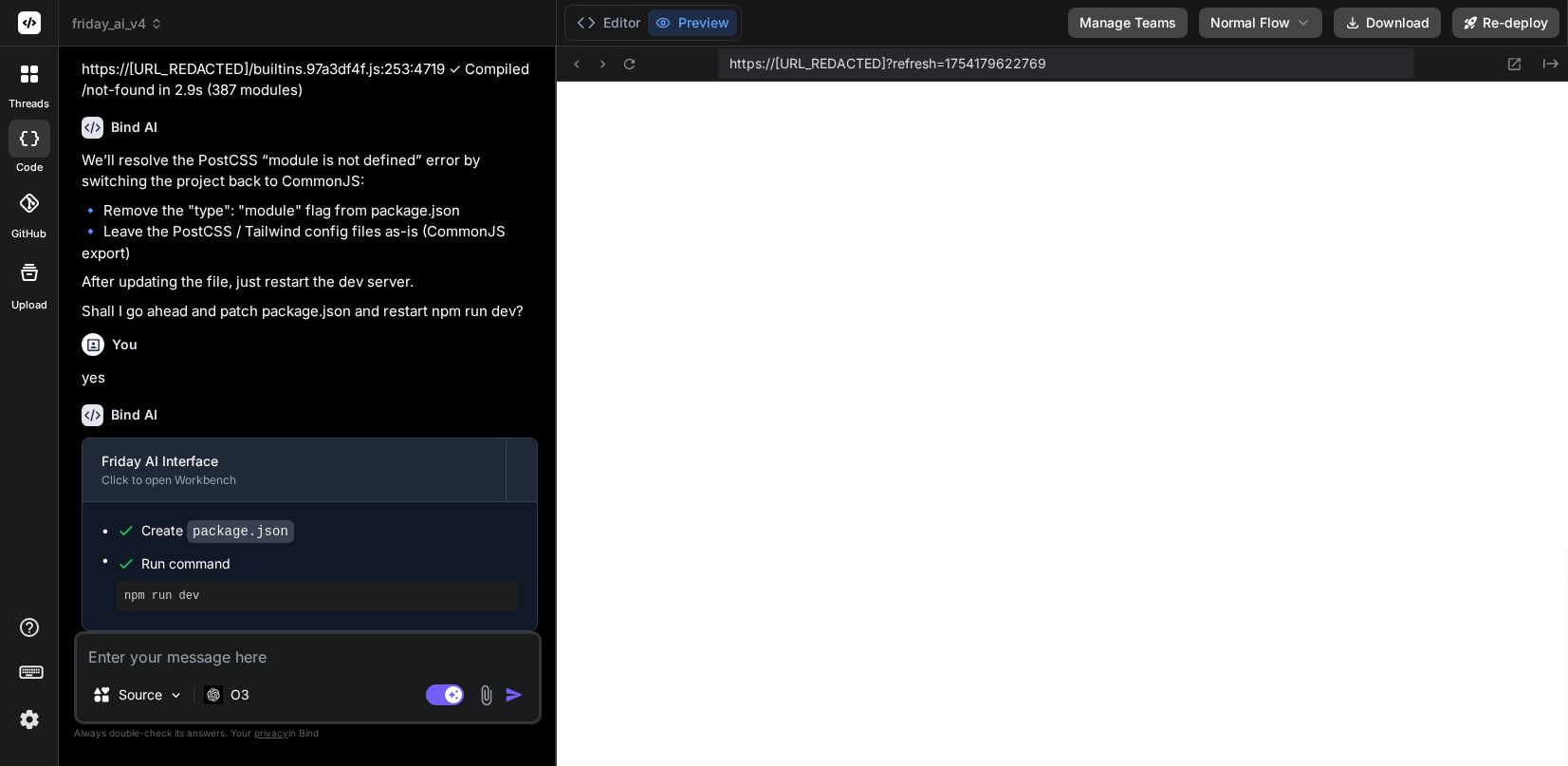 click at bounding box center [307, 651] 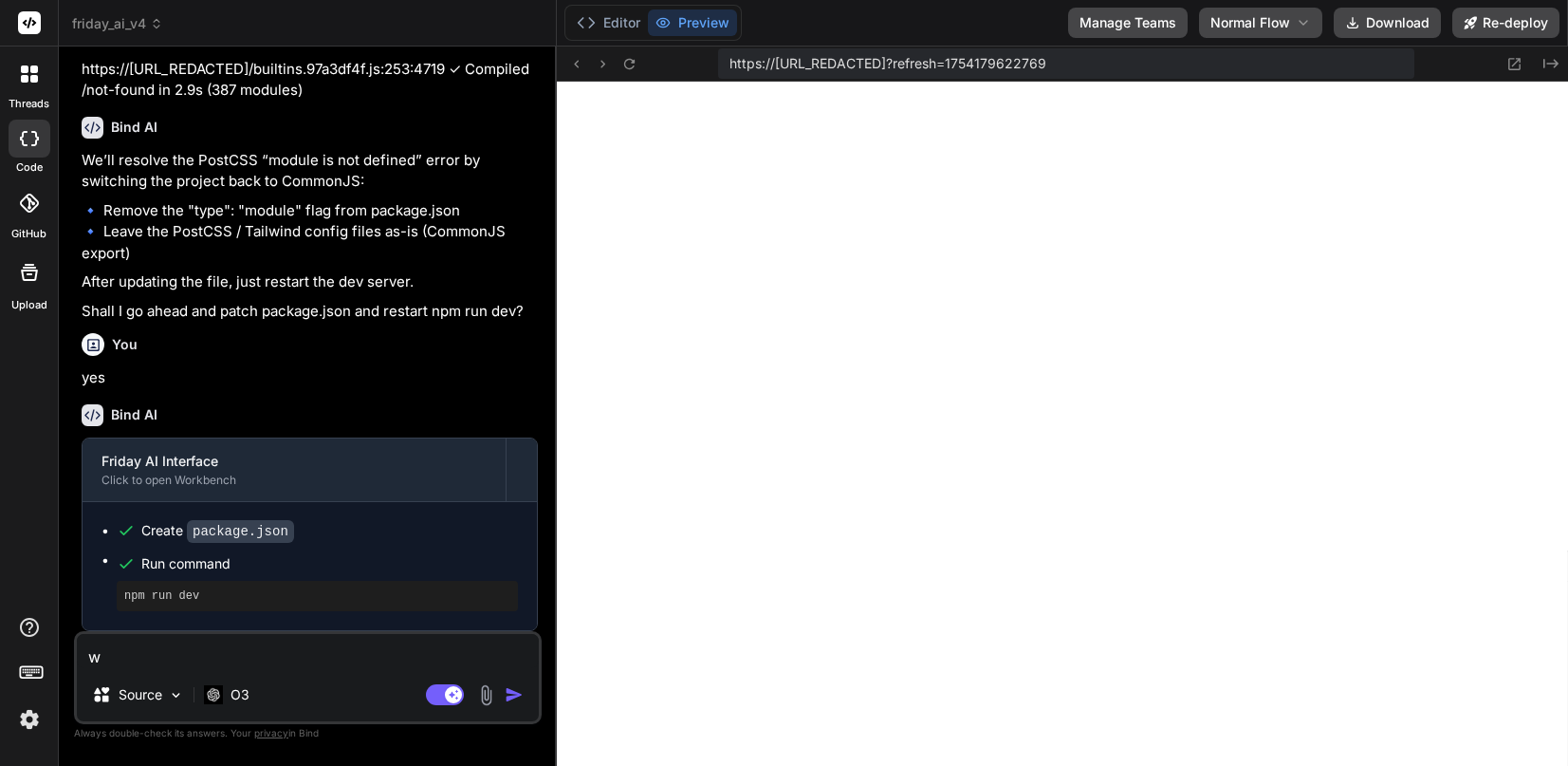 type on "wh" 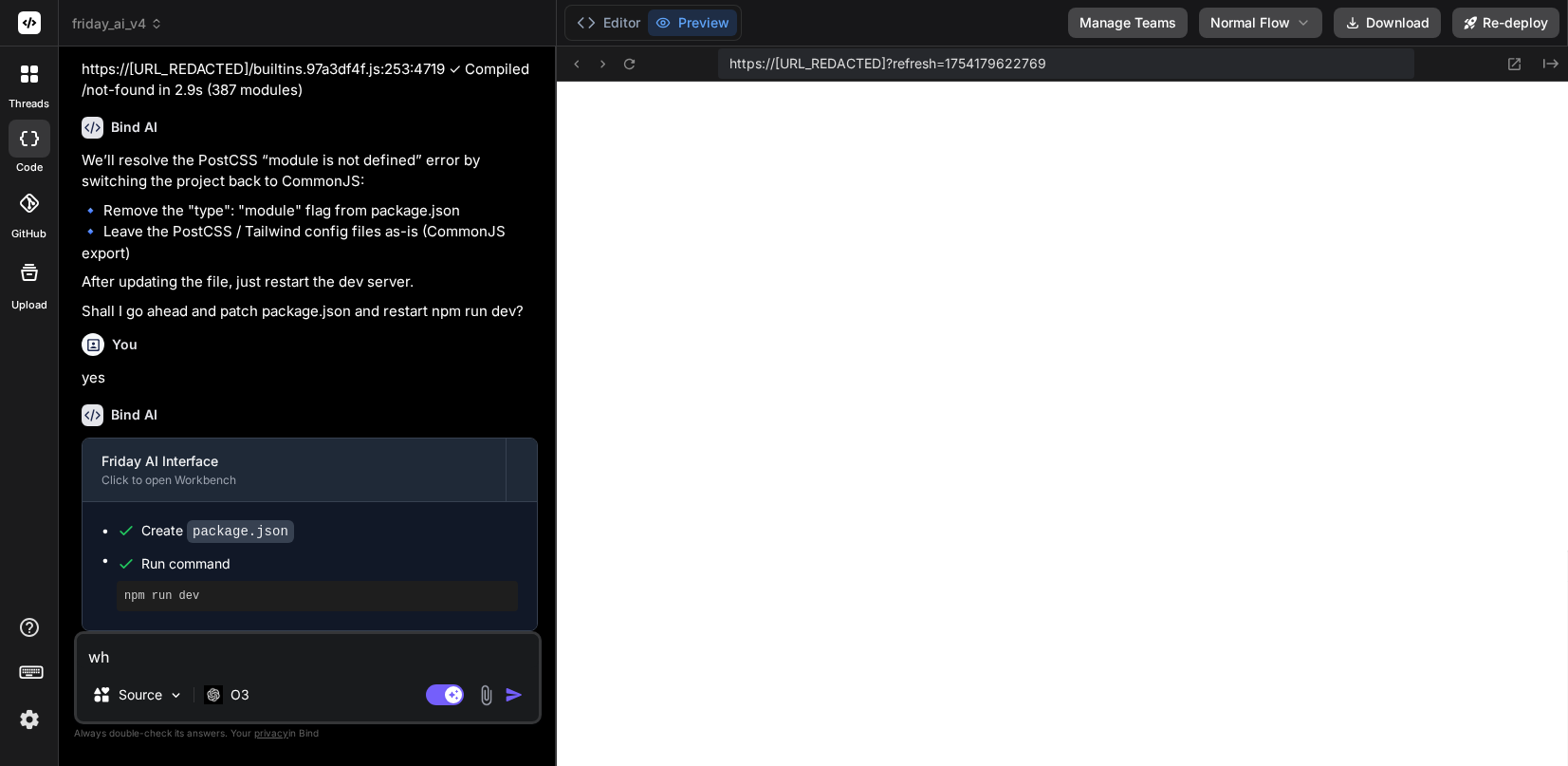 type on "whe" 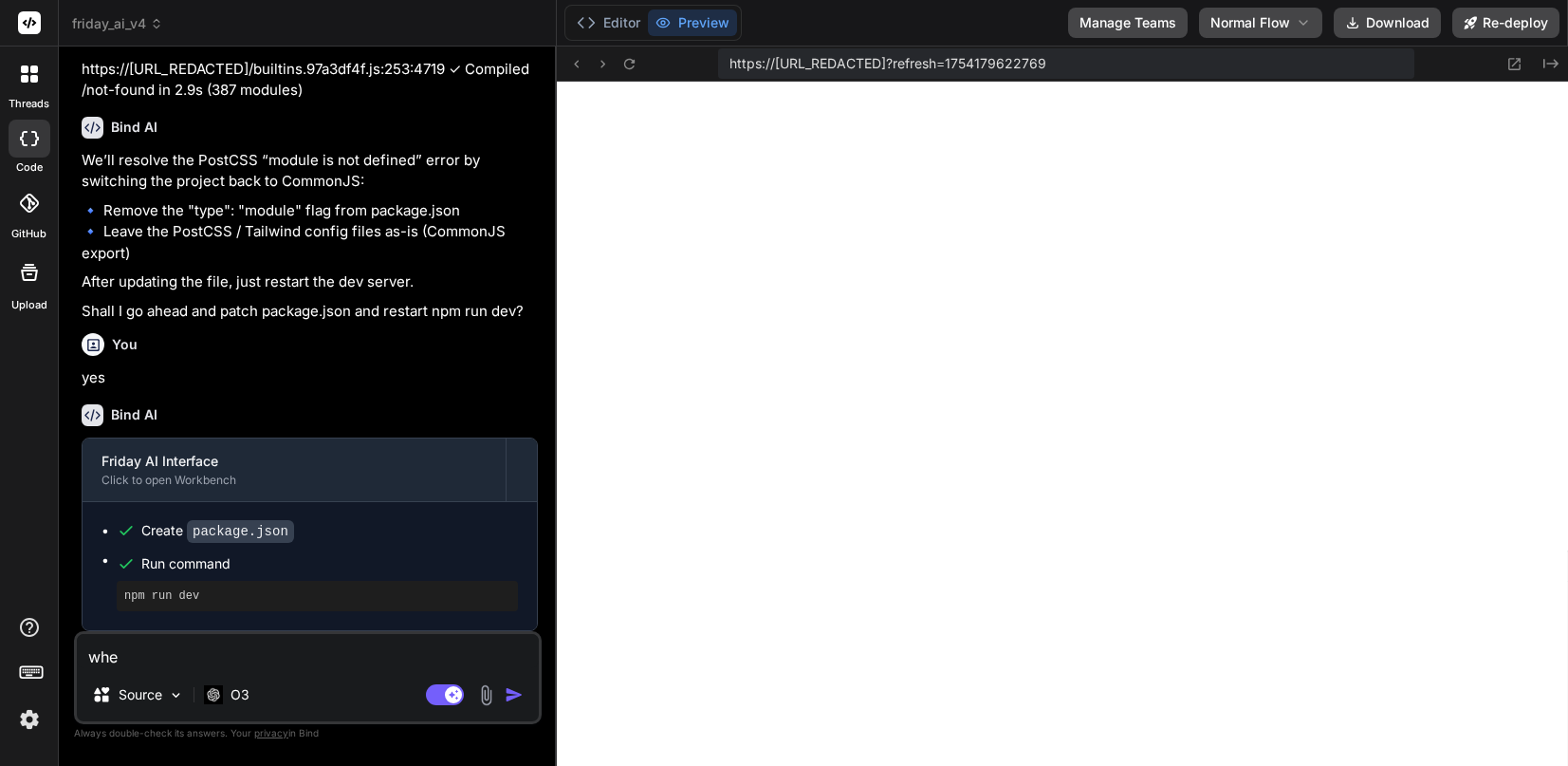 type on "when" 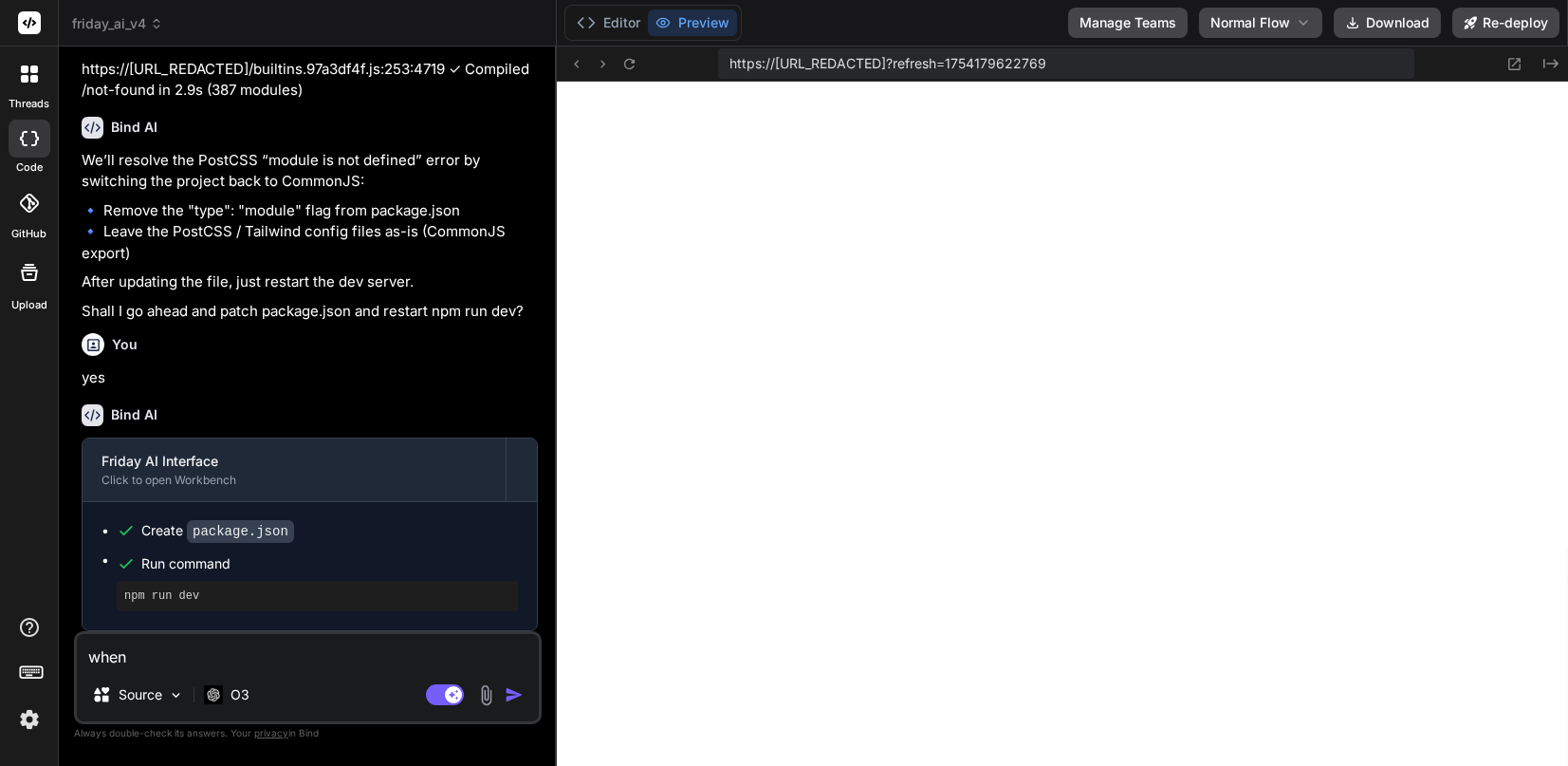 type on "x" 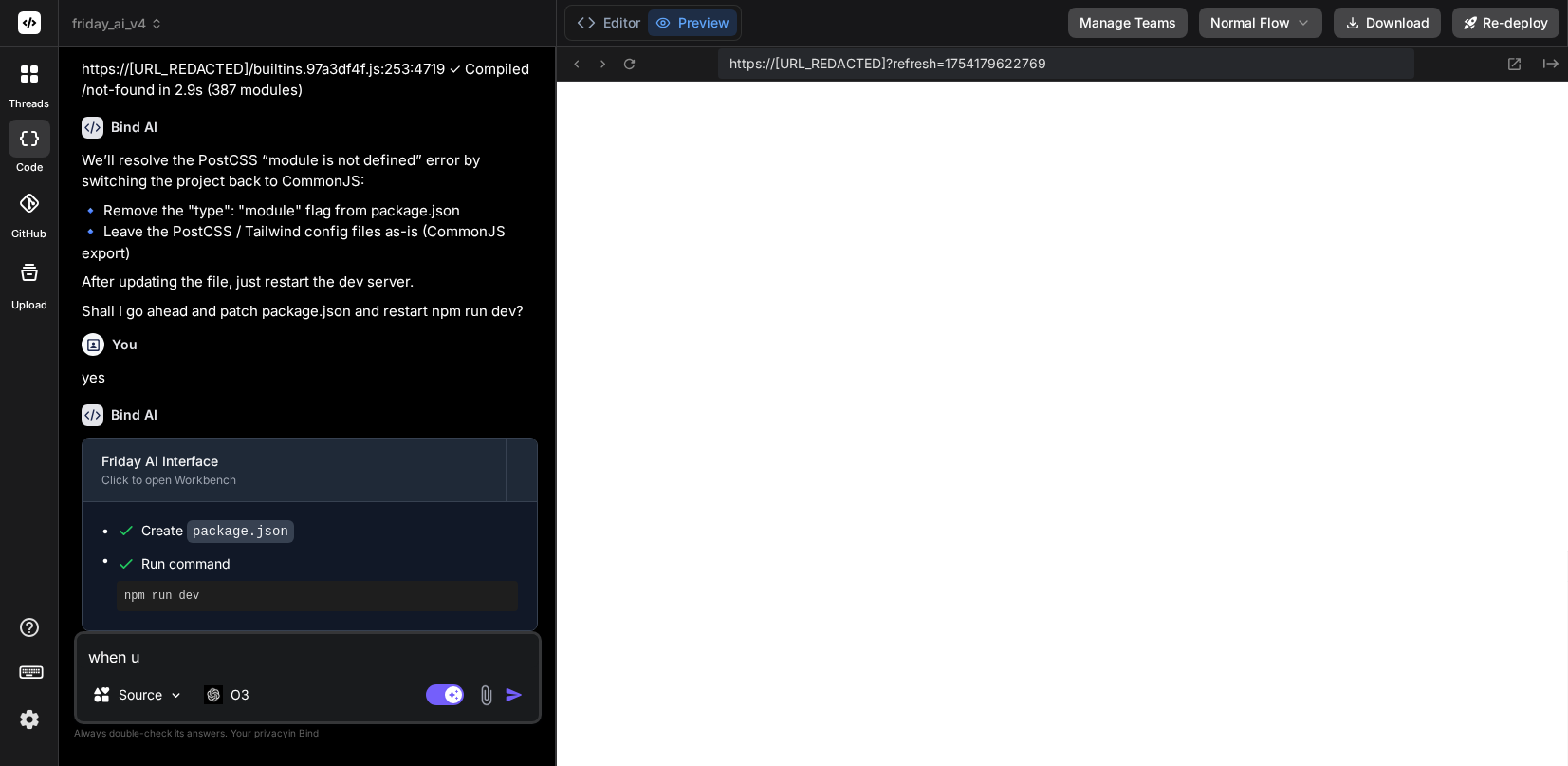 type on "when u" 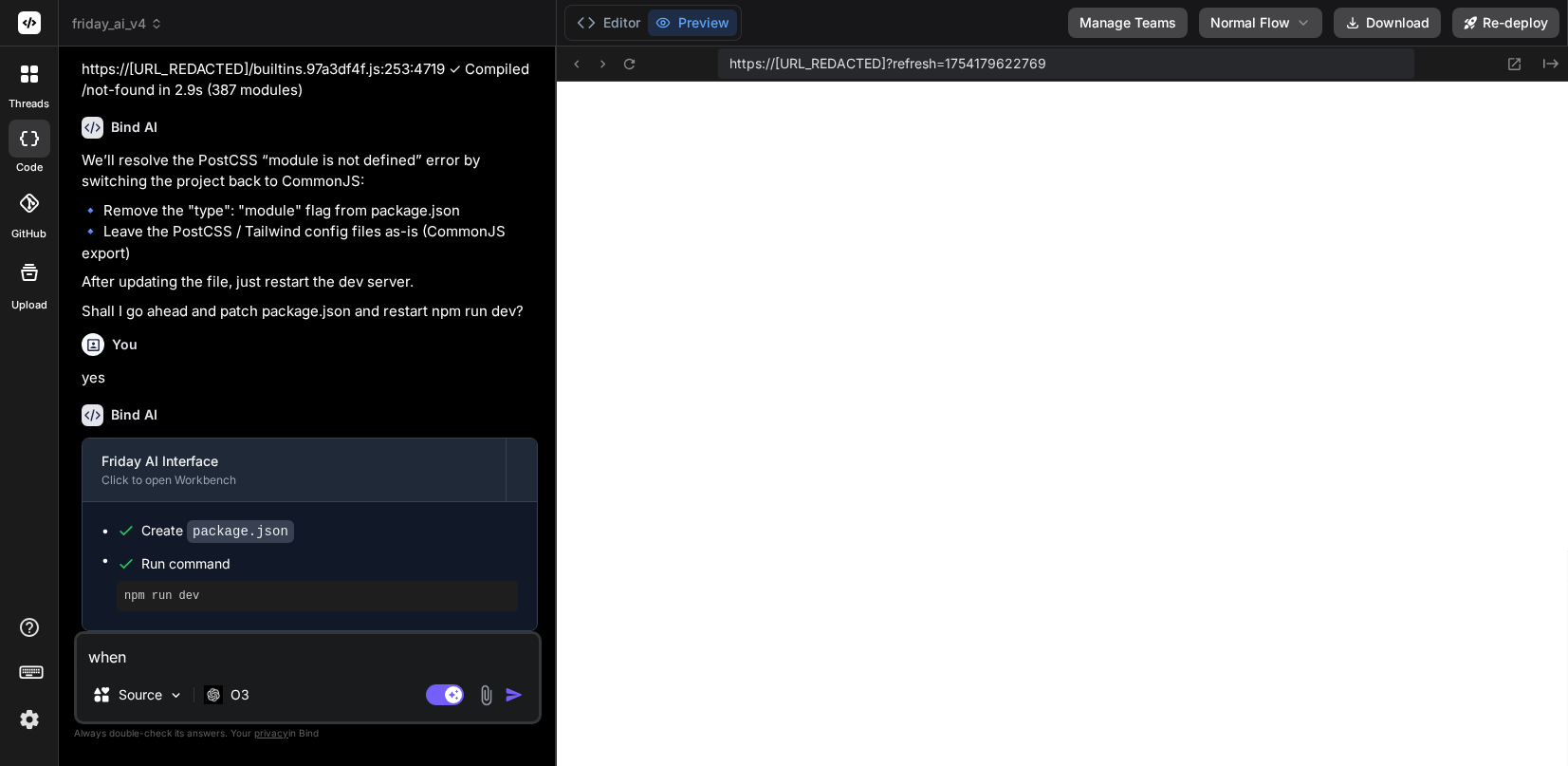 type on "x" 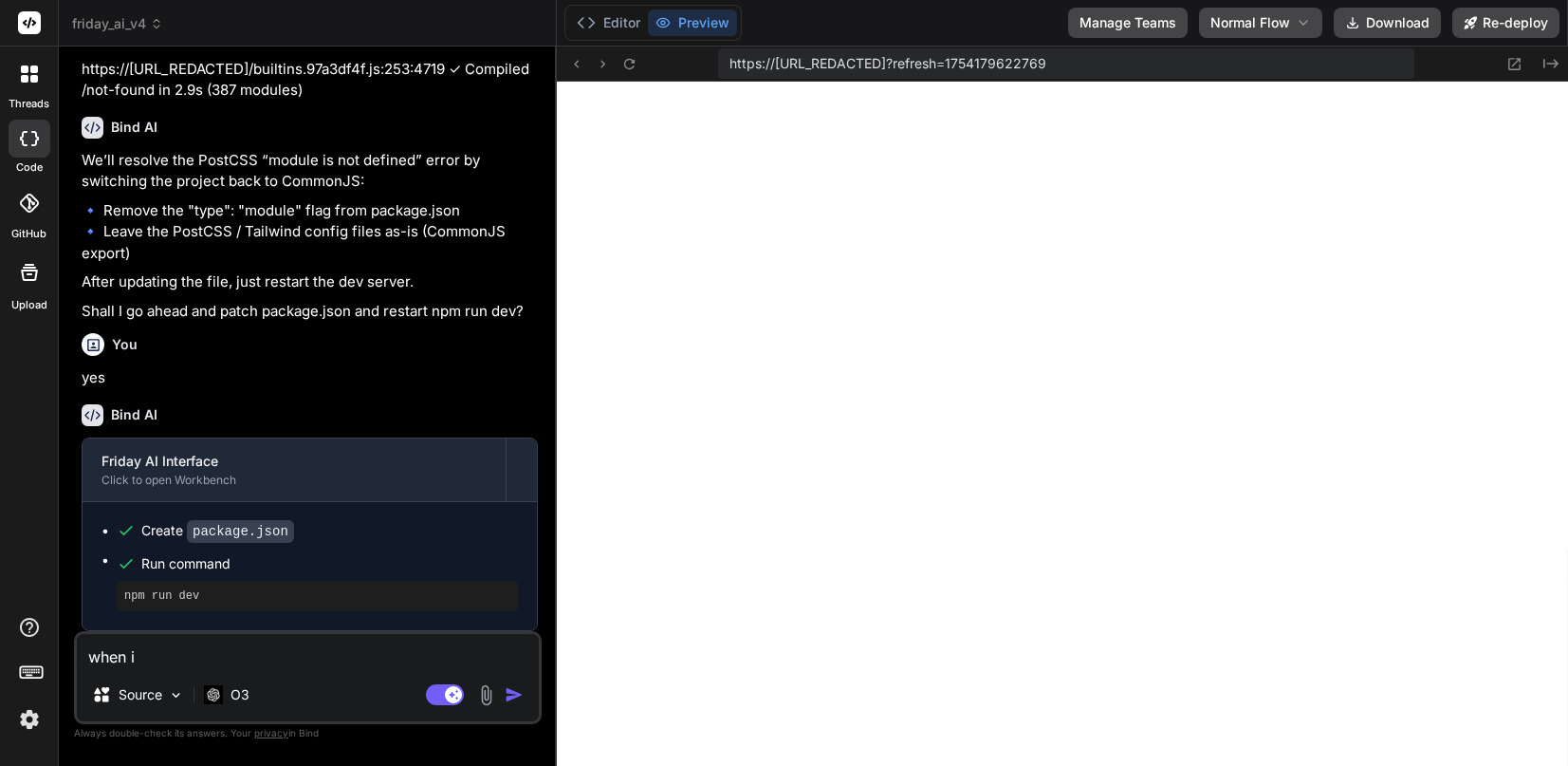 type on "when i" 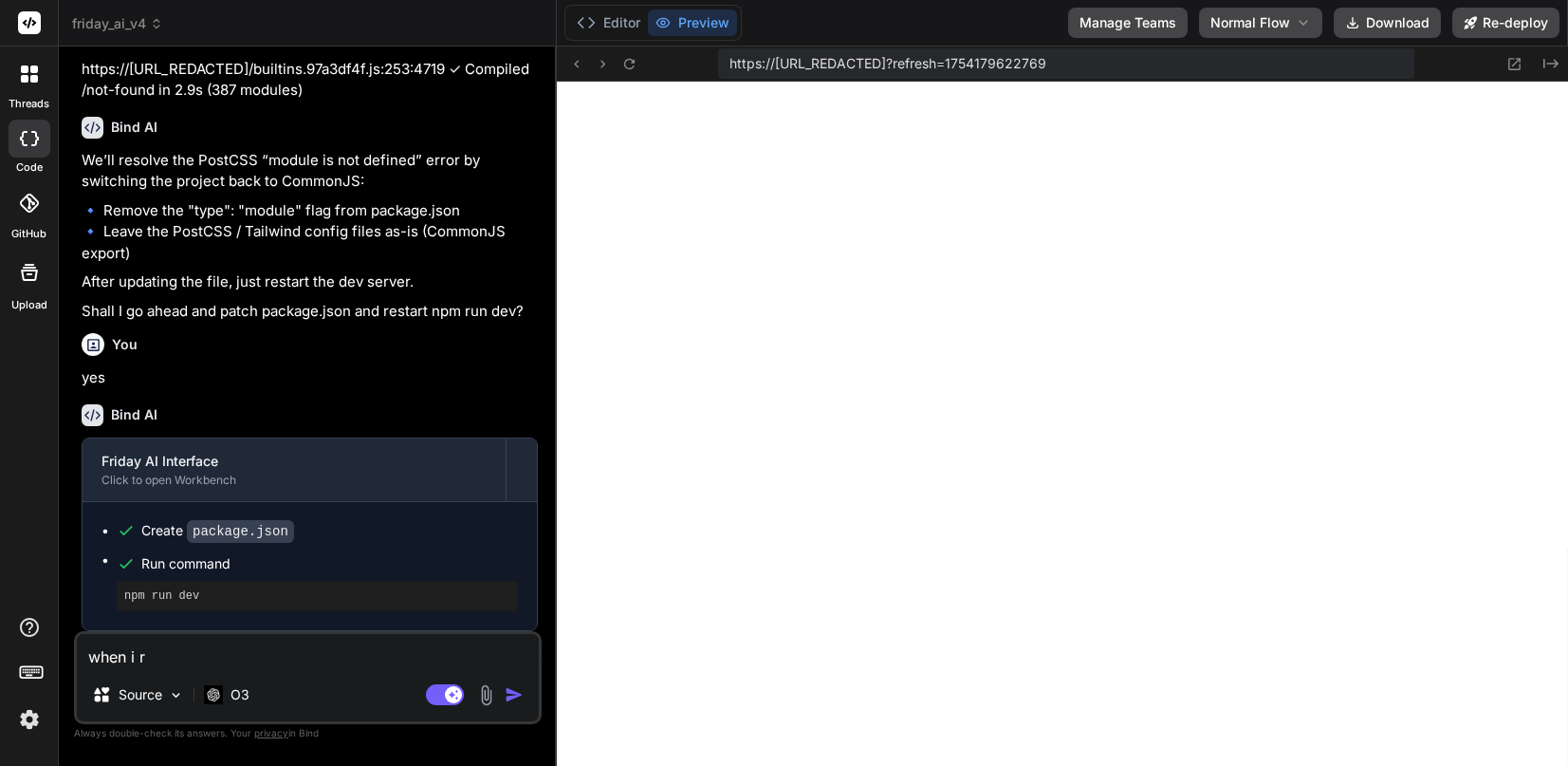 type on "when i ru" 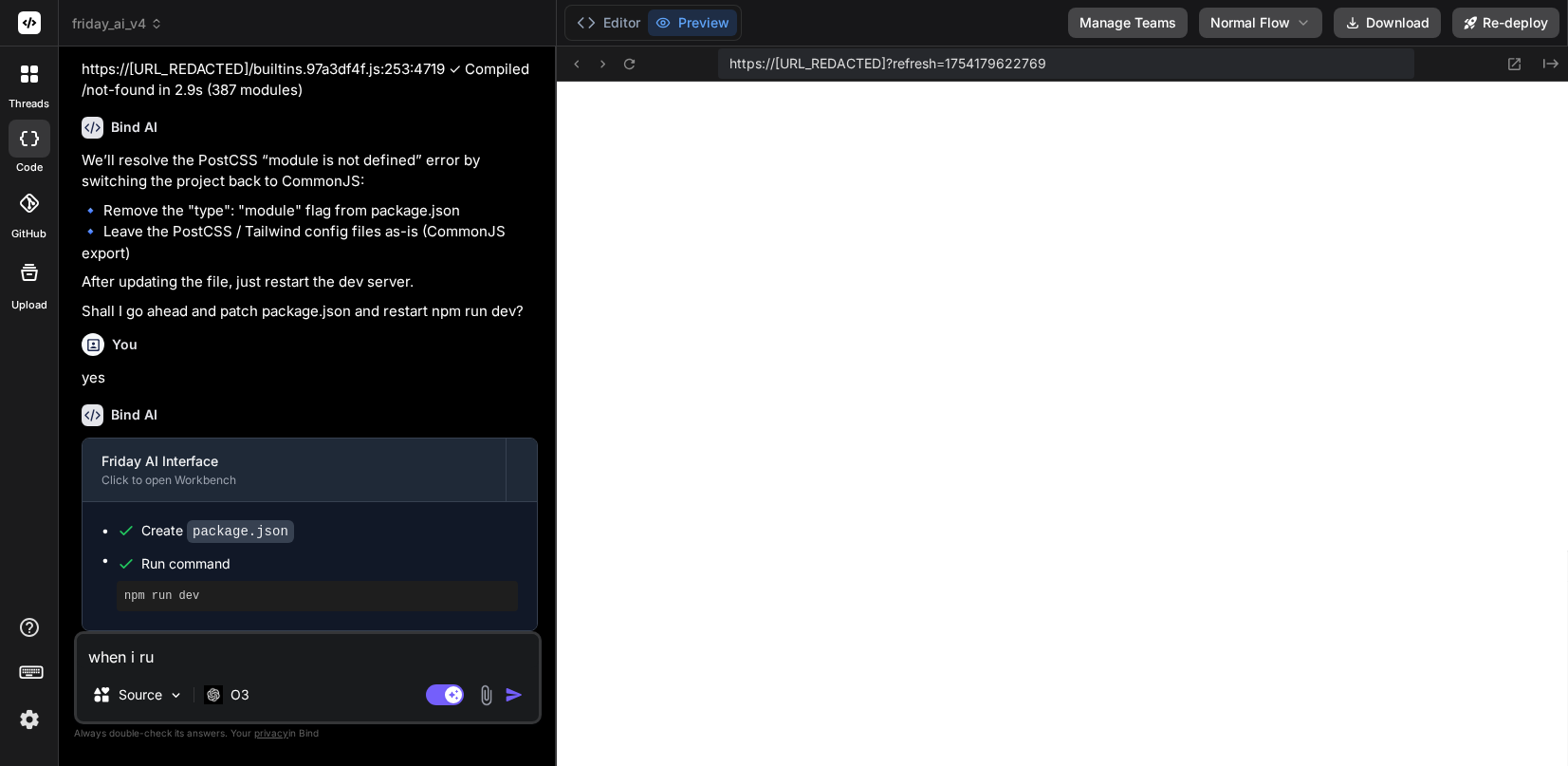 type on "when i run" 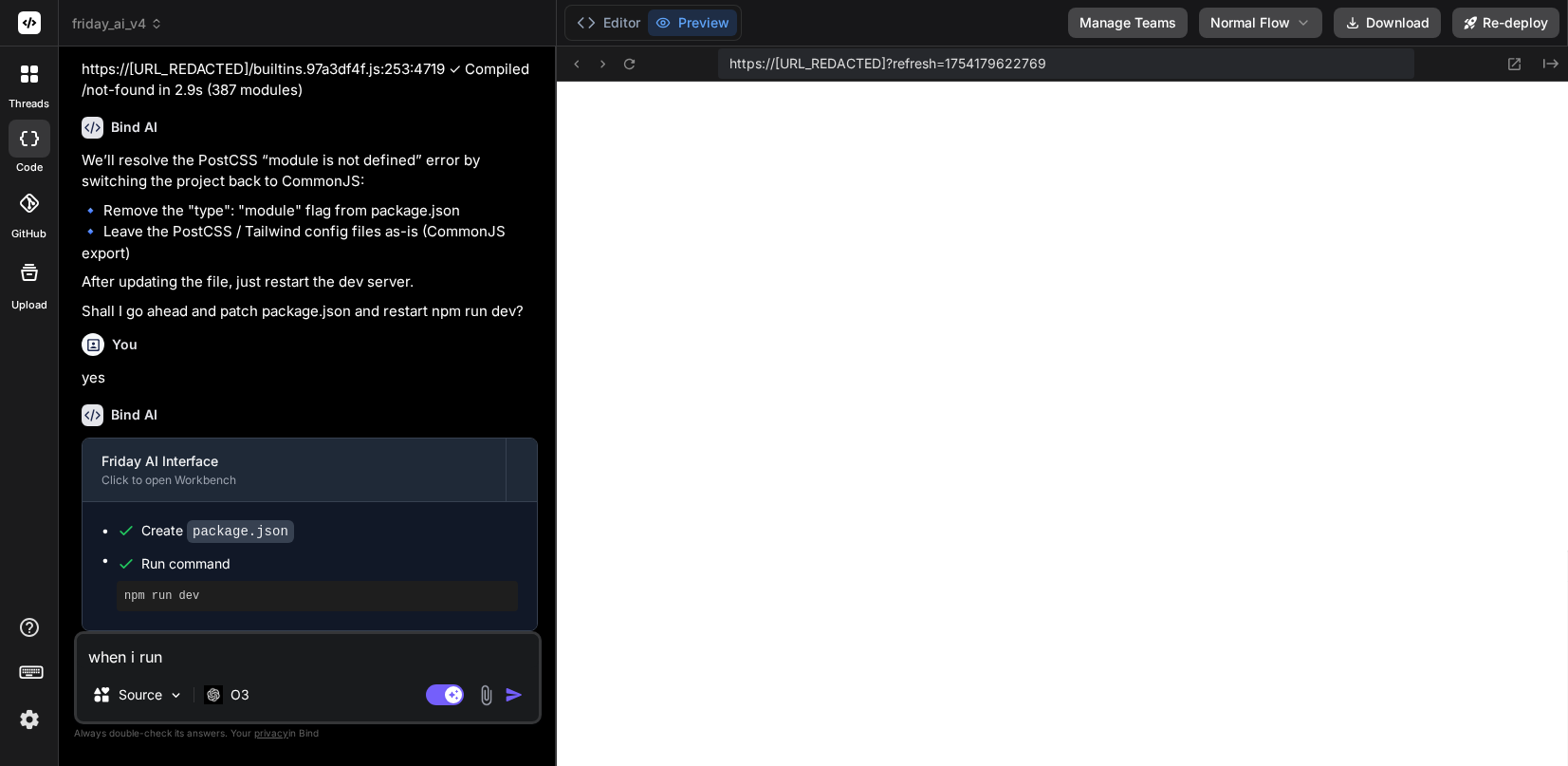 type on "when i run" 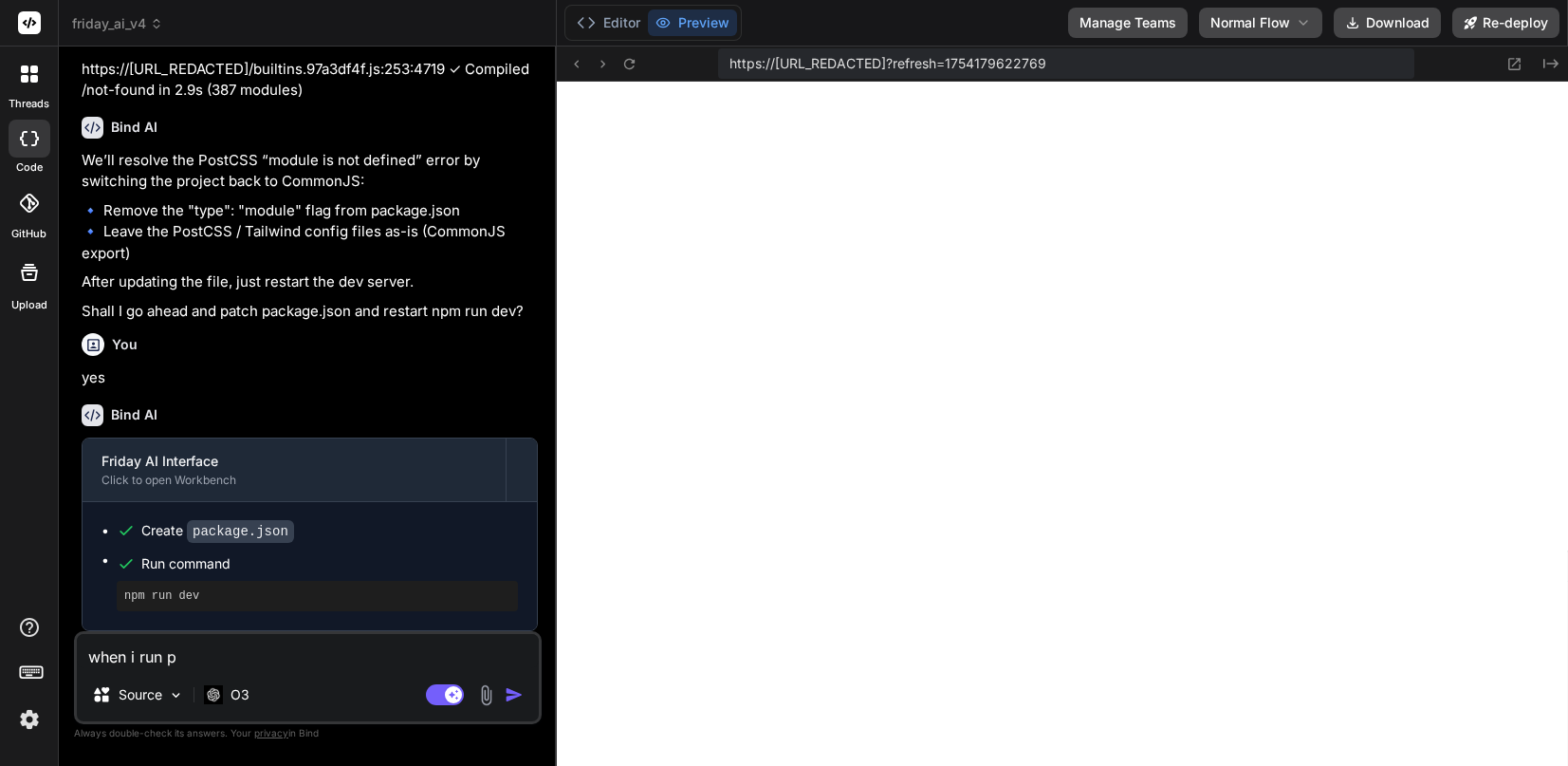 type on "when i run pr" 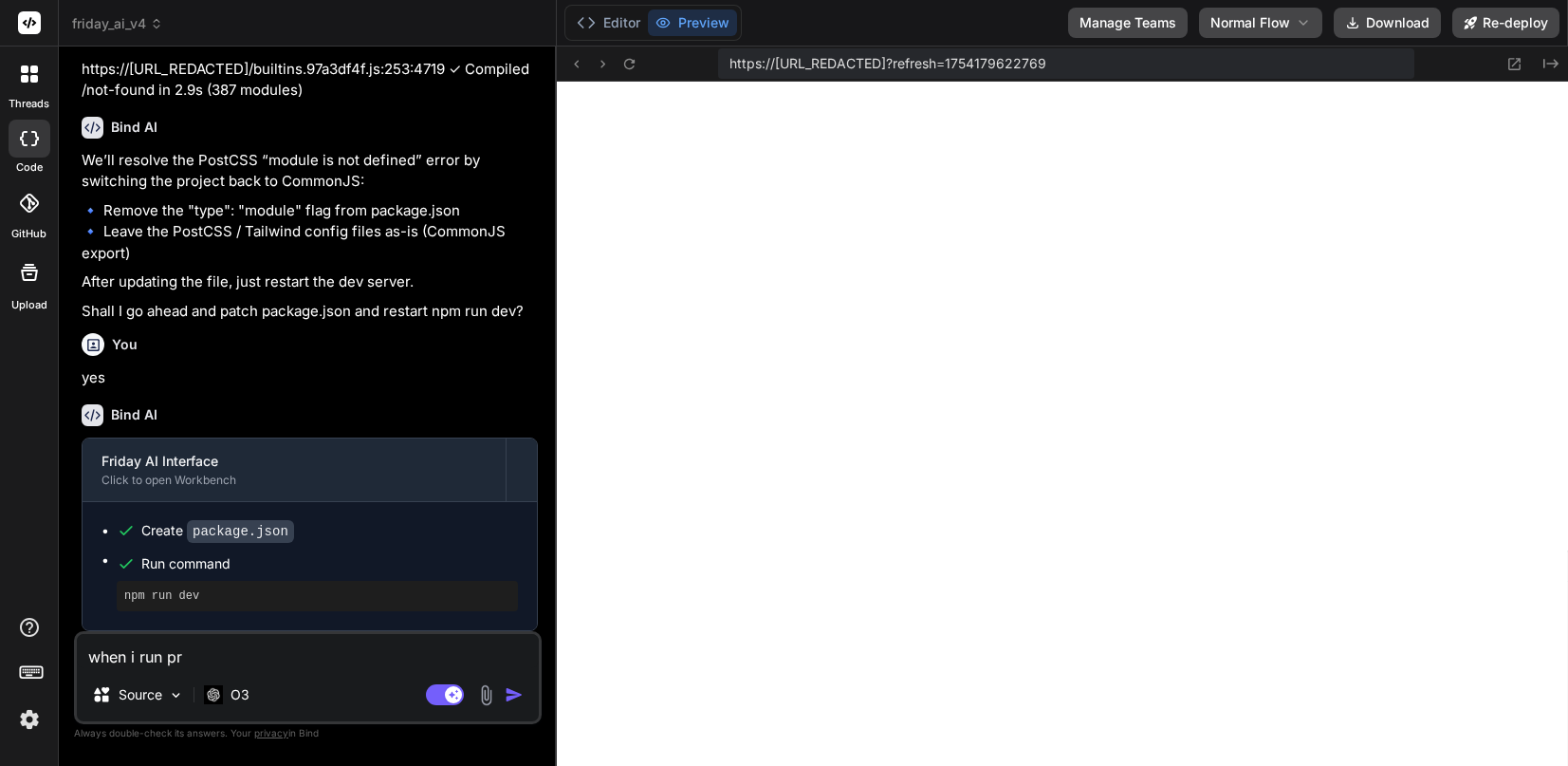 type on "when i run pre" 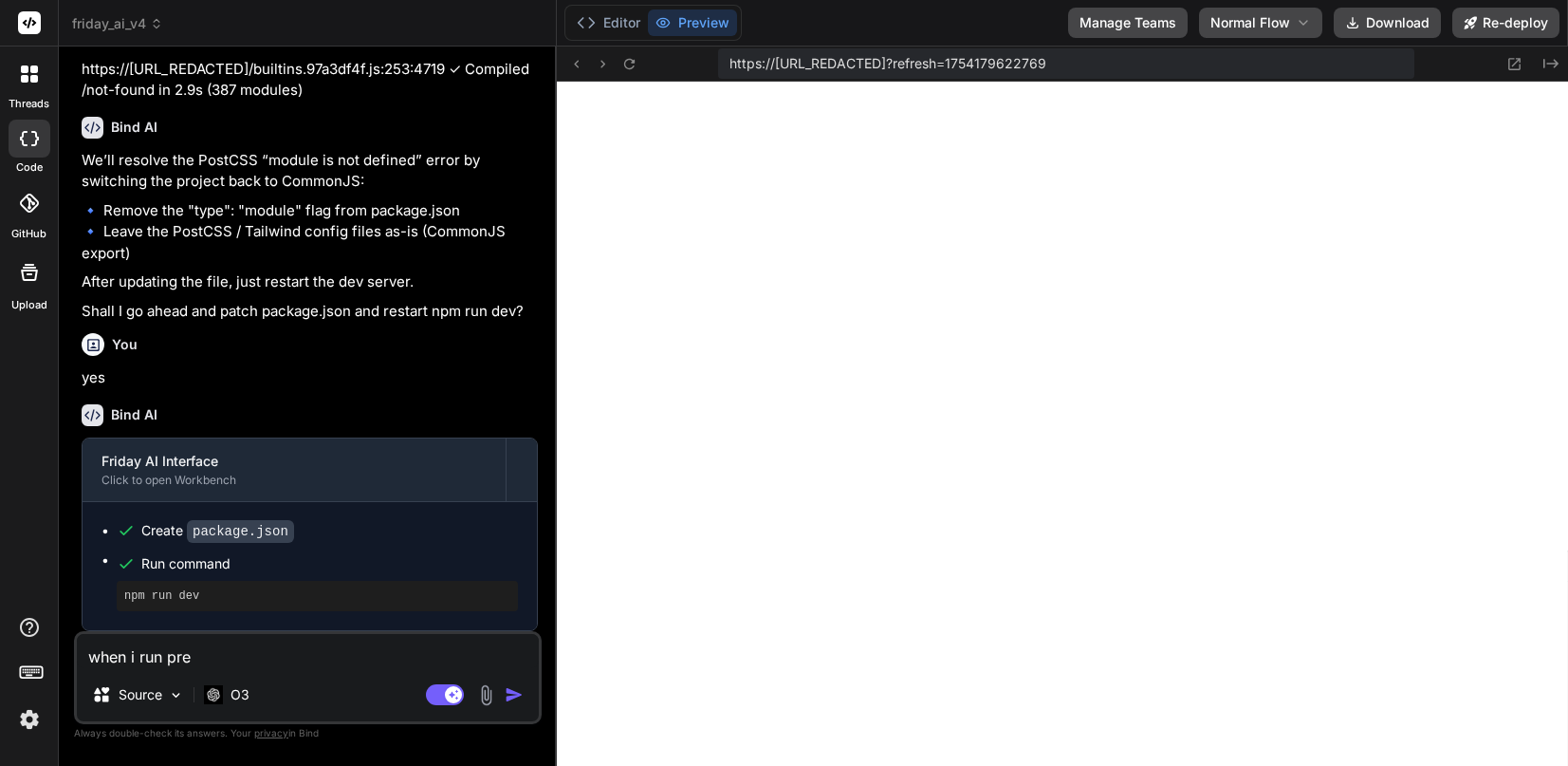 type on "when i run prev" 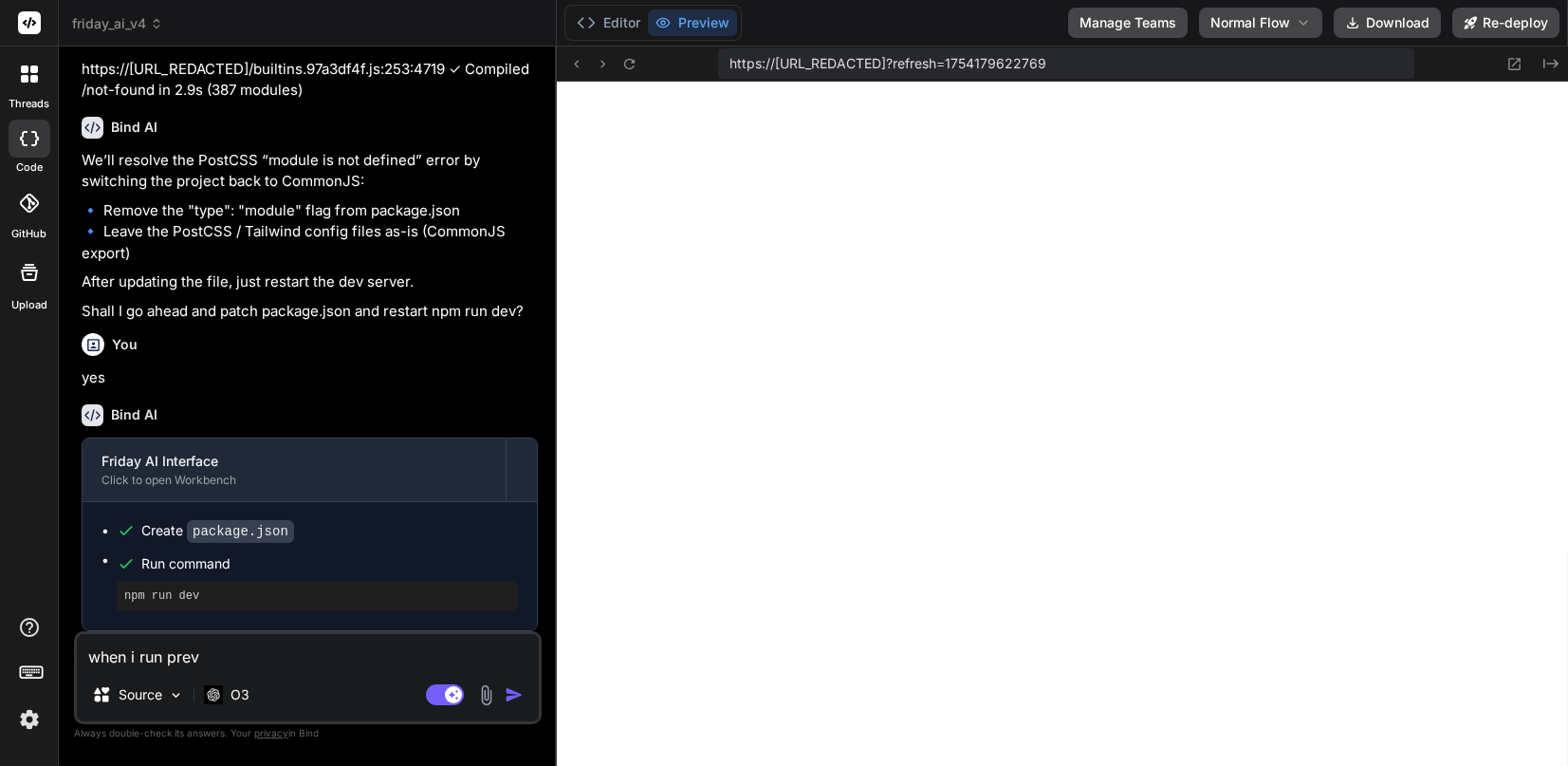 type on "when i run previ" 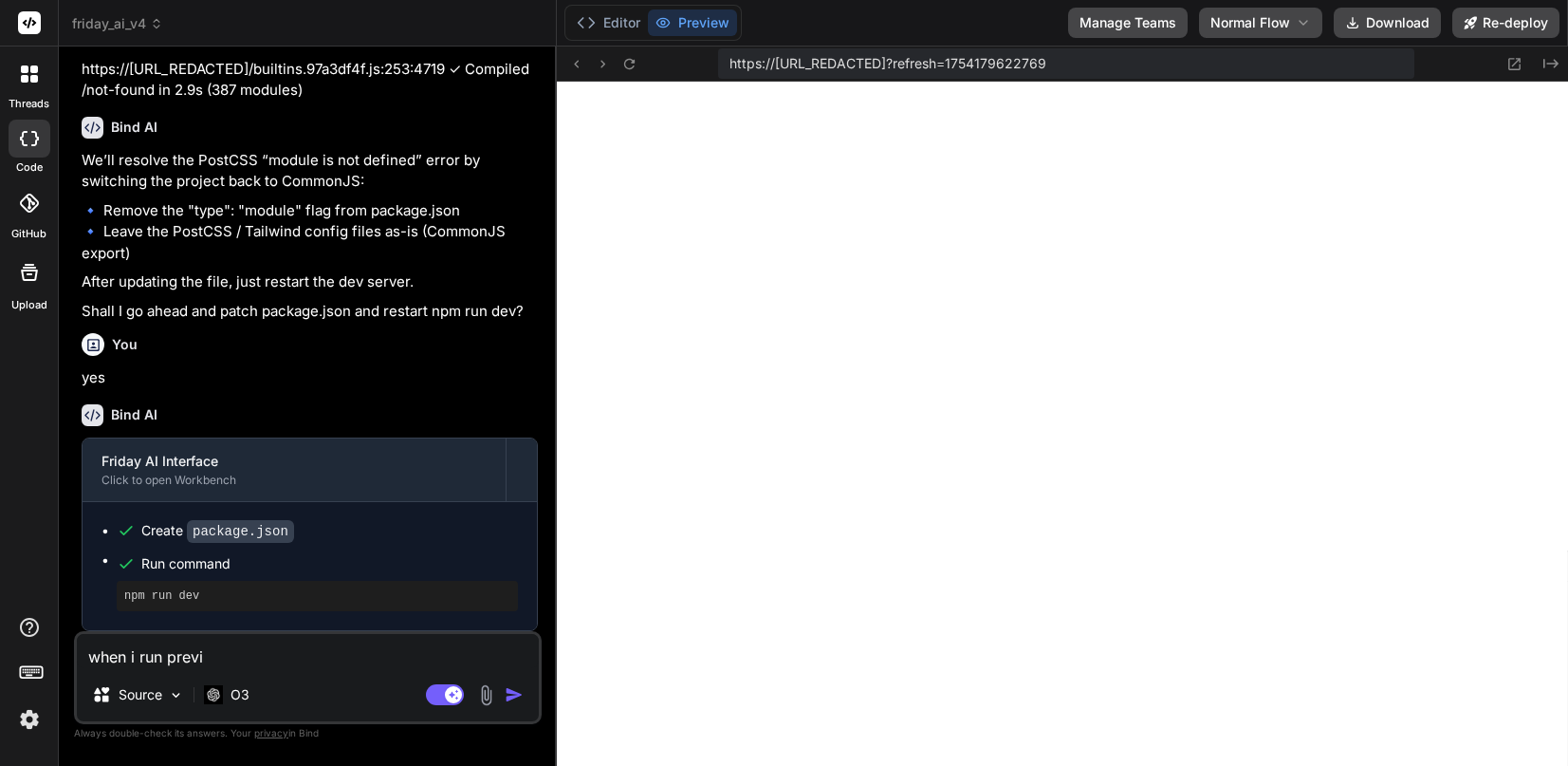type on "when i run previe" 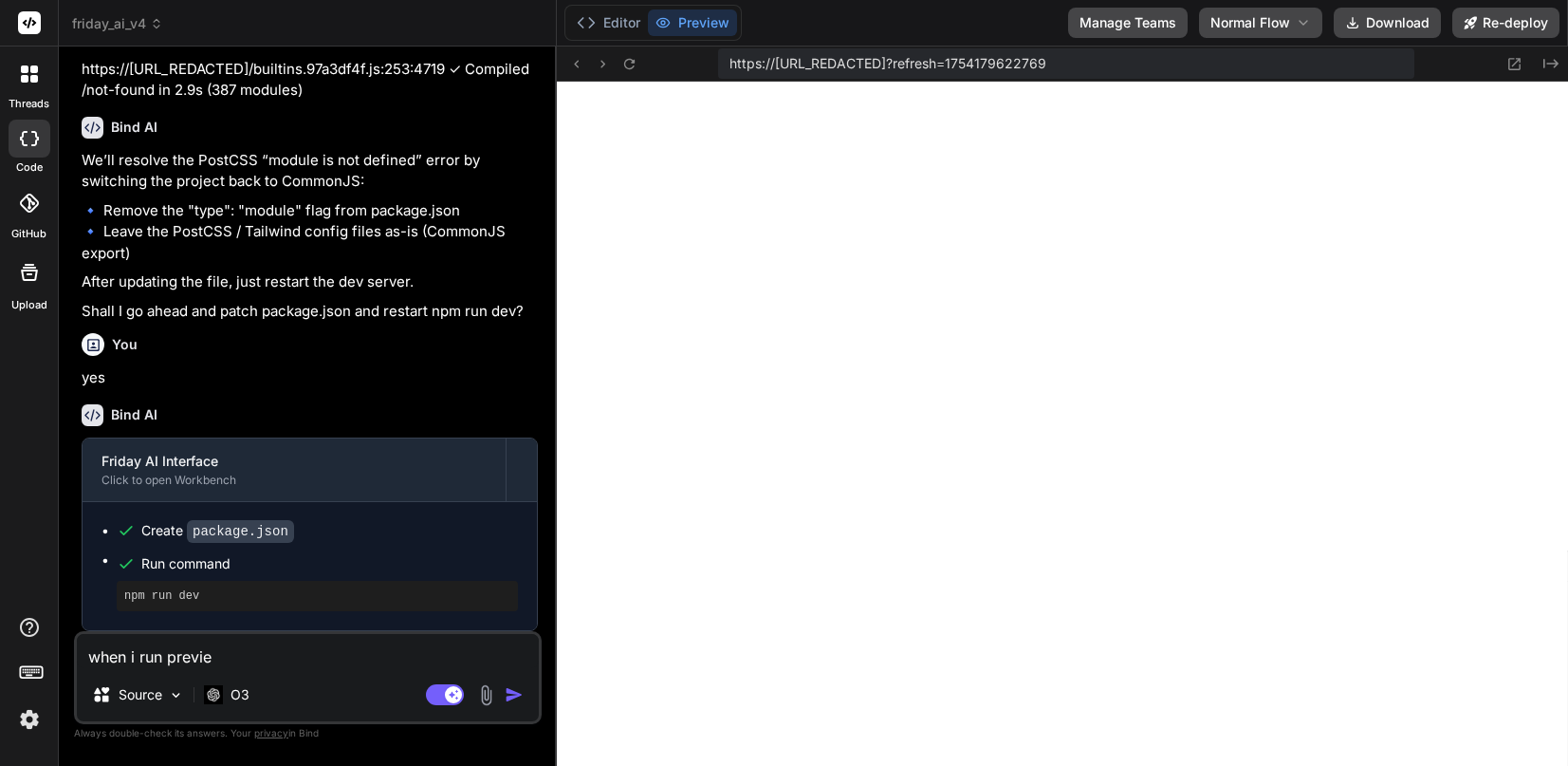 type on "when i run preview" 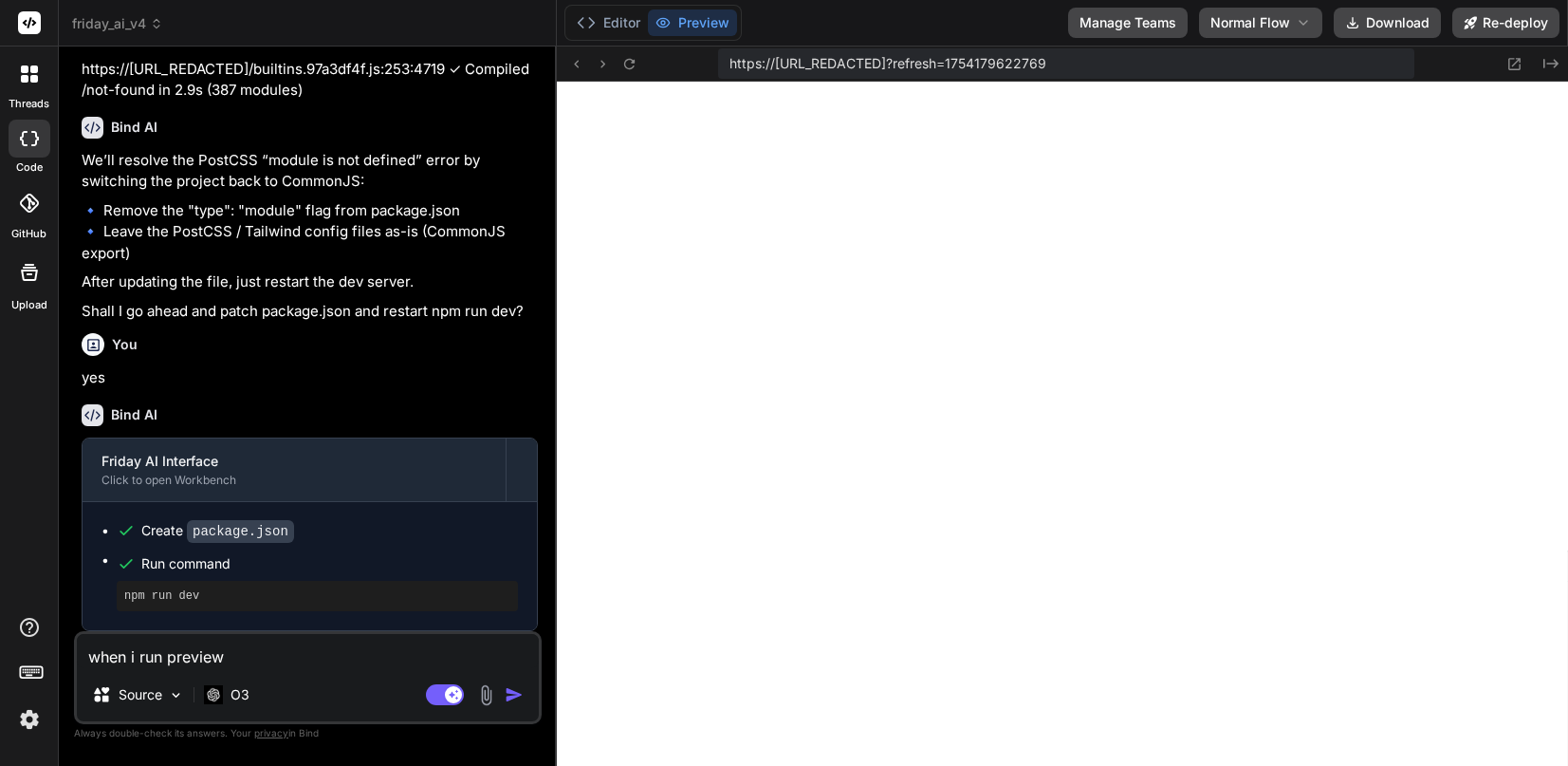 type on "when i run preview" 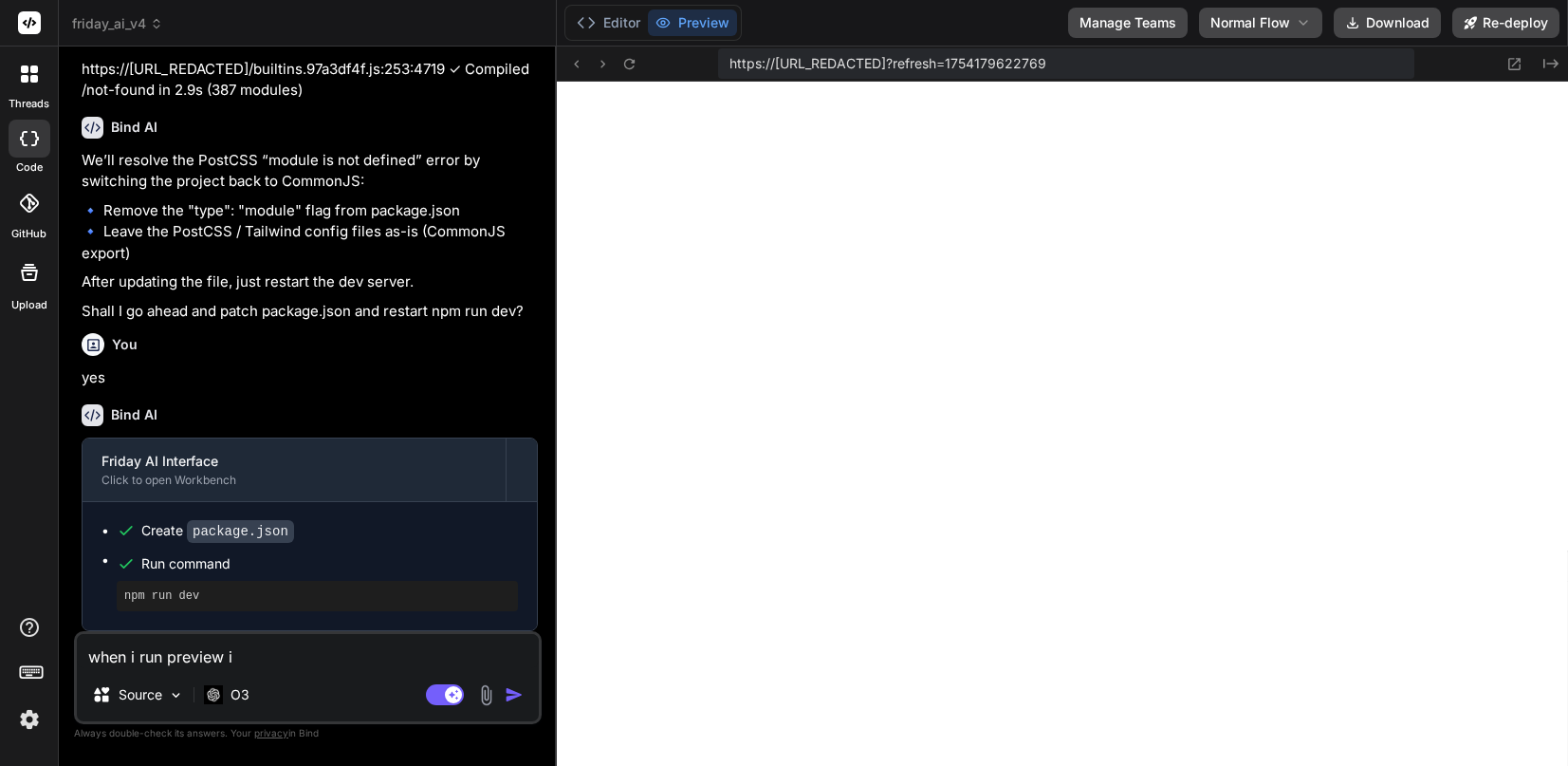type on "when i run preview it" 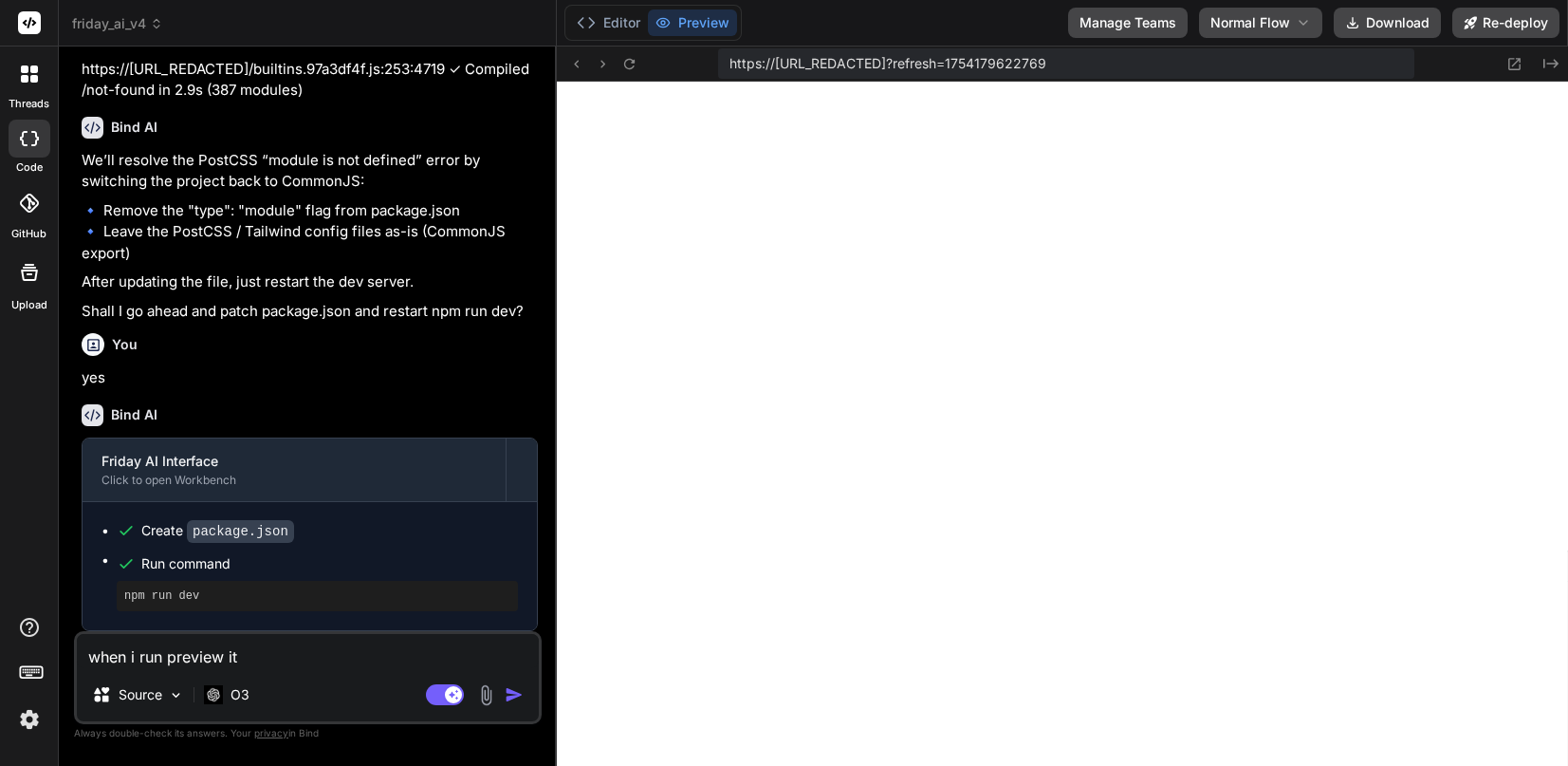 type on "when i run preview it" 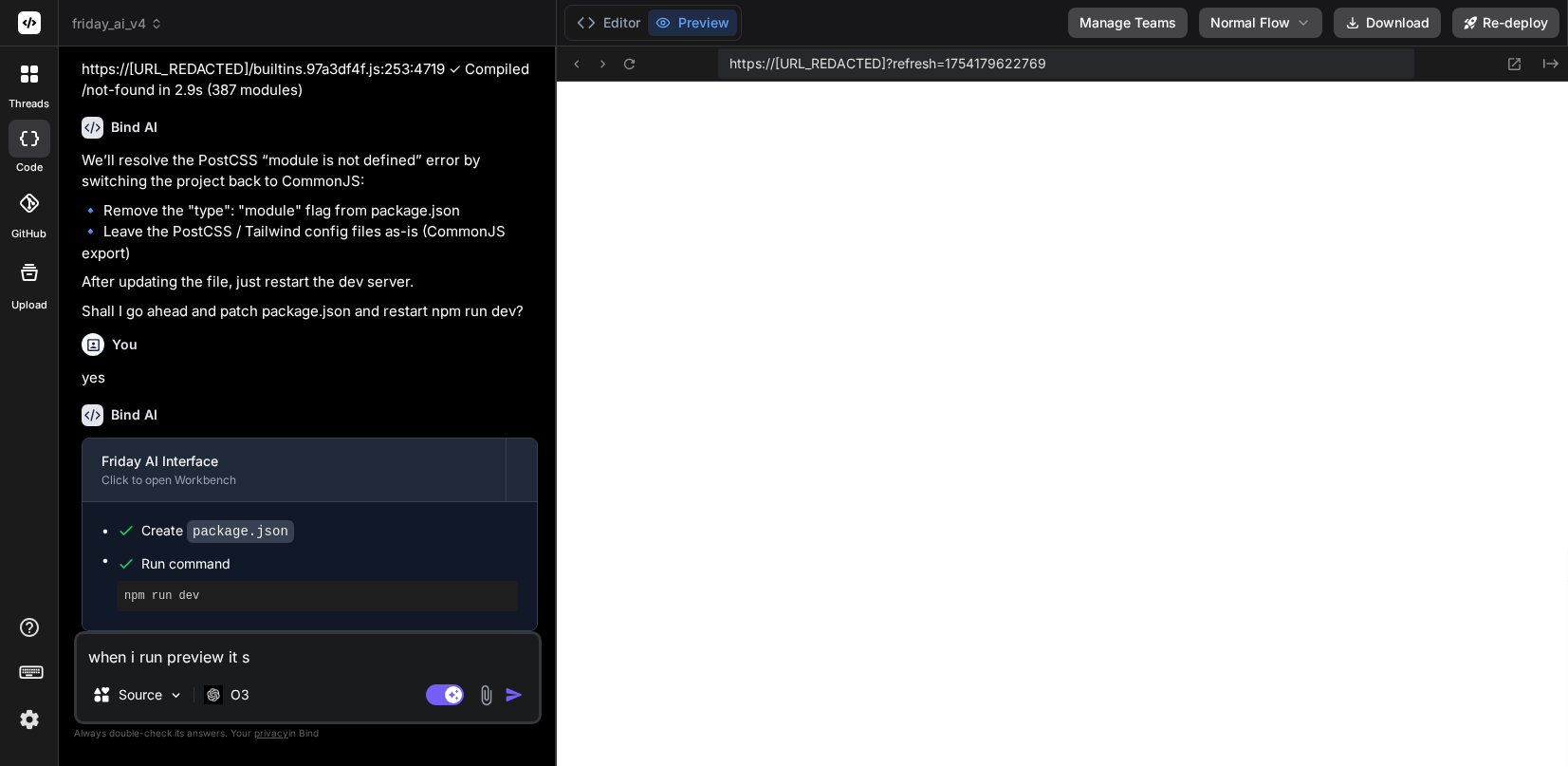 type on "when i run preview it sa" 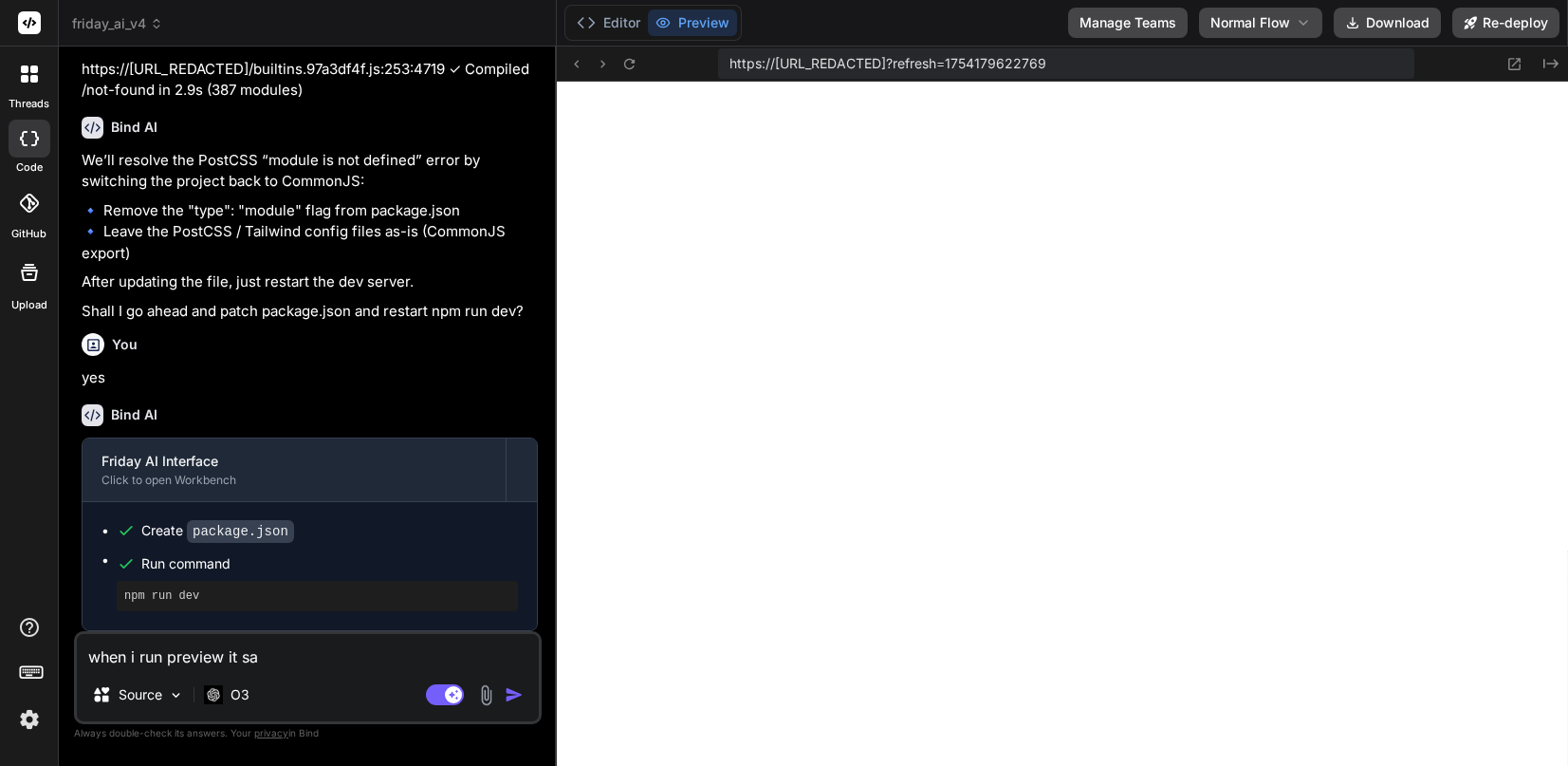 type on "when i run preview it say" 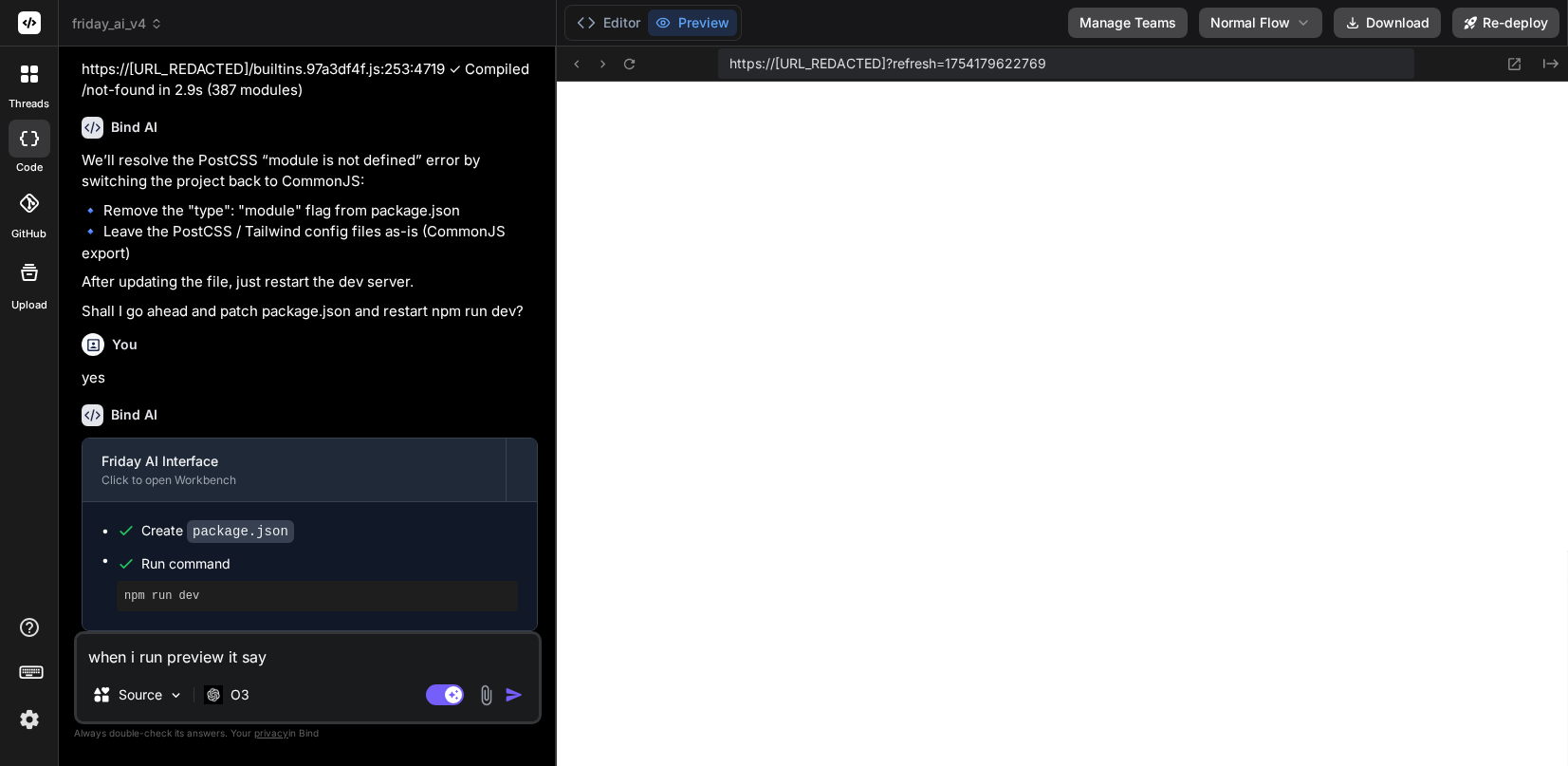 type on "x" 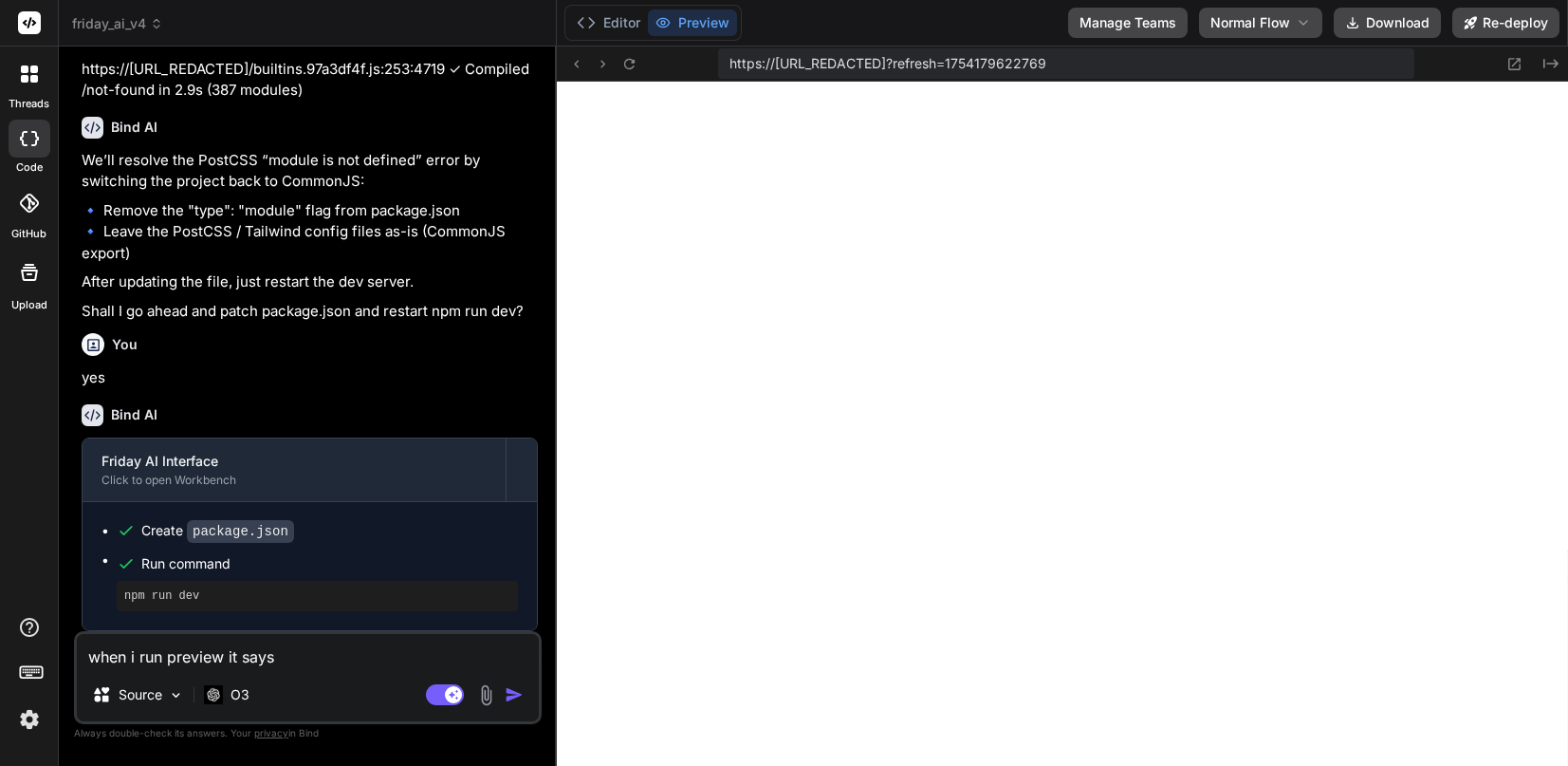 type on "when i run preview it says:" 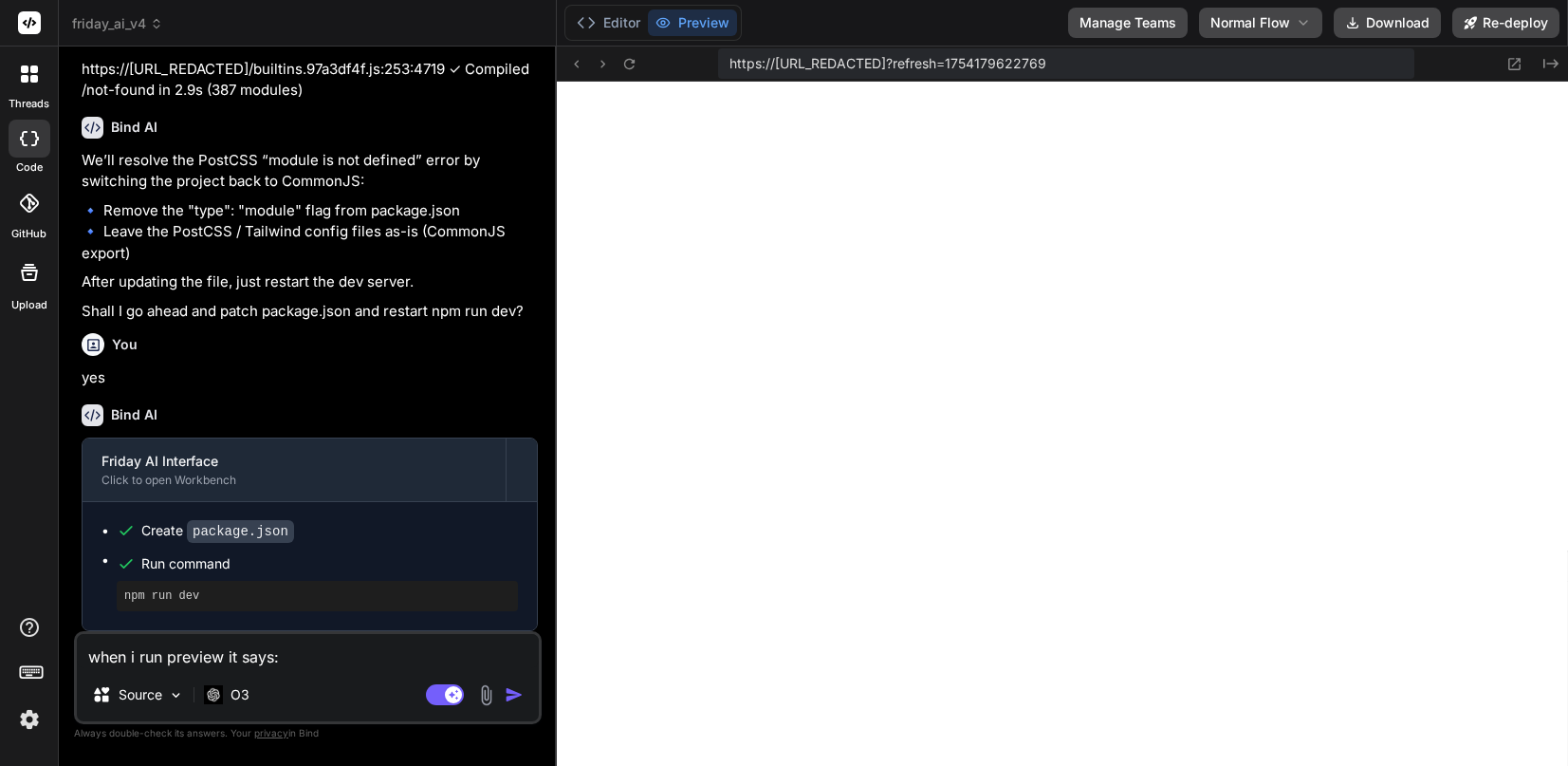 paste on "404
This page could not be found." 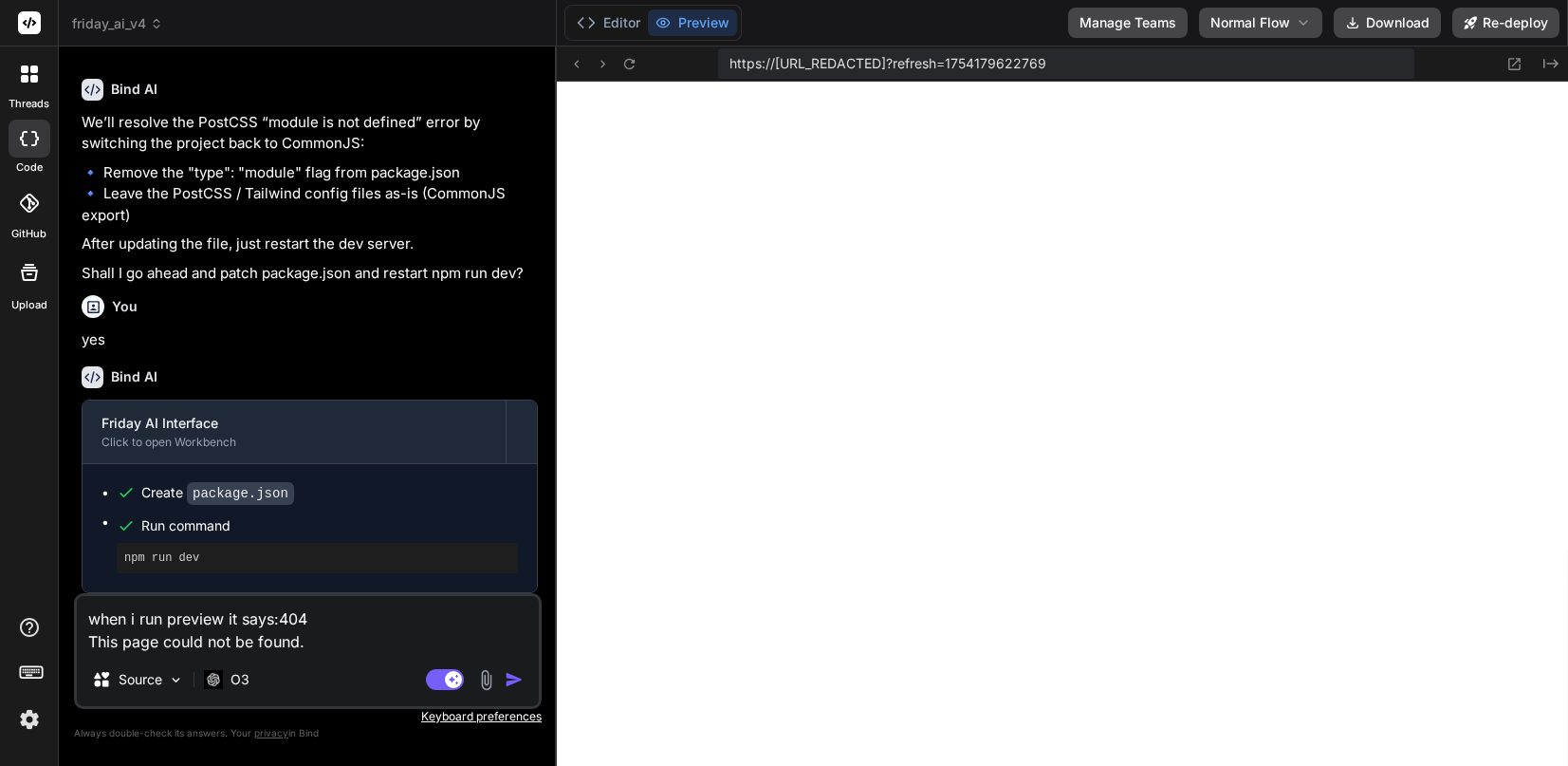 type on "x" 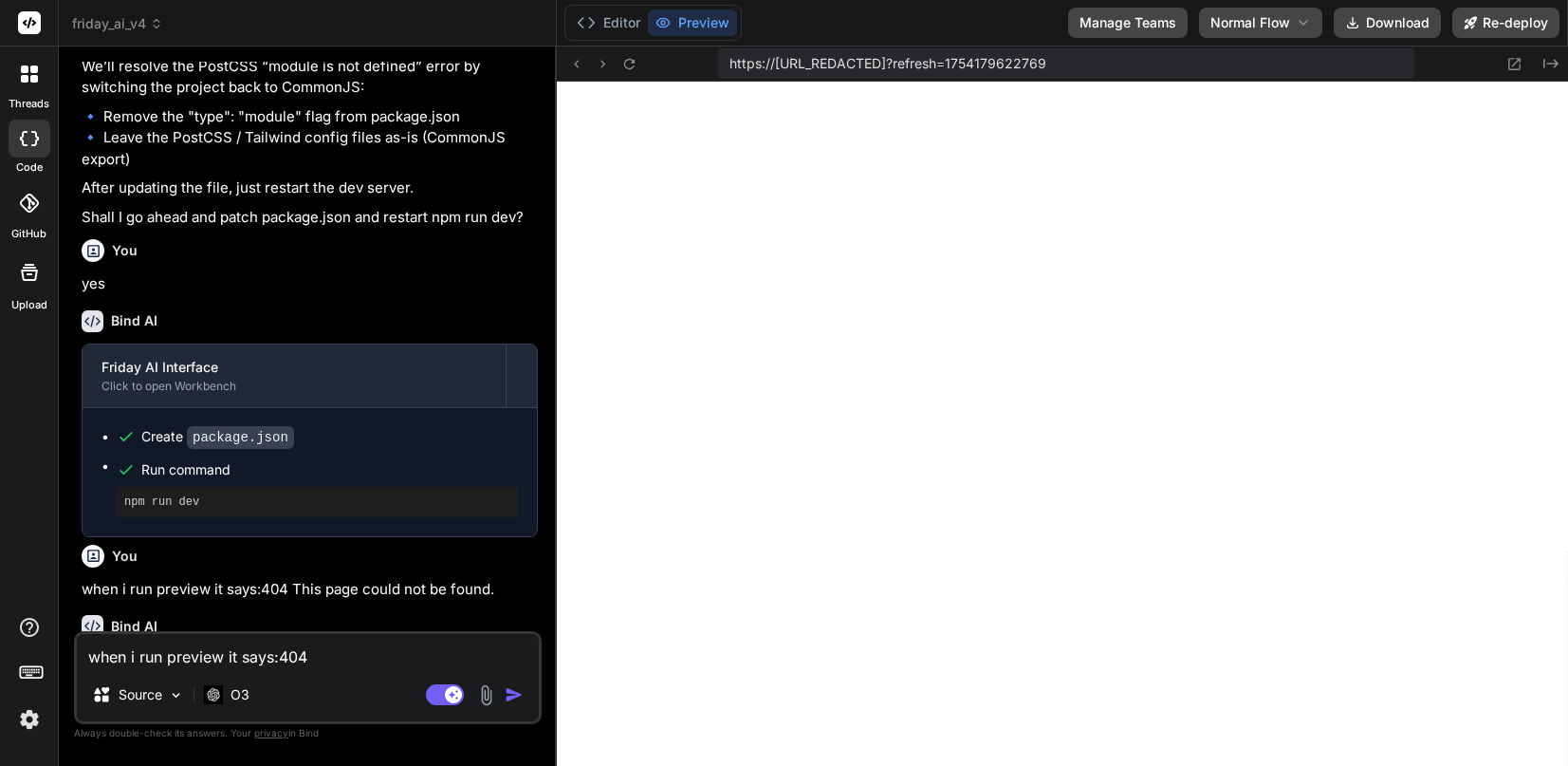 type 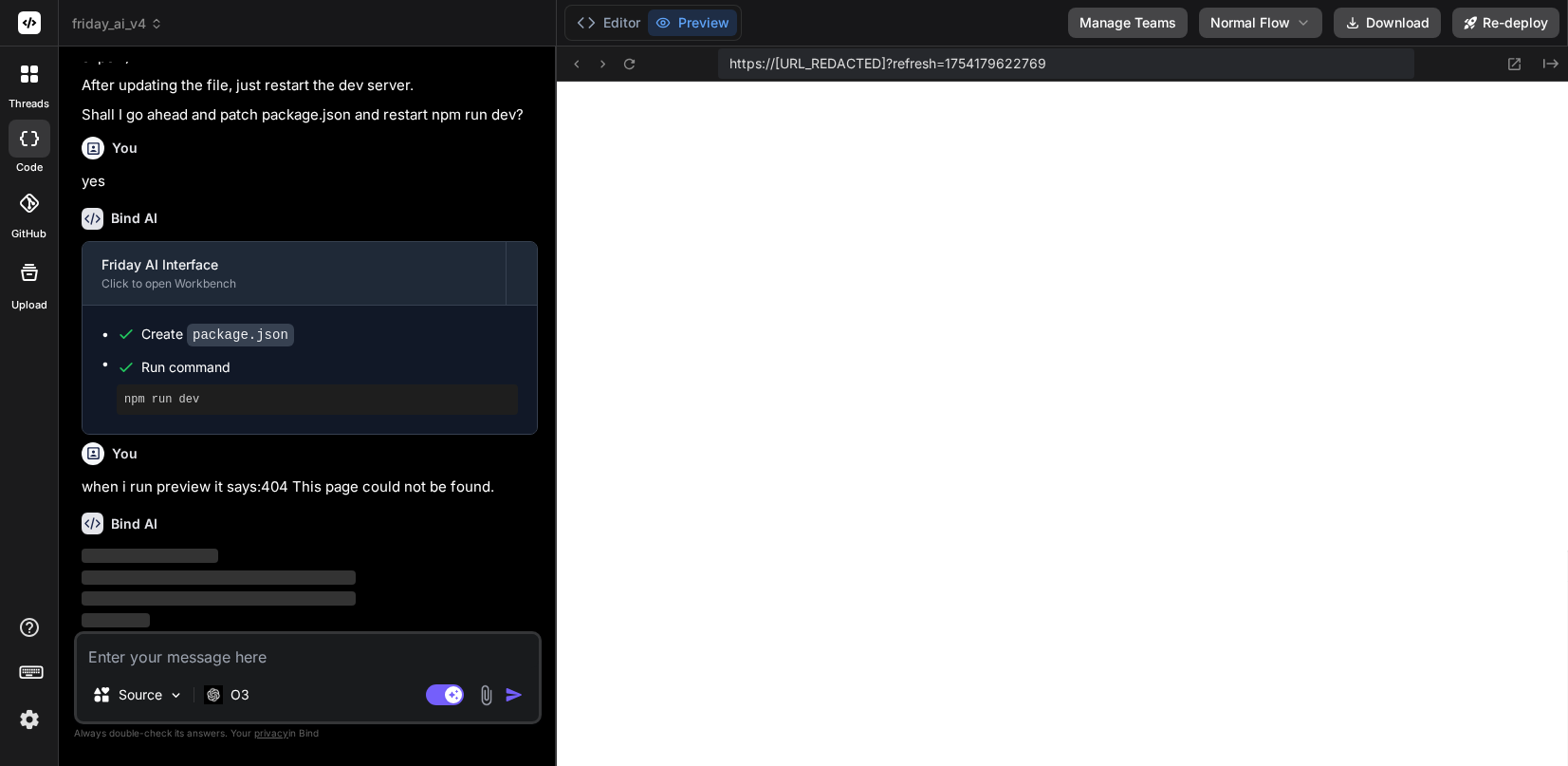 scroll, scrollTop: 17967, scrollLeft: 0, axis: vertical 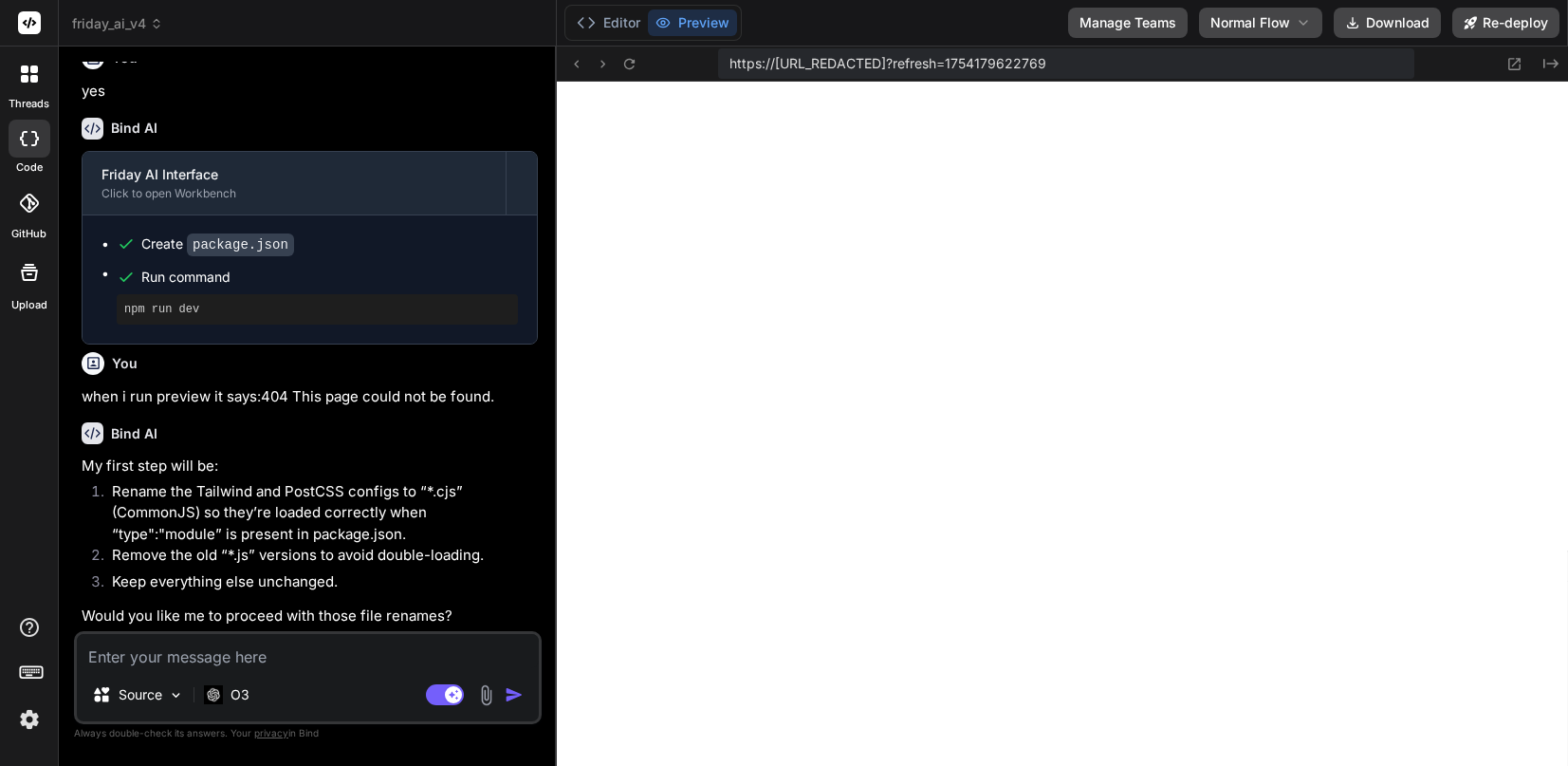 type on "x" 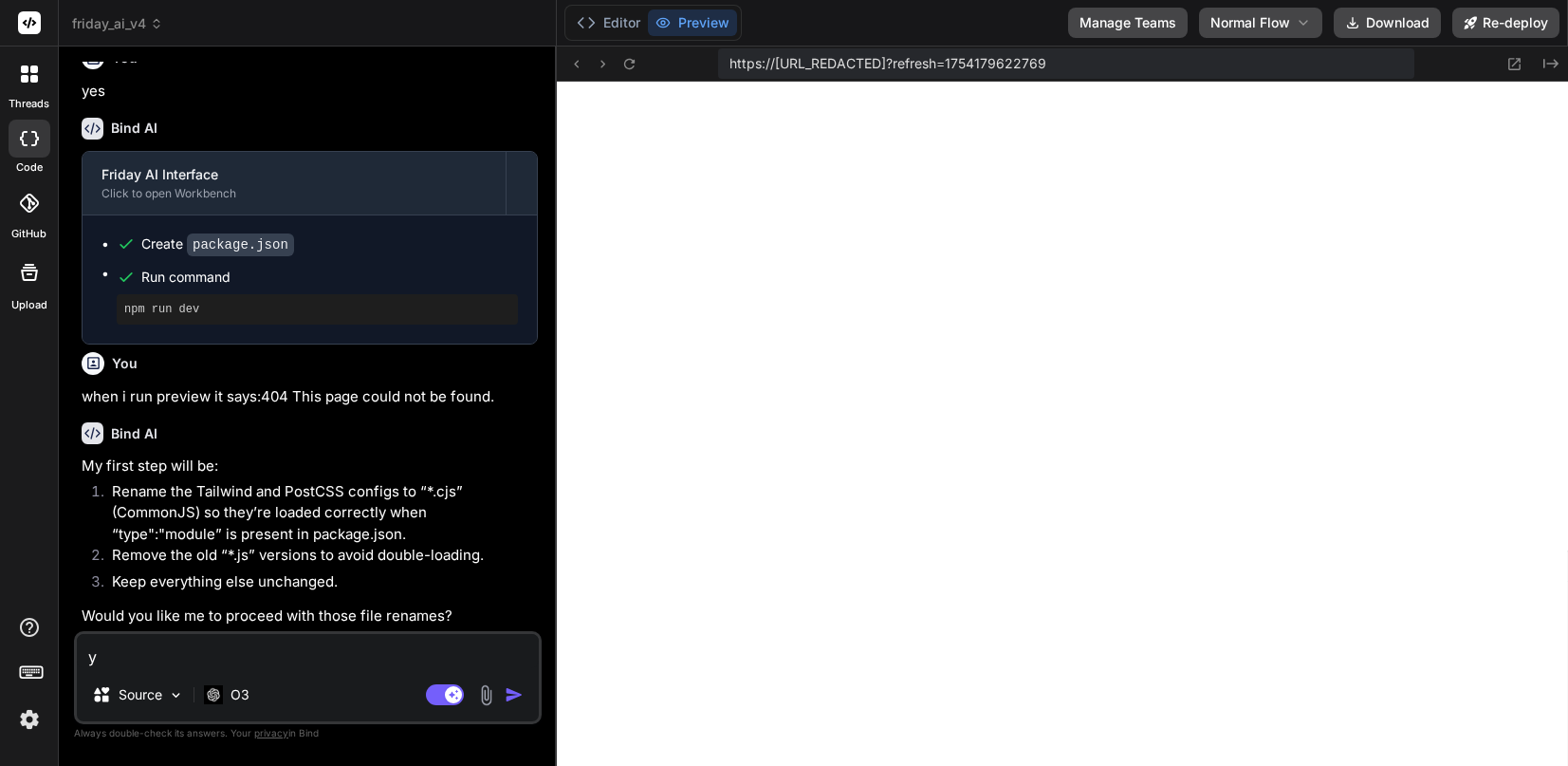 type on "ye" 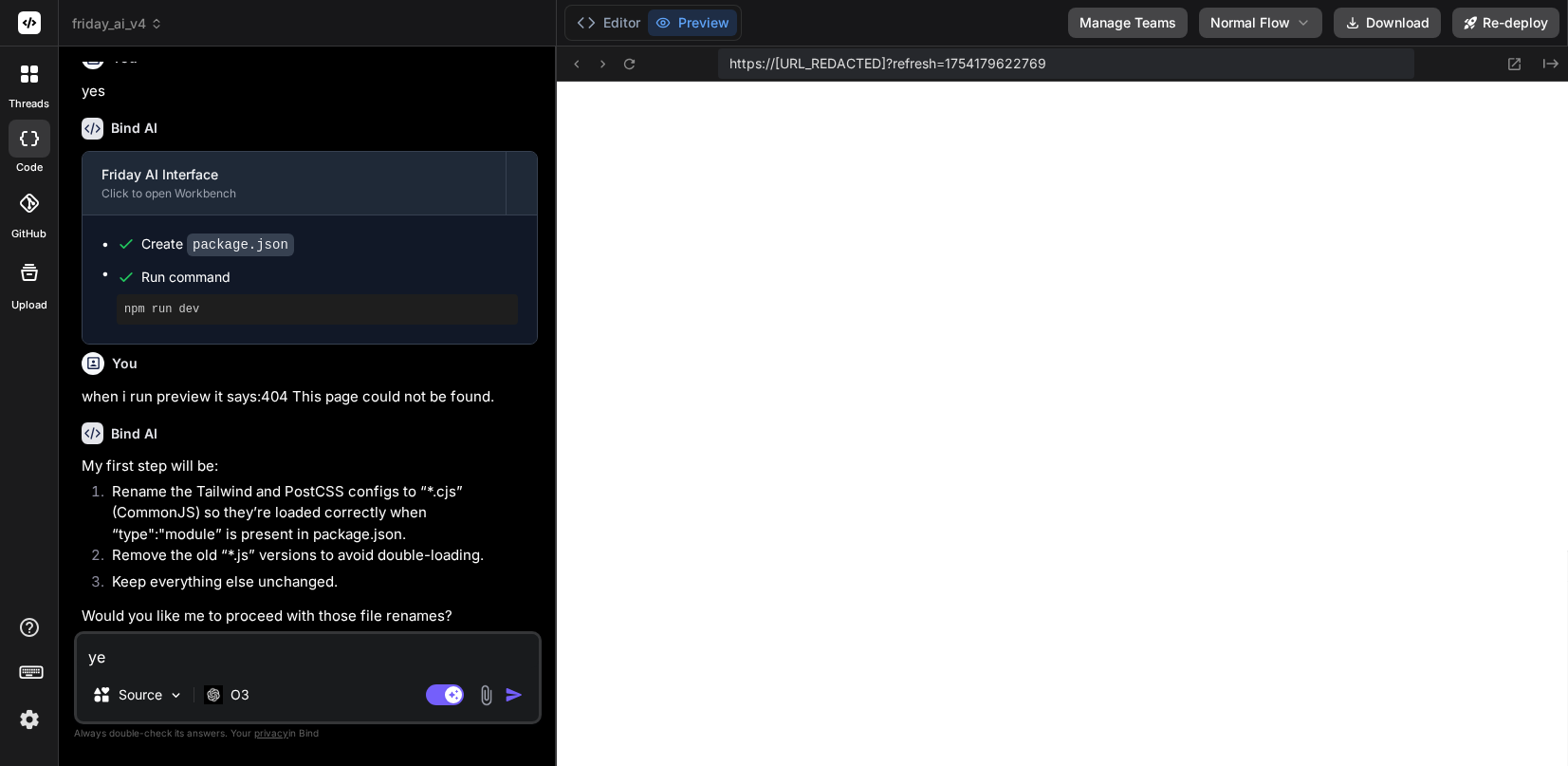 type on "yes" 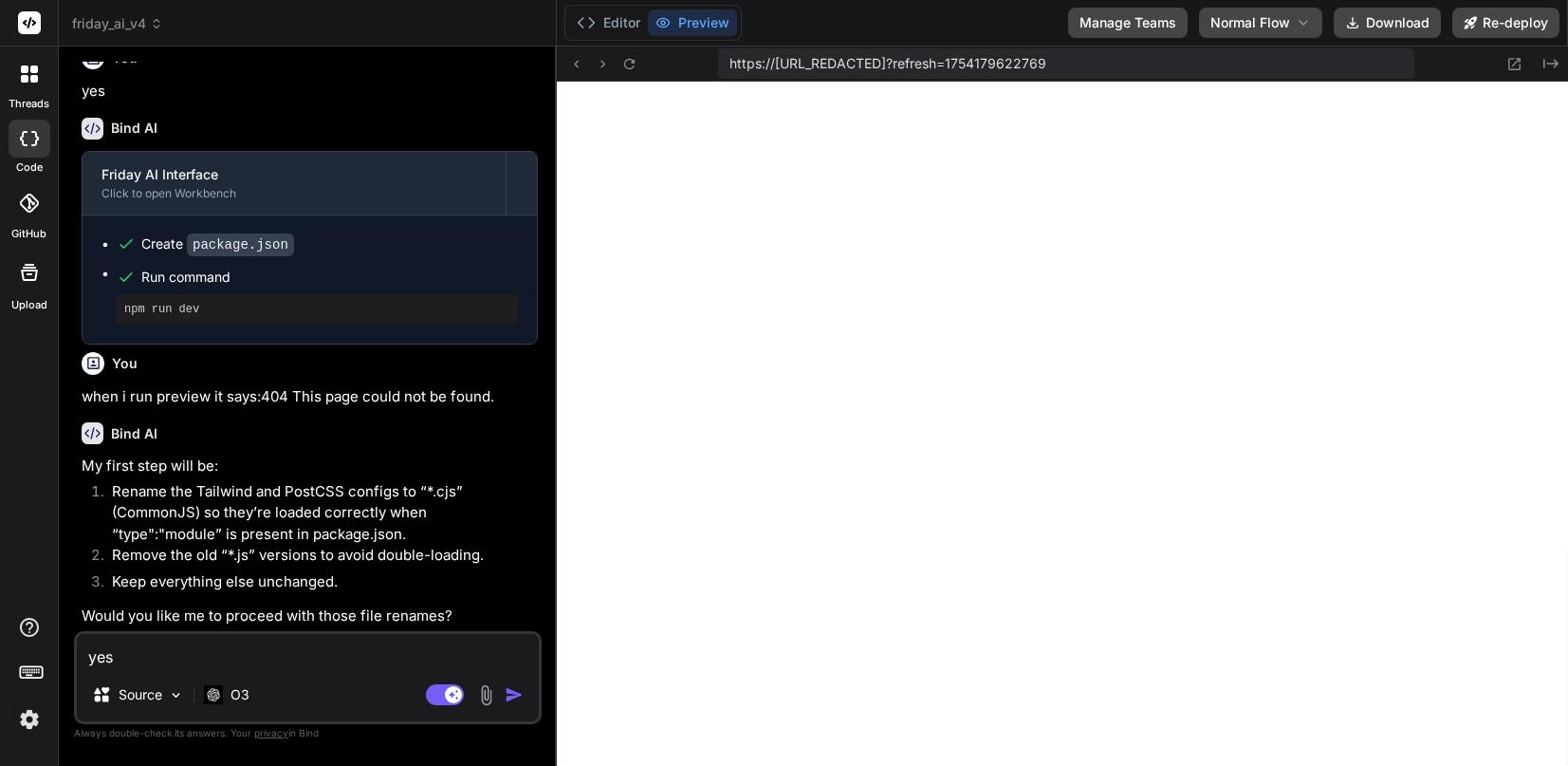 type on "x" 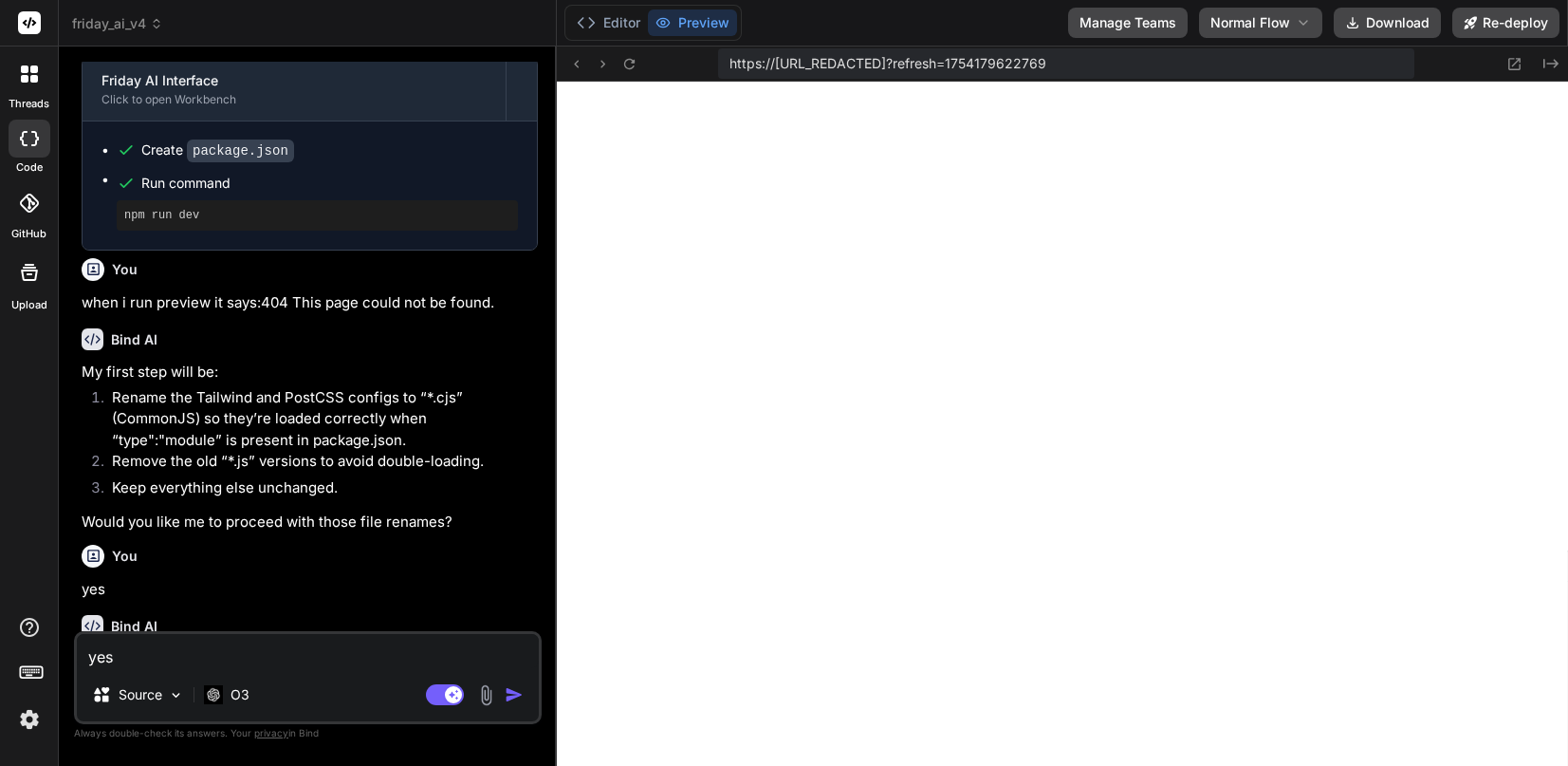 type 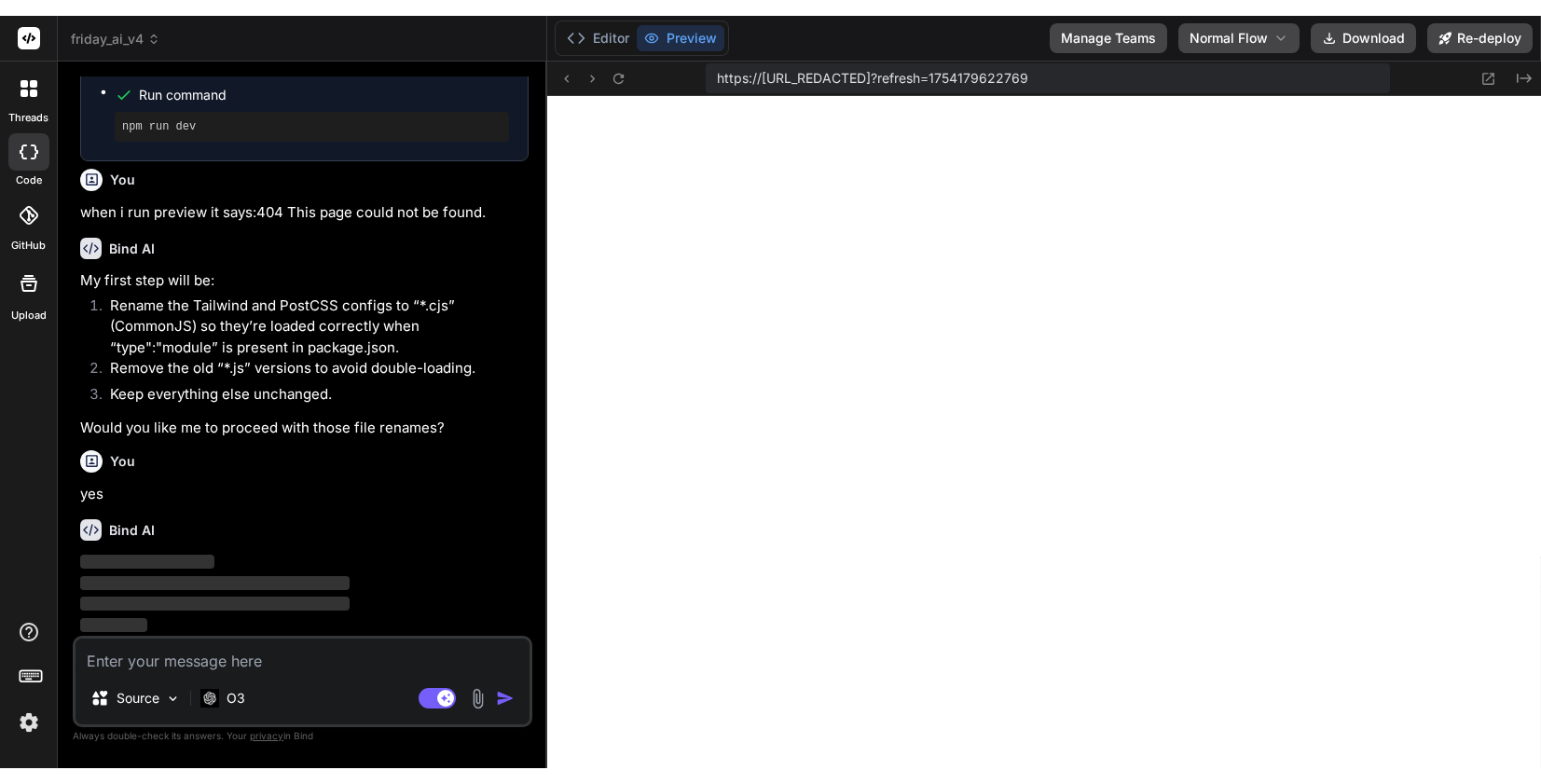 scroll, scrollTop: 17928, scrollLeft: 0, axis: vertical 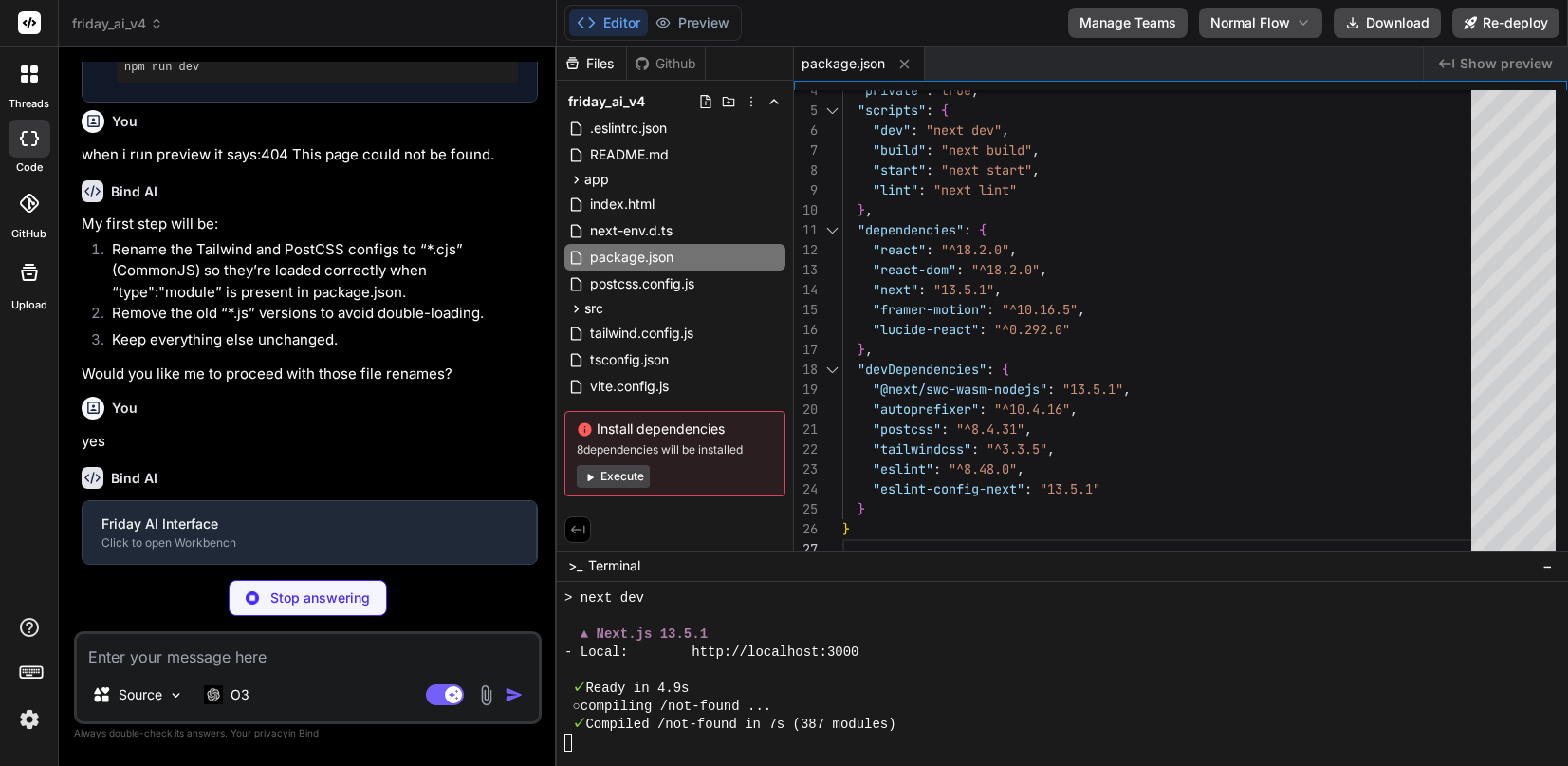type on "x" 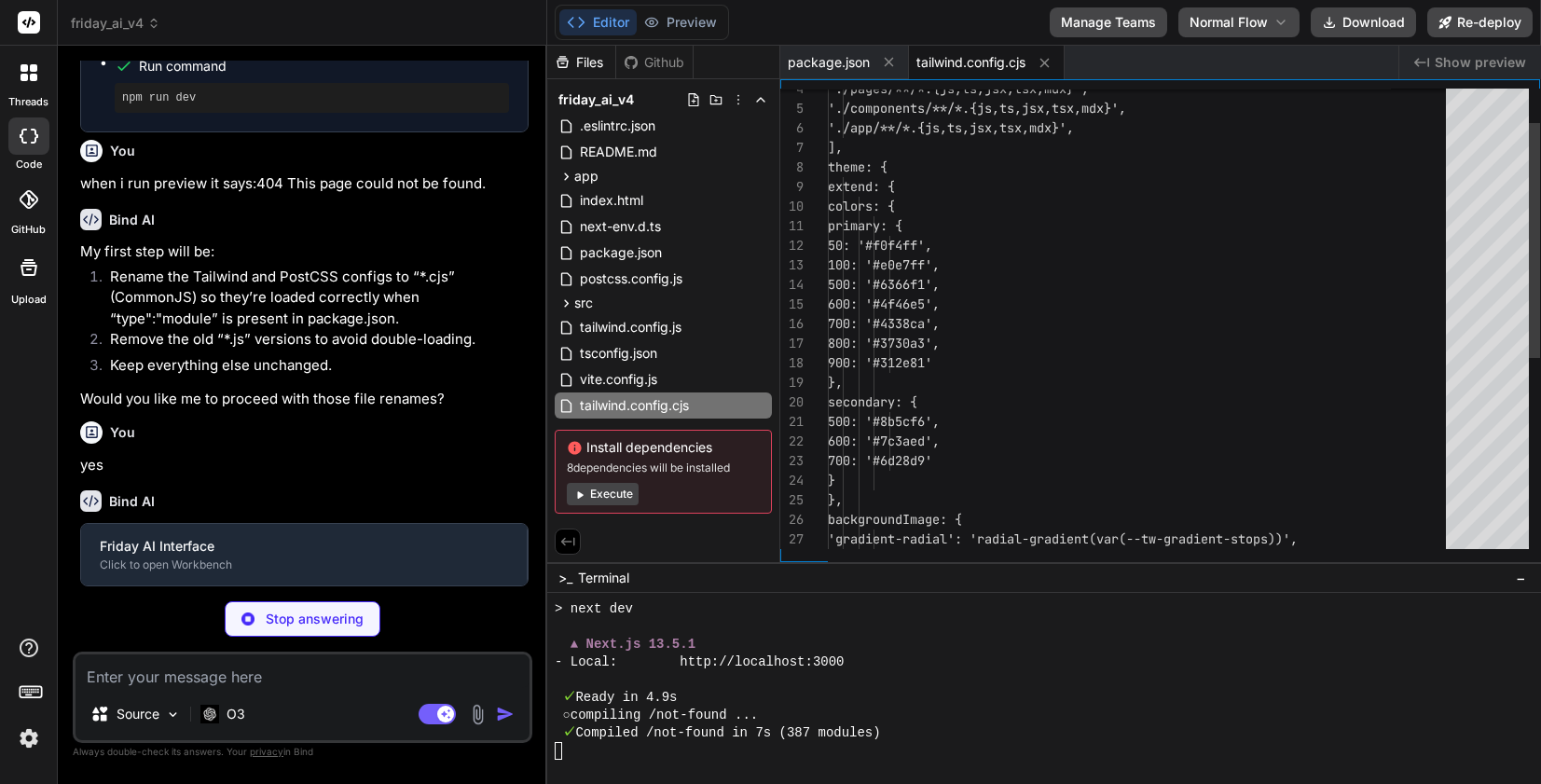 scroll, scrollTop: 98, scrollLeft: 0, axis: vertical 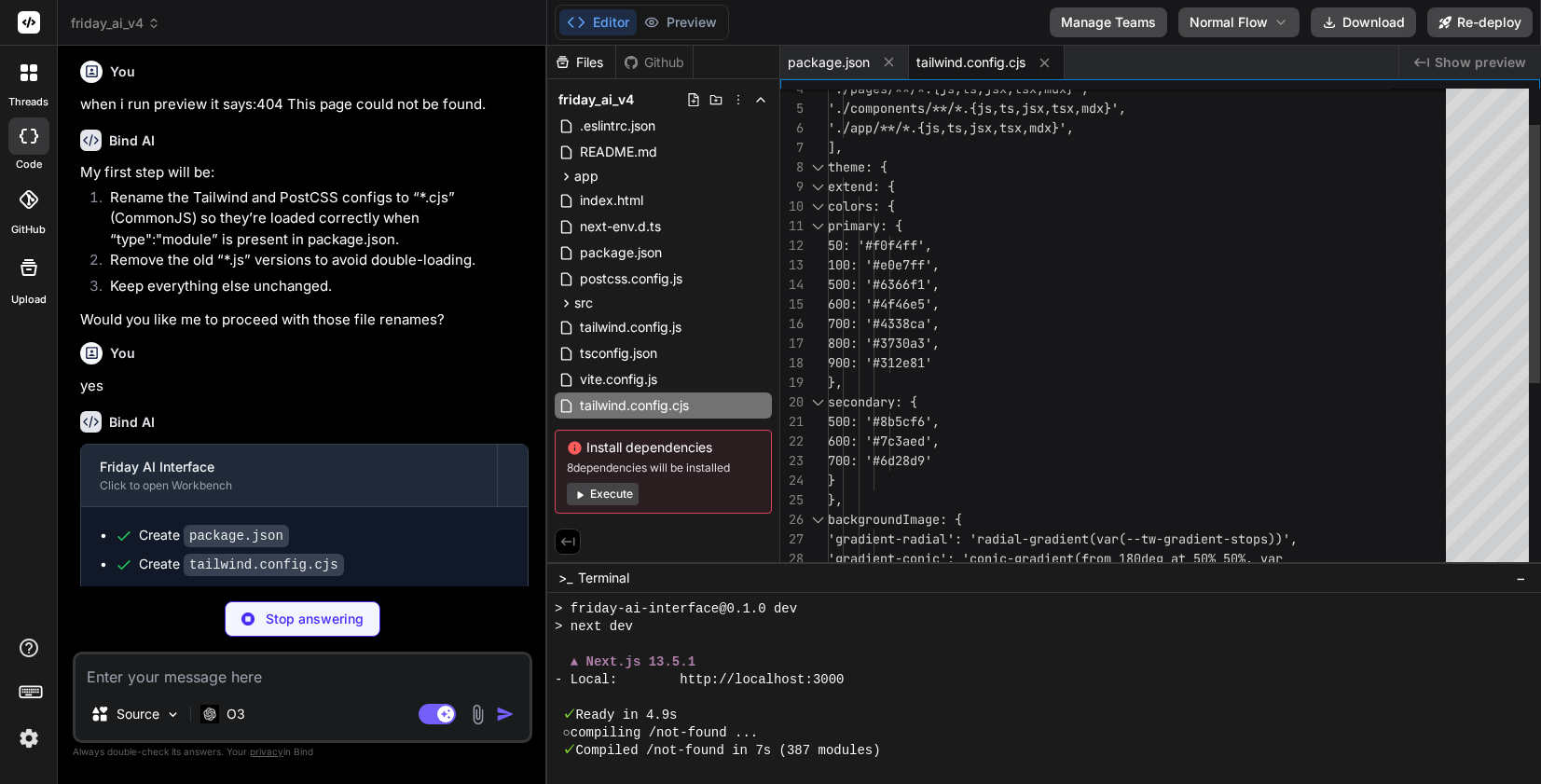 type on "x" 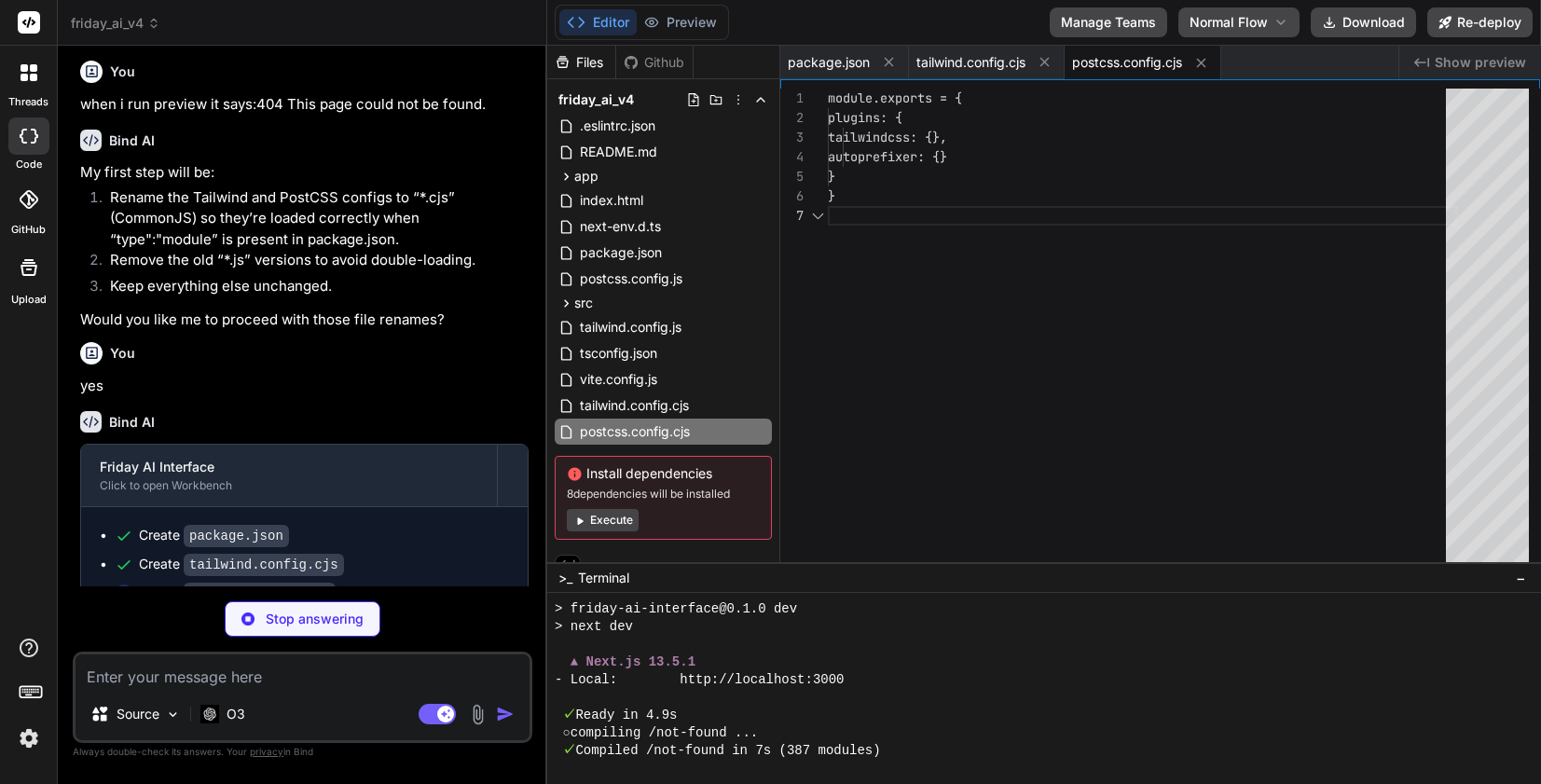scroll, scrollTop: 117, scrollLeft: 0, axis: vertical 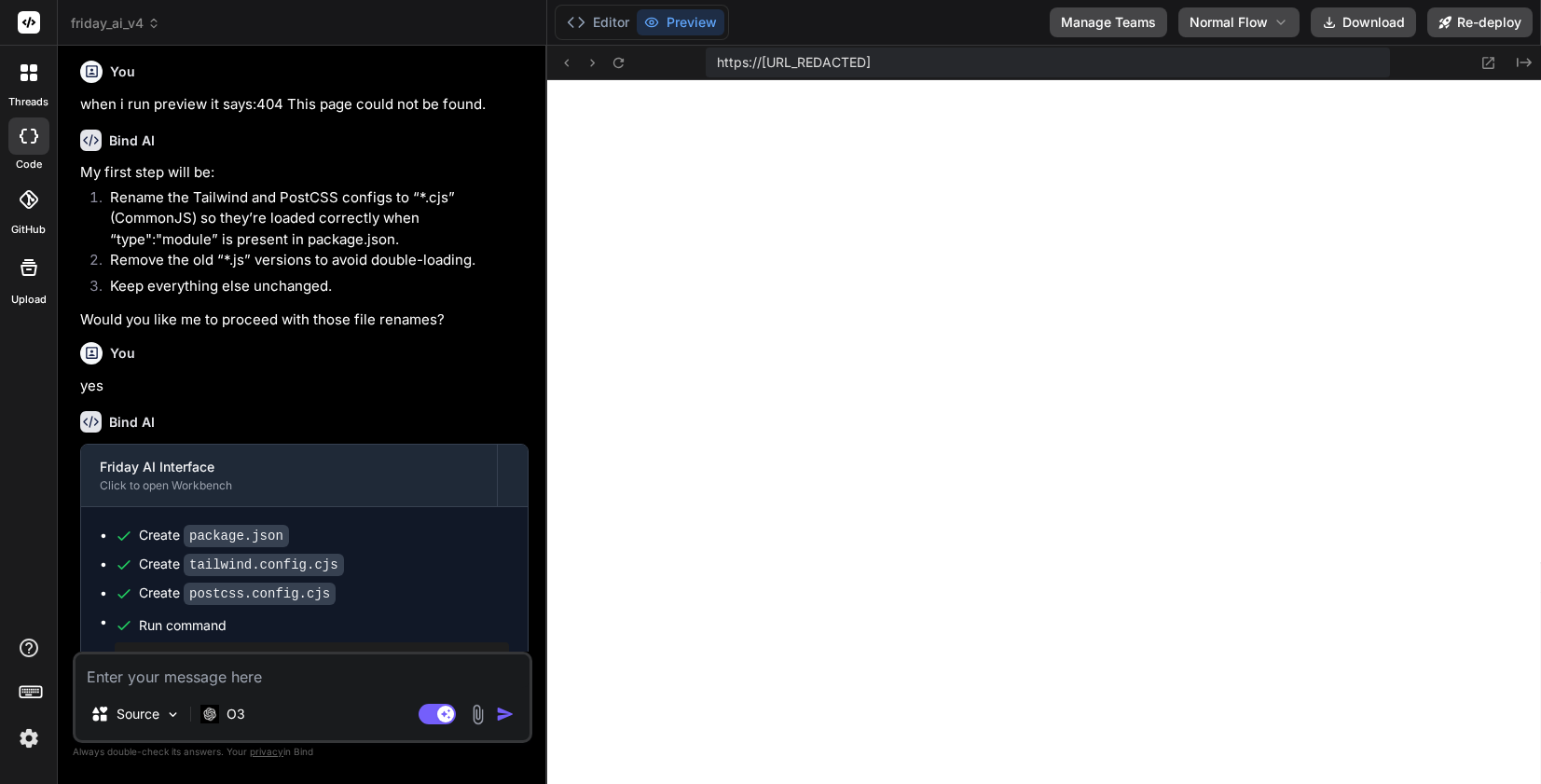 type on "x" 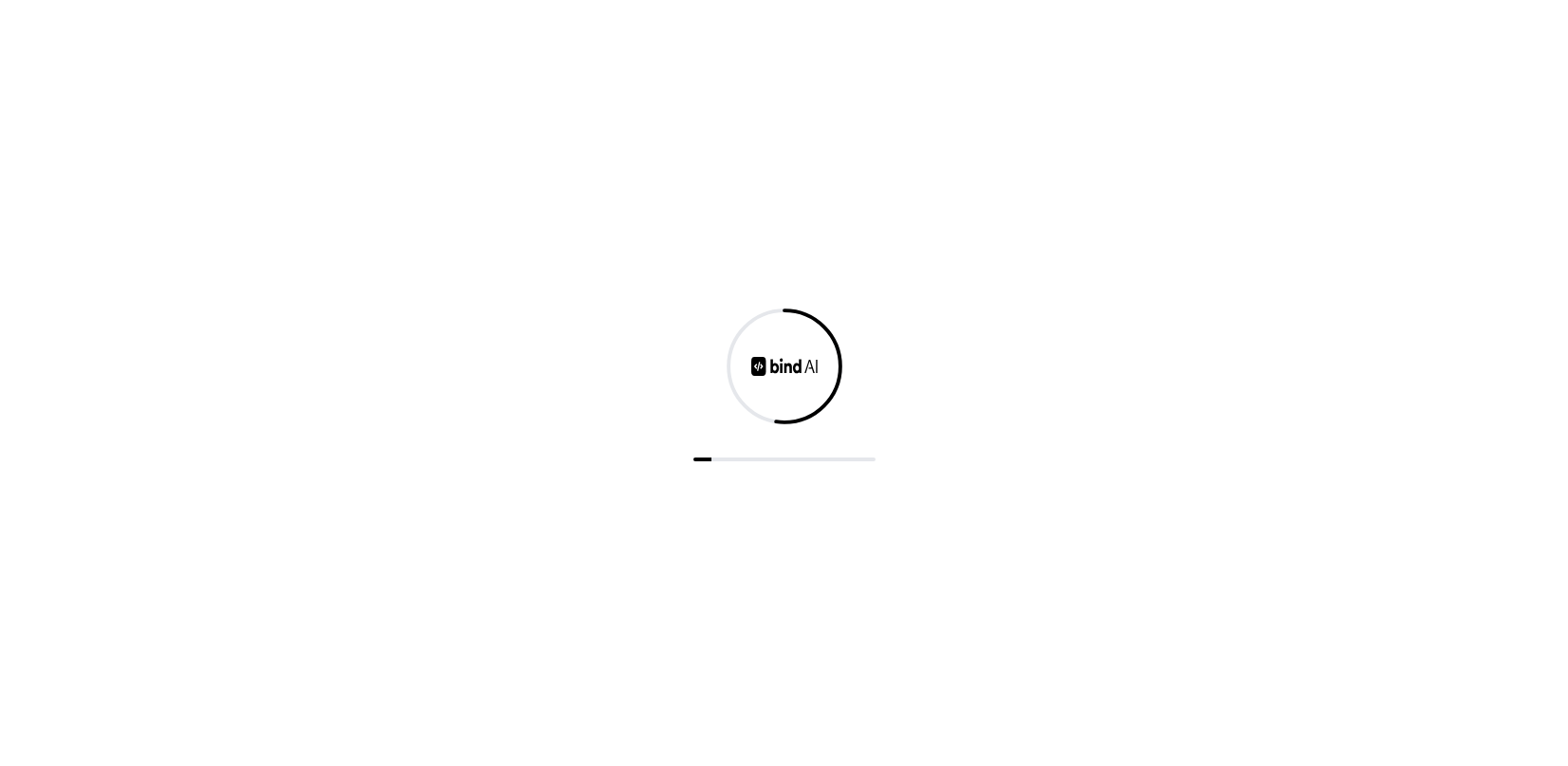 scroll, scrollTop: 0, scrollLeft: 0, axis: both 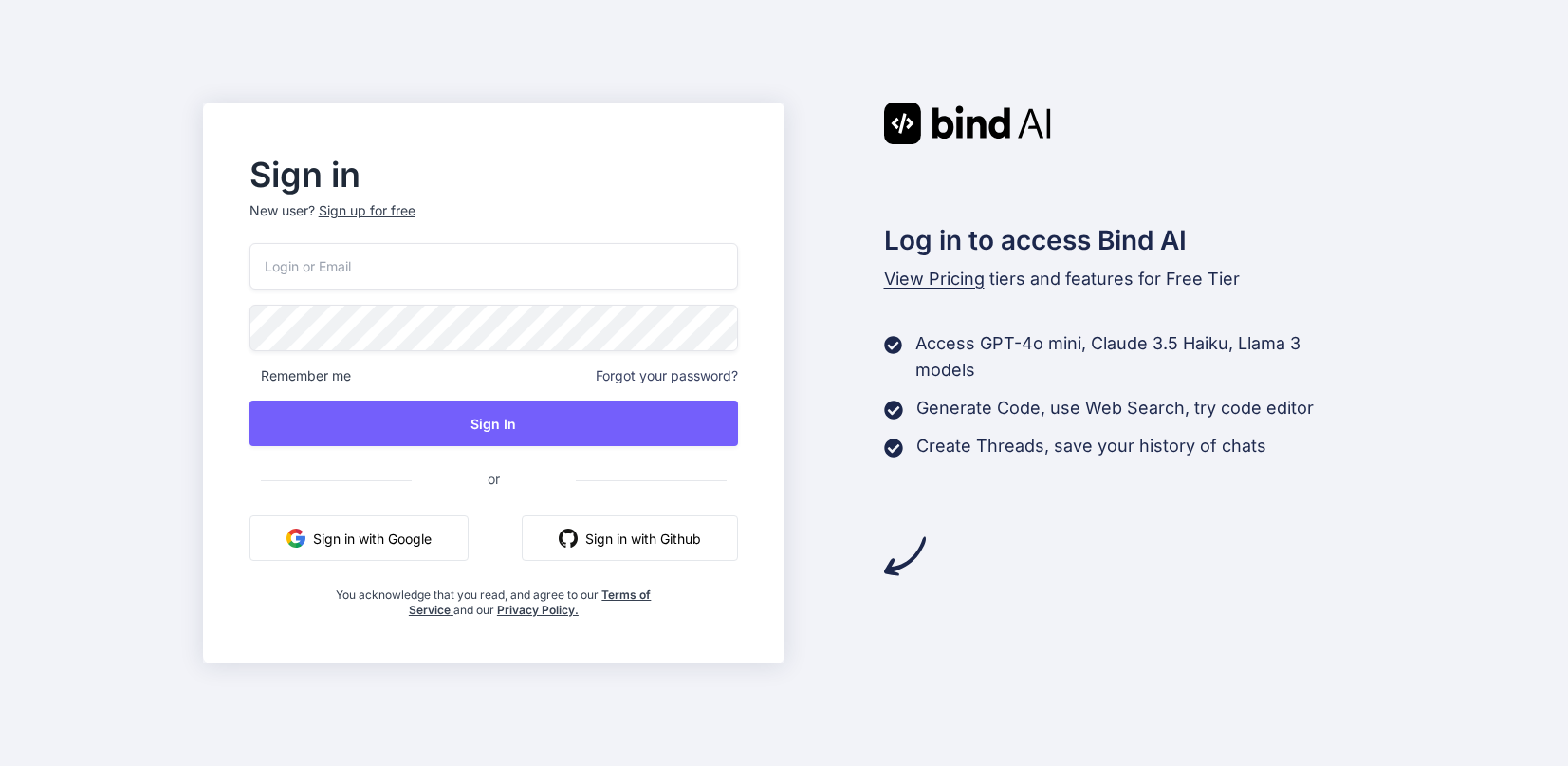 click on "Sign in with Google" at bounding box center (359, 538) 